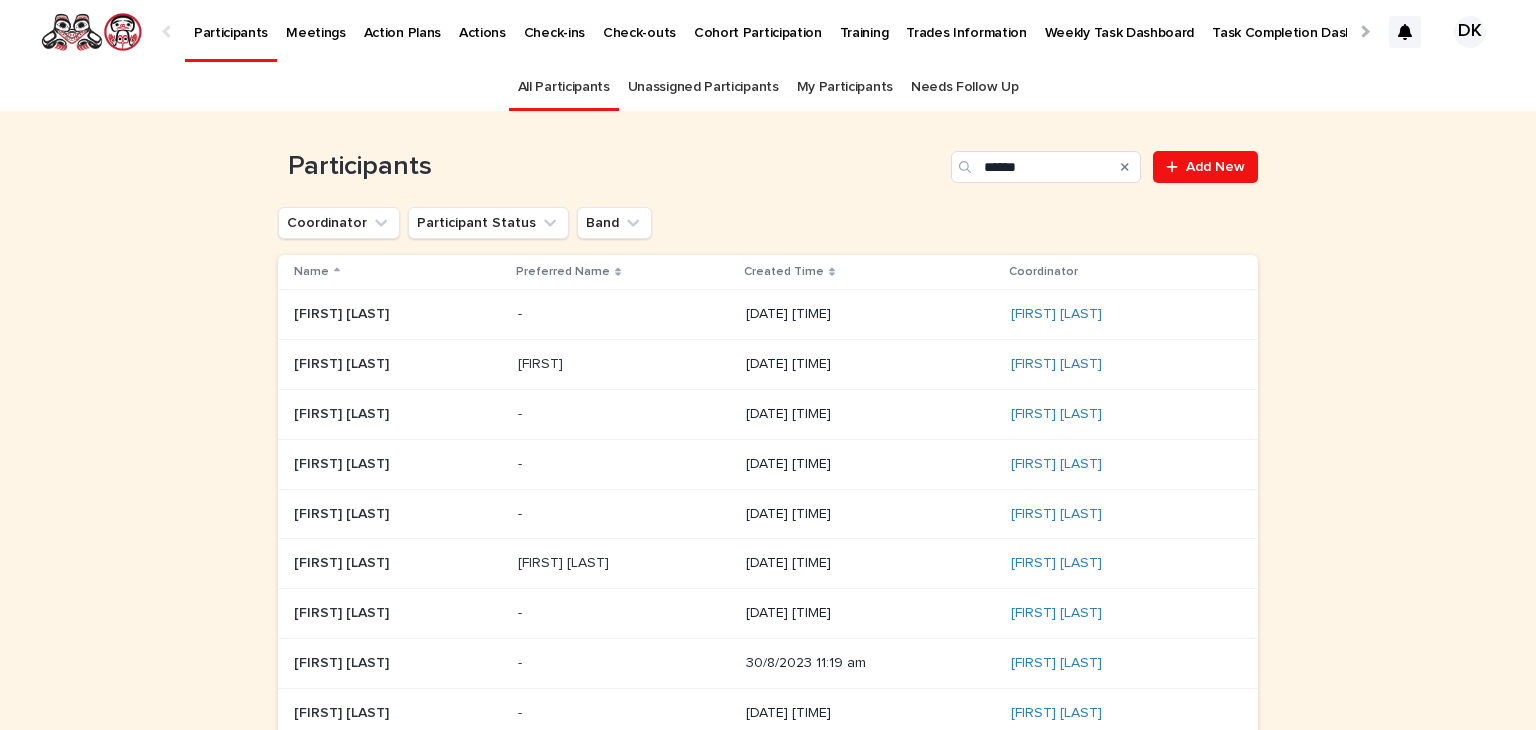 scroll, scrollTop: 0, scrollLeft: 0, axis: both 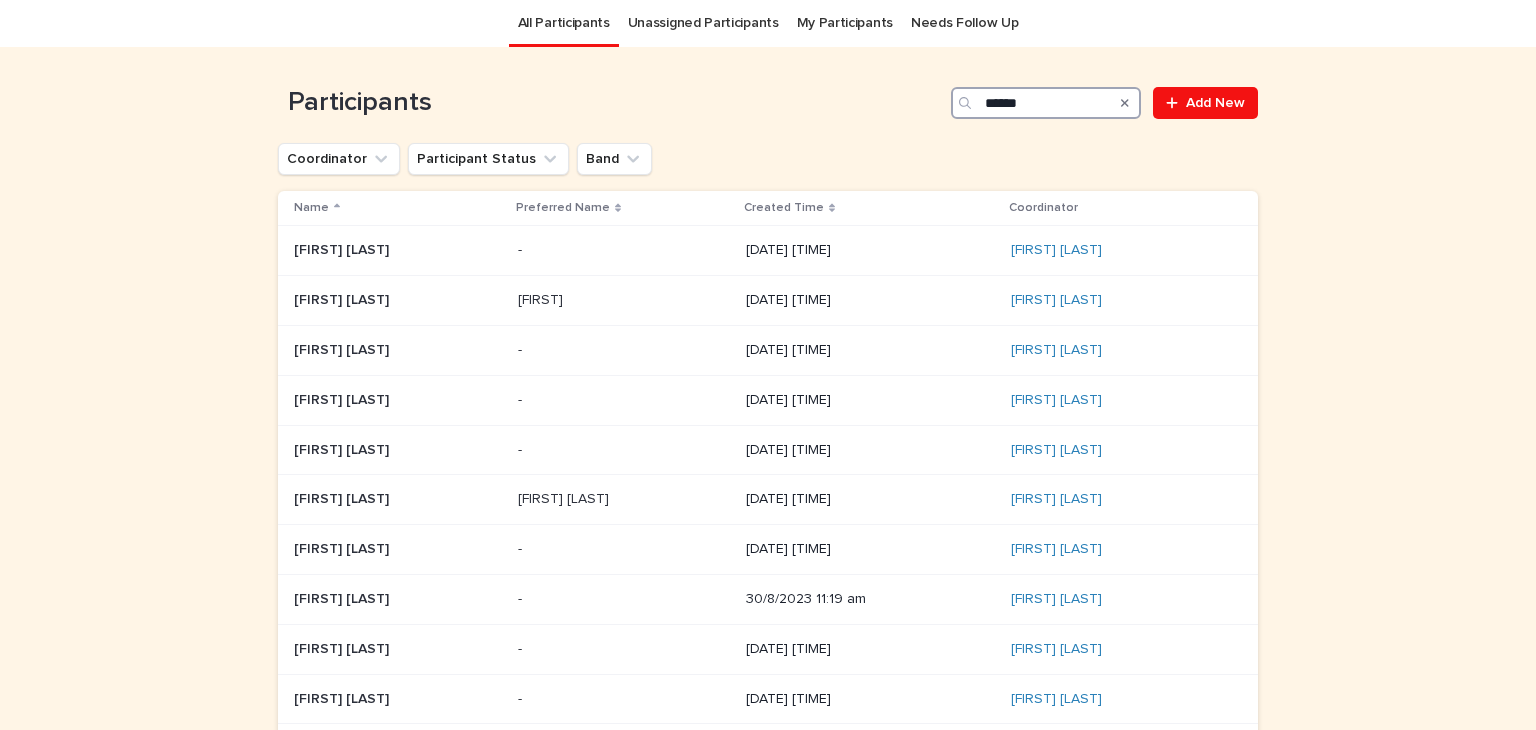 drag, startPoint x: 1052, startPoint y: 98, endPoint x: 883, endPoint y: 91, distance: 169.14491 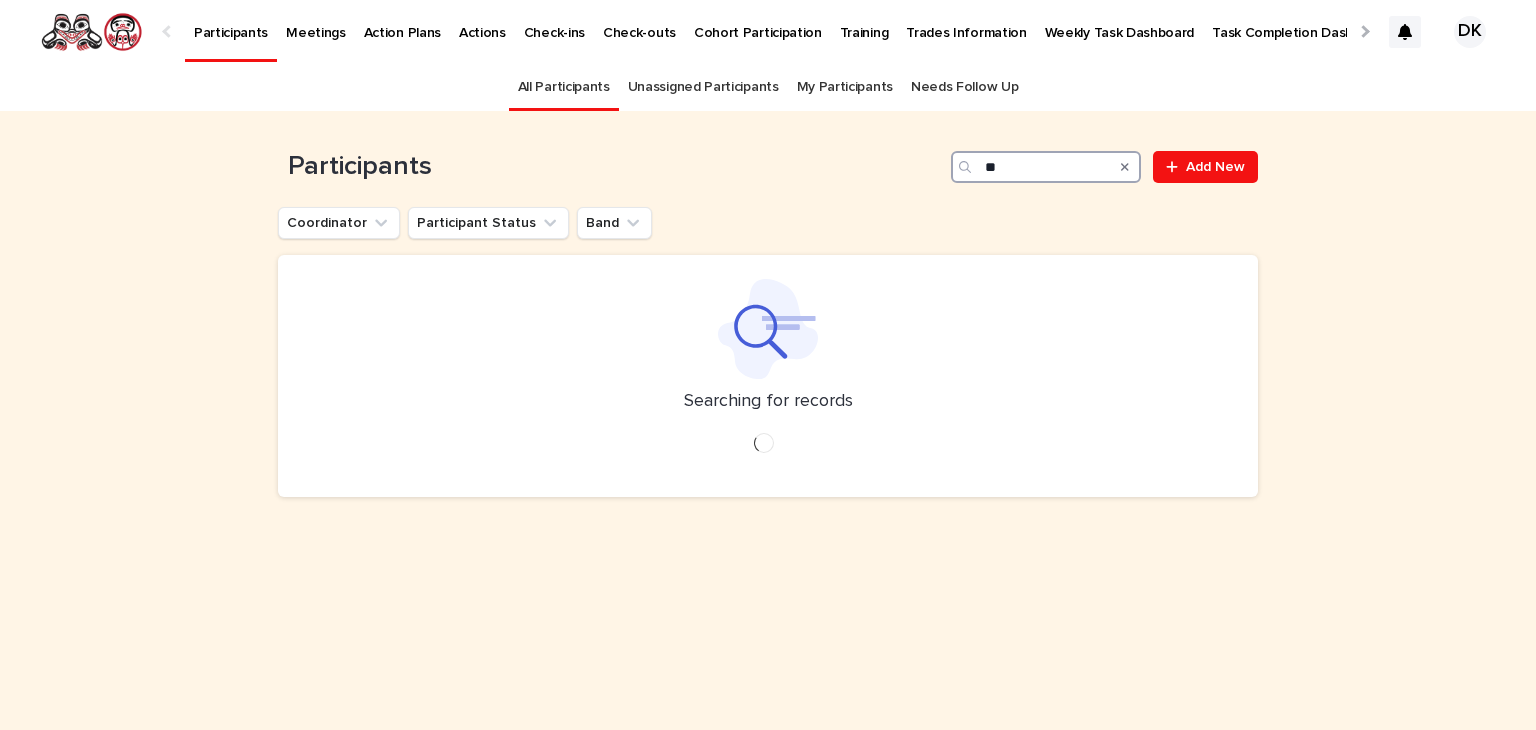 scroll, scrollTop: 0, scrollLeft: 0, axis: both 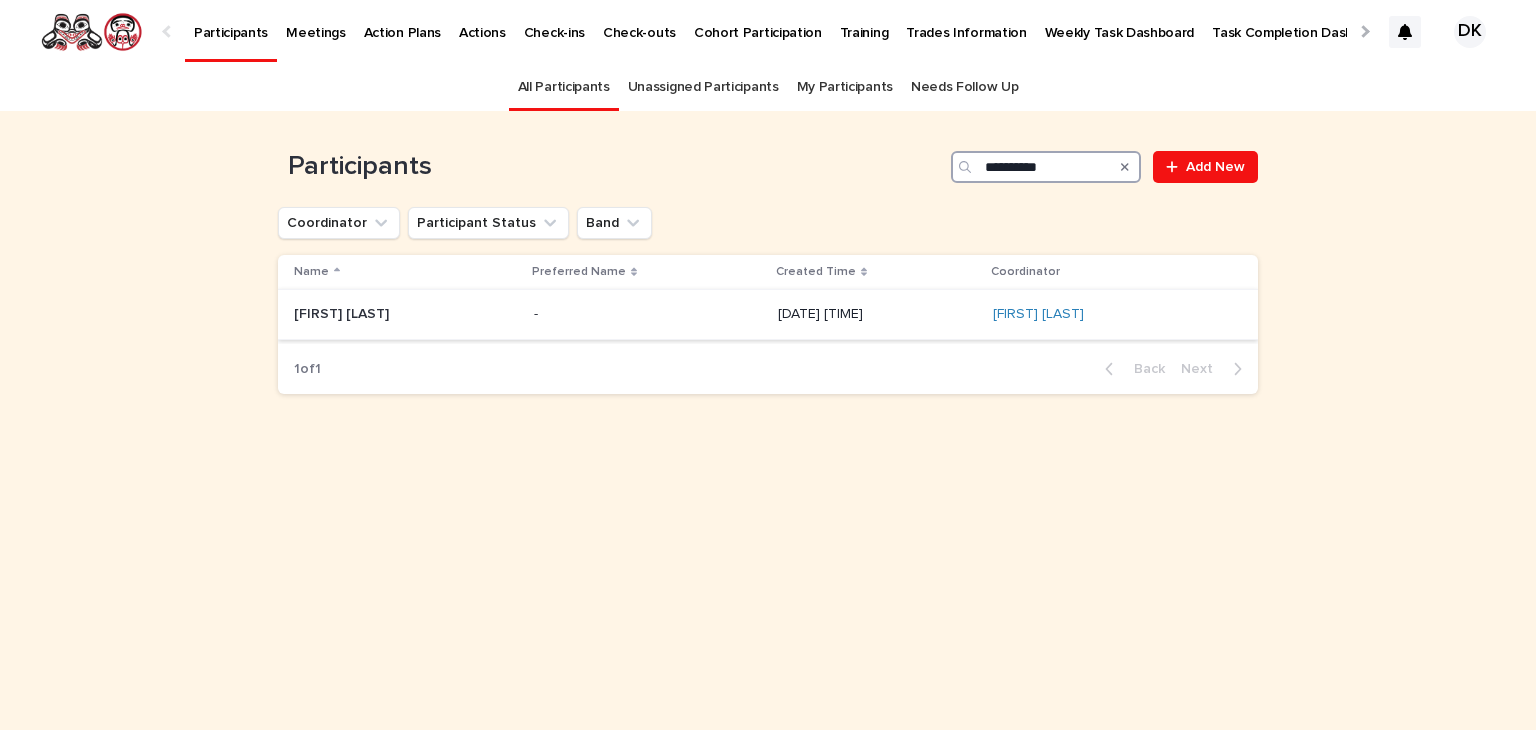 type on "**********" 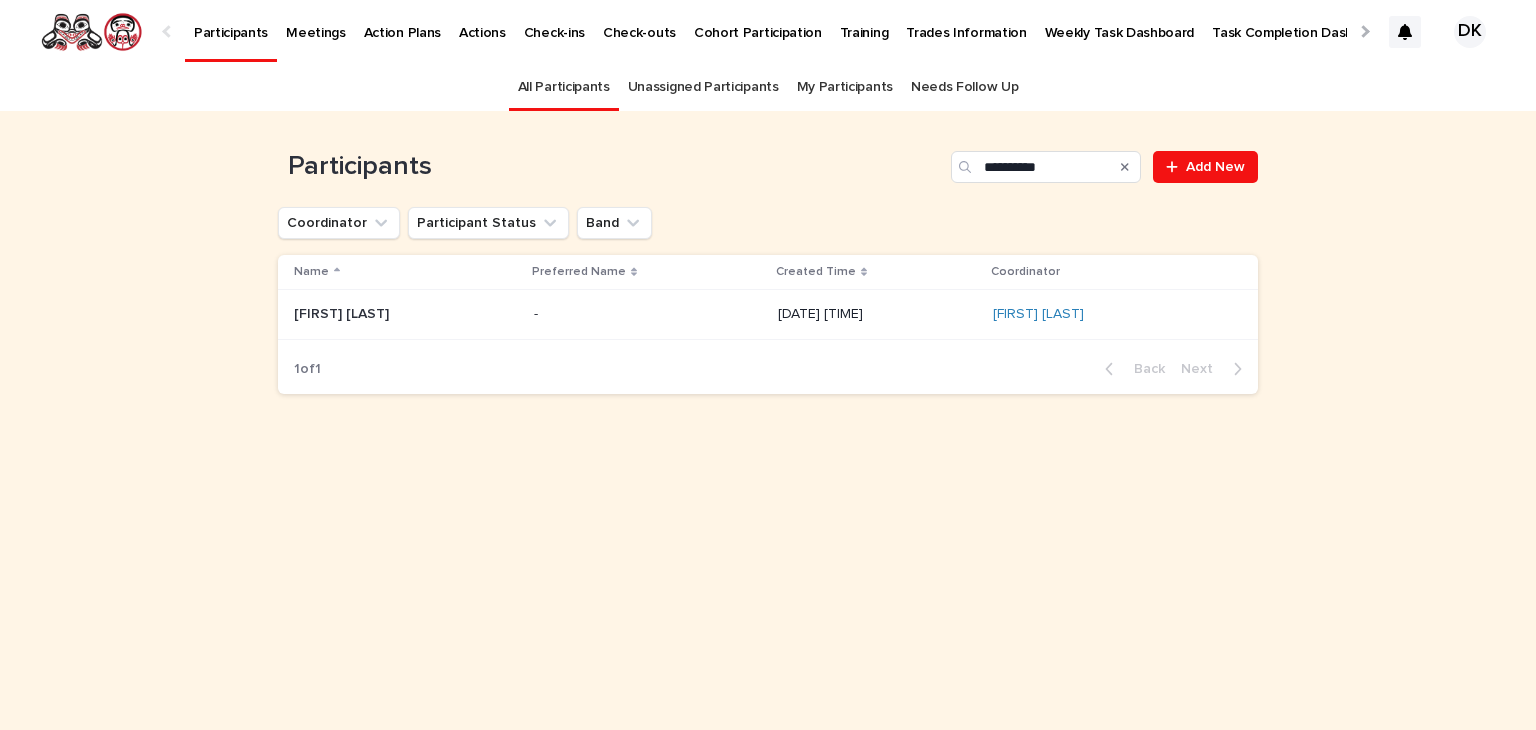 click on "[FIRST] [LAST]" at bounding box center [343, 312] 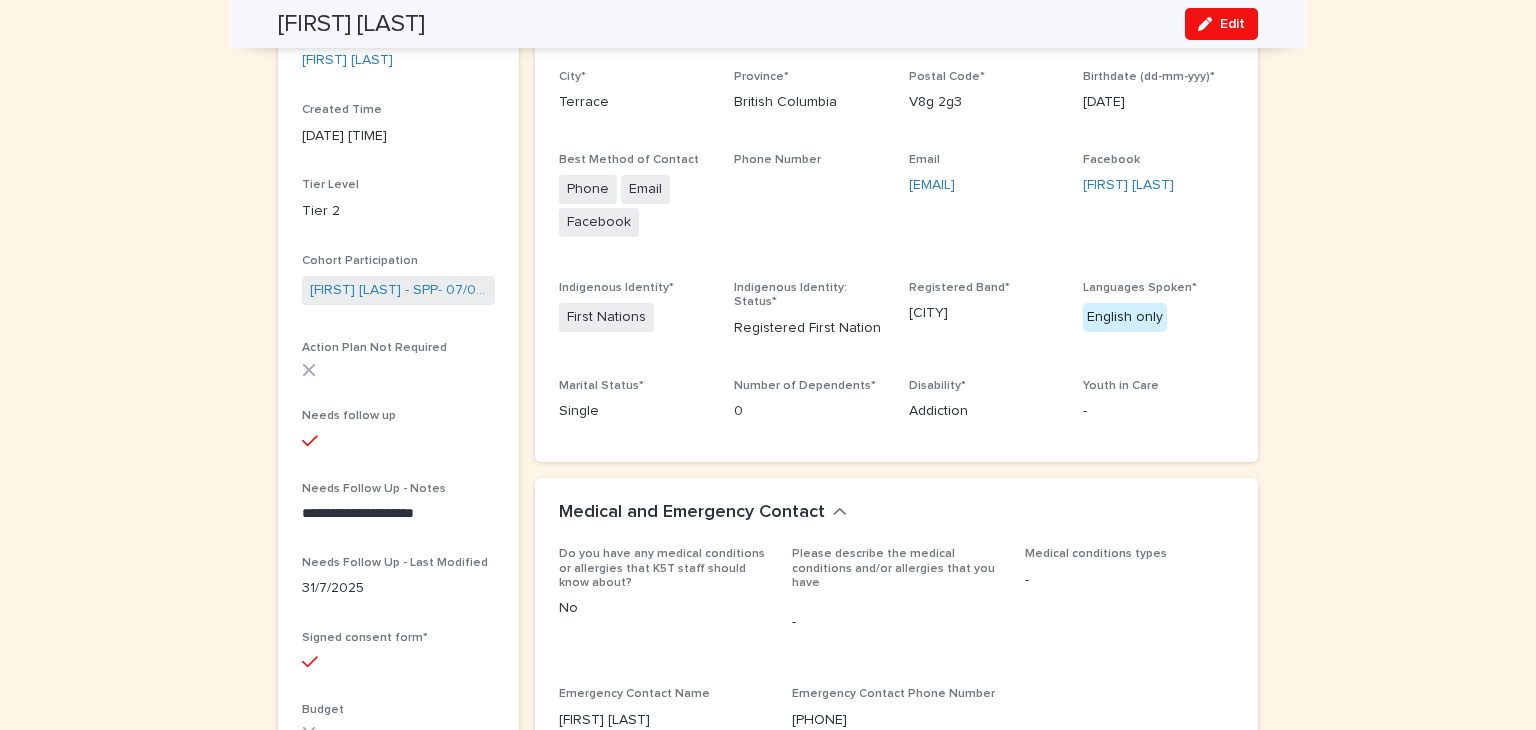 scroll, scrollTop: 0, scrollLeft: 0, axis: both 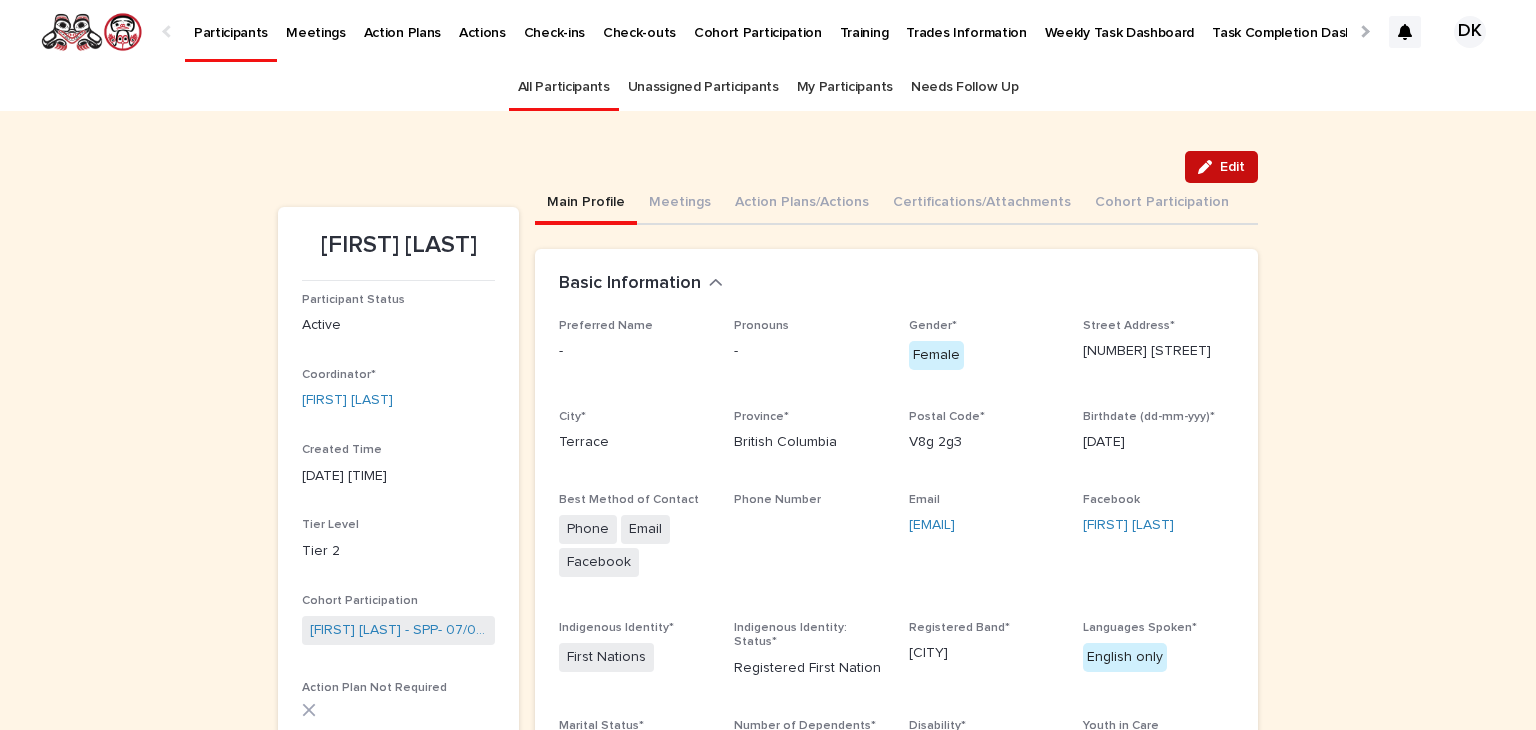 click on "Edit" at bounding box center (1232, 167) 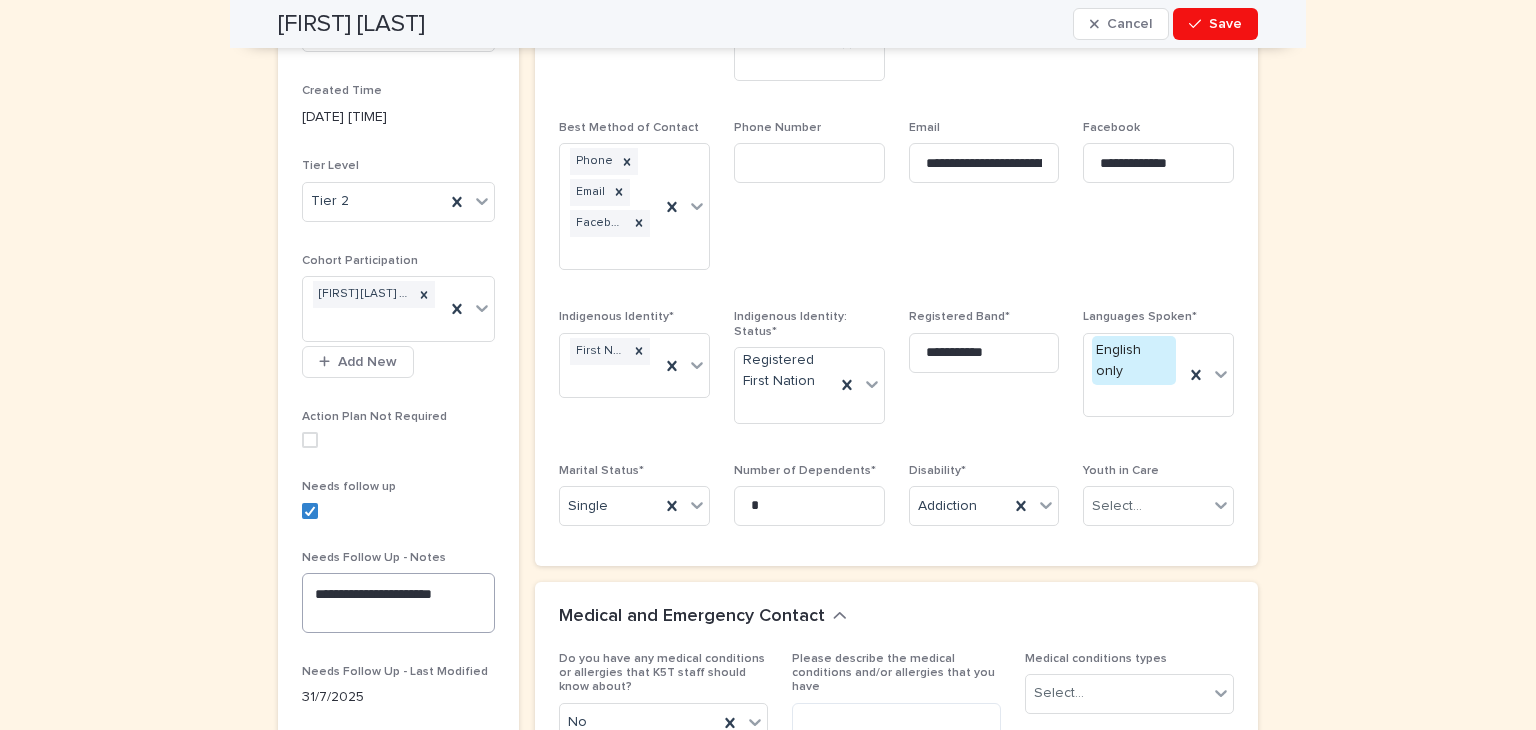 scroll, scrollTop: 440, scrollLeft: 0, axis: vertical 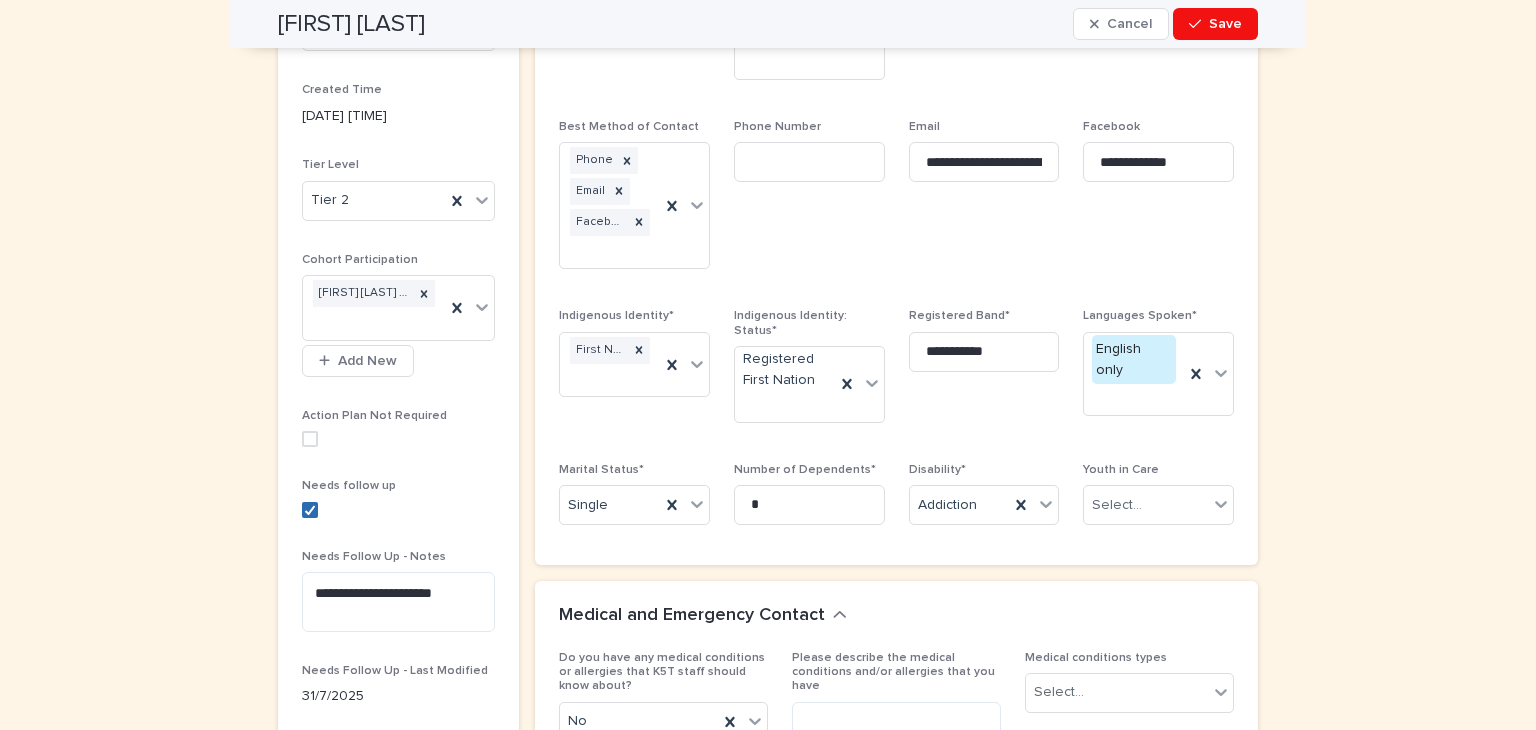 click 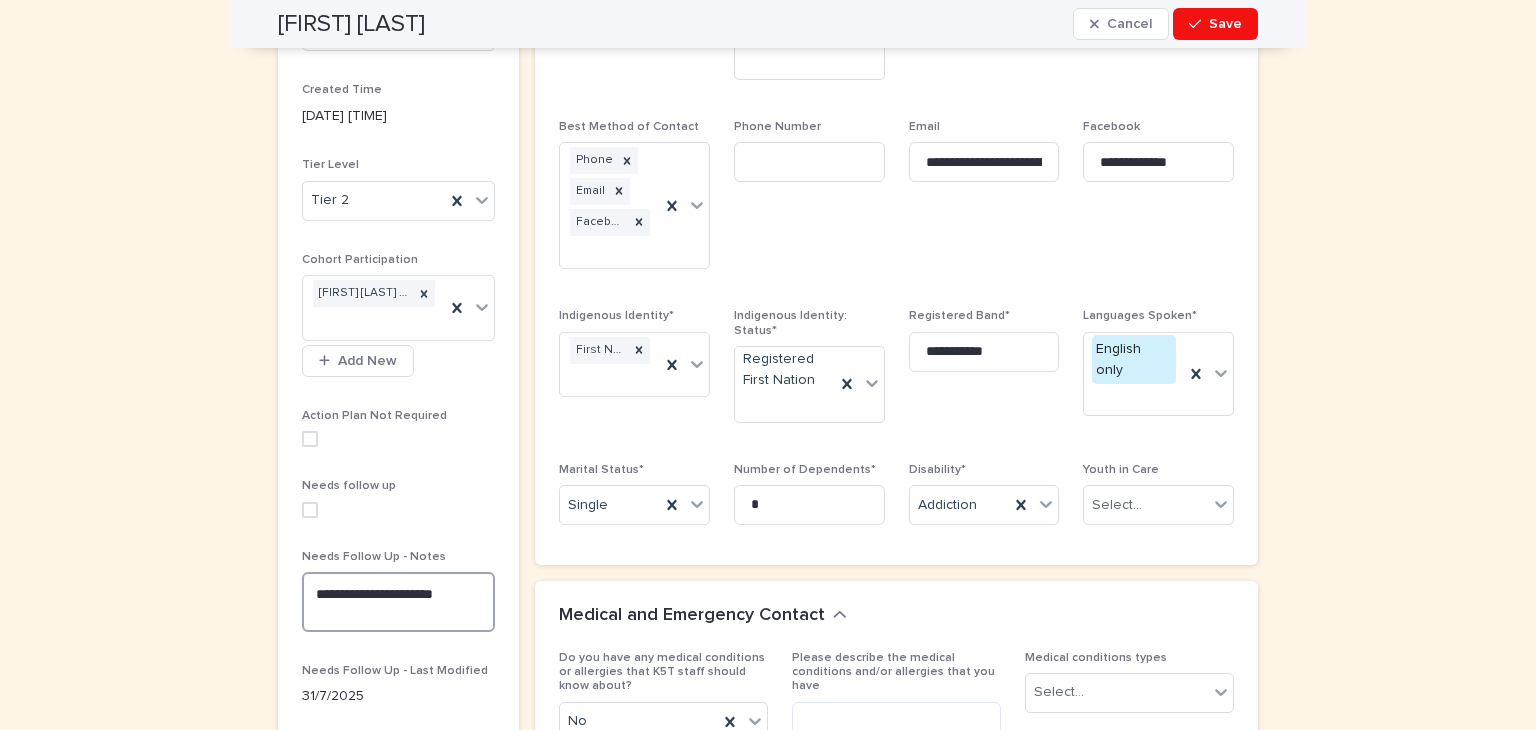 drag, startPoint x: 449, startPoint y: 593, endPoint x: 301, endPoint y: 591, distance: 148.01352 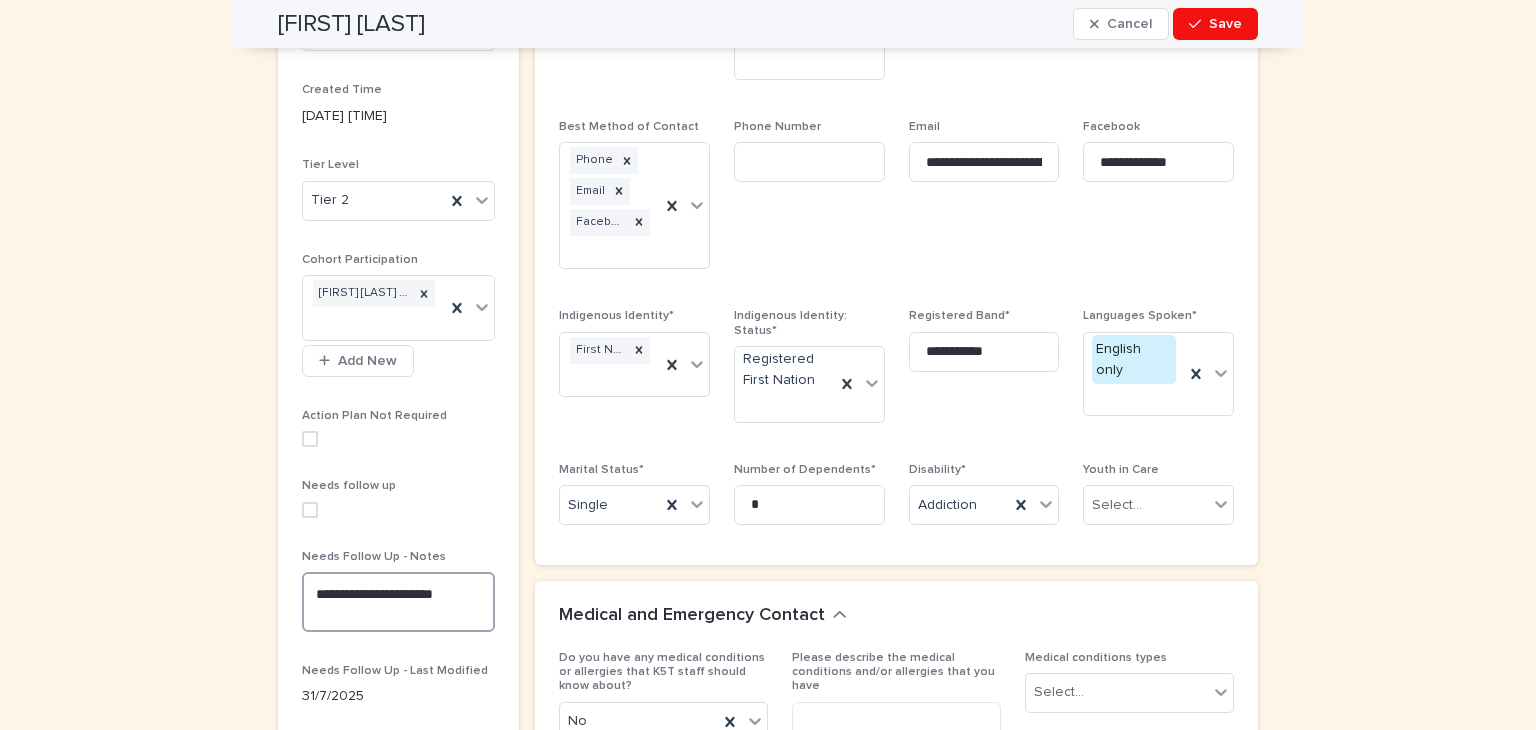 click on "**********" at bounding box center [398, 602] 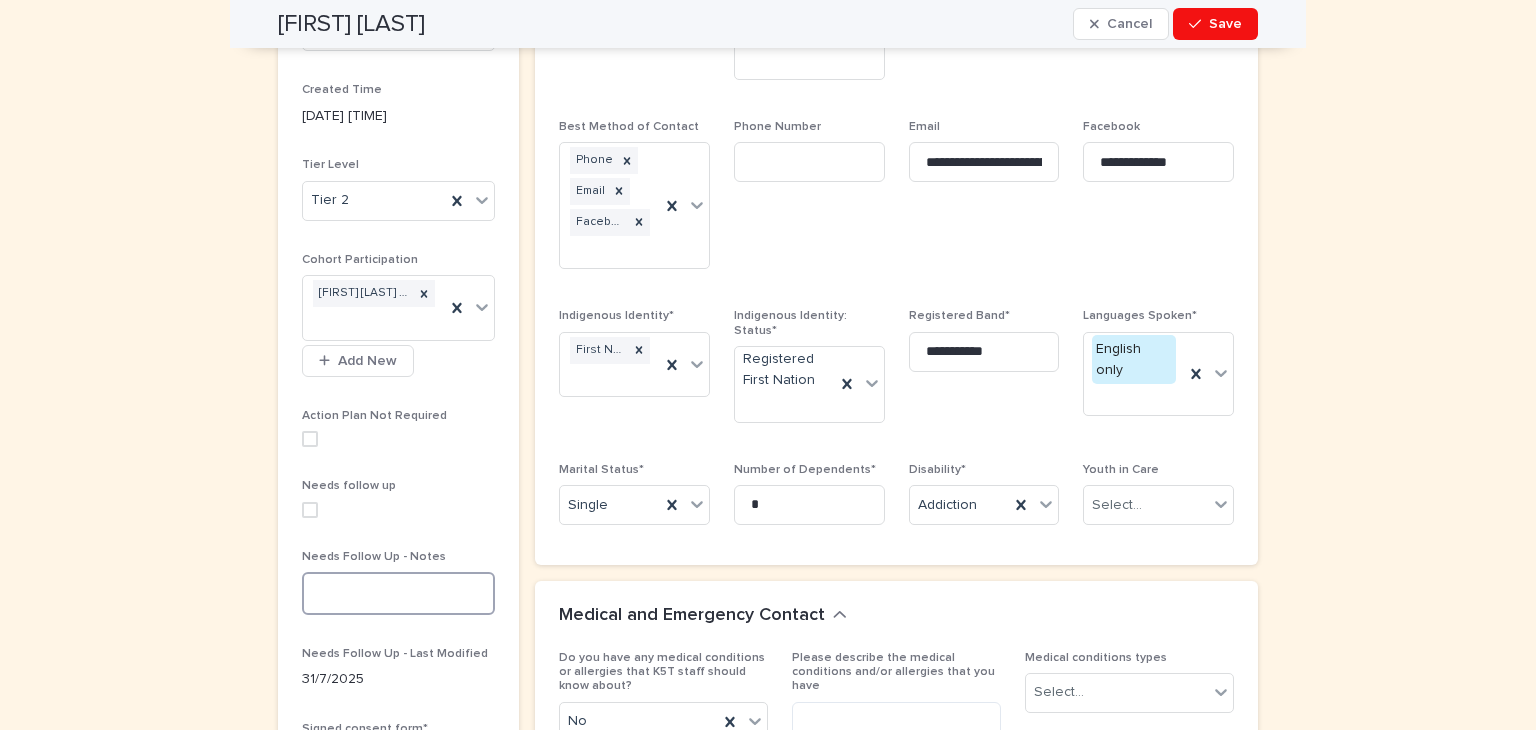 scroll, scrollTop: 0, scrollLeft: 0, axis: both 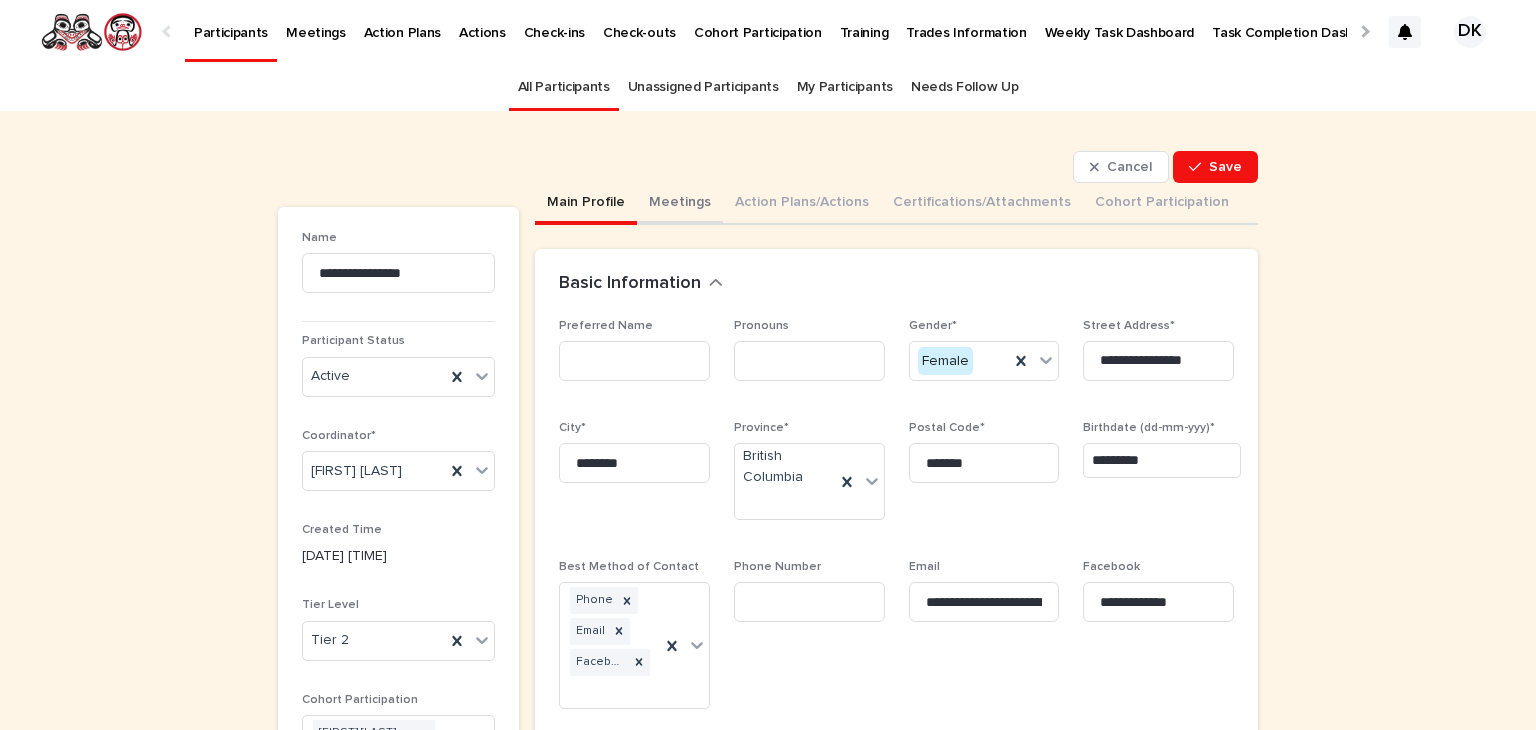 type 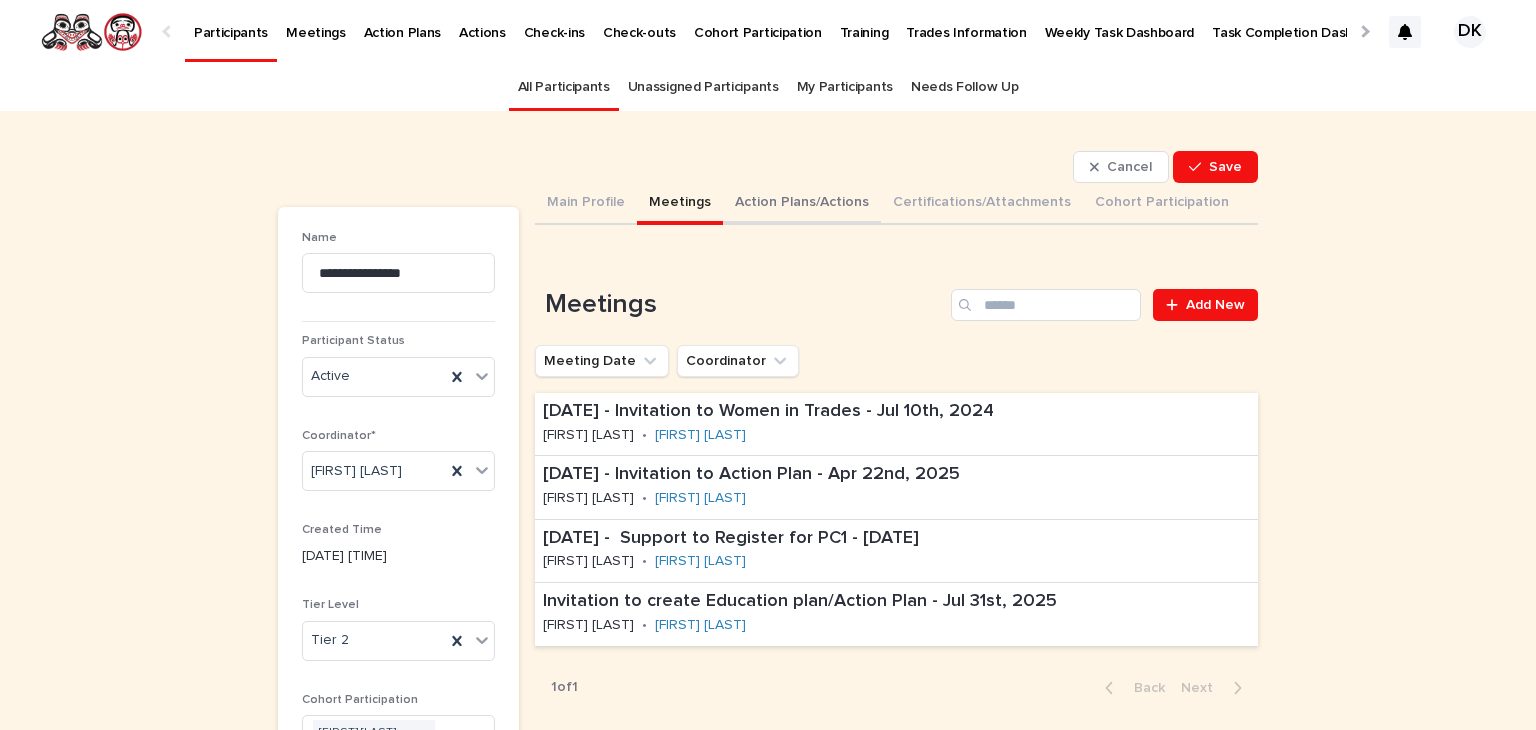 click on "Action Plans/Actions" at bounding box center (802, 204) 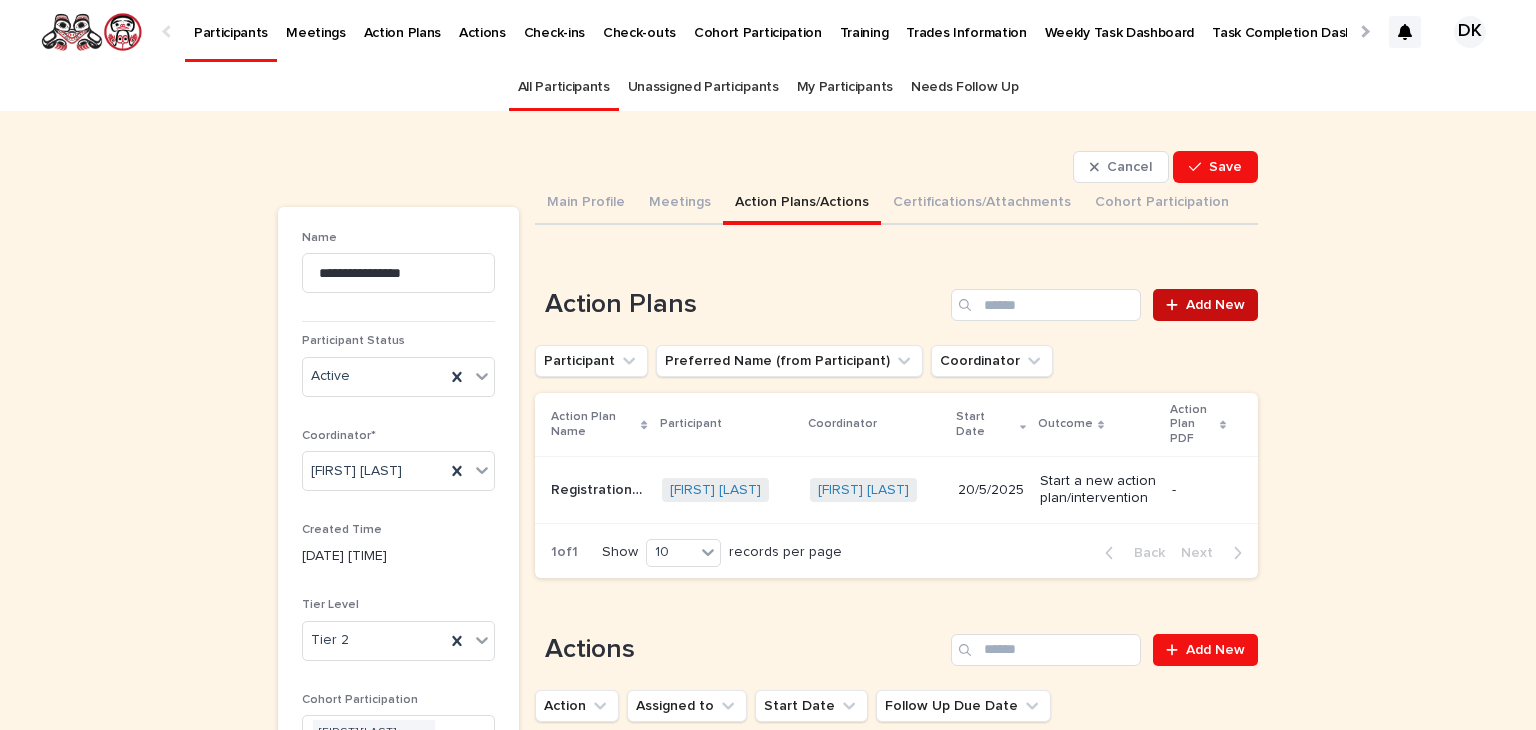 click on "Add New" at bounding box center (1215, 305) 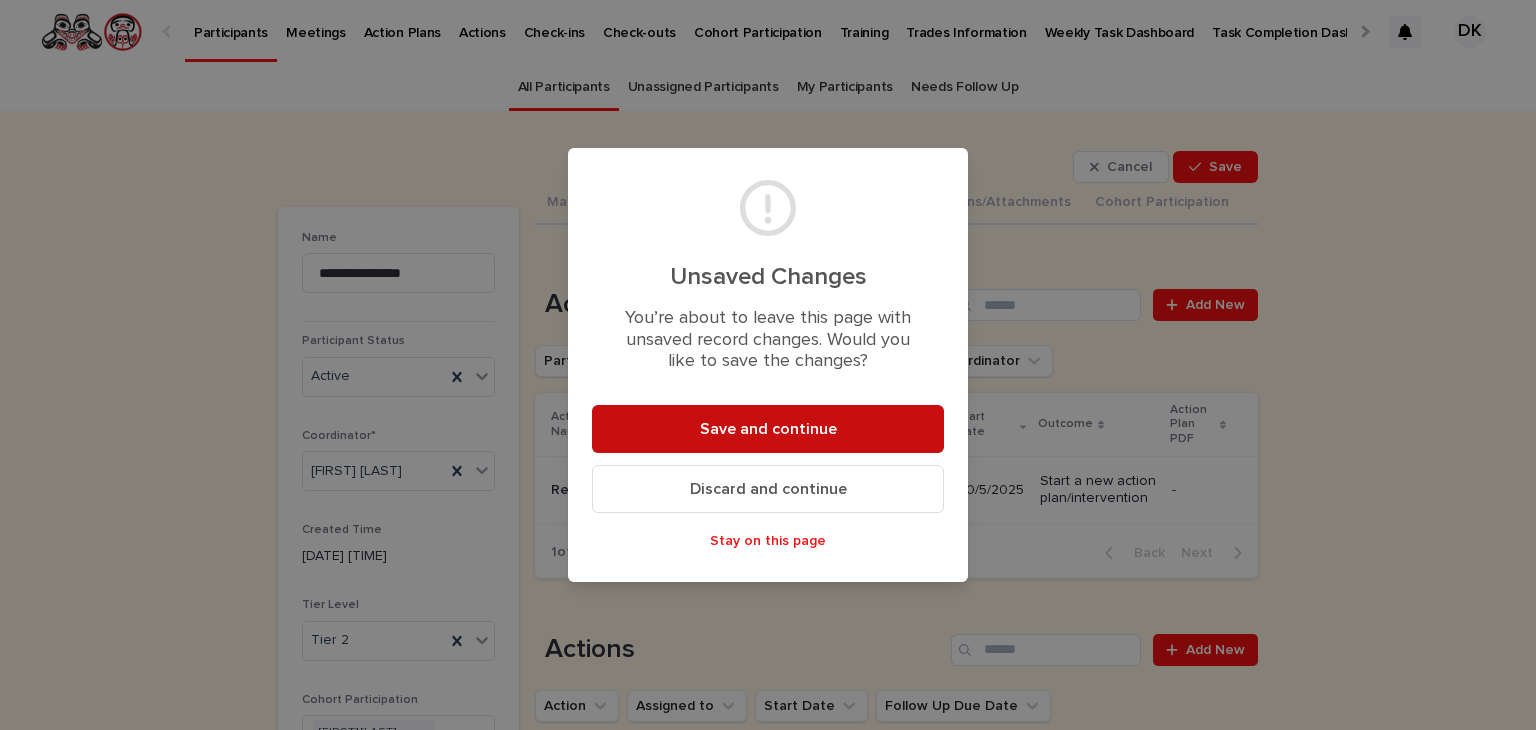 click on "Save and continue" at bounding box center [768, 429] 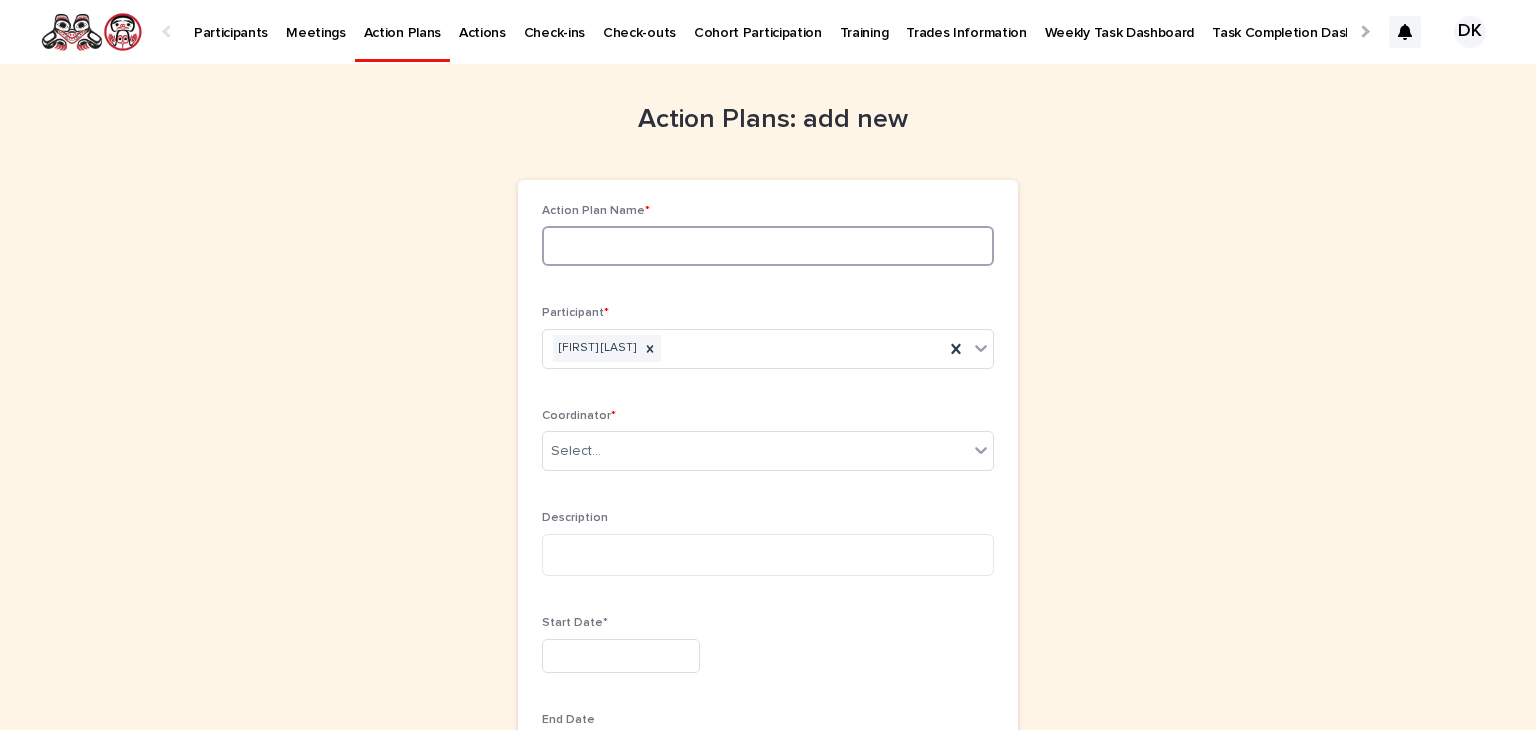 click at bounding box center (768, 246) 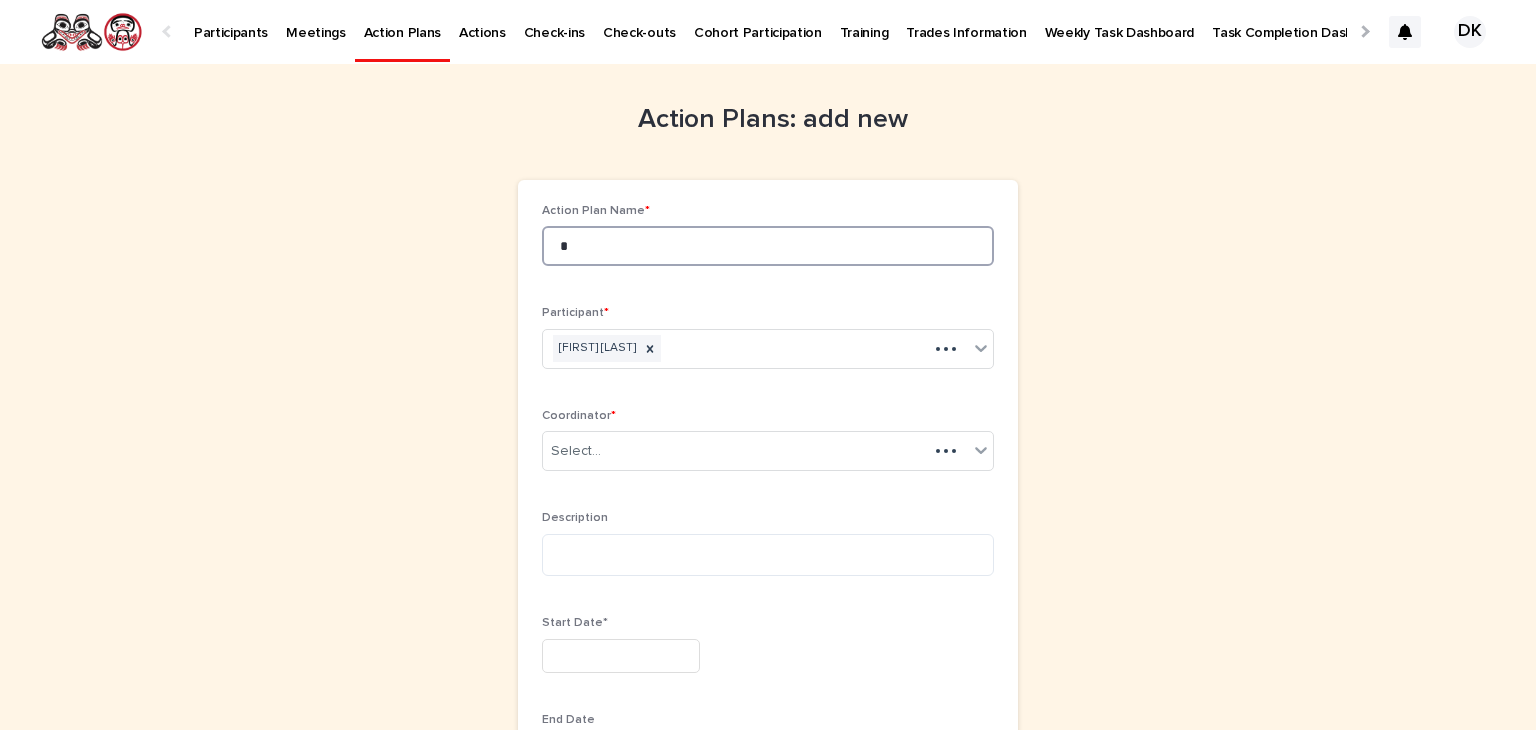 click on "*" at bounding box center [768, 246] 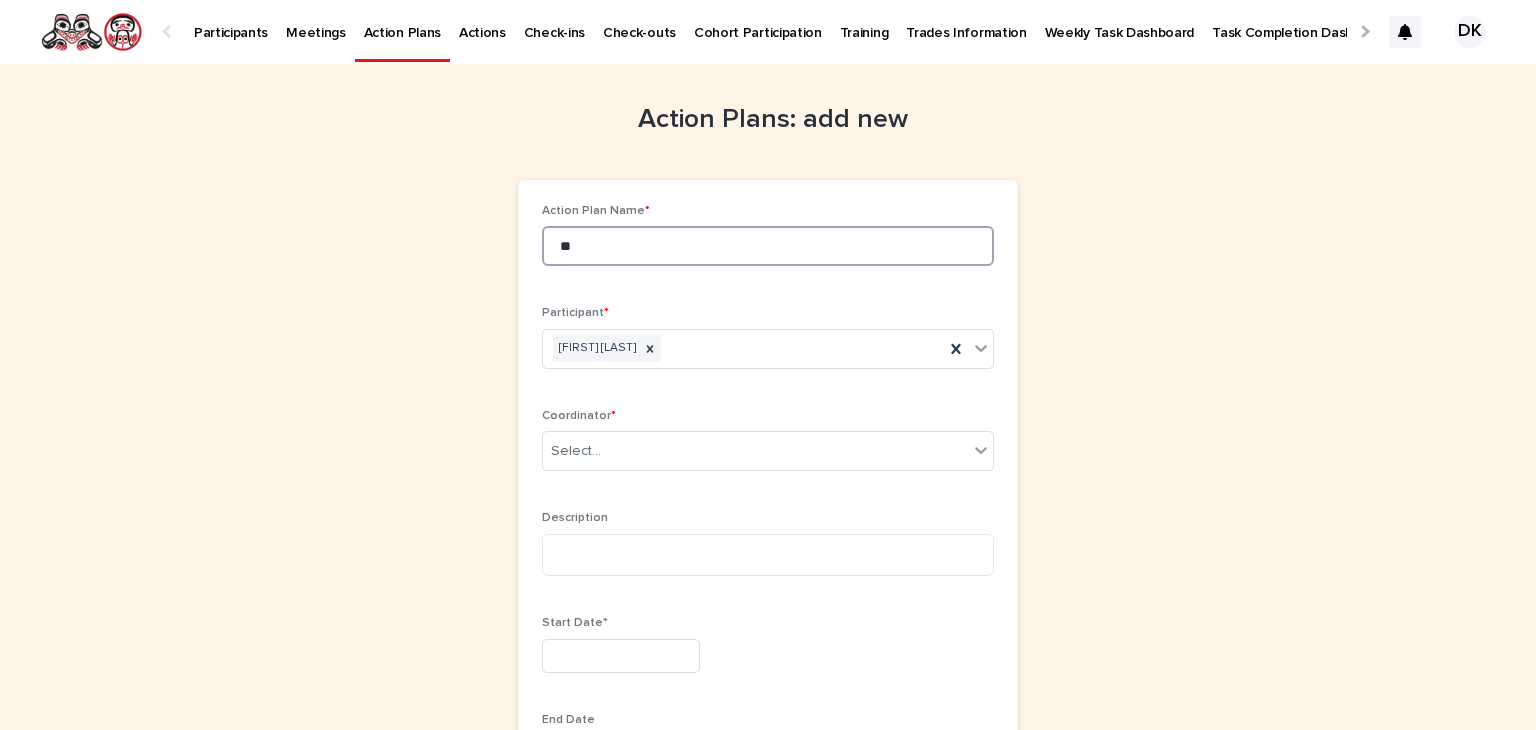 type on "*" 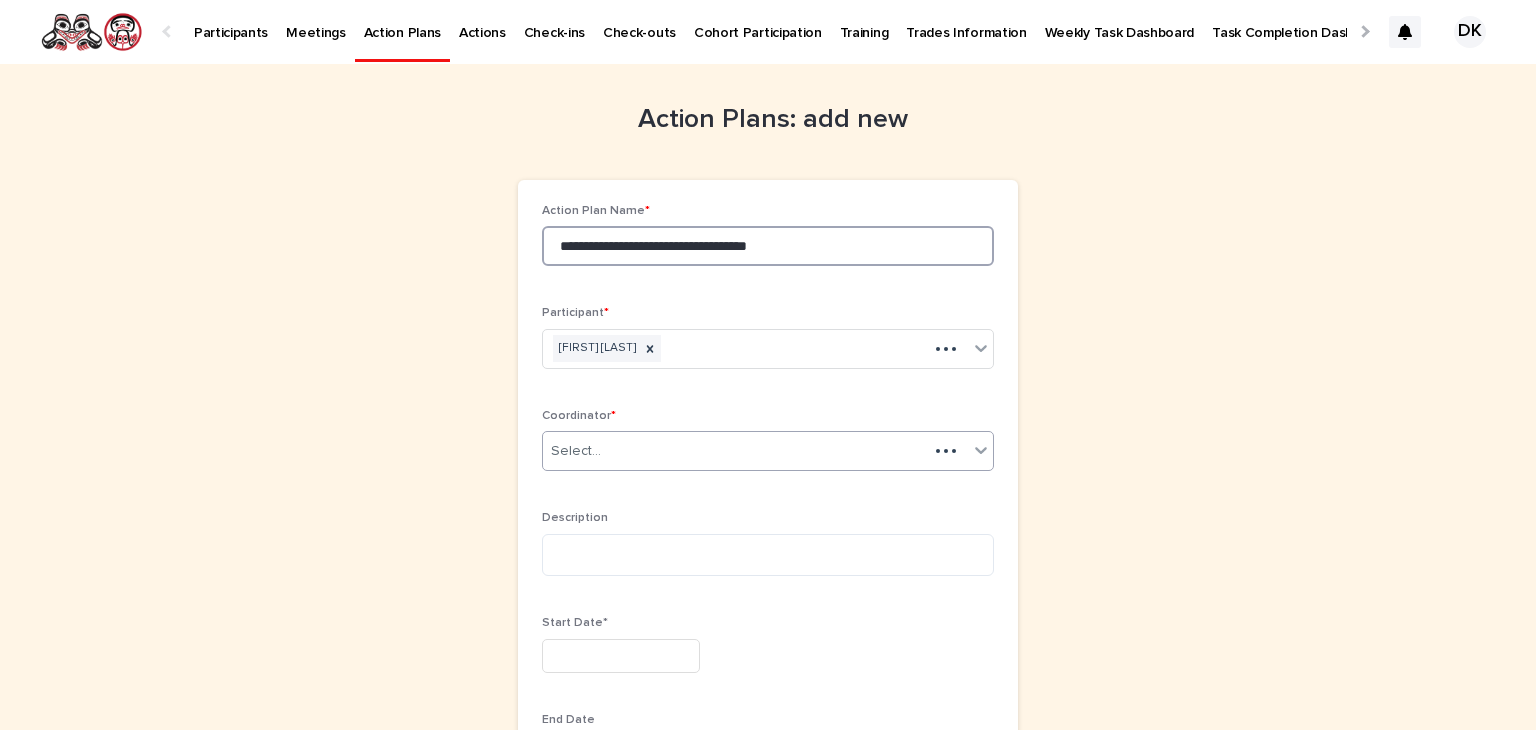 type on "**********" 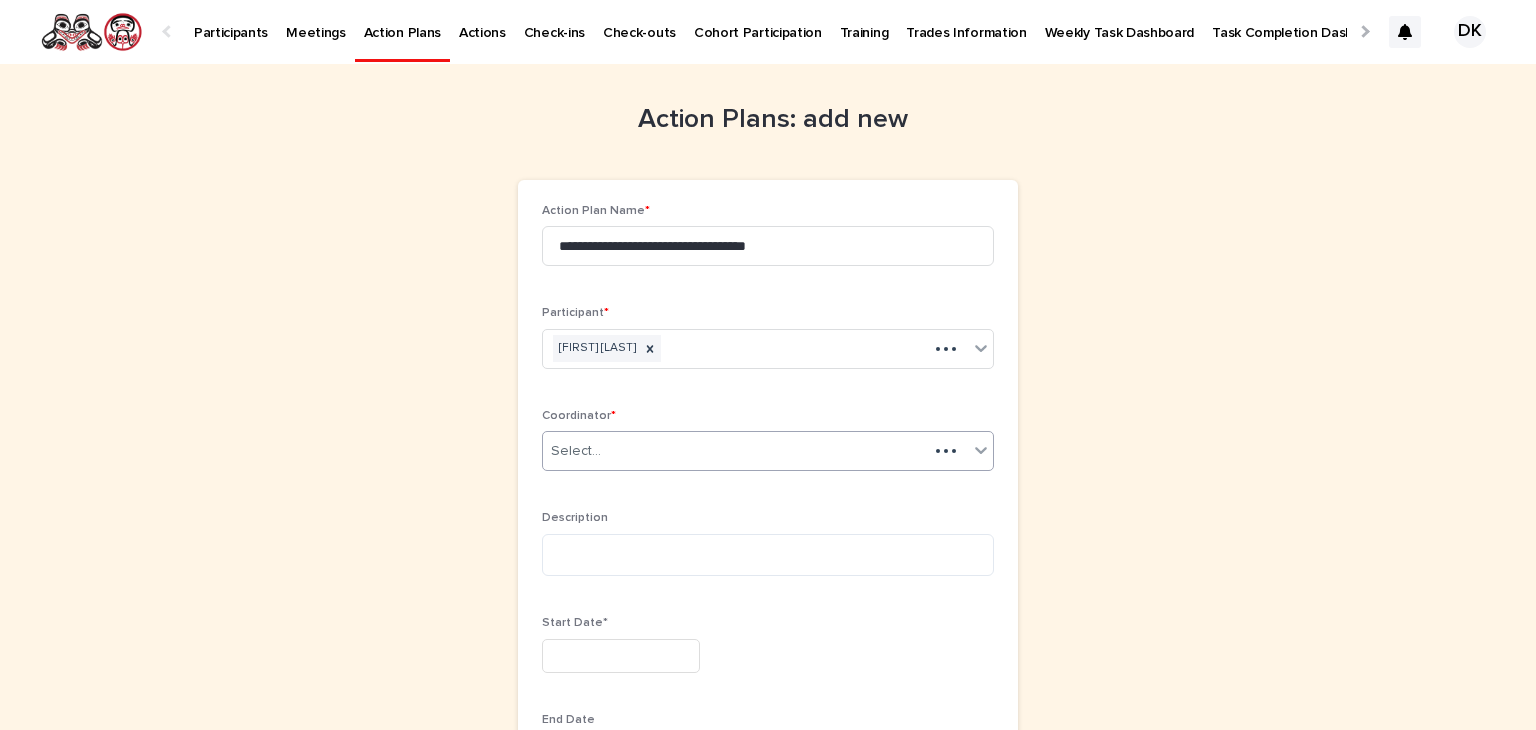 click 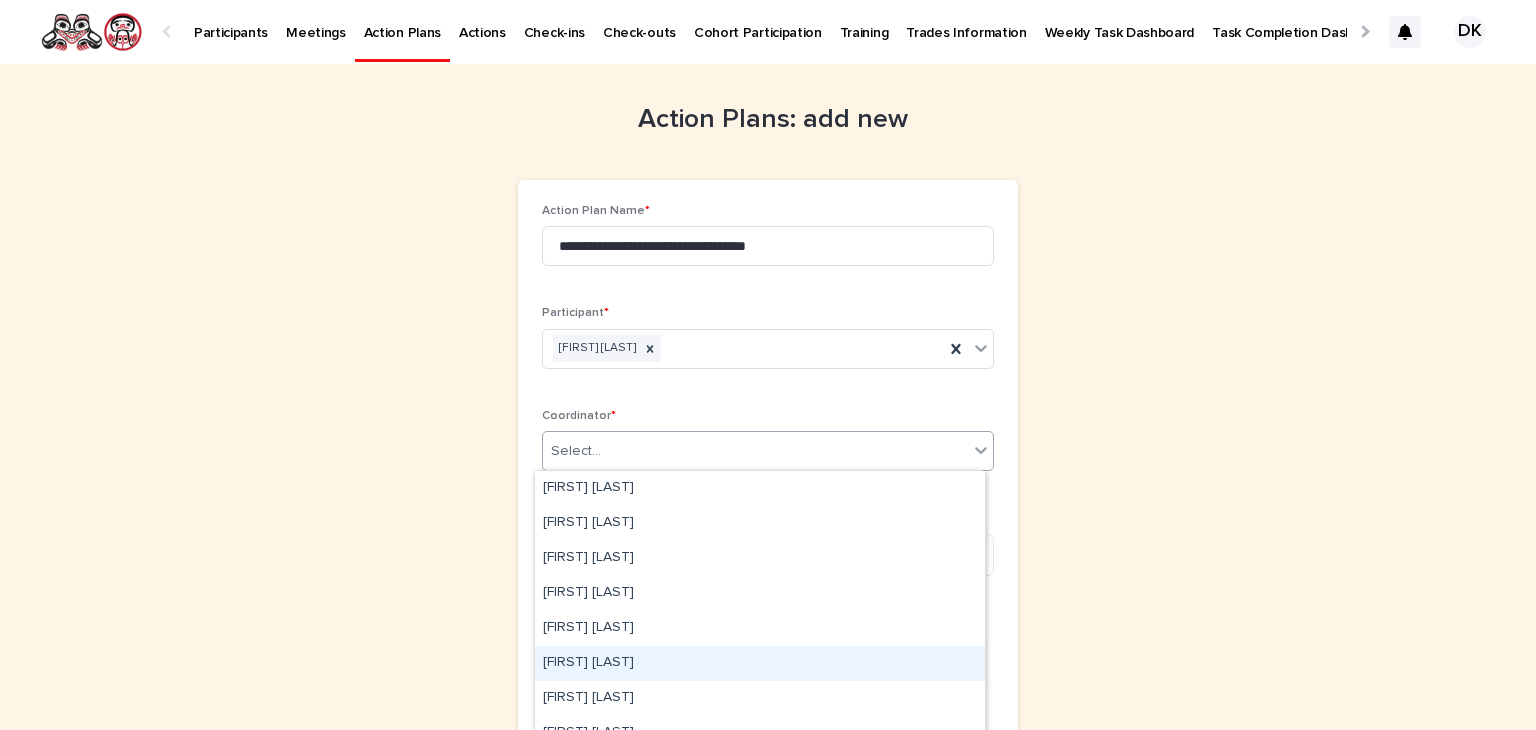 click on "[FIRST] [LAST]" at bounding box center [760, 663] 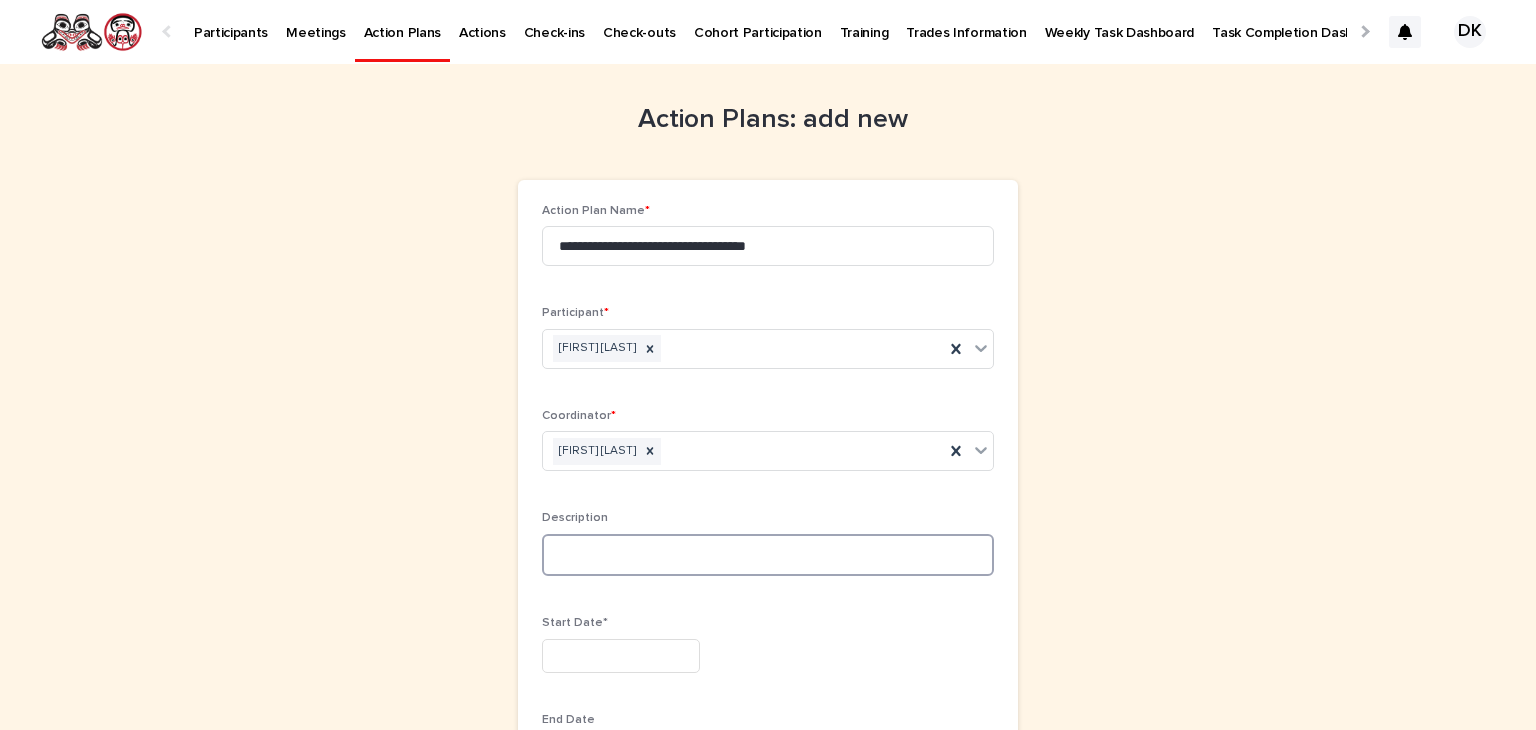 click at bounding box center (768, 555) 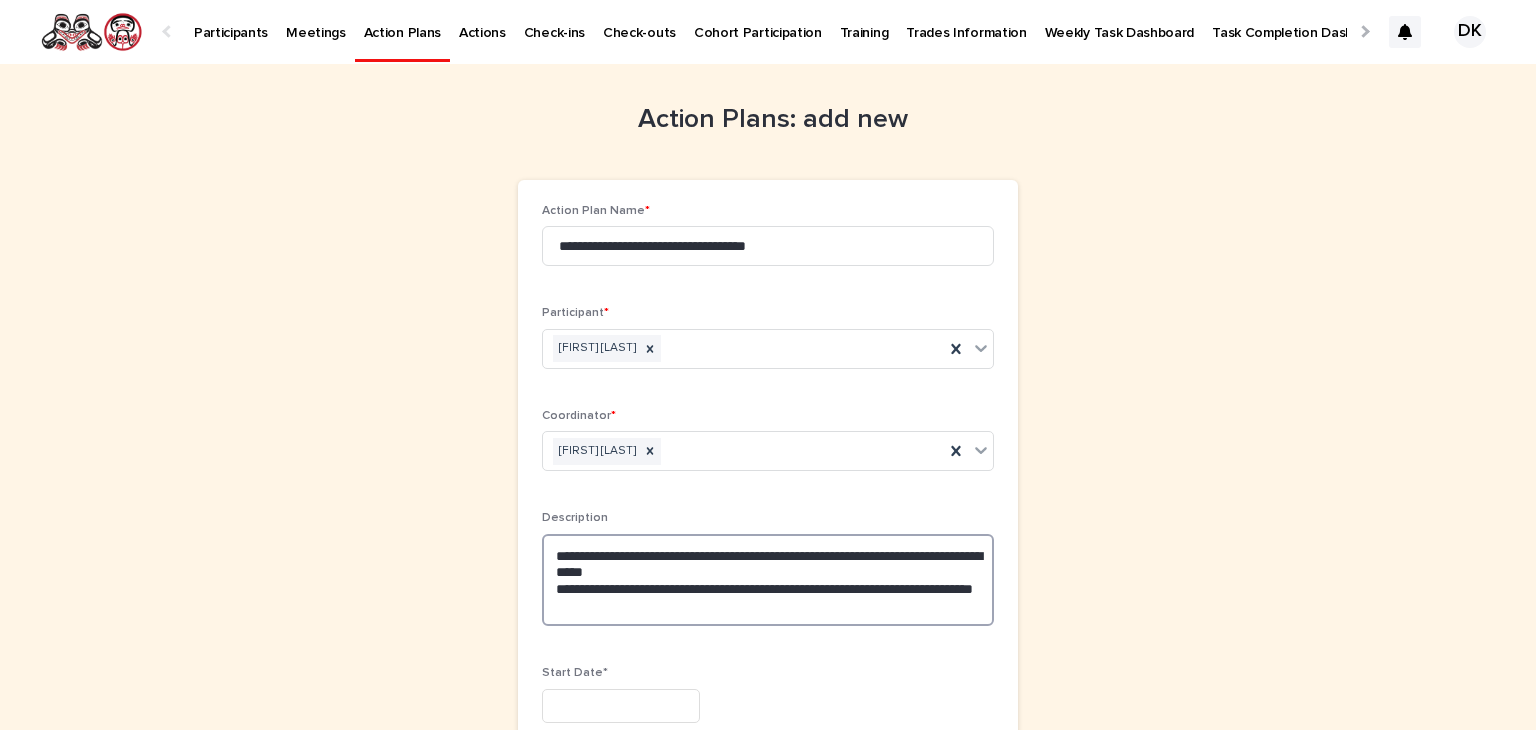 type on "**********" 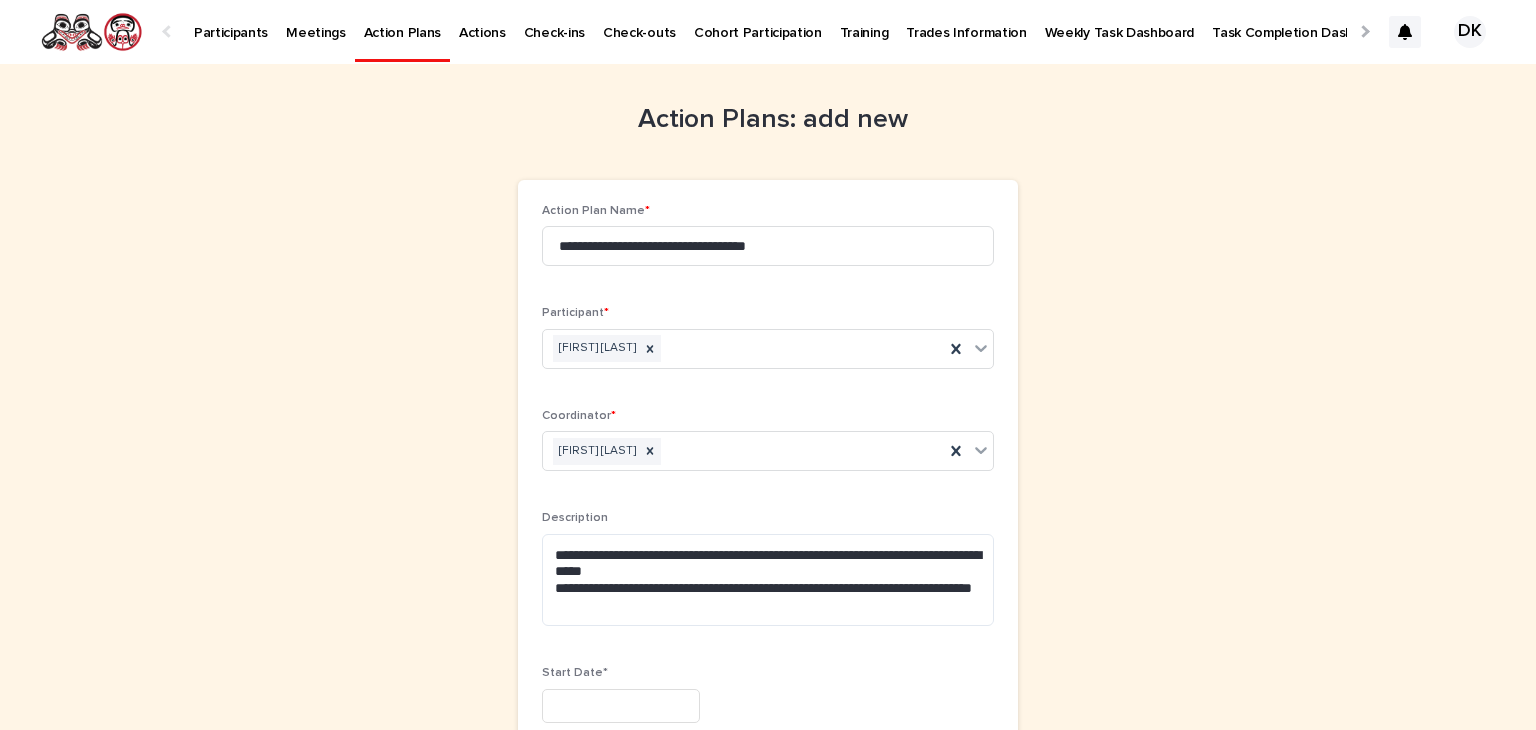 click at bounding box center [621, 706] 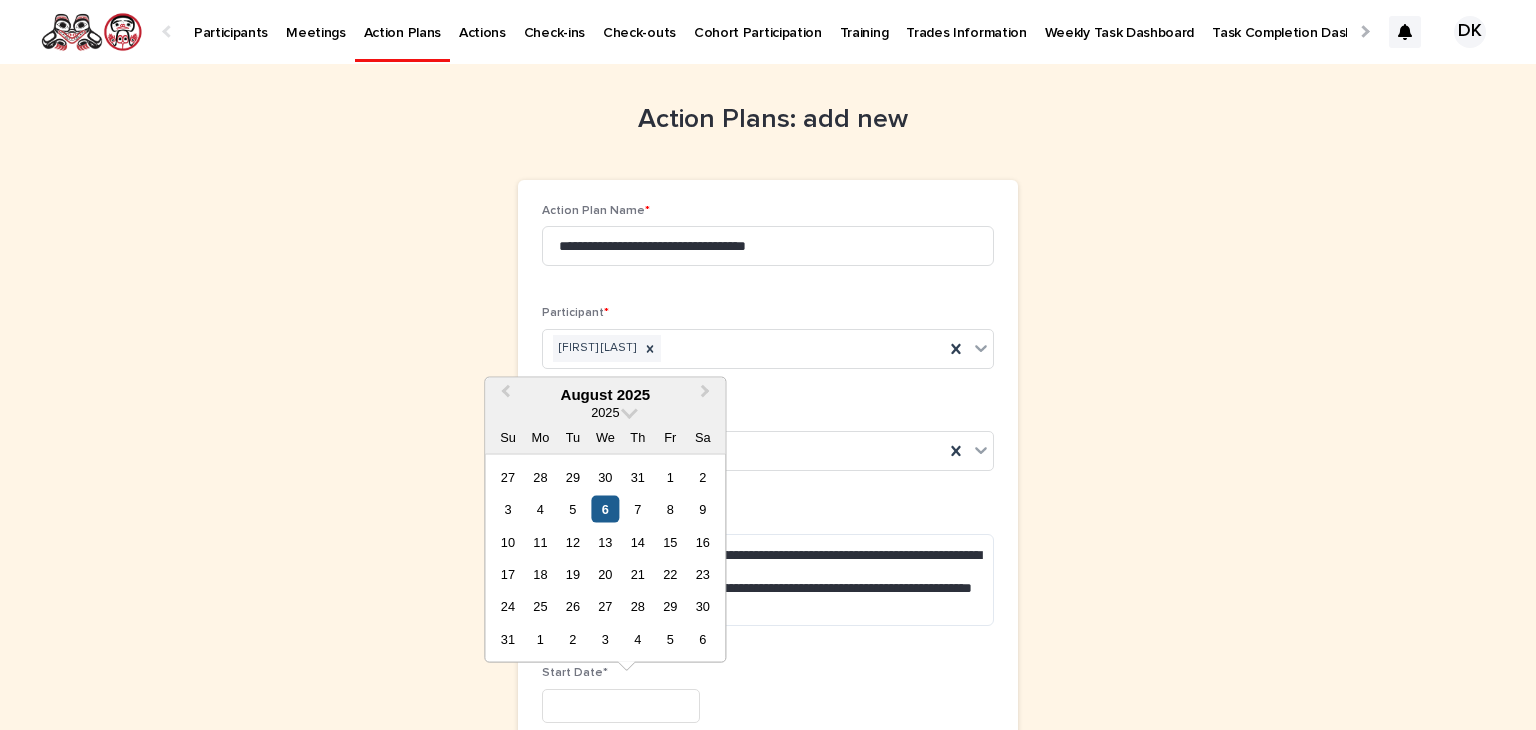 click on "6" at bounding box center (605, 509) 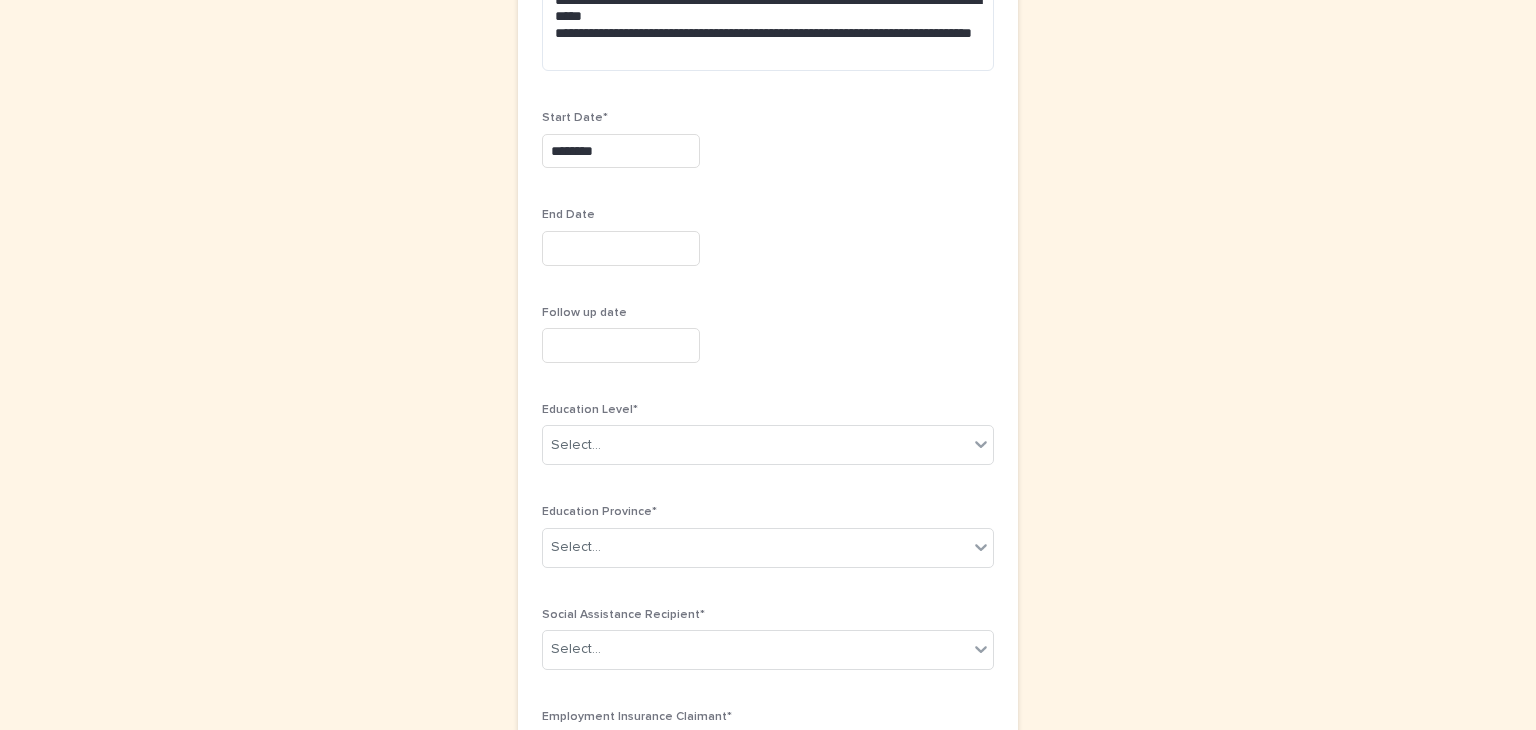 scroll, scrollTop: 556, scrollLeft: 0, axis: vertical 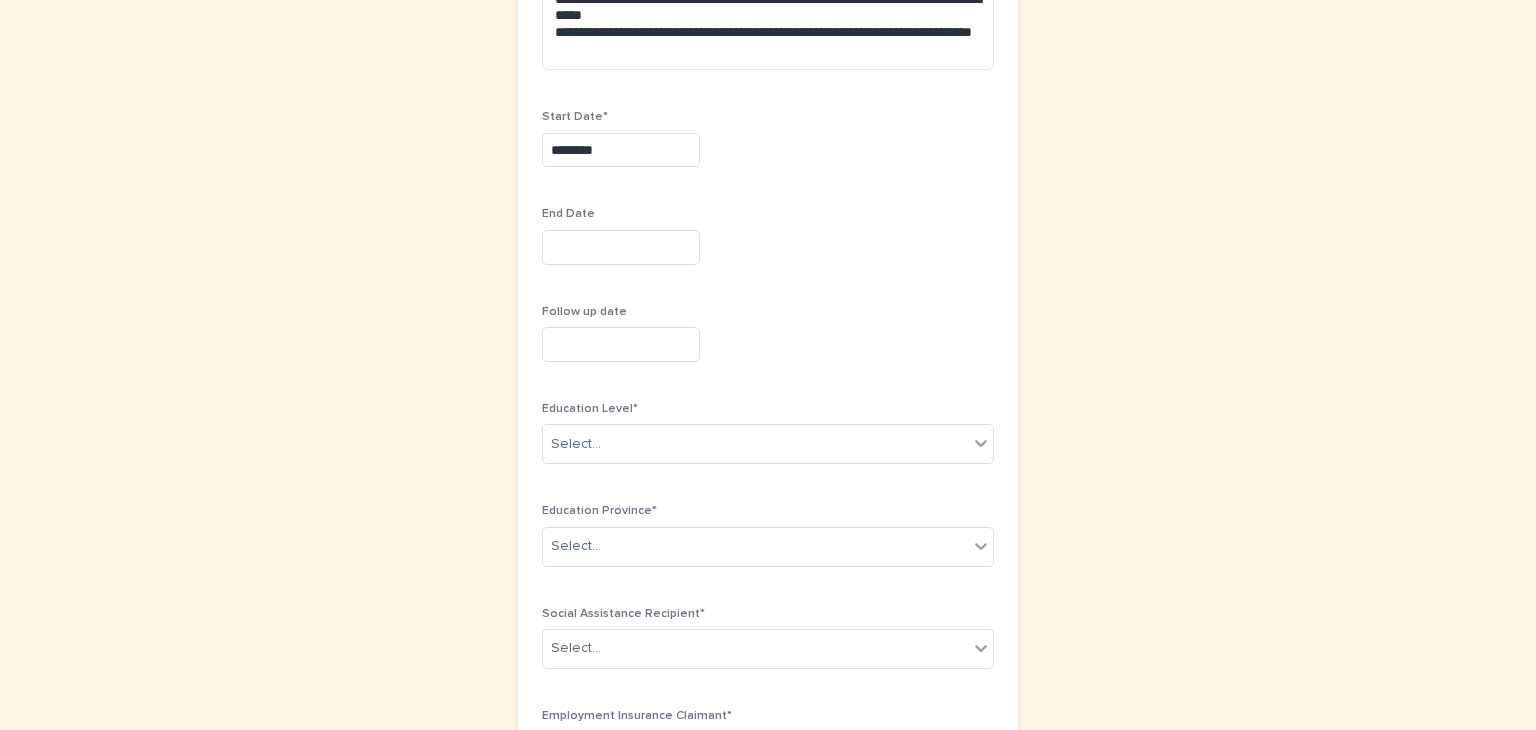 click at bounding box center (621, 247) 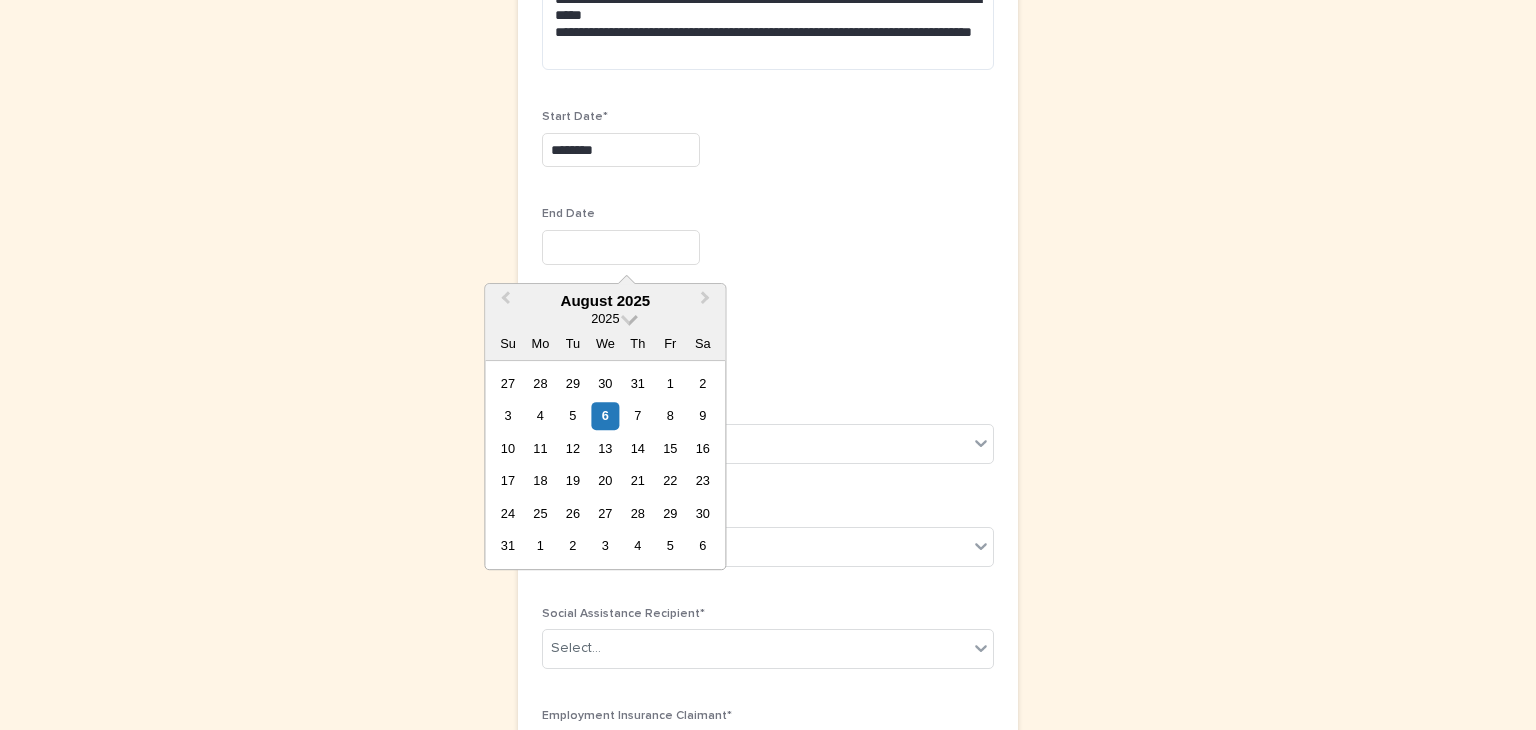 click at bounding box center [629, 317] 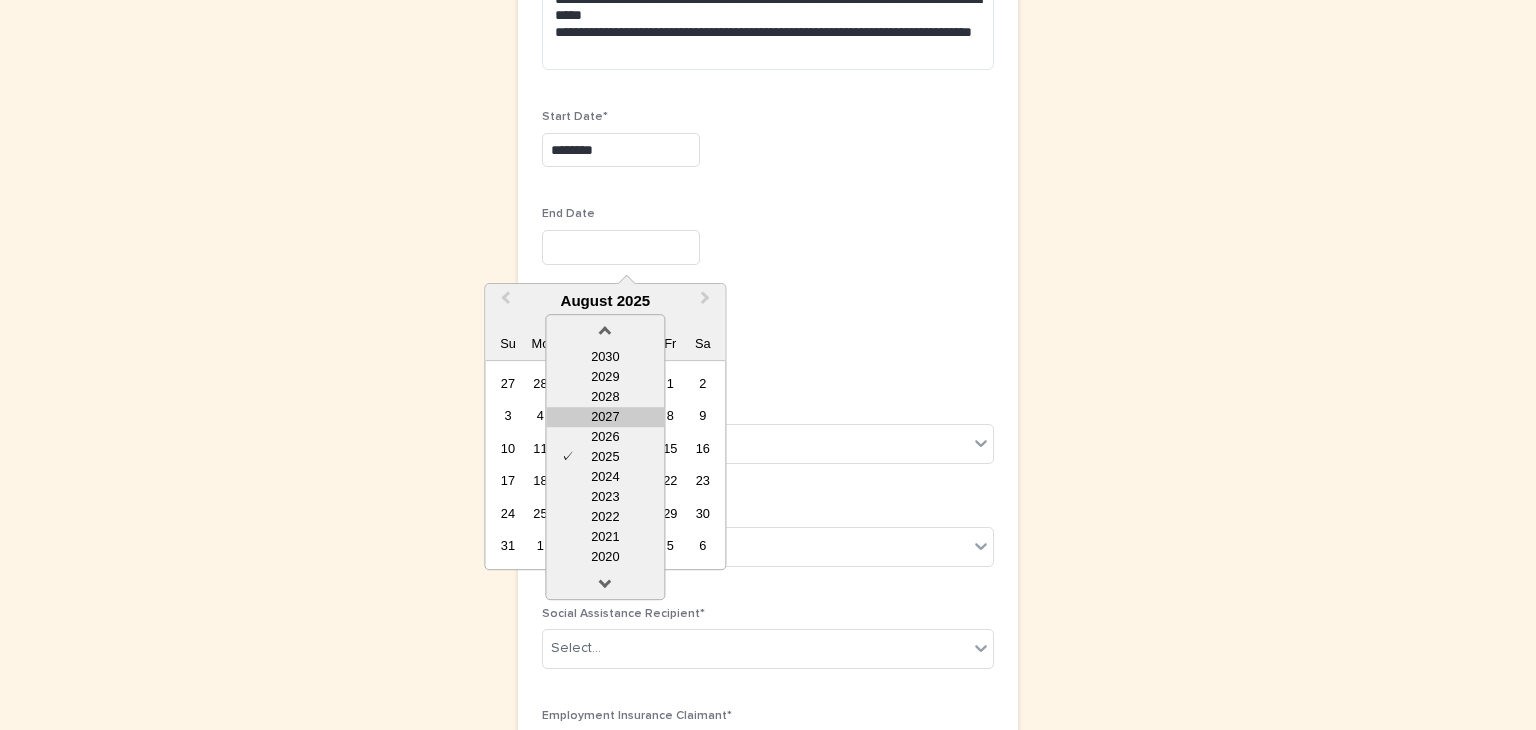 click on "2027" at bounding box center (605, 417) 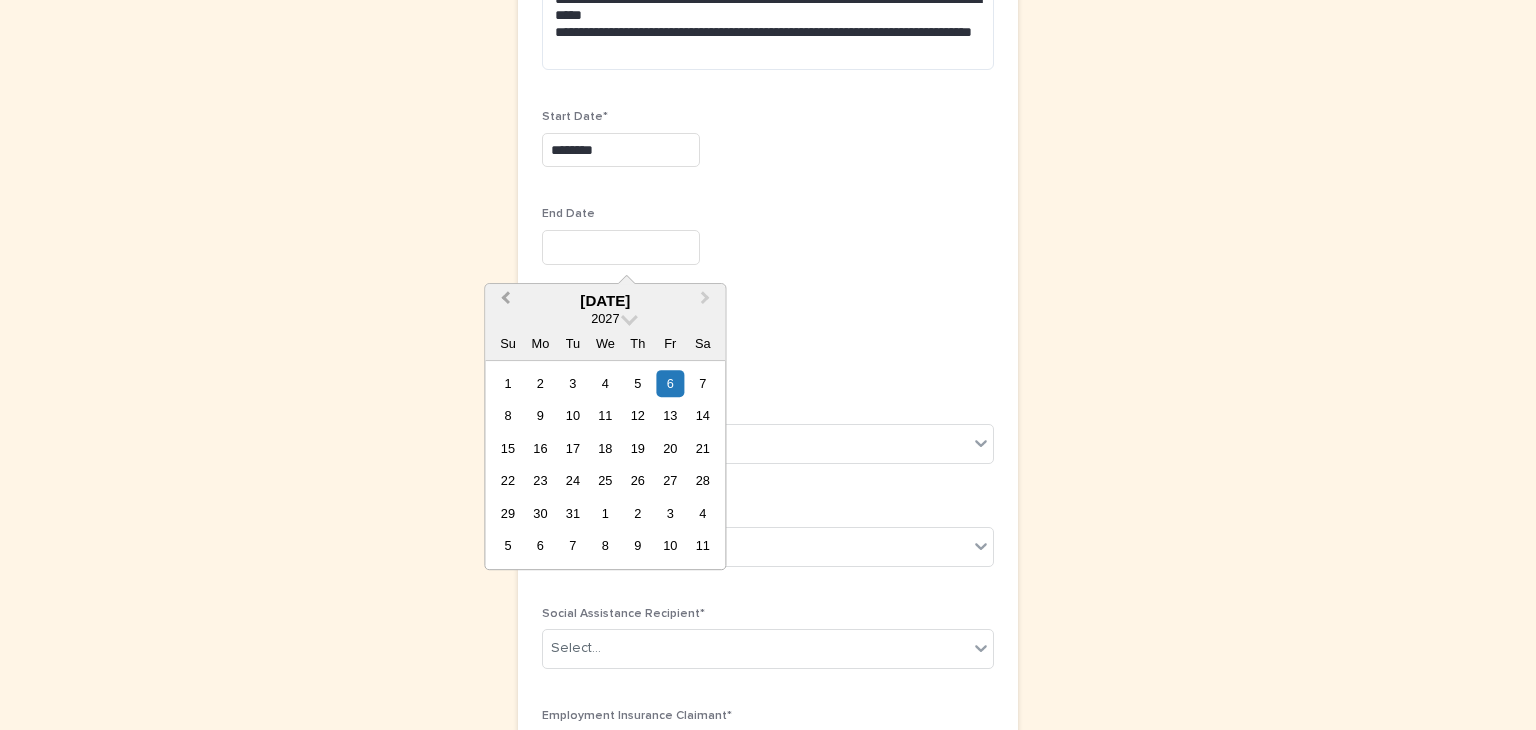 click on "Previous Month" at bounding box center [505, 301] 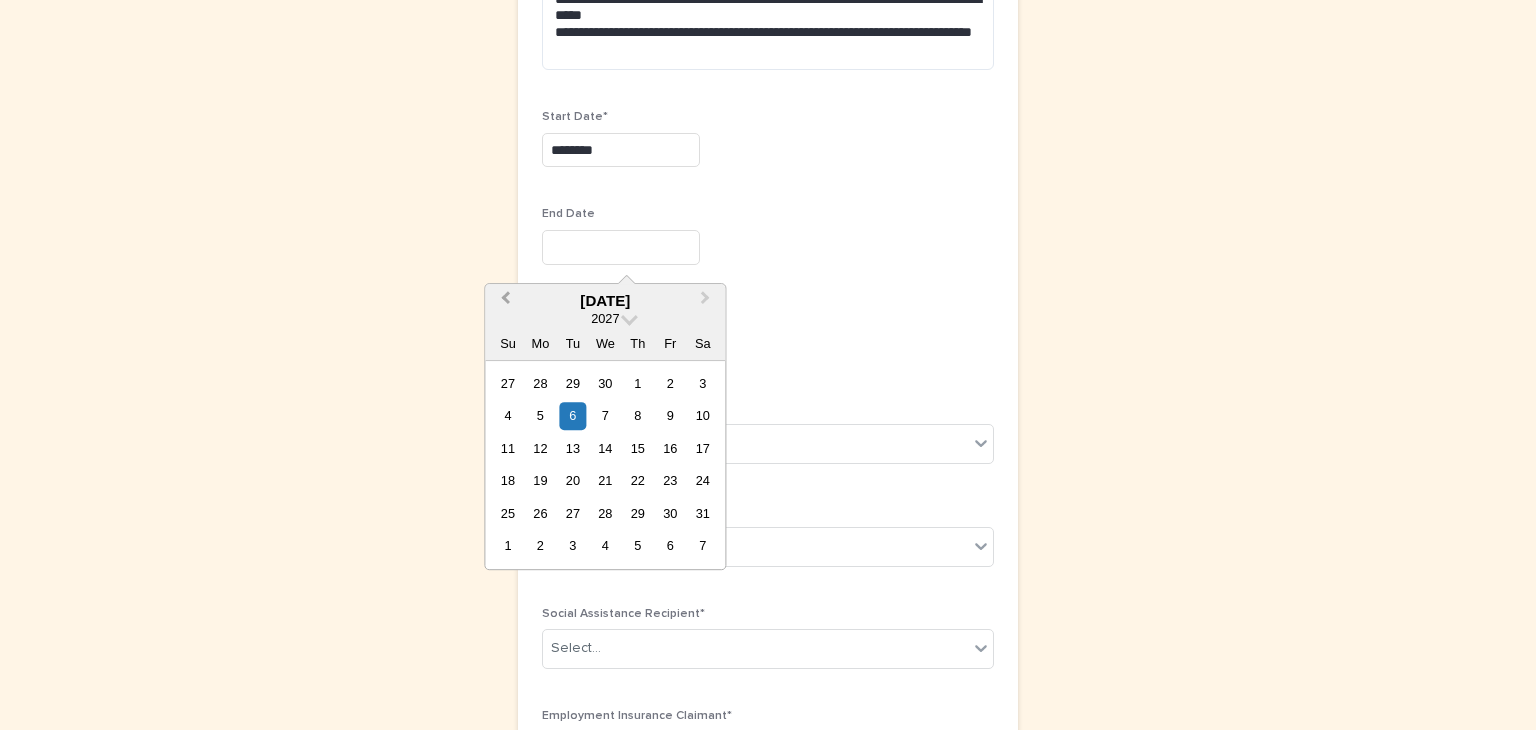 click on "Previous Month" at bounding box center [505, 301] 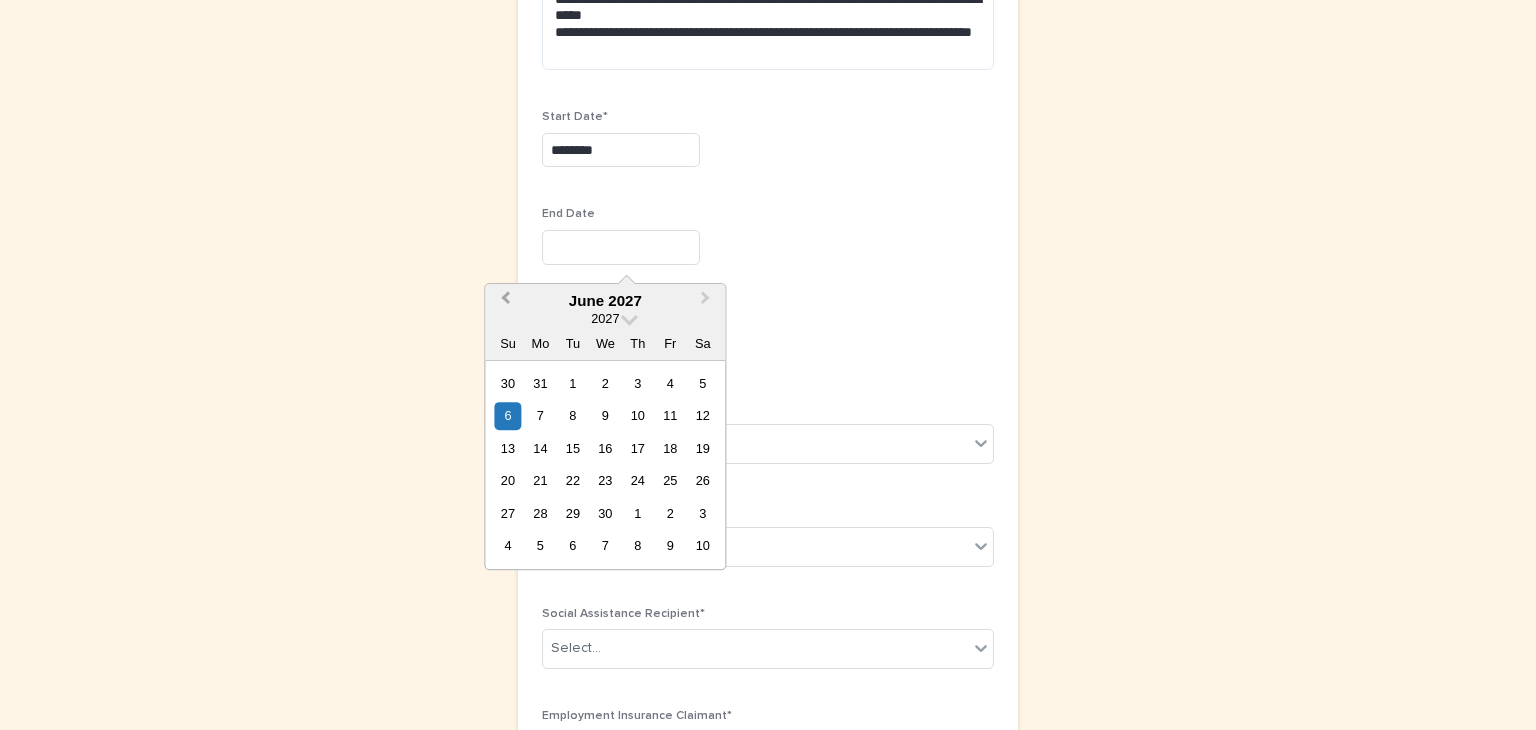 click on "Previous Month" at bounding box center [505, 301] 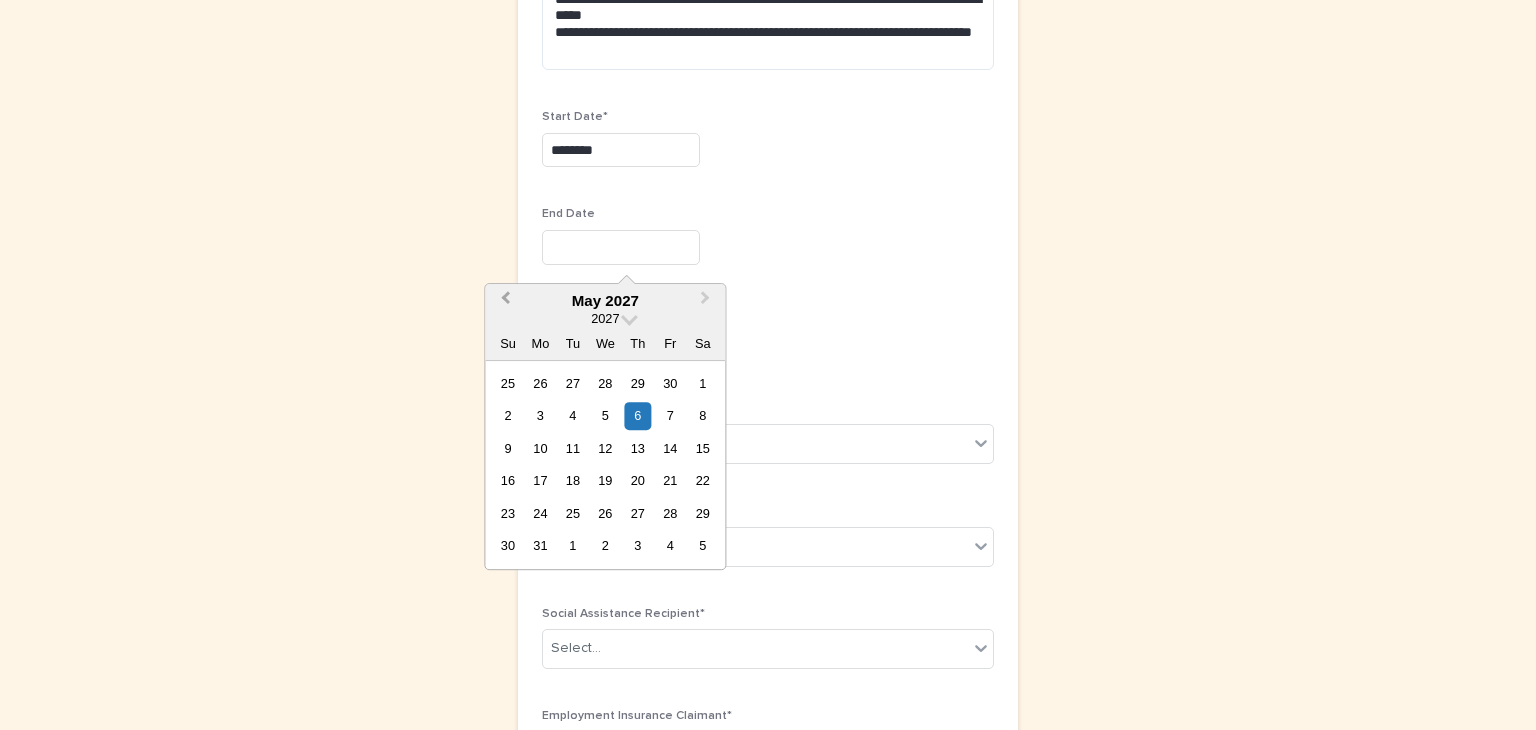 click on "Previous Month" at bounding box center [505, 301] 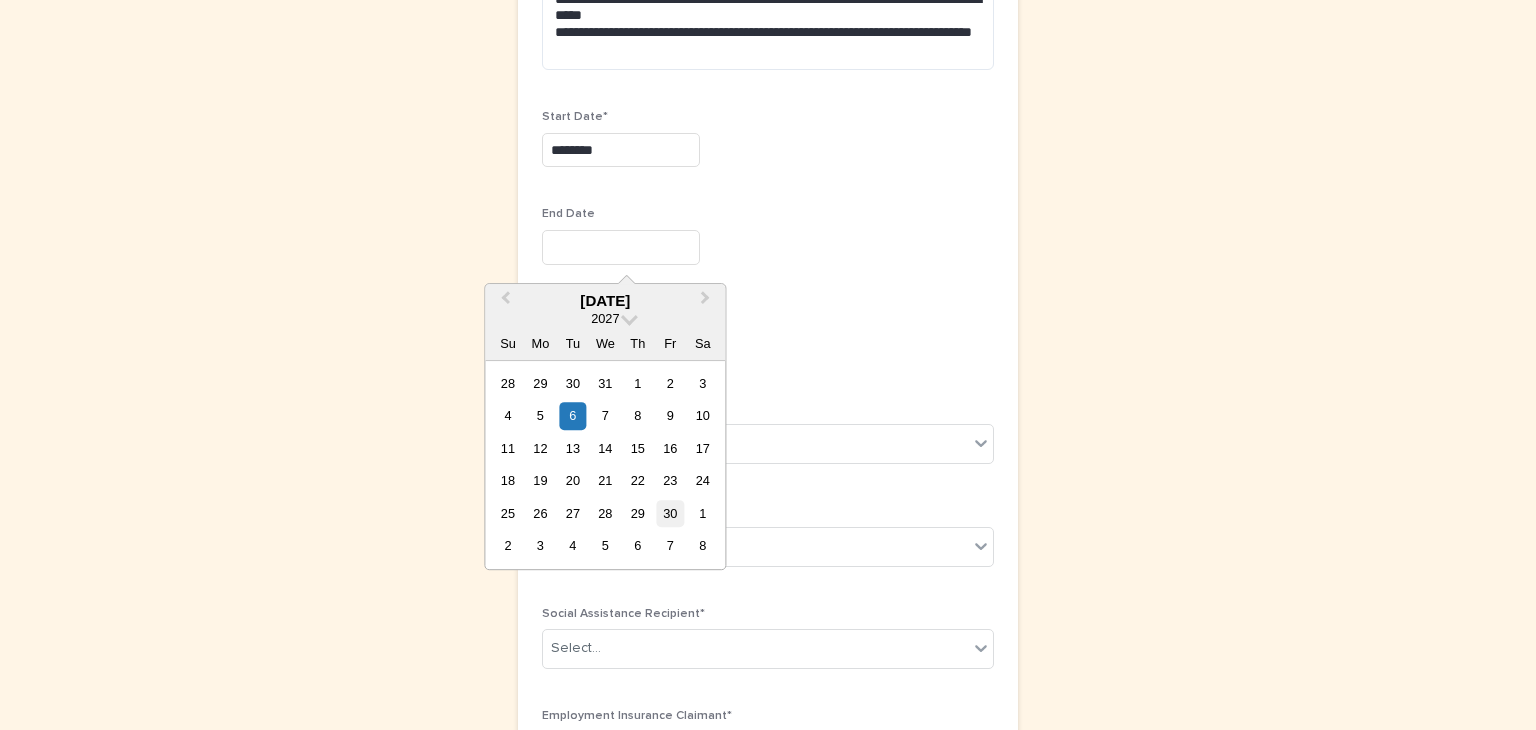 click on "30" at bounding box center (670, 513) 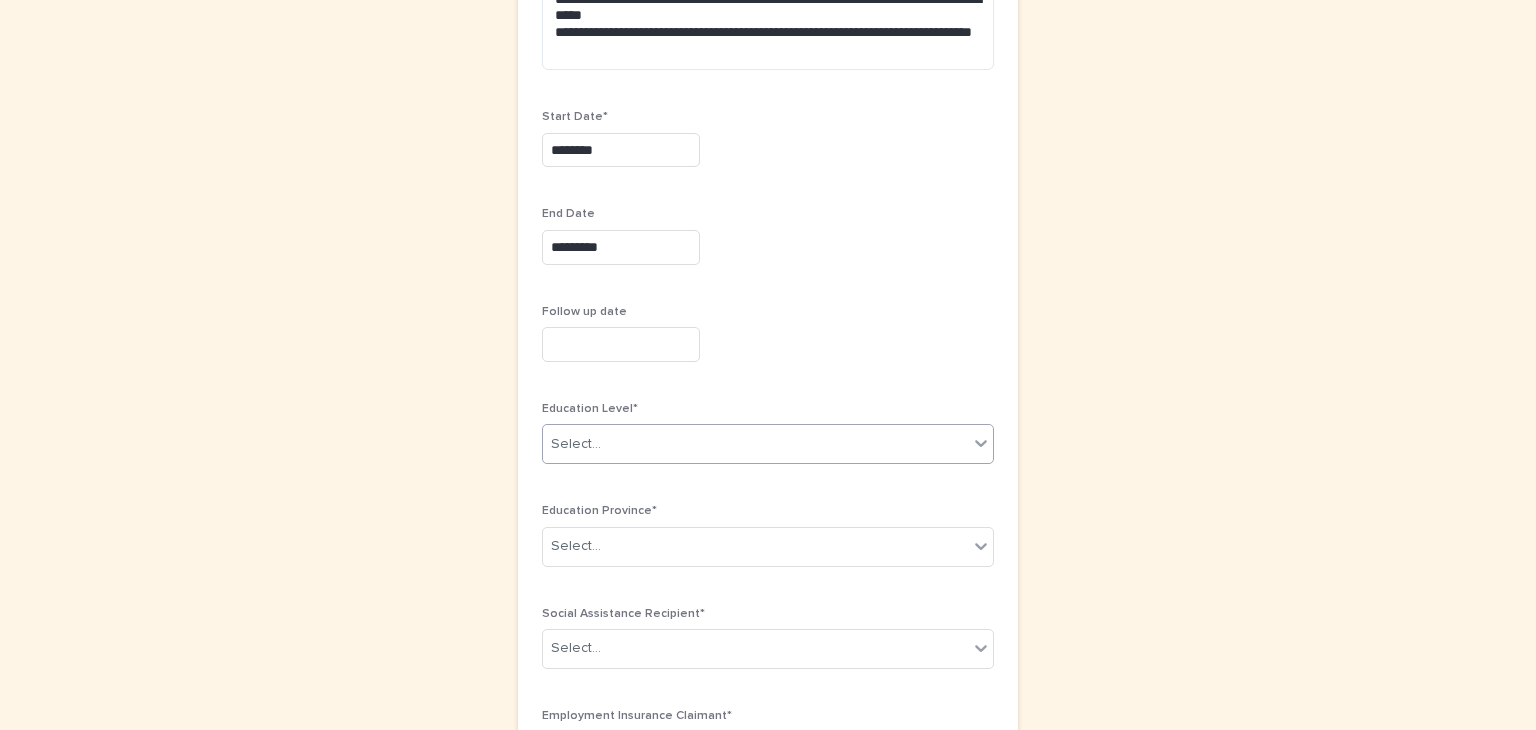 click 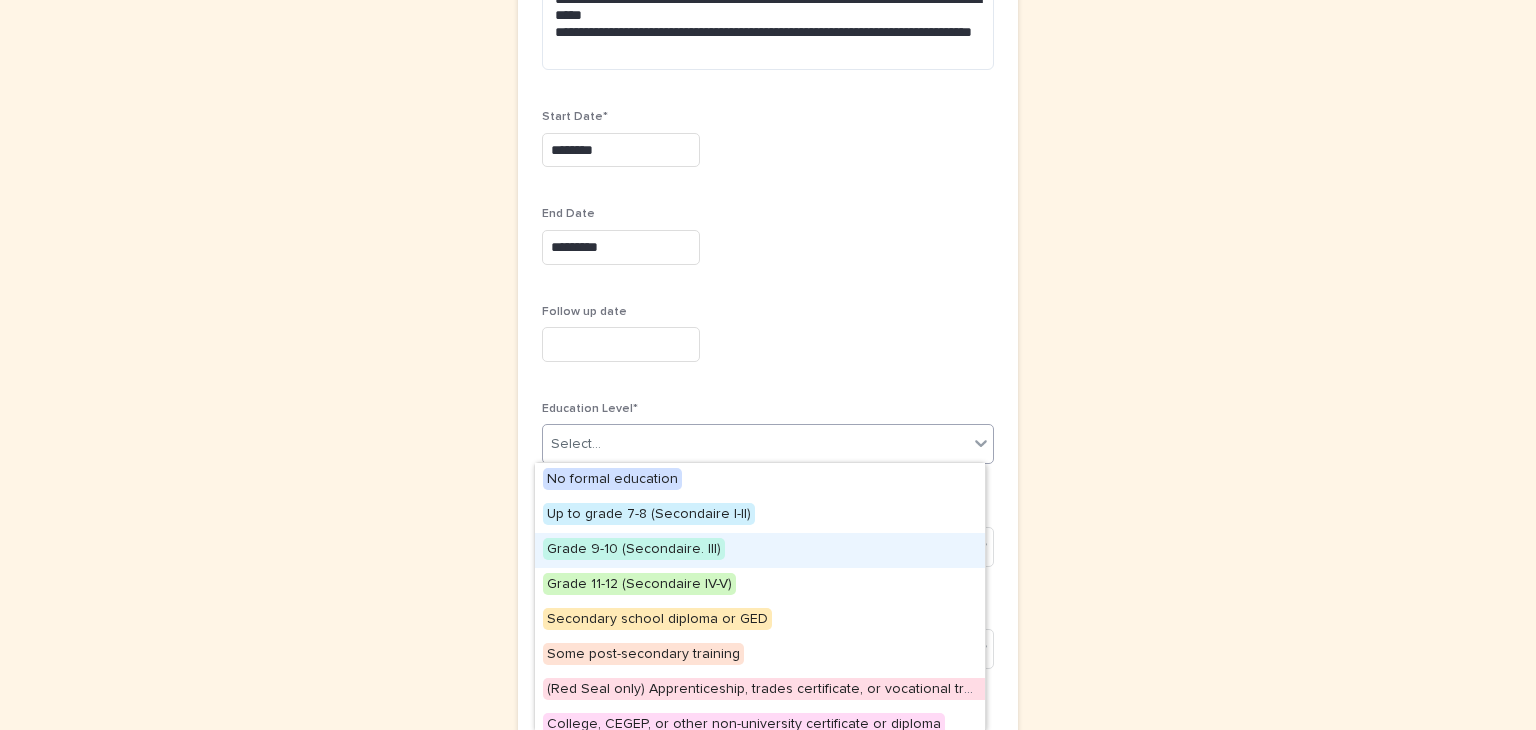 click on "Grade 9-10 (Secondaire. III)" at bounding box center [634, 549] 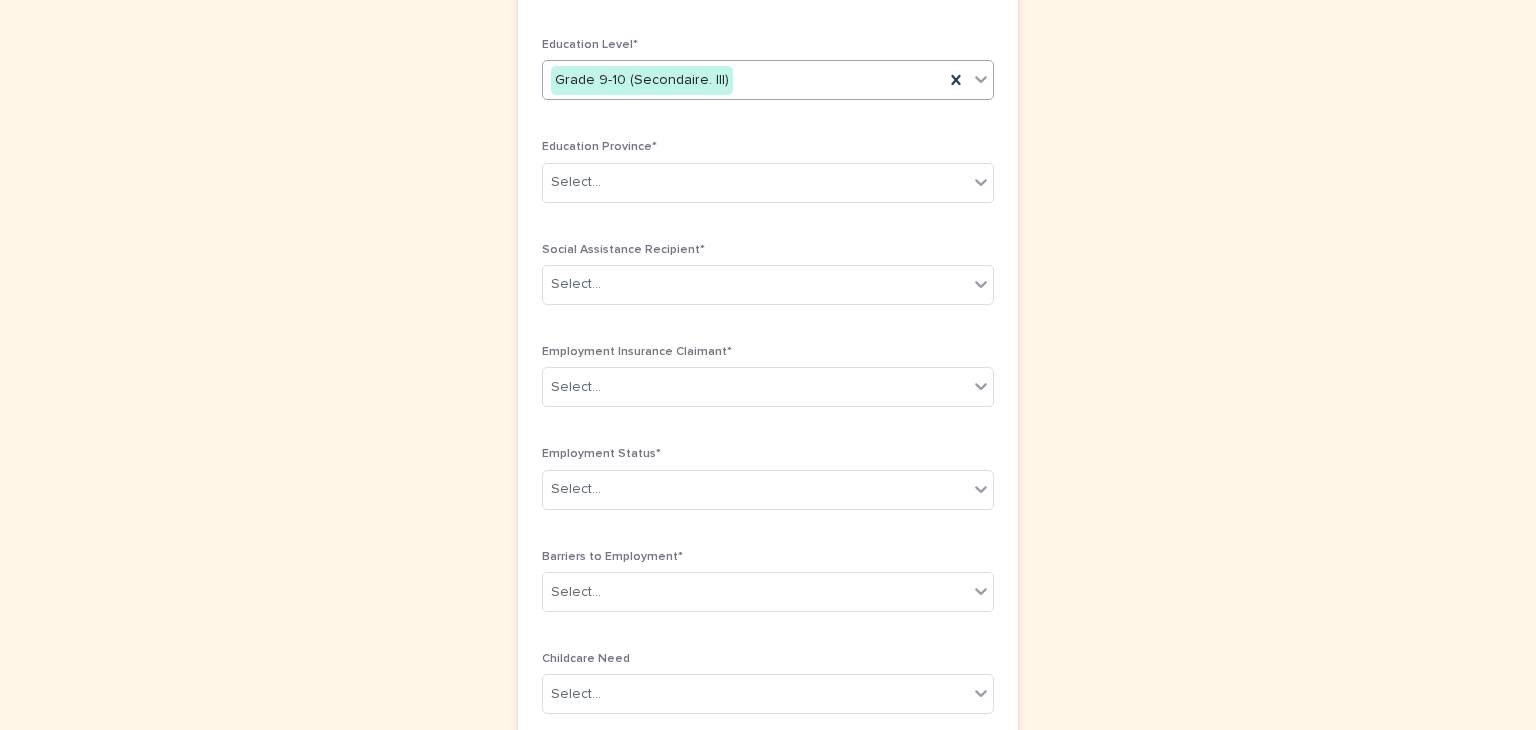 scroll, scrollTop: 928, scrollLeft: 0, axis: vertical 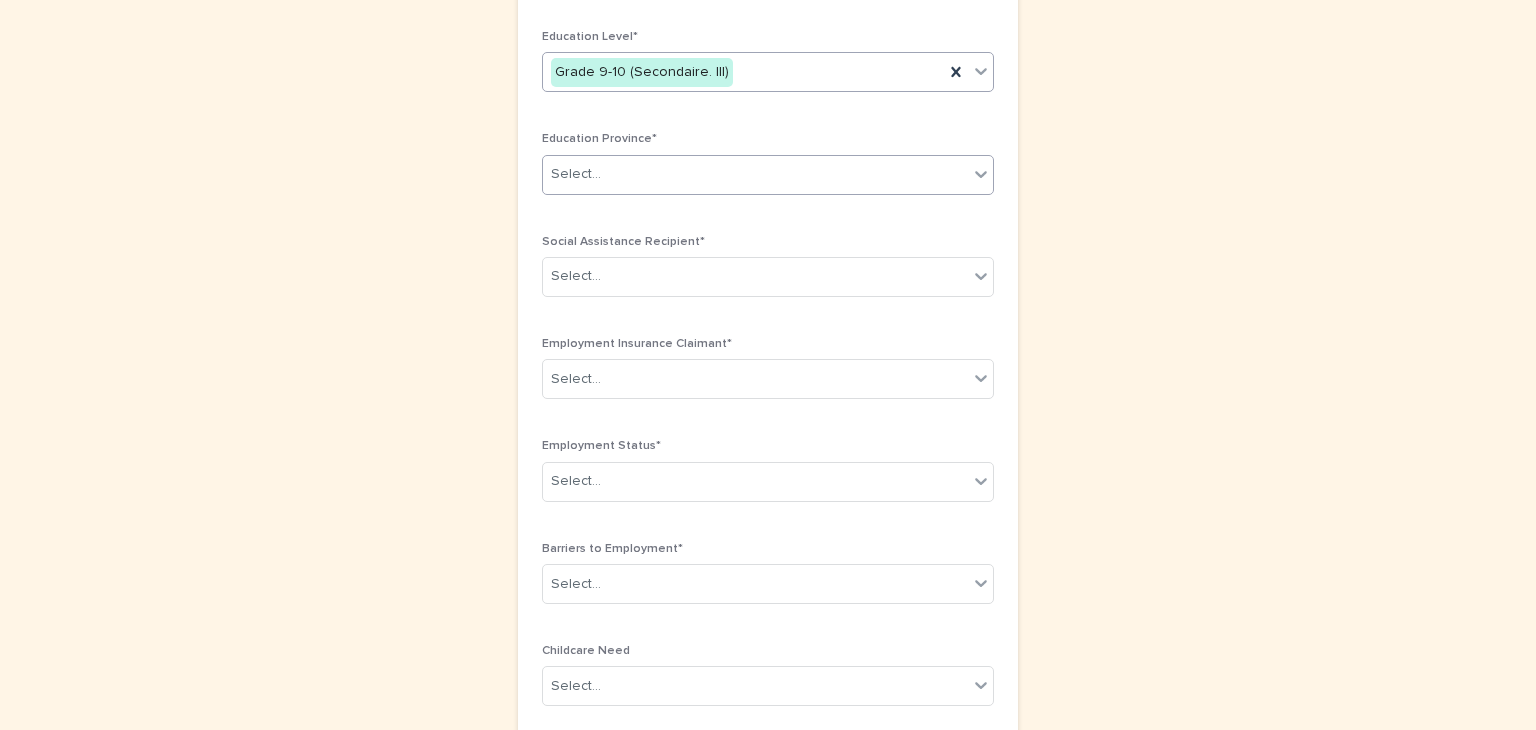 click 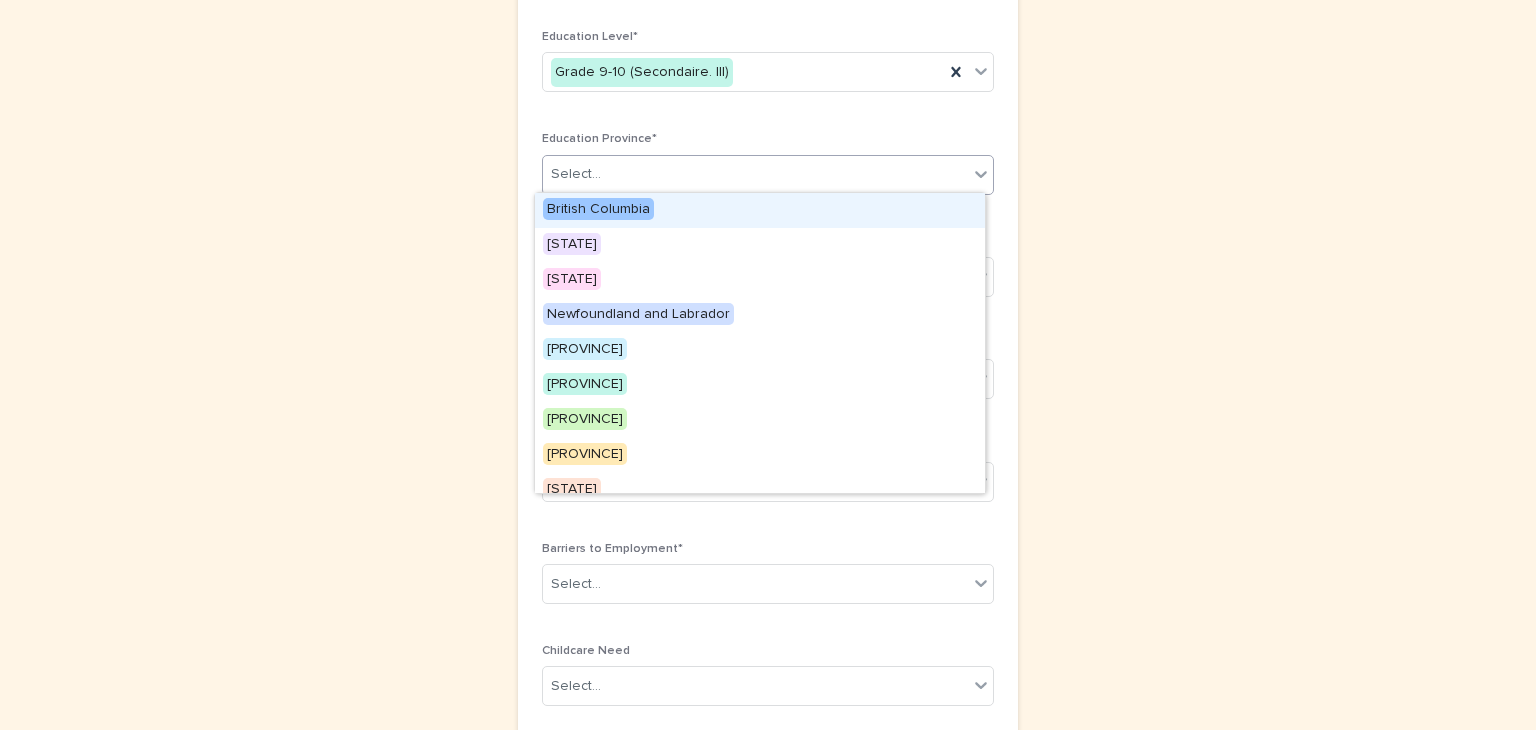 click on "British Columbia" at bounding box center [598, 209] 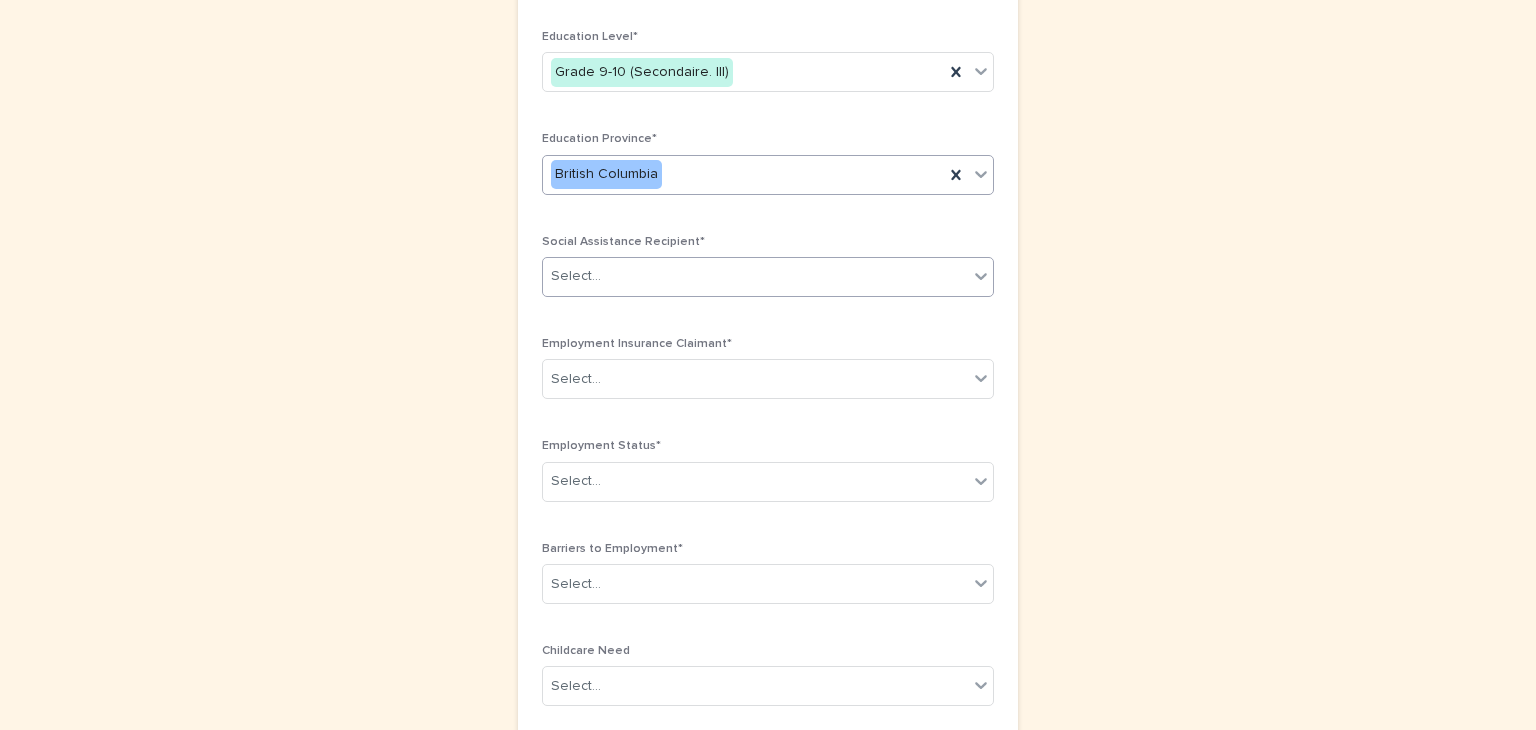 click 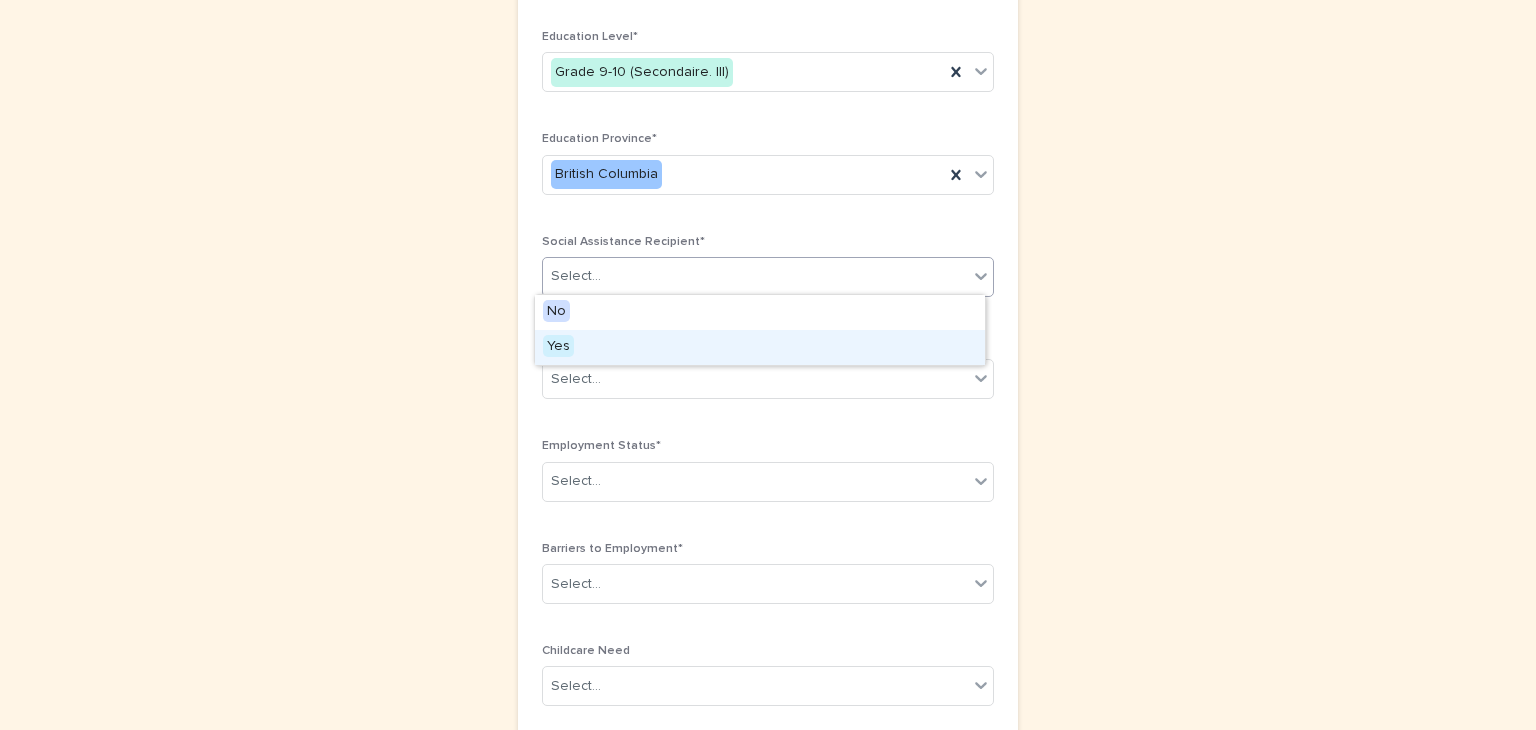 click on "Yes" at bounding box center (760, 347) 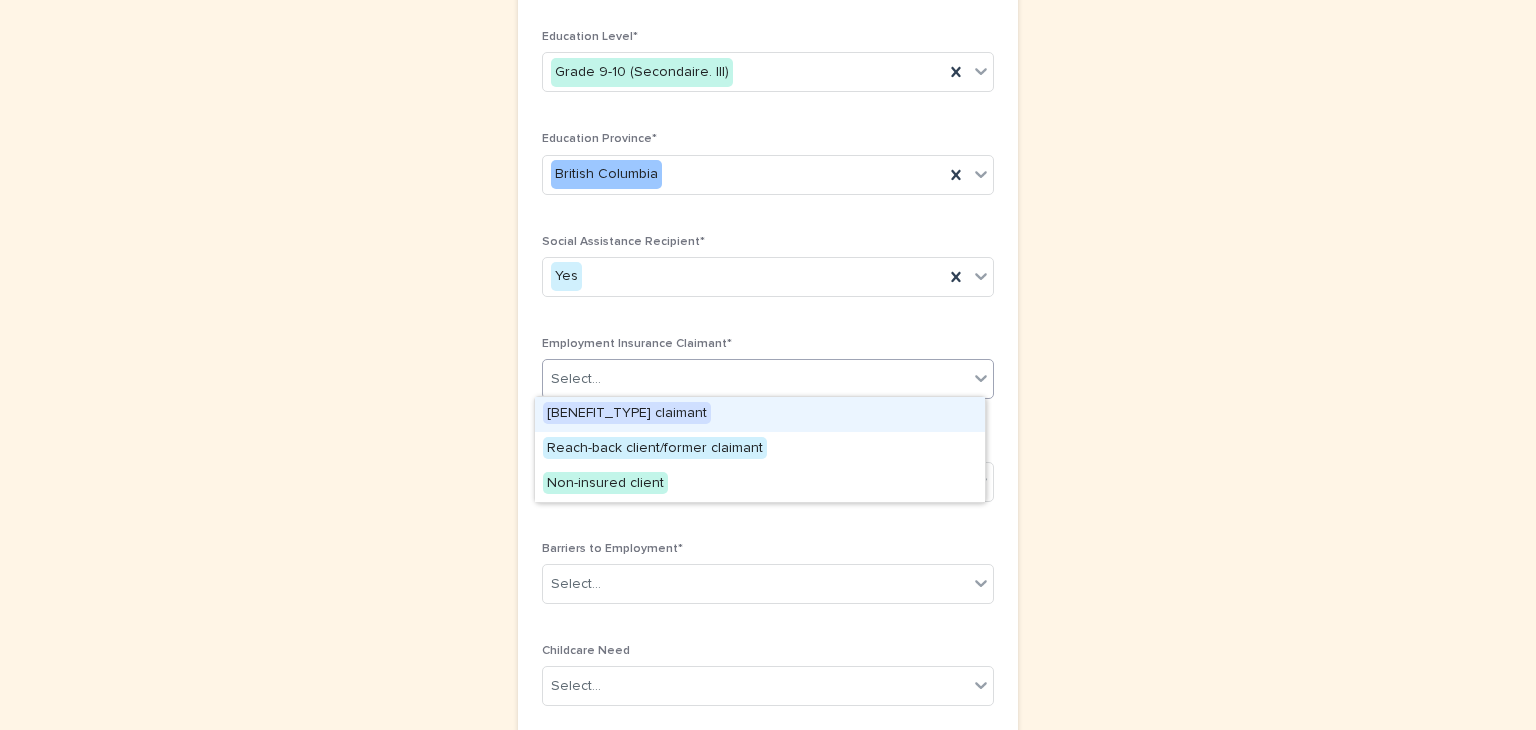 click 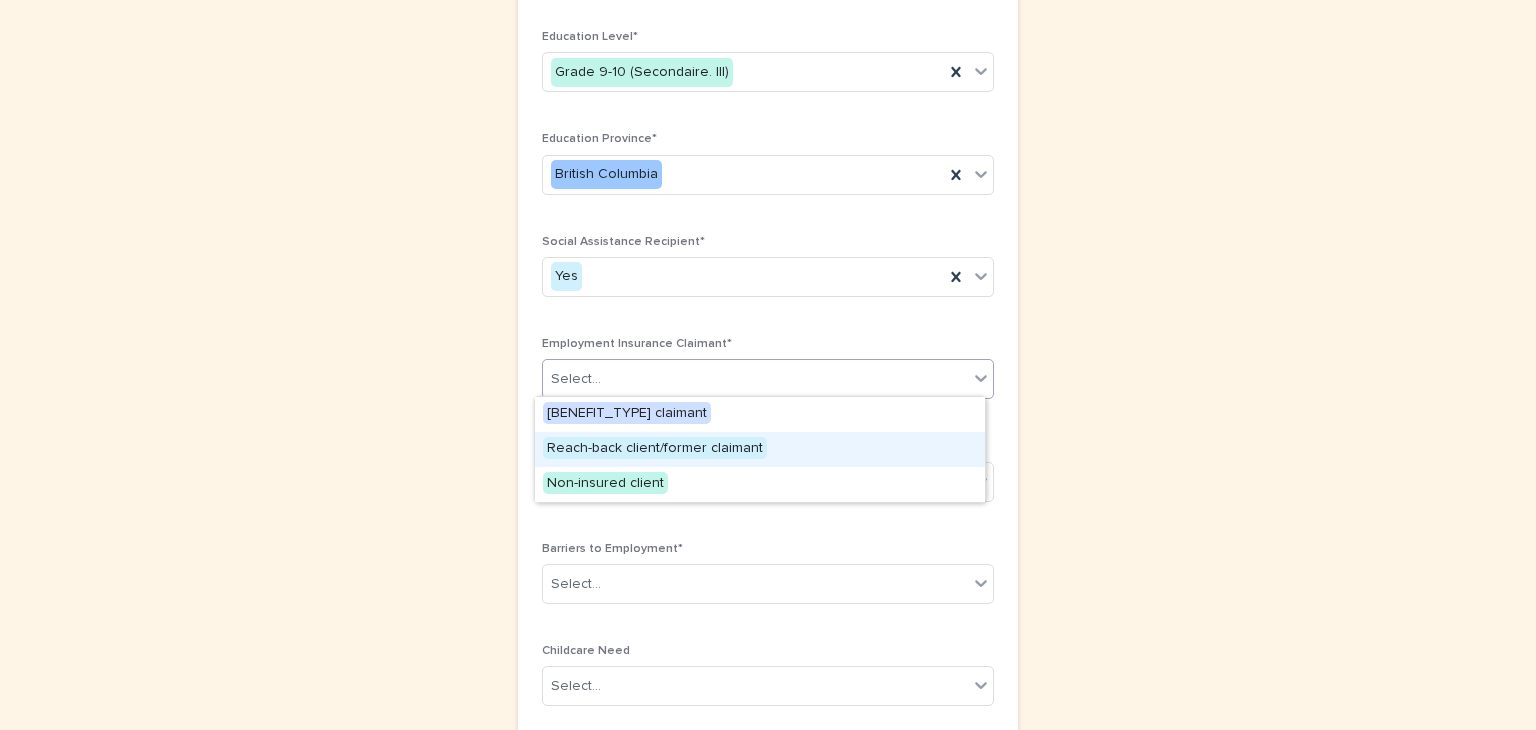 click on "Reach-back client/former claimant" at bounding box center (655, 448) 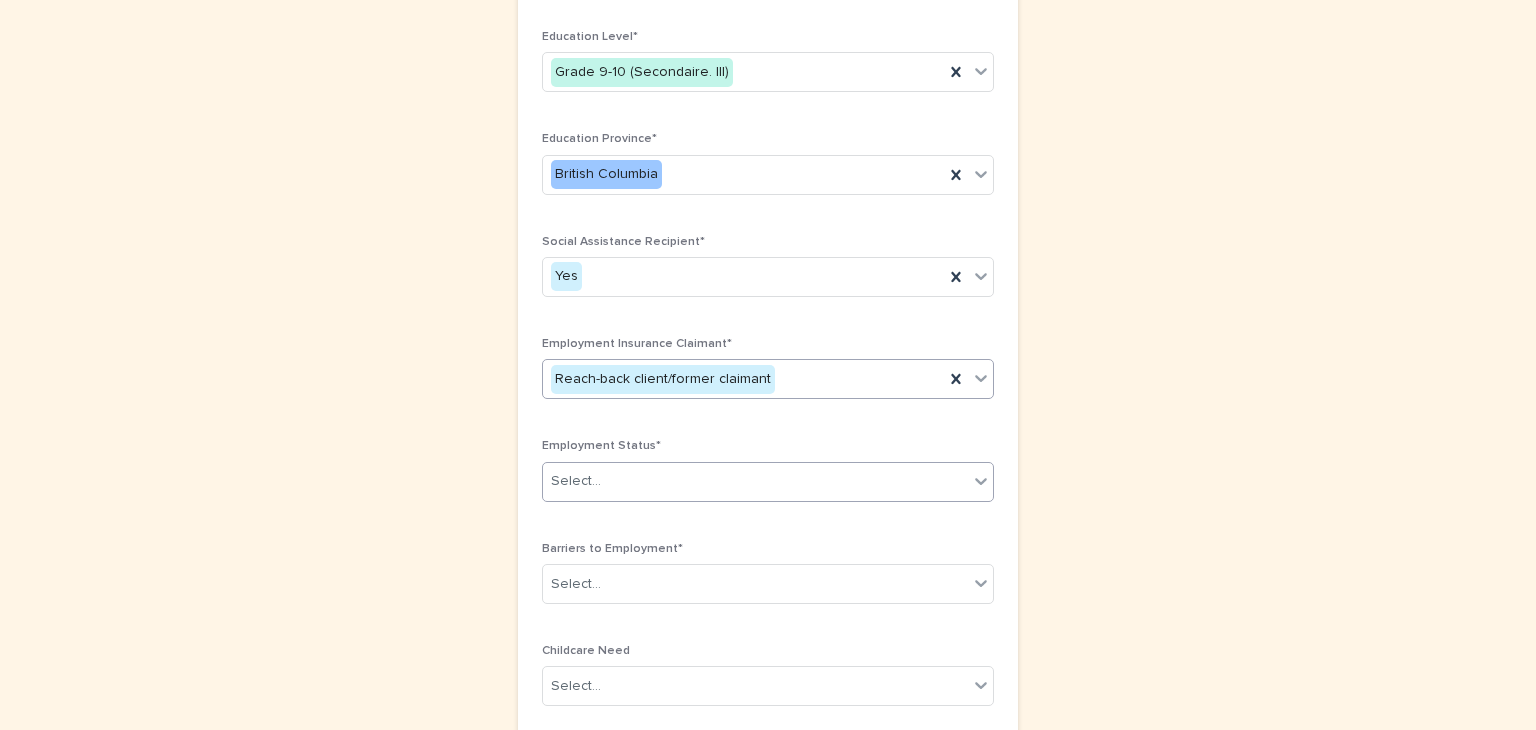 click 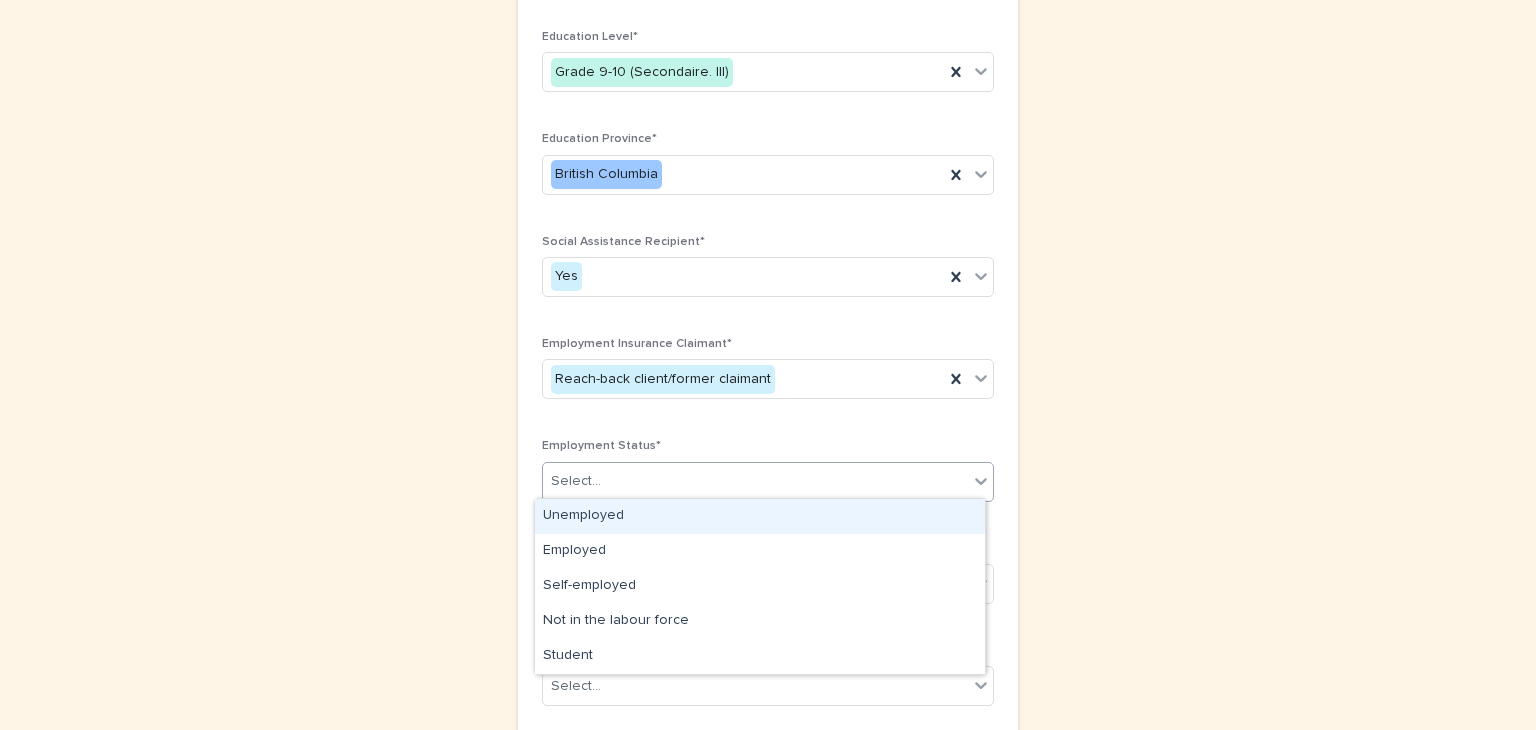 click on "Unemployed" at bounding box center [760, 516] 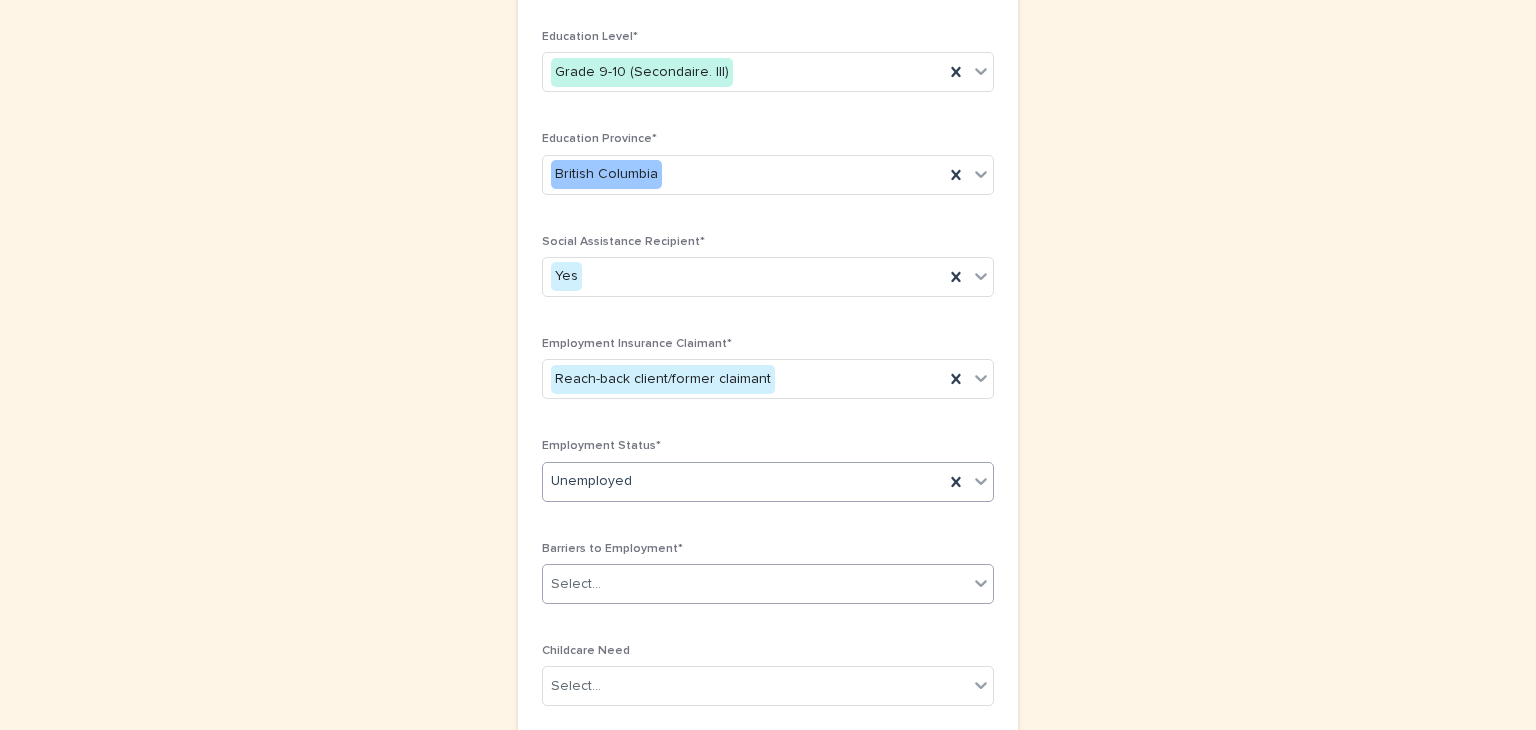 click 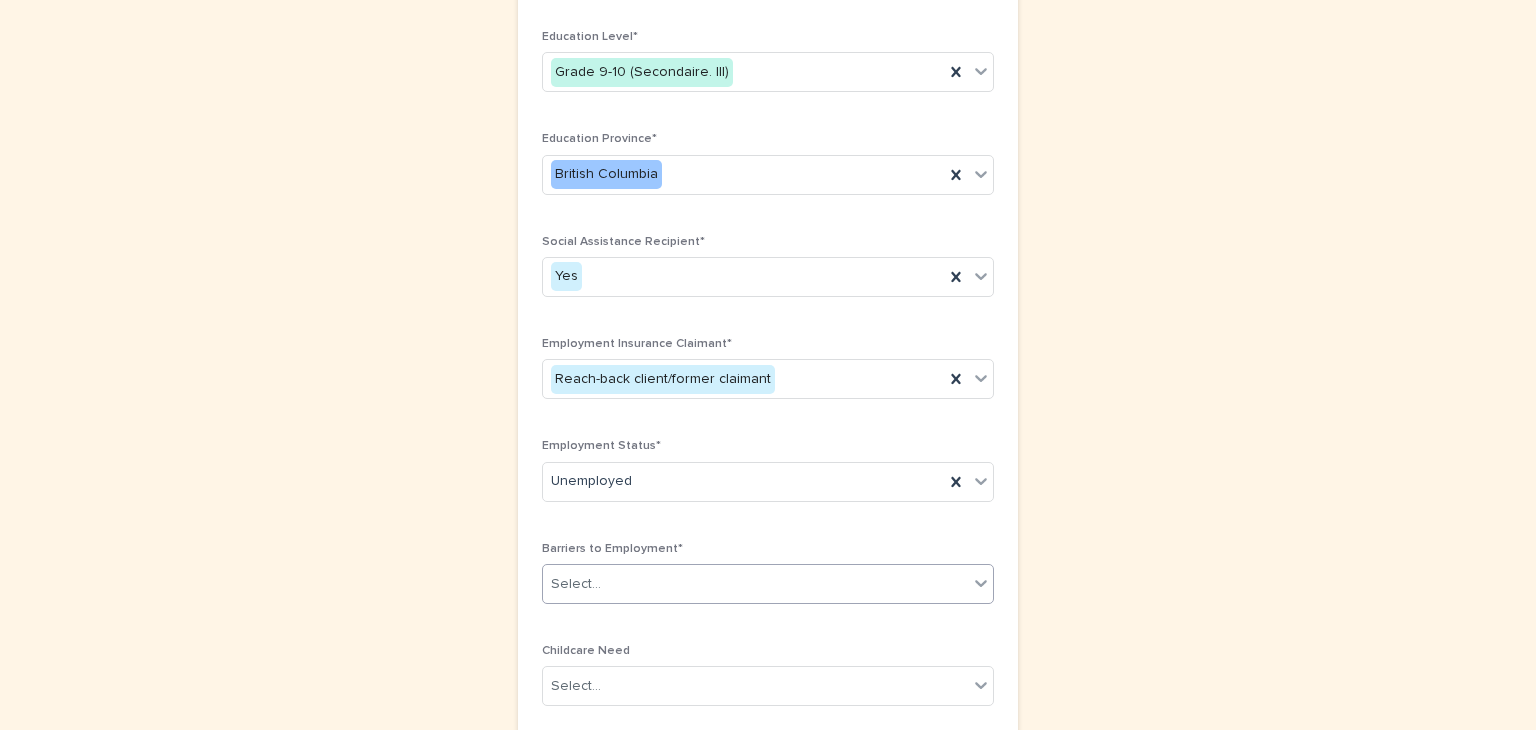 click 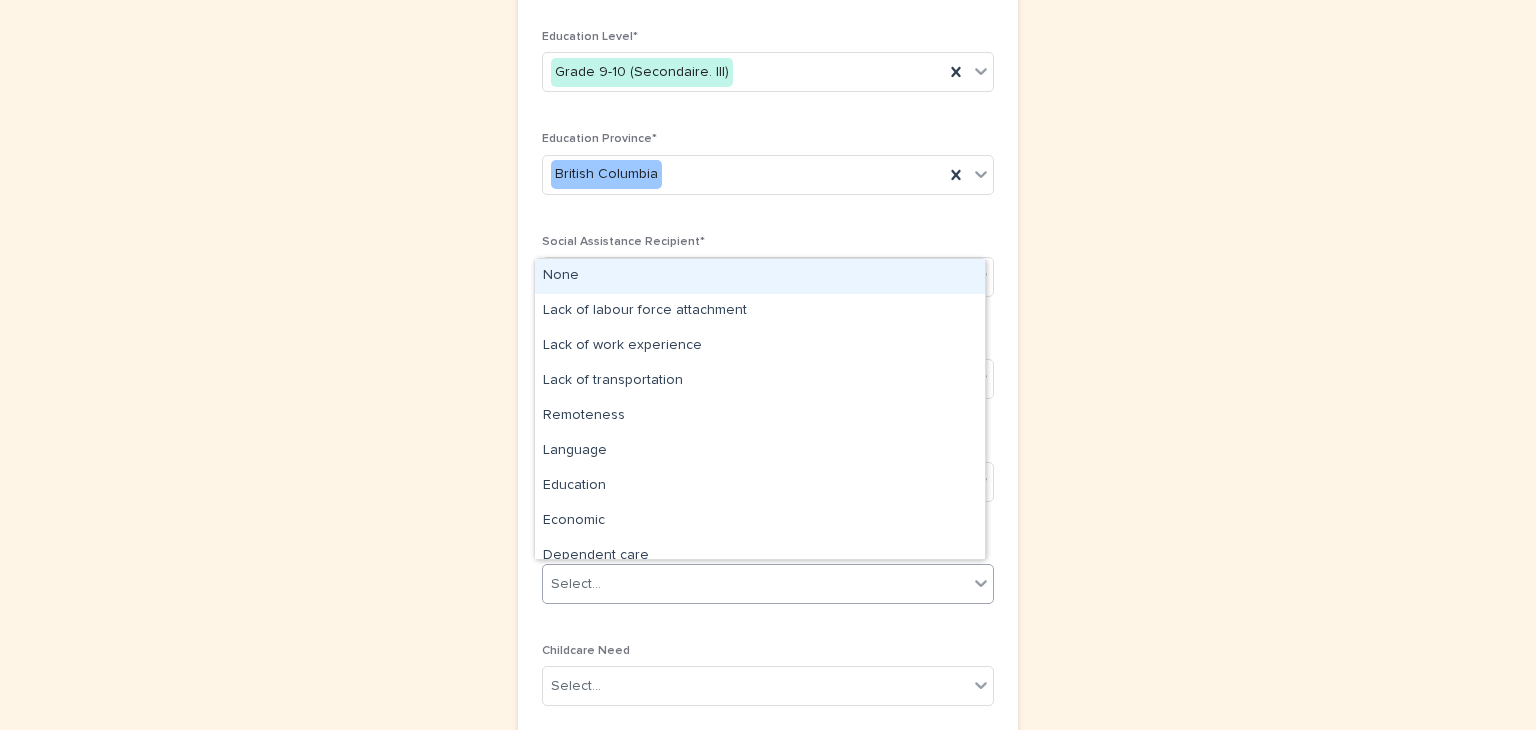 click 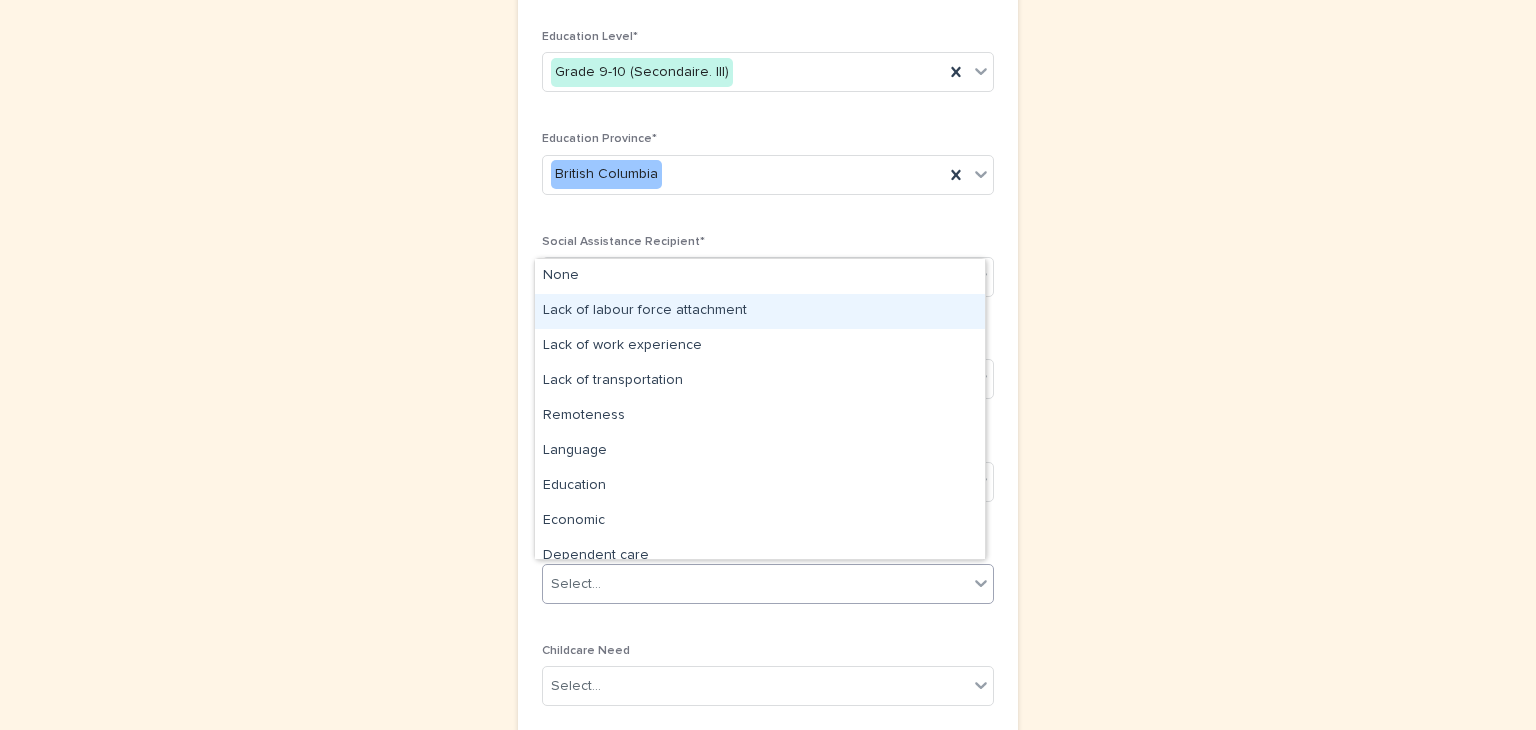 click on "Lack of labour force attachment" at bounding box center (760, 311) 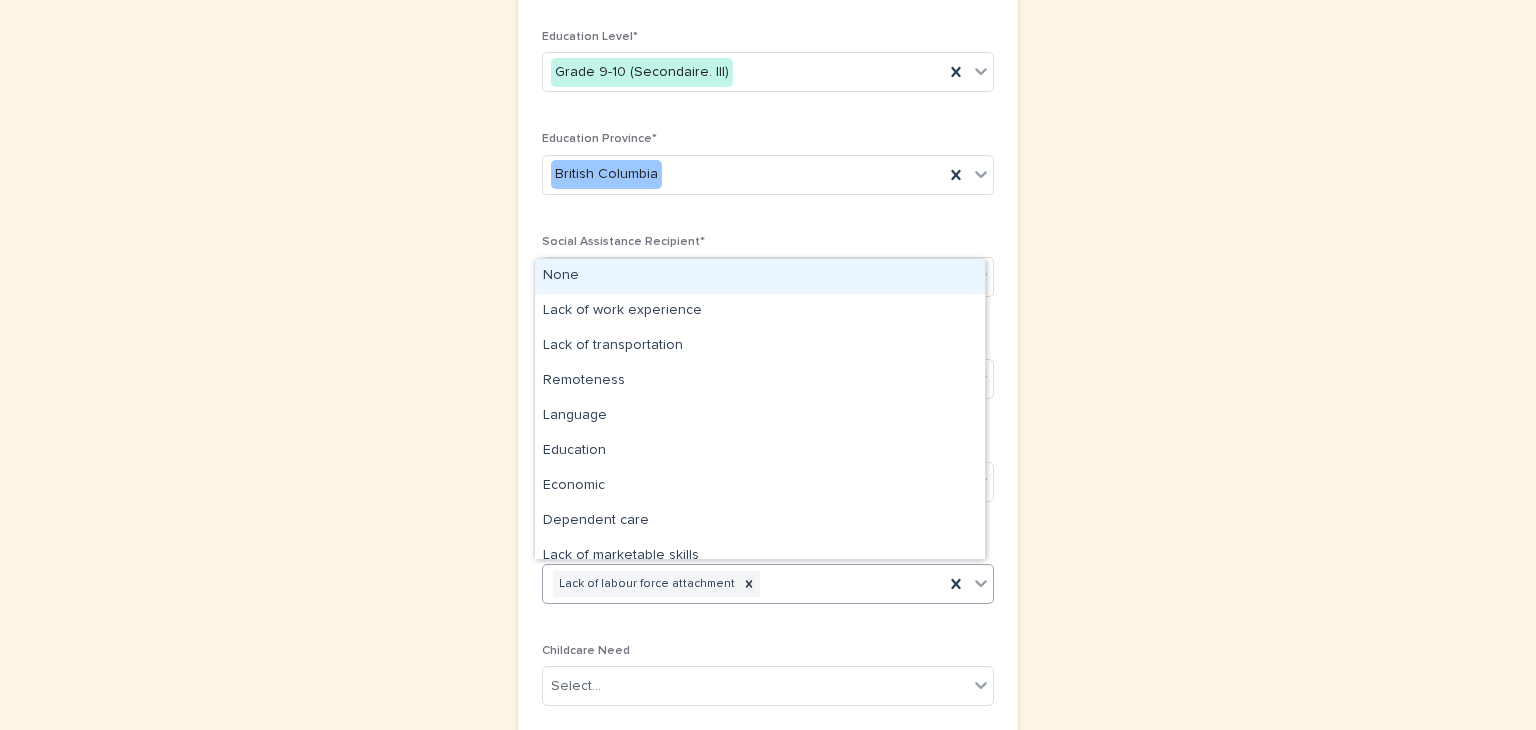 click 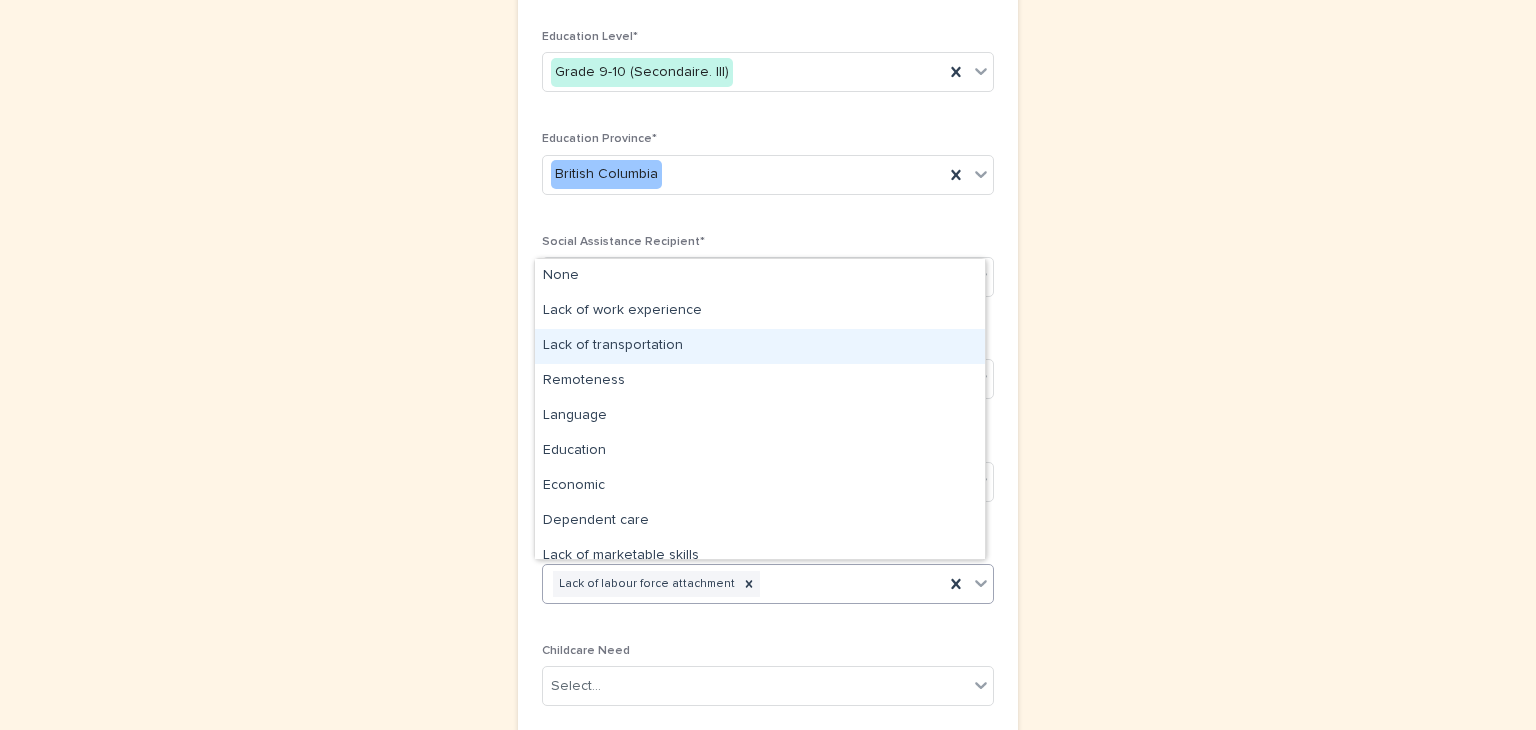 click on "Lack of transportation" at bounding box center (760, 346) 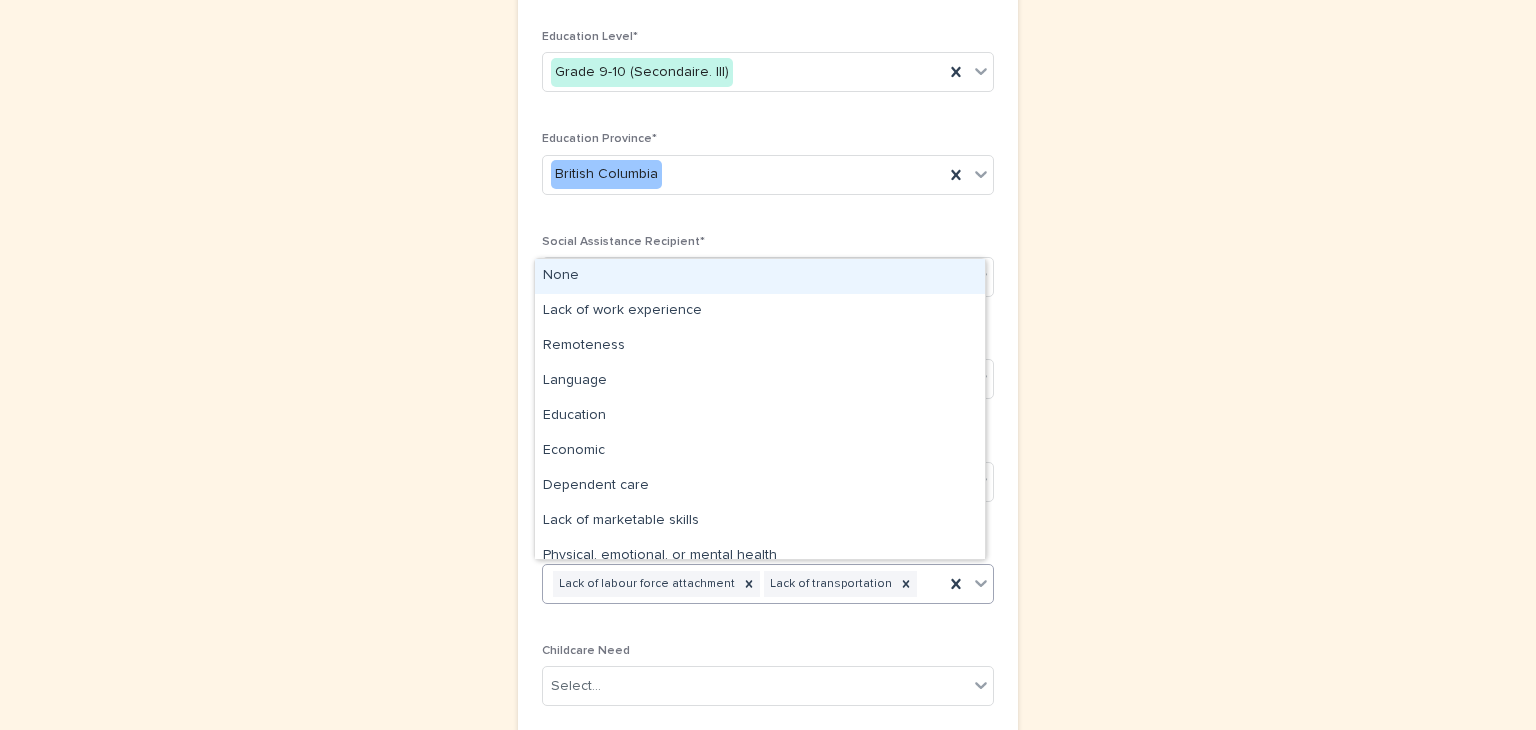 click 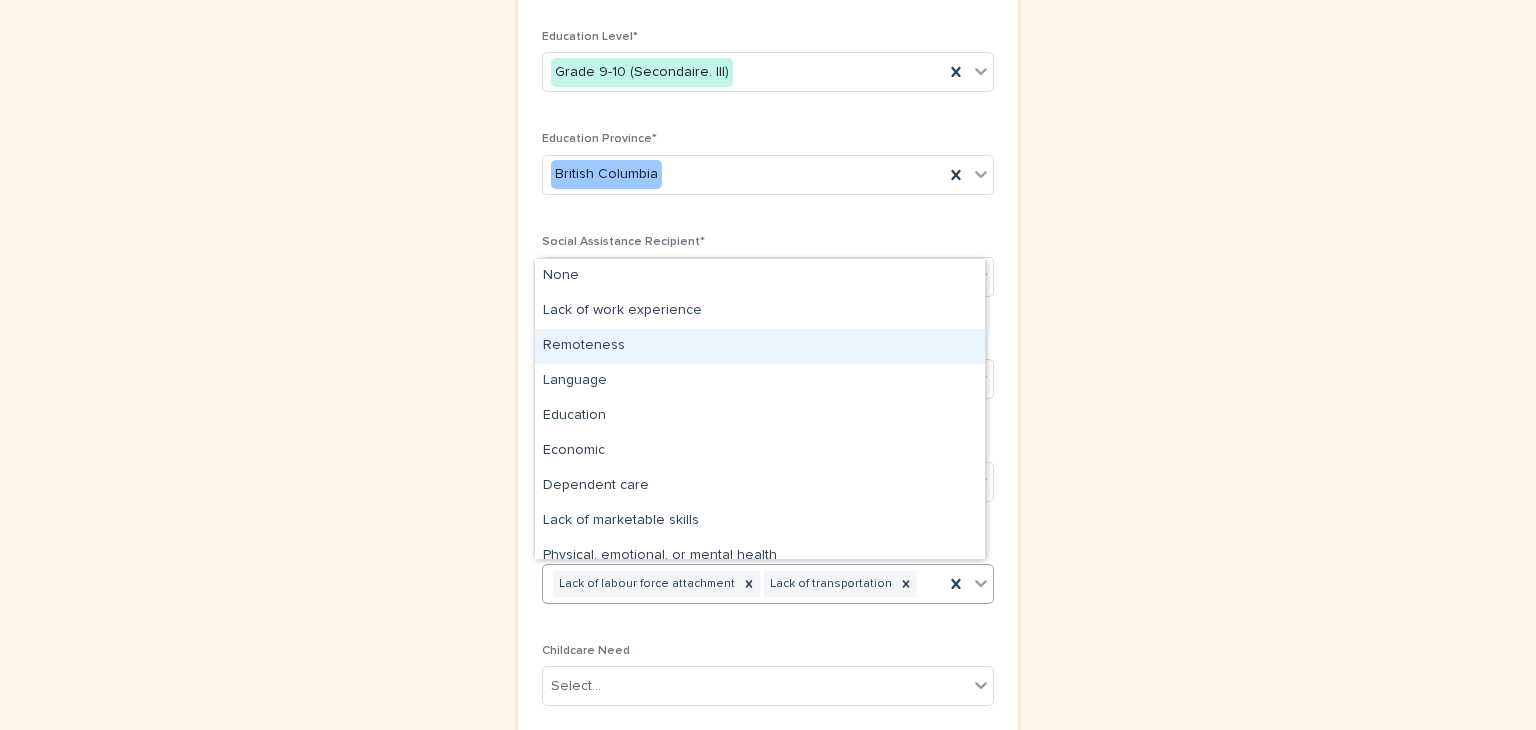 click on "Remoteness" at bounding box center (760, 346) 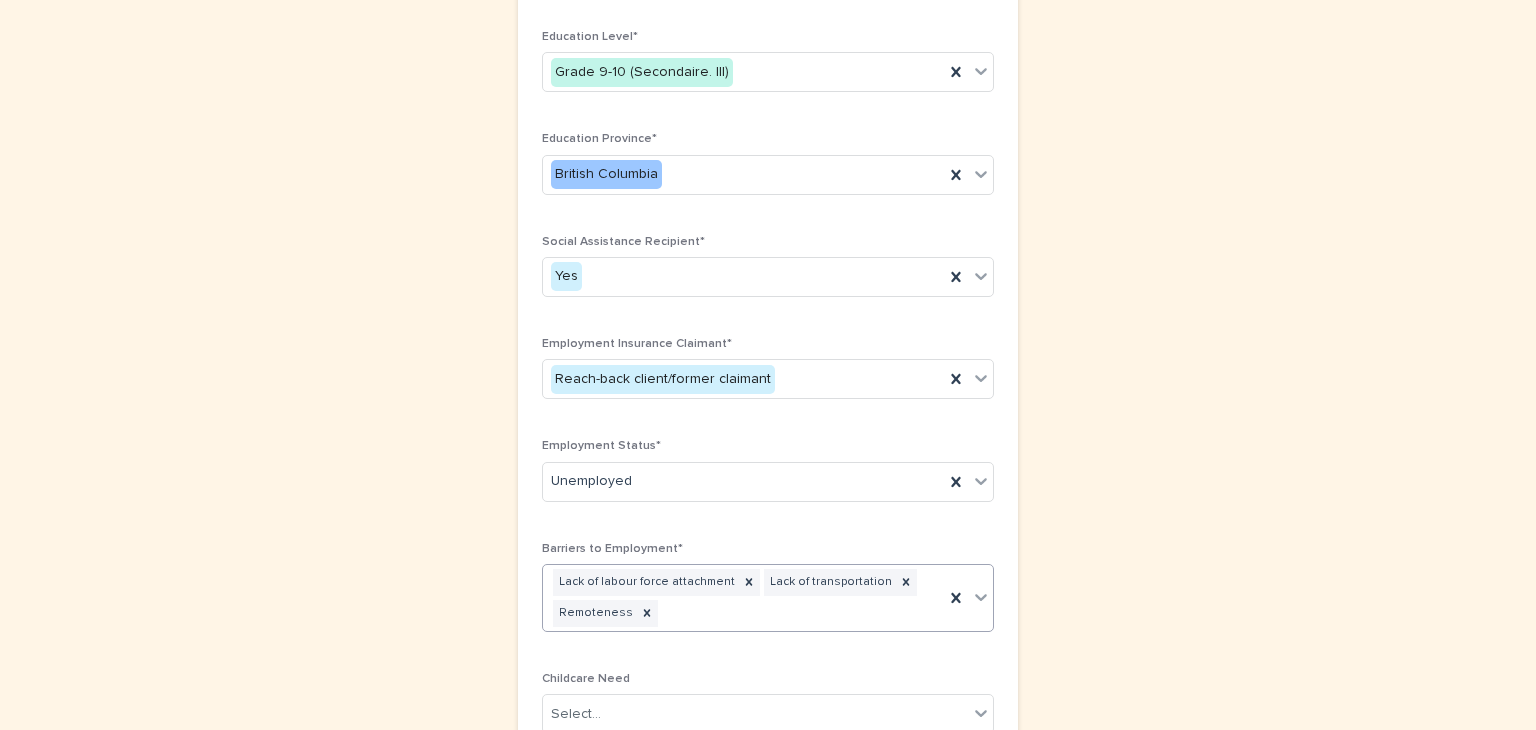 scroll, scrollTop: 941, scrollLeft: 0, axis: vertical 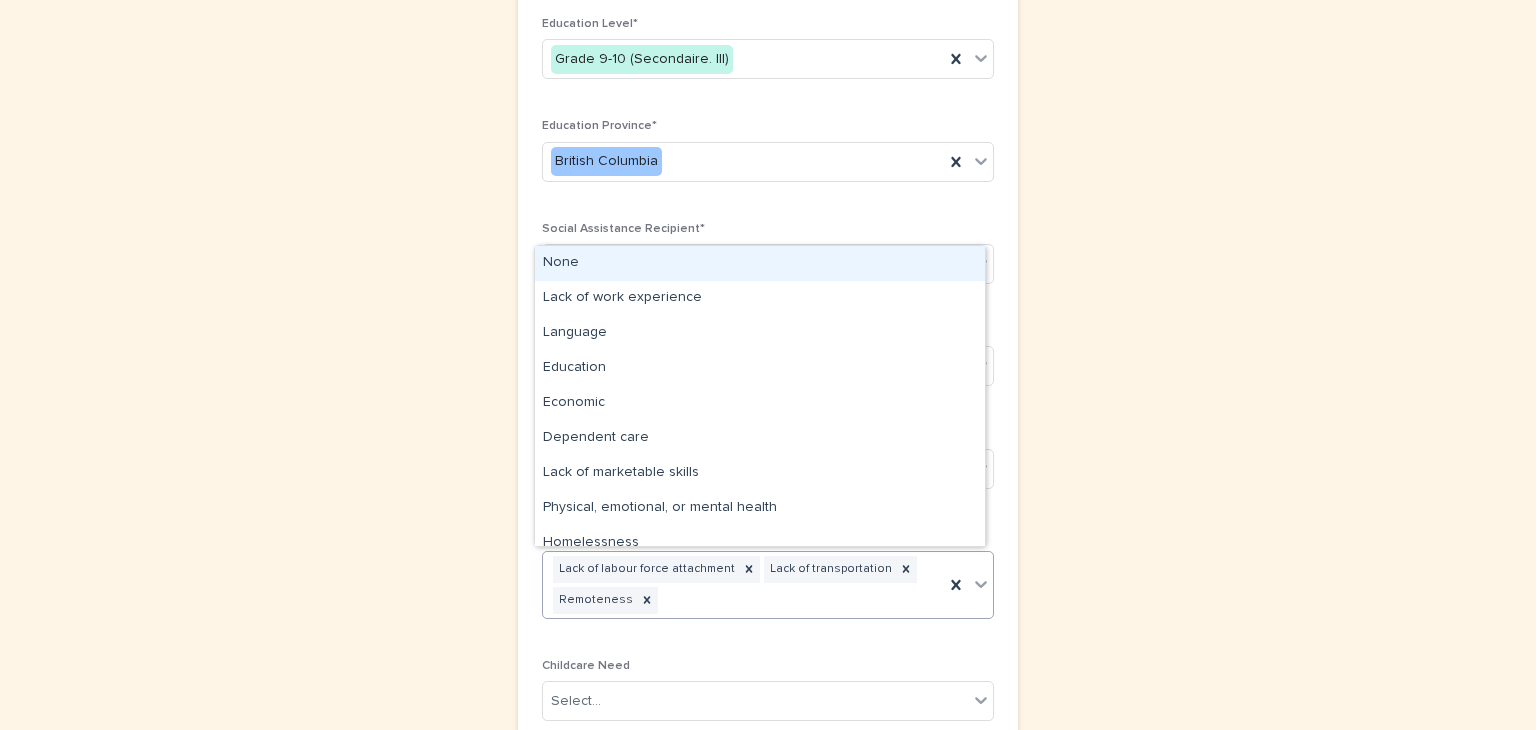 click 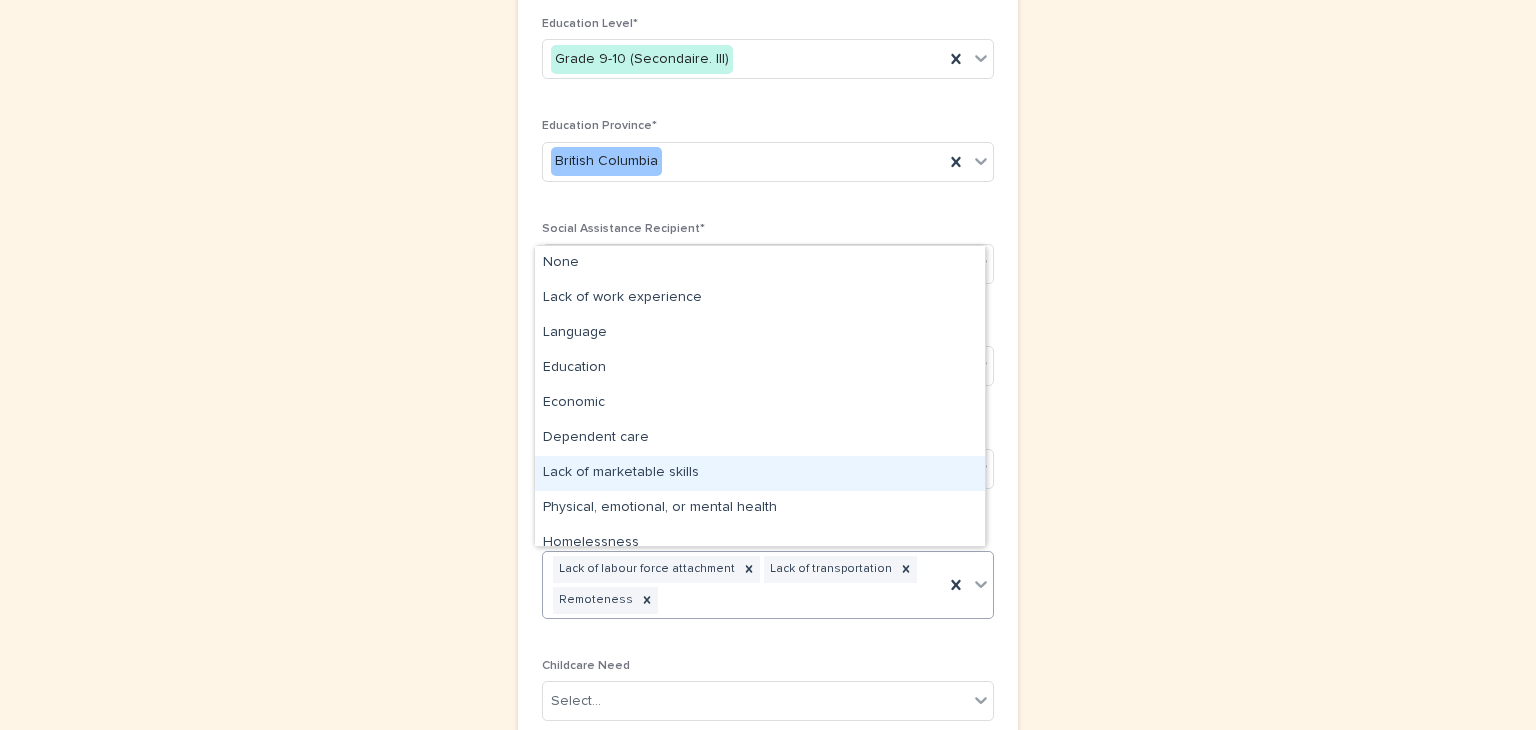 click on "Lack of marketable skills" at bounding box center [760, 473] 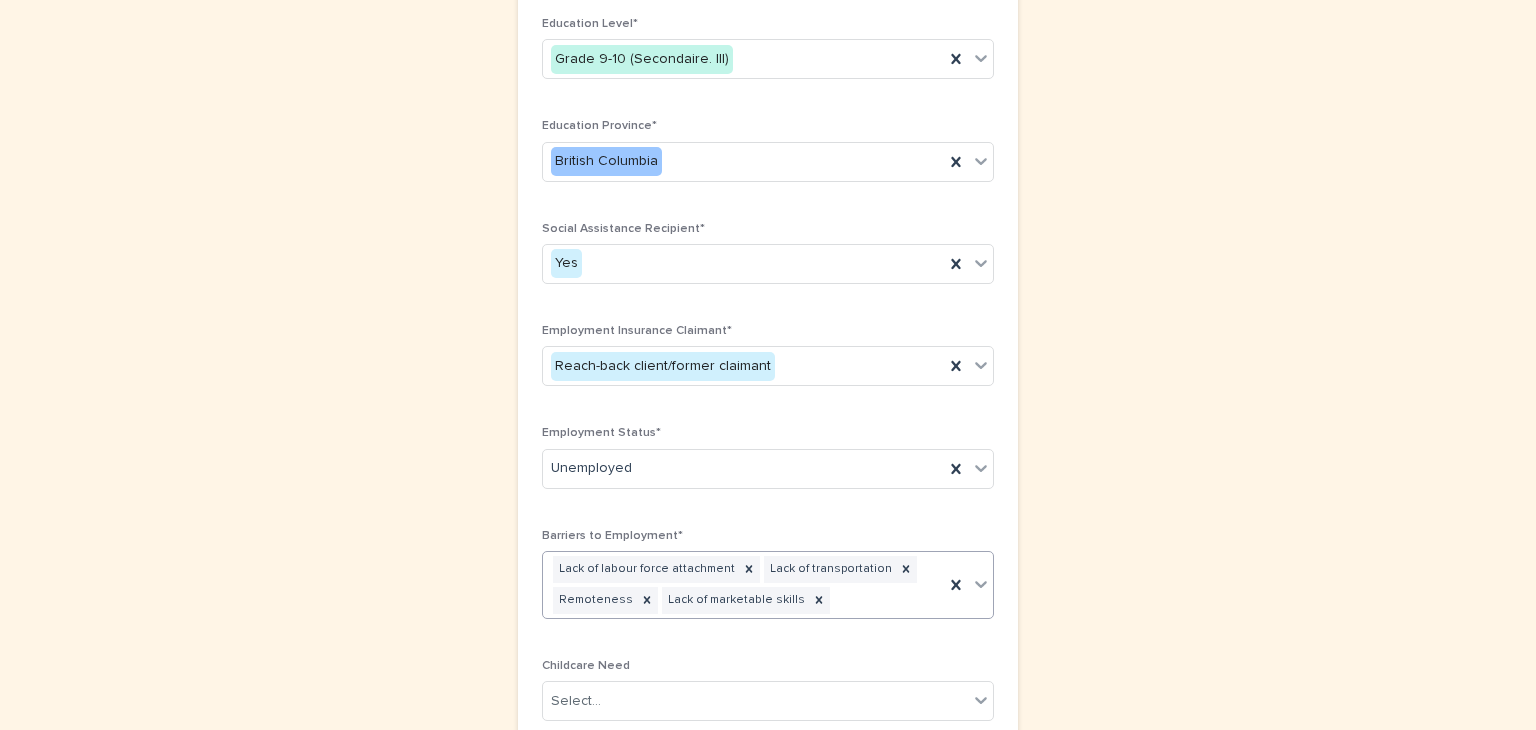 click 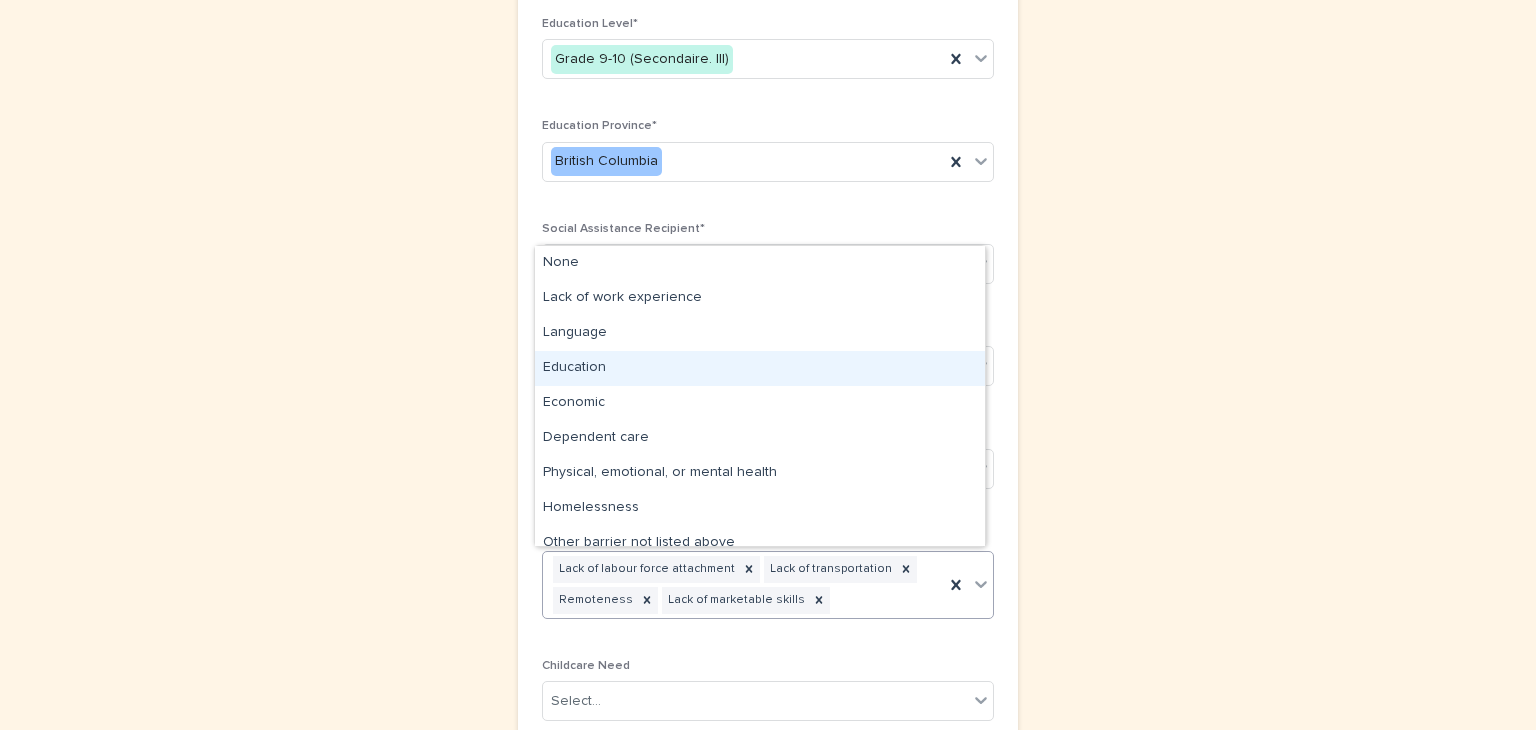 click on "Education" at bounding box center (760, 368) 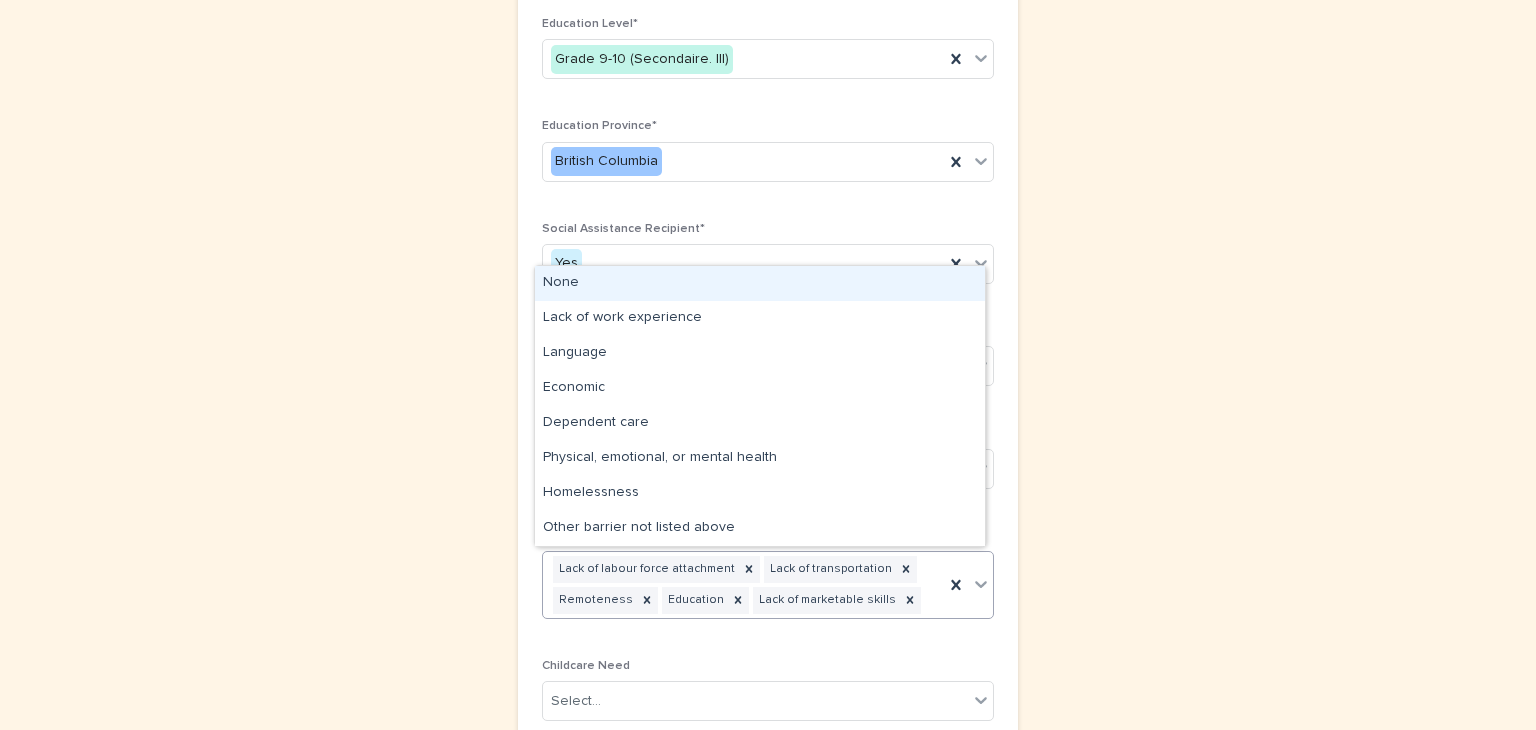 click 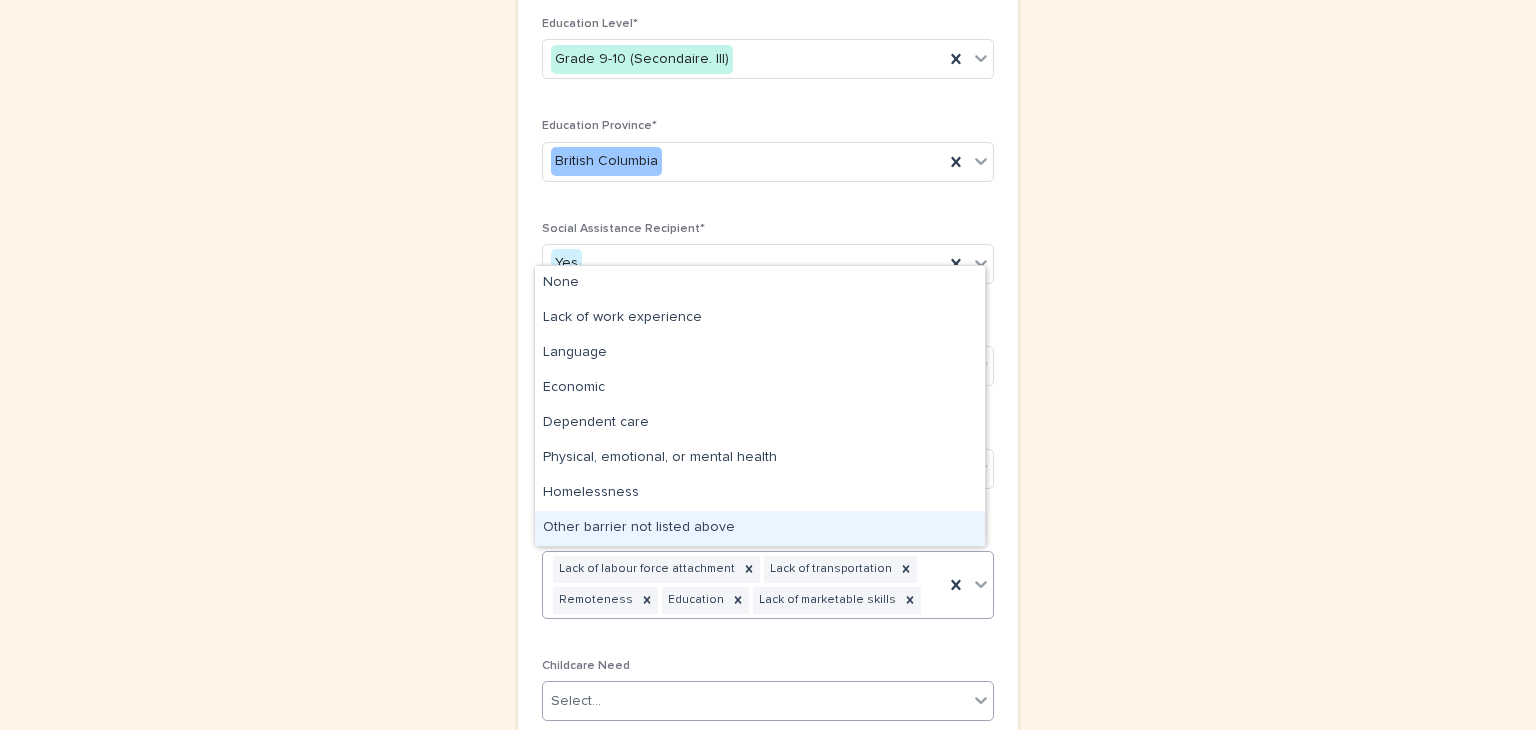 click 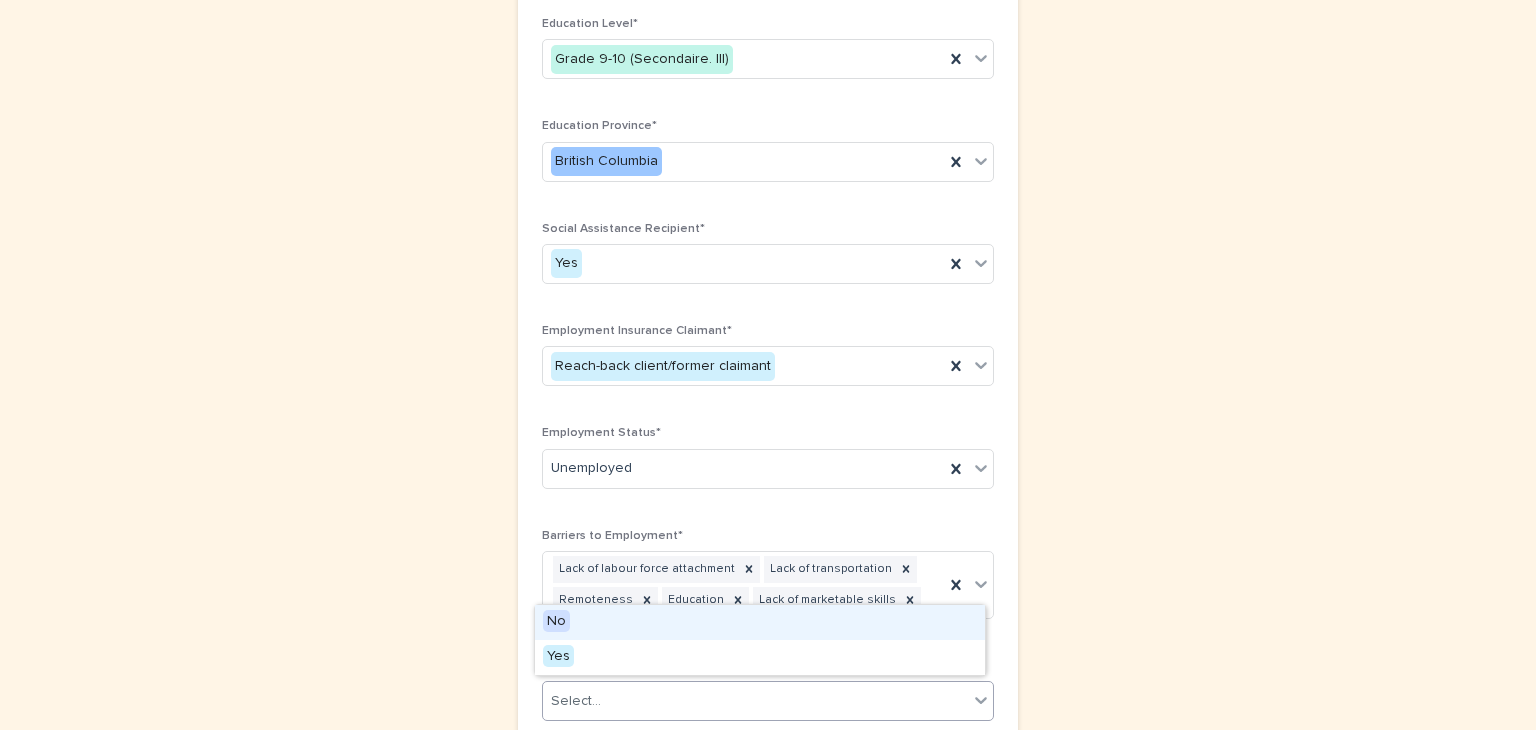 click on "No" at bounding box center (556, 621) 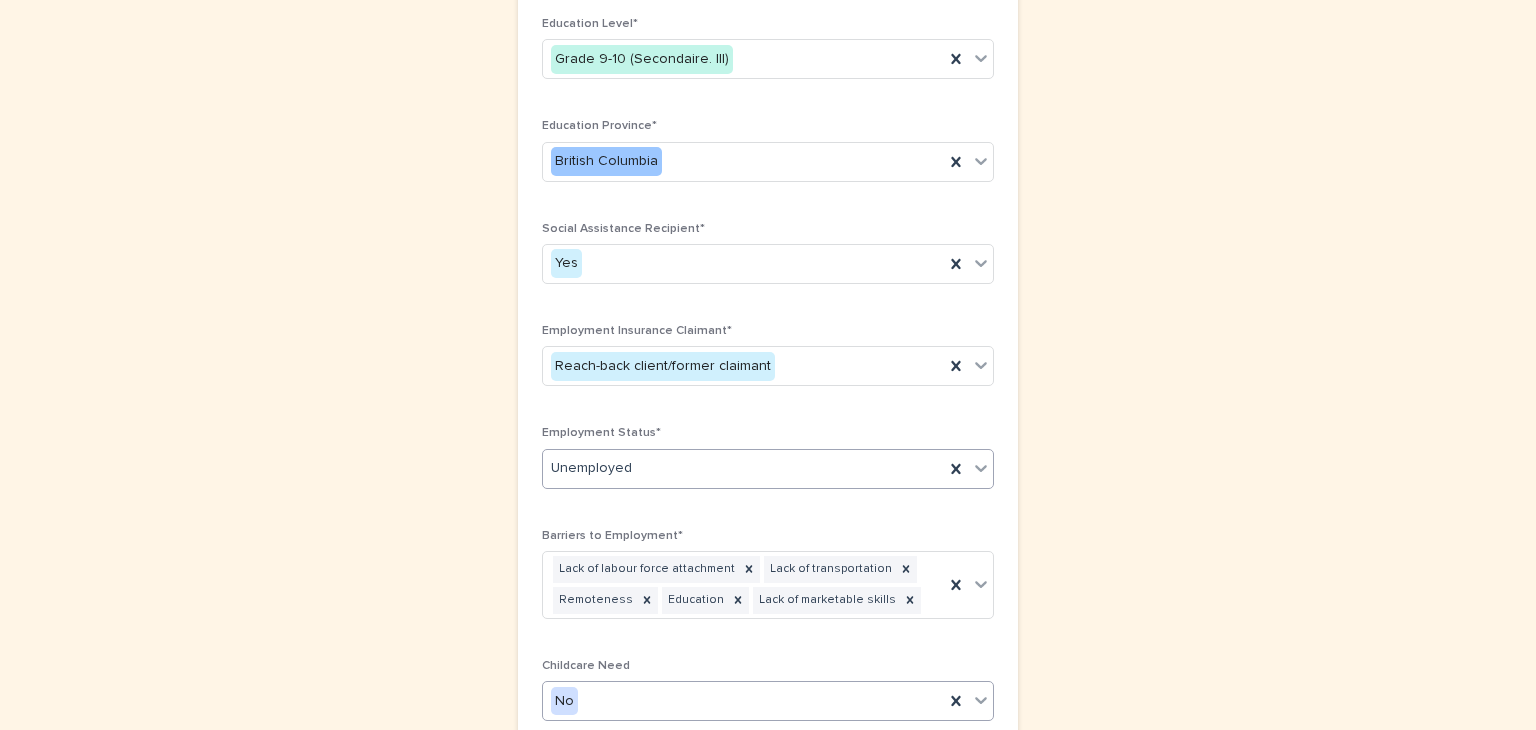 scroll, scrollTop: 1320, scrollLeft: 0, axis: vertical 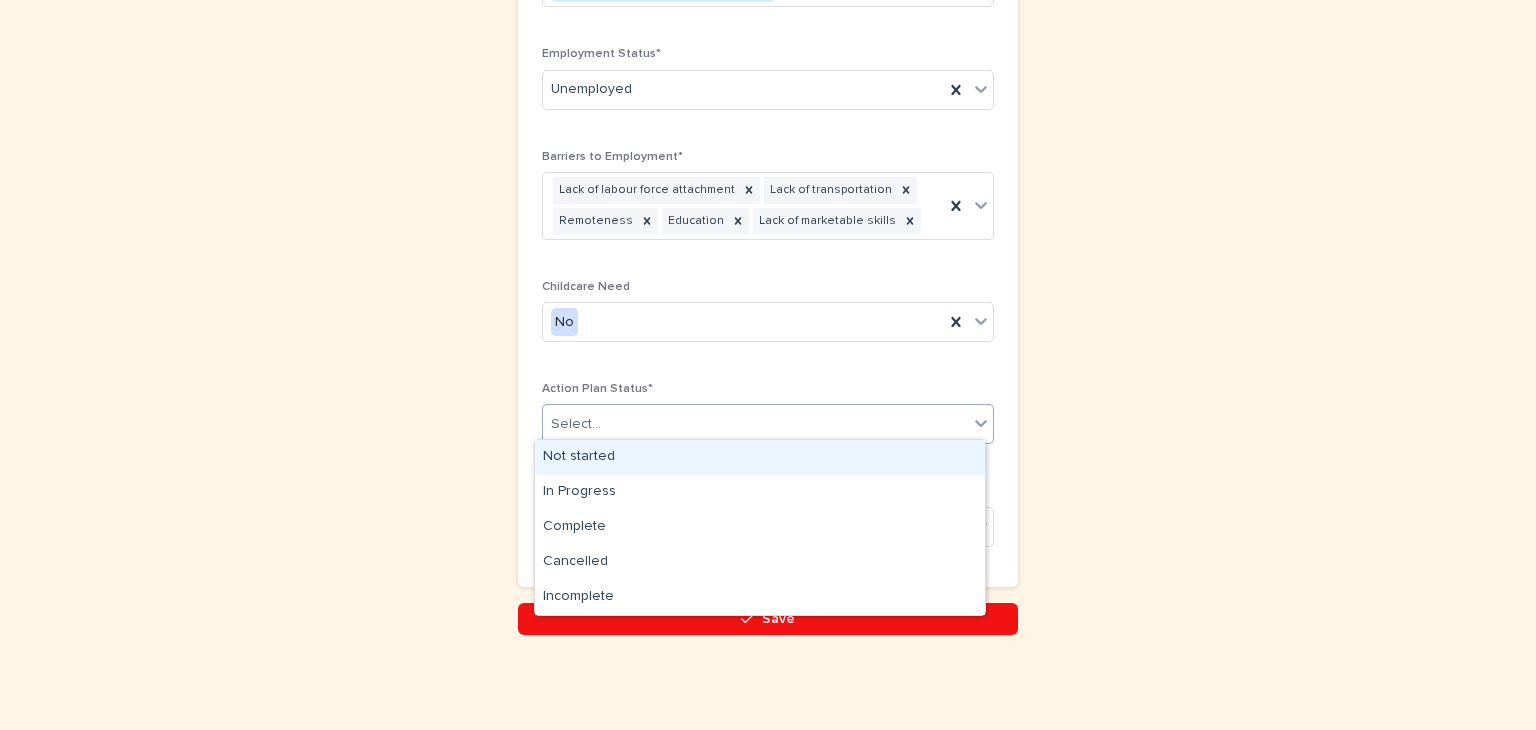 click 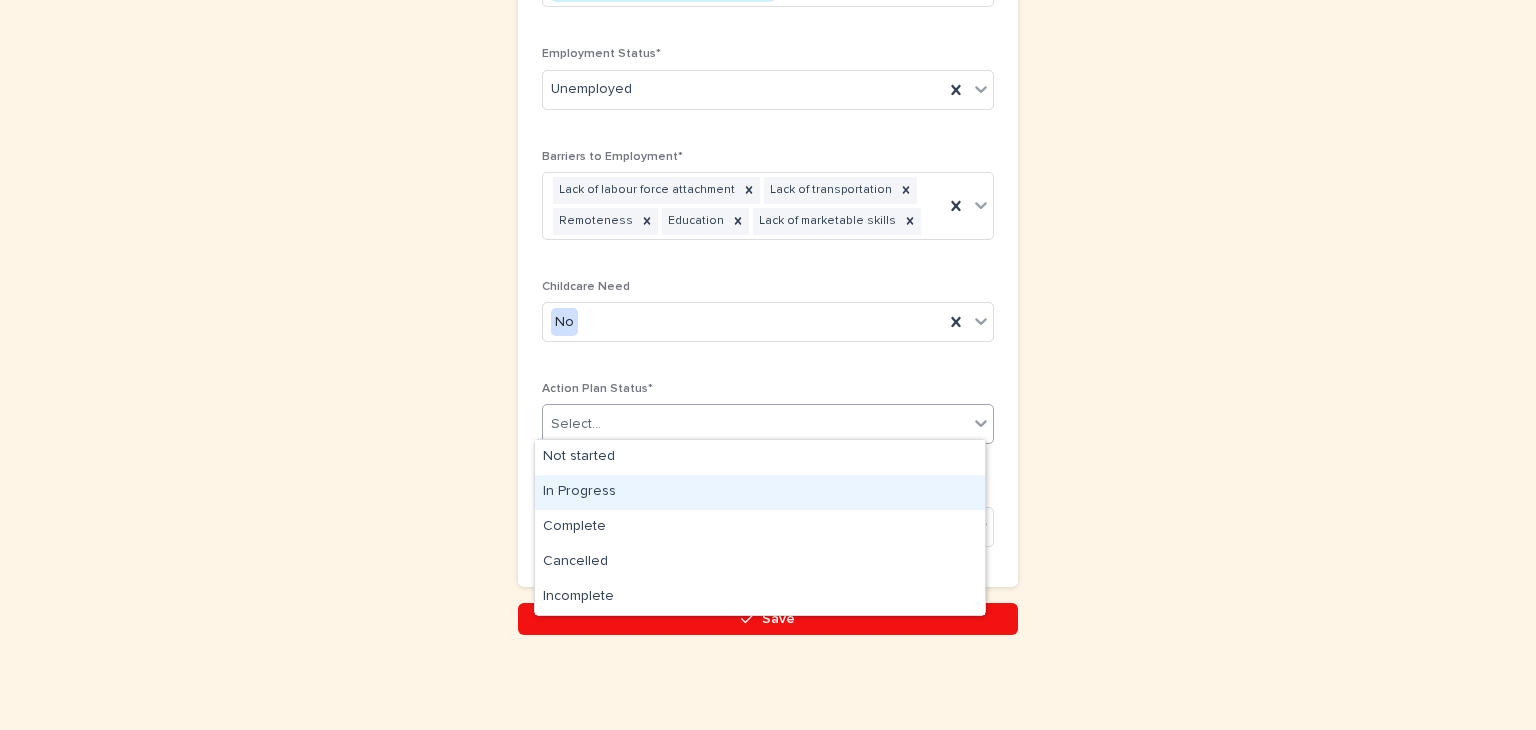 click on "In Progress" at bounding box center [760, 492] 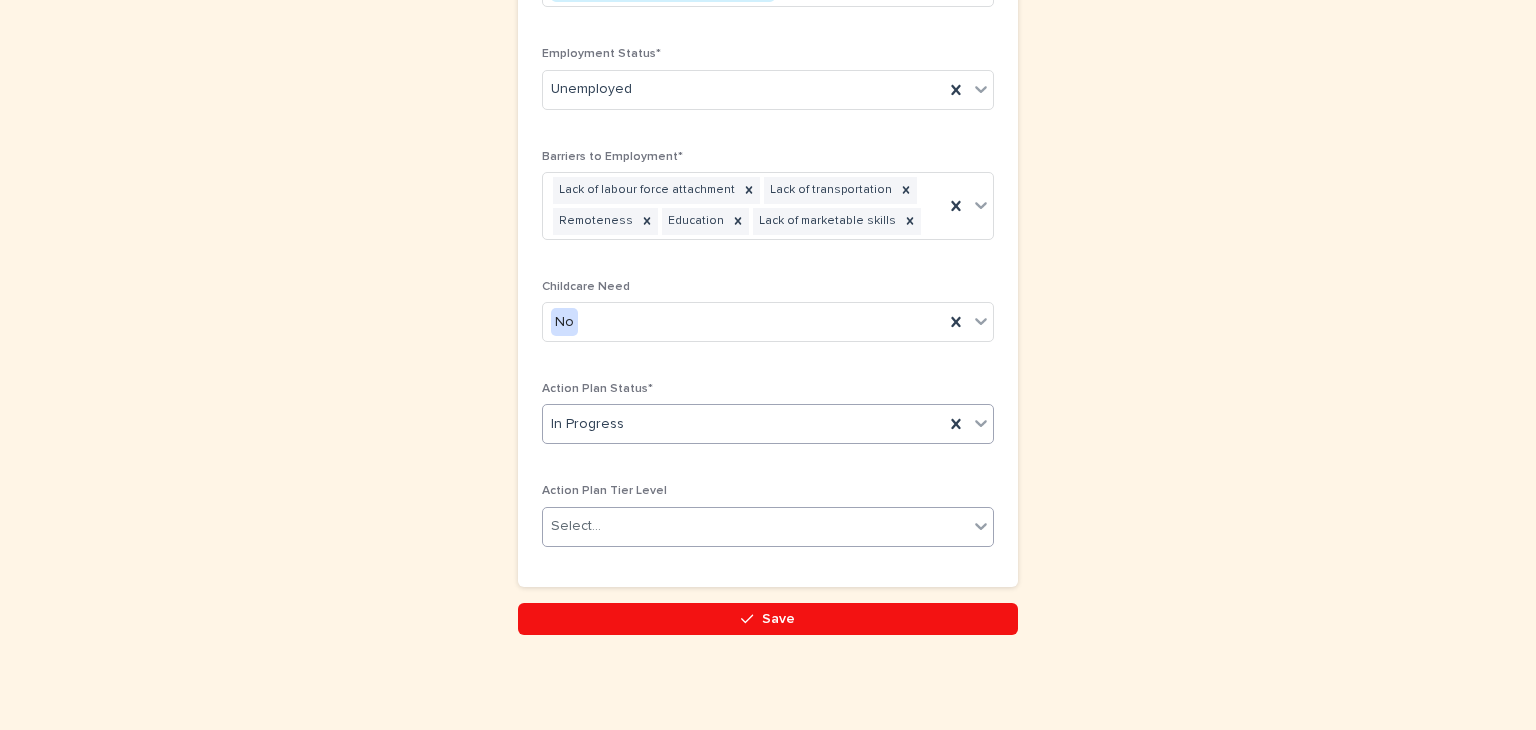 click 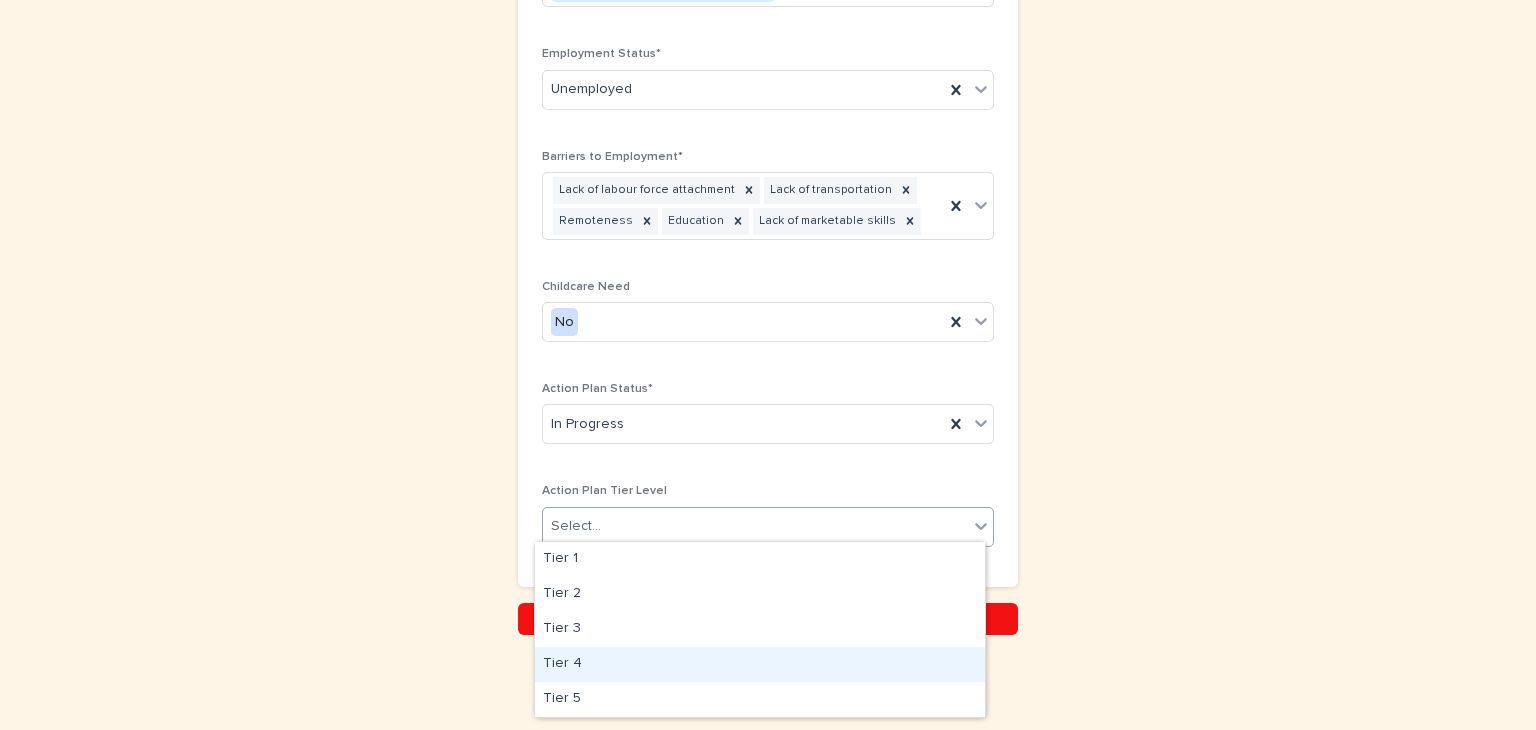 click on "Tier 4" at bounding box center [760, 664] 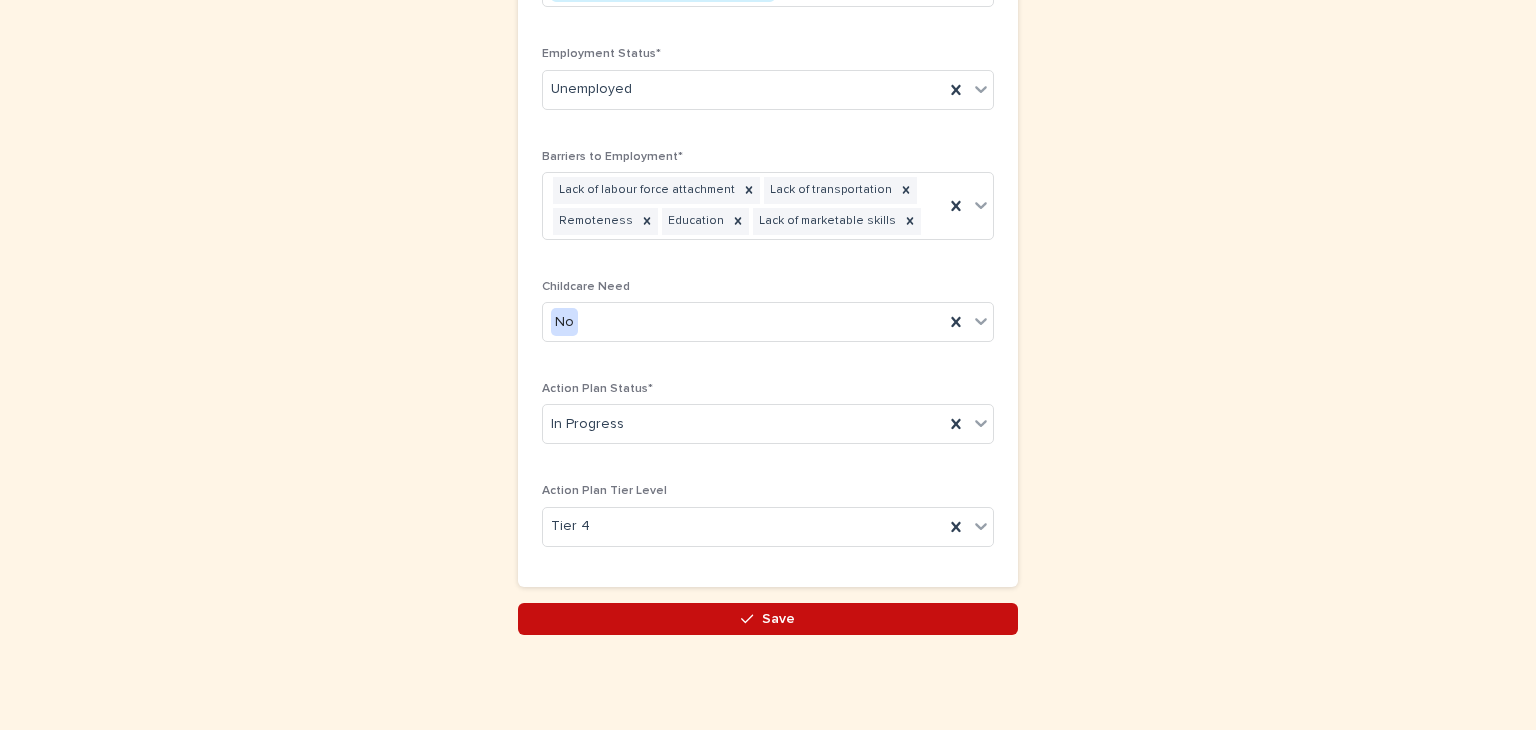 click on "Save" at bounding box center (768, 619) 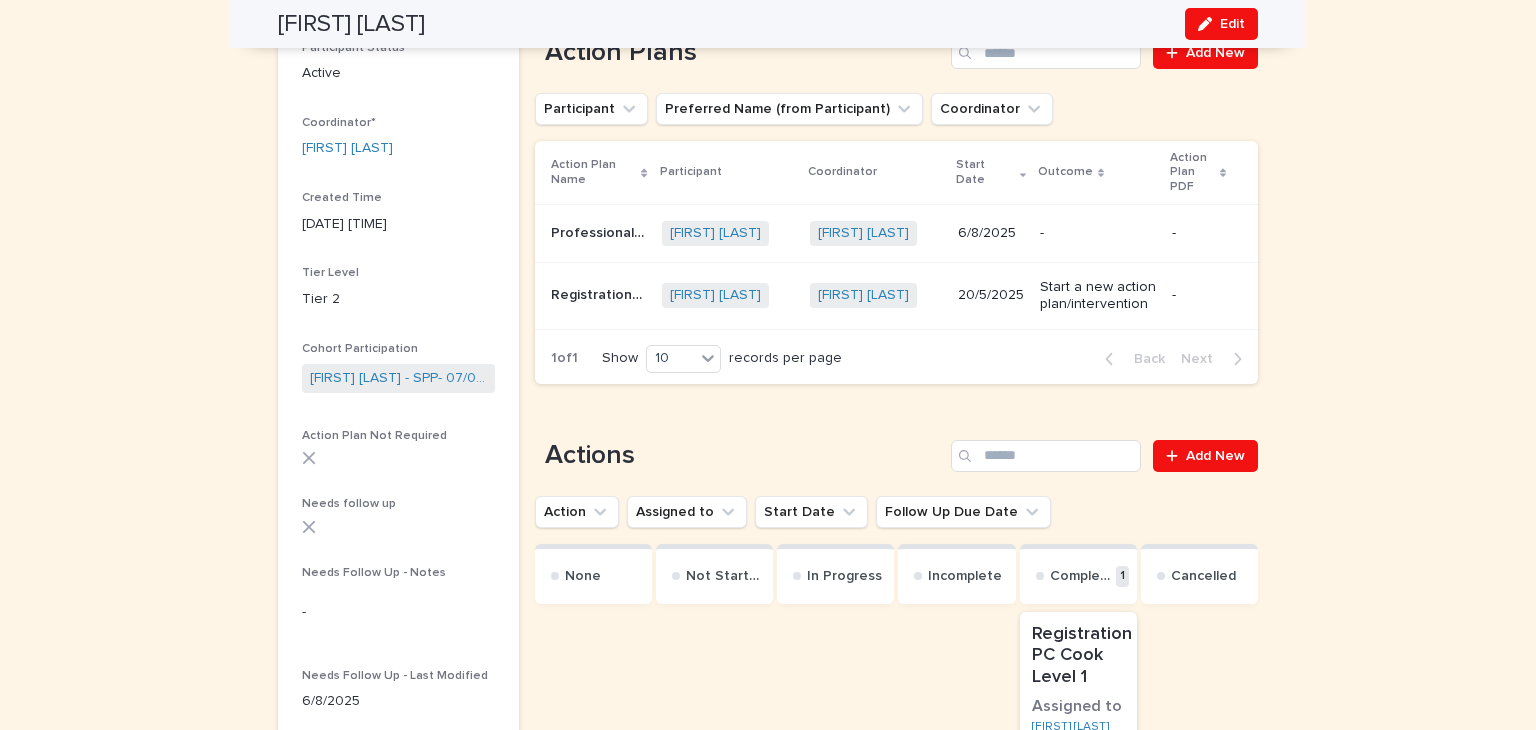 scroll, scrollTop: 488, scrollLeft: 0, axis: vertical 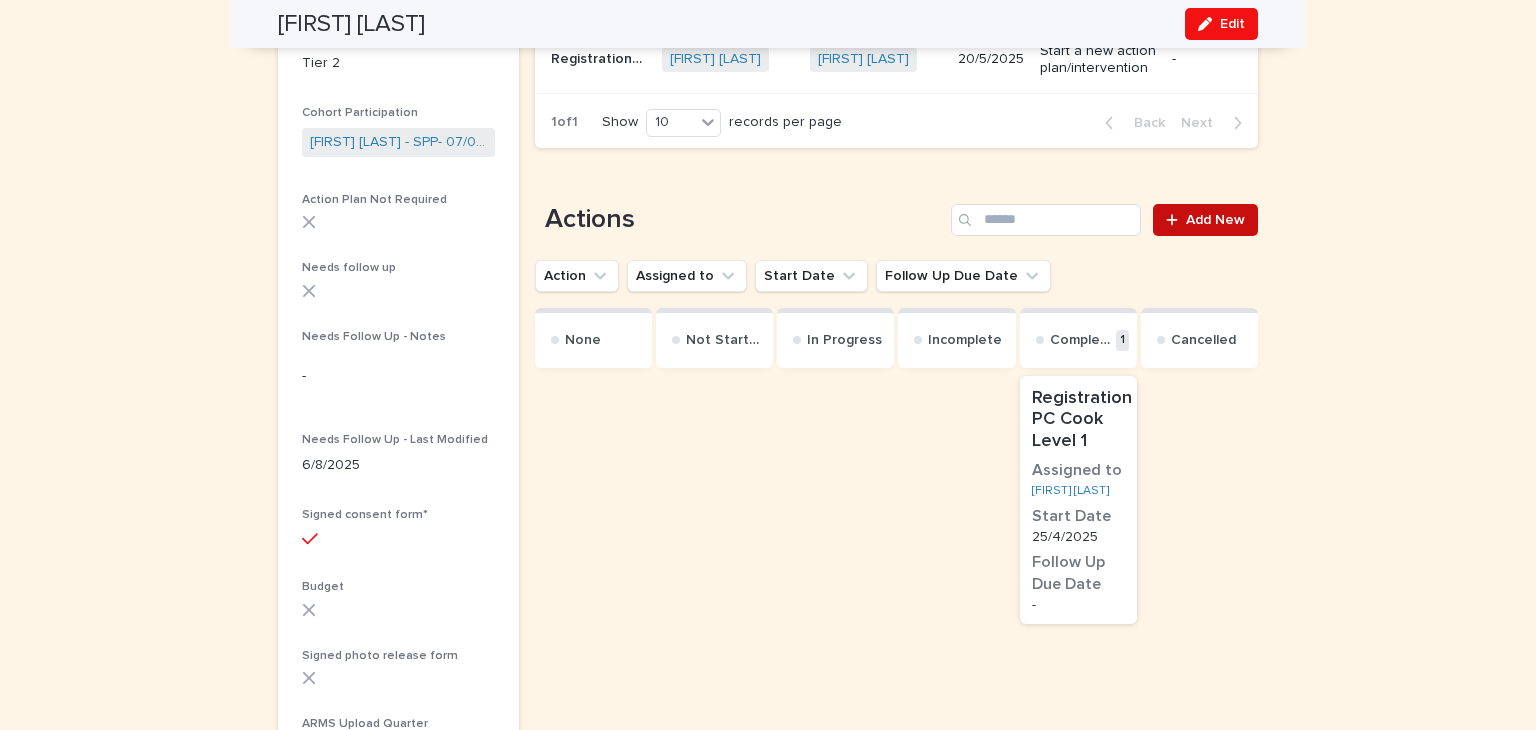 click on "Add New" at bounding box center (1215, 220) 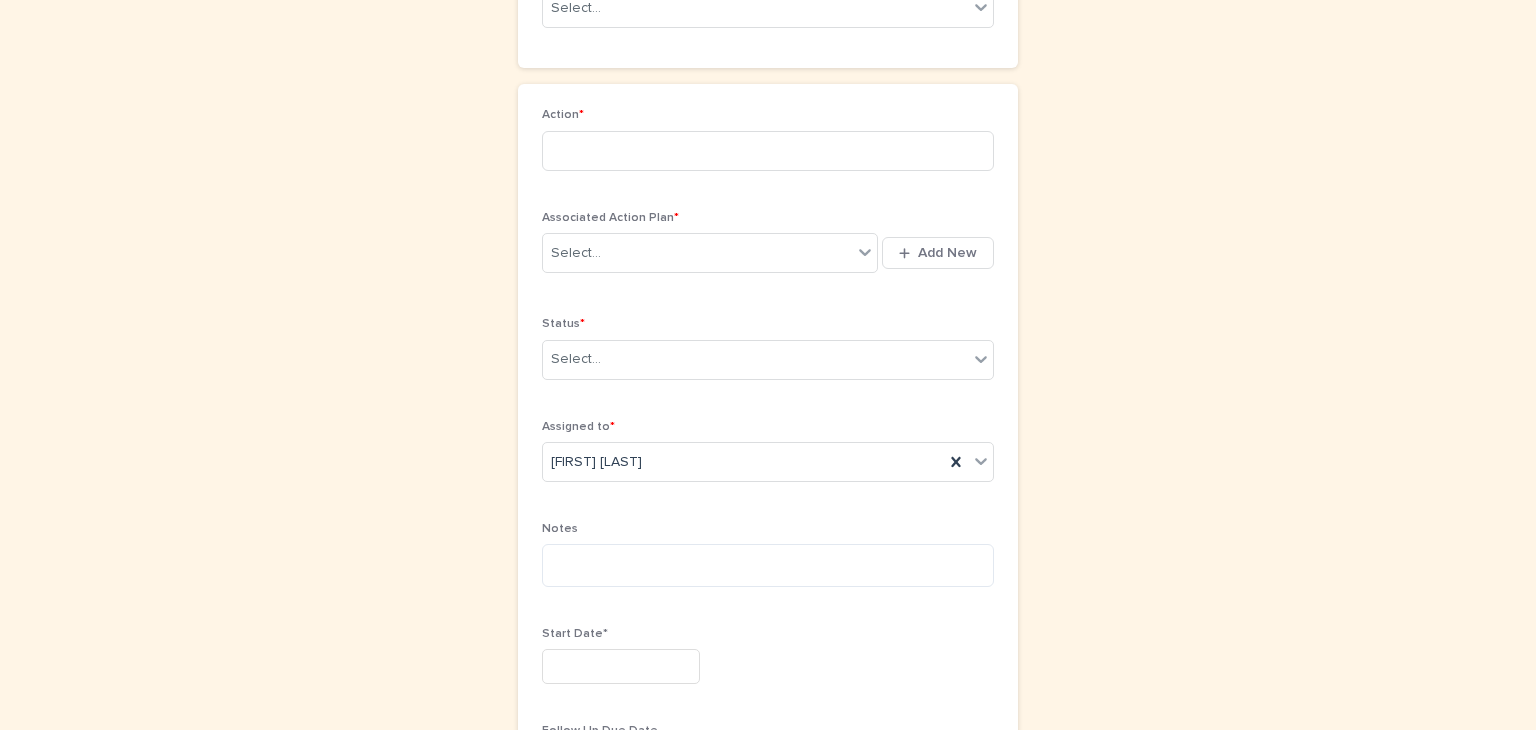 scroll, scrollTop: 236, scrollLeft: 0, axis: vertical 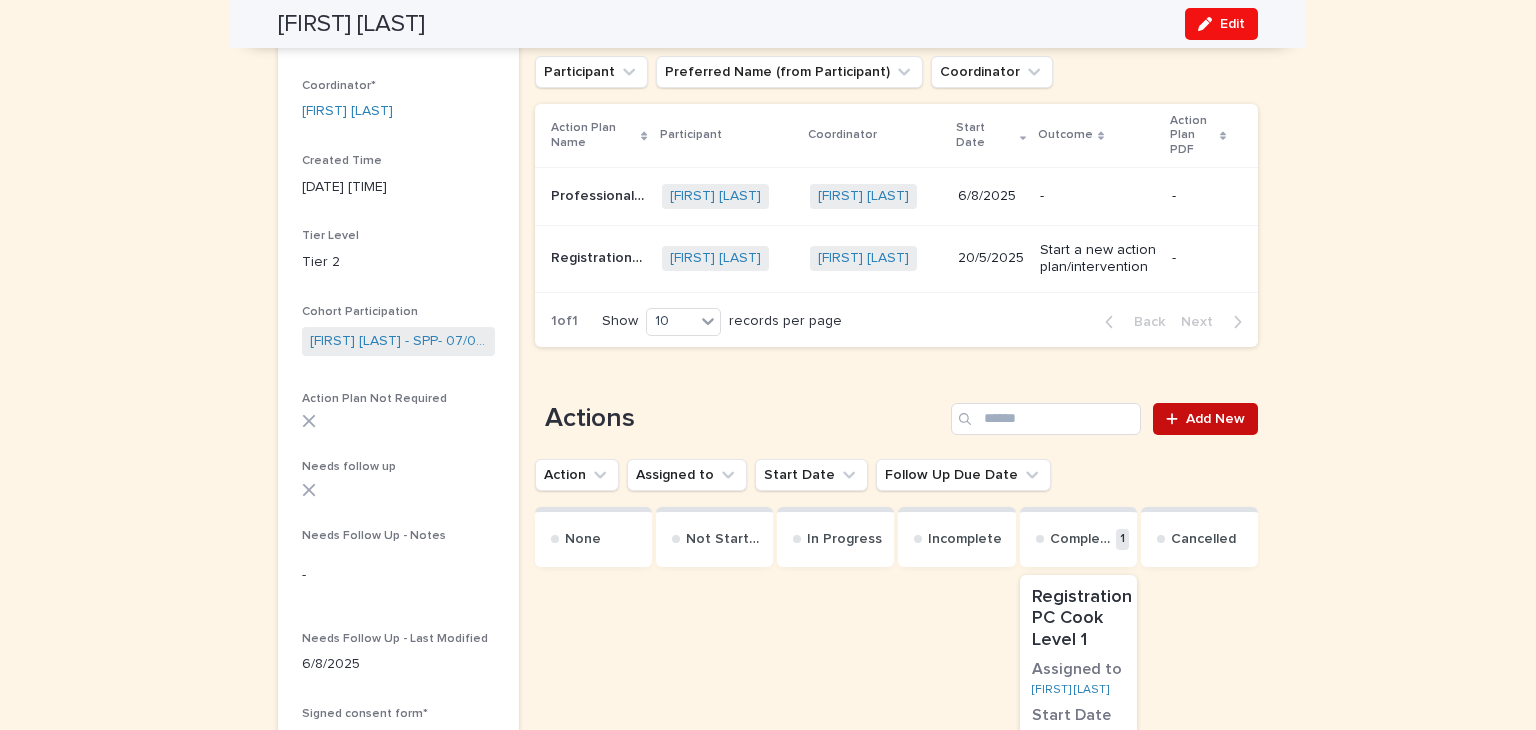 click on "Add New" at bounding box center [1215, 419] 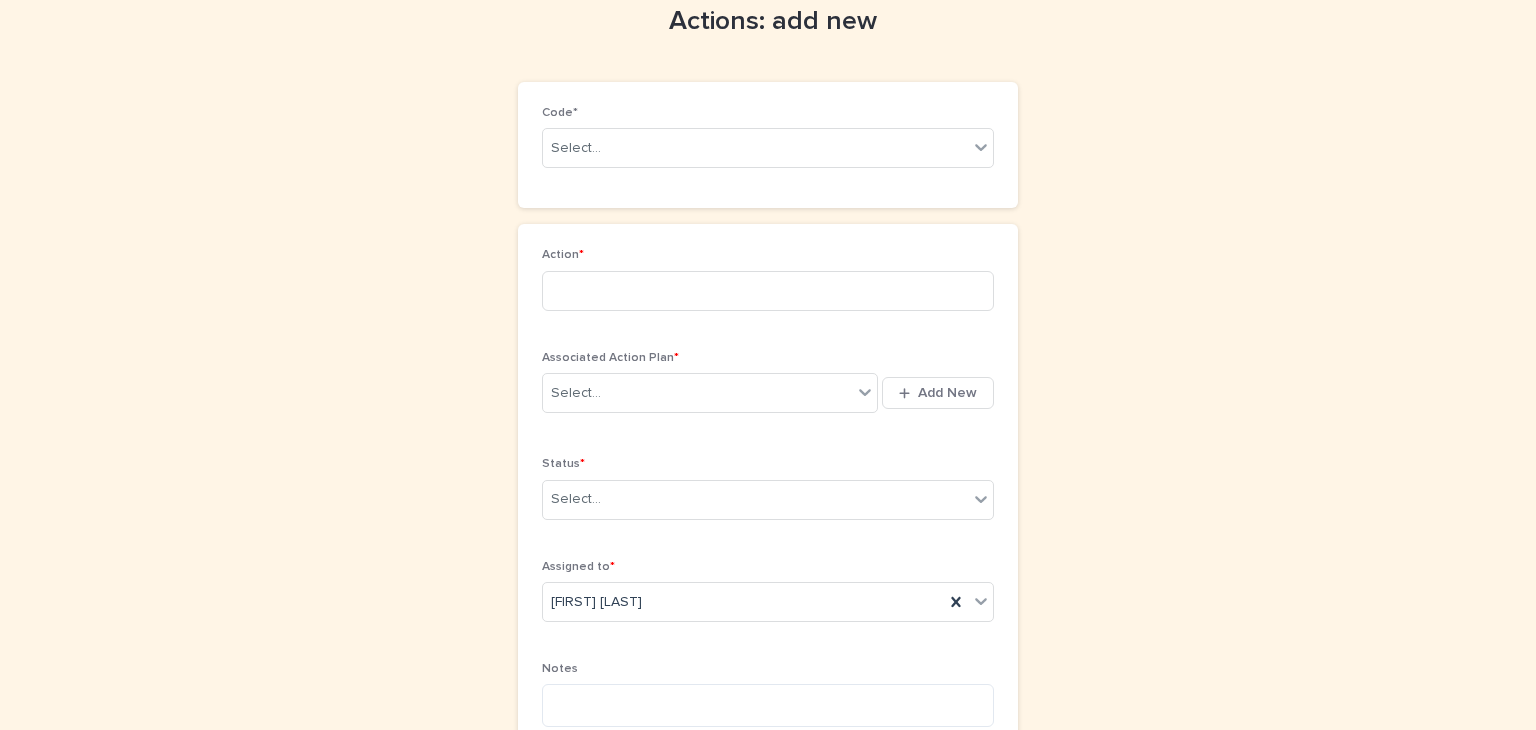 scroll, scrollTop: 97, scrollLeft: 0, axis: vertical 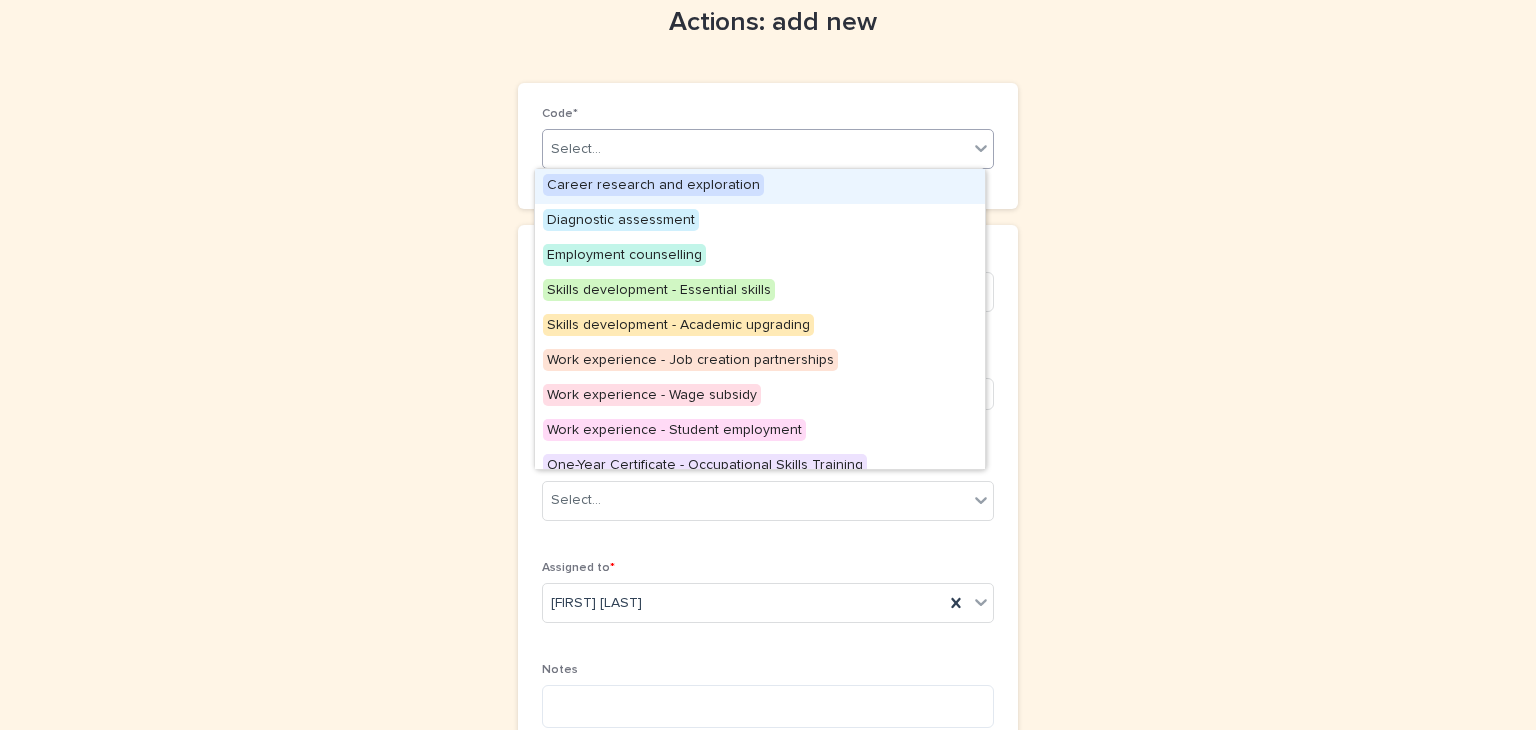 click 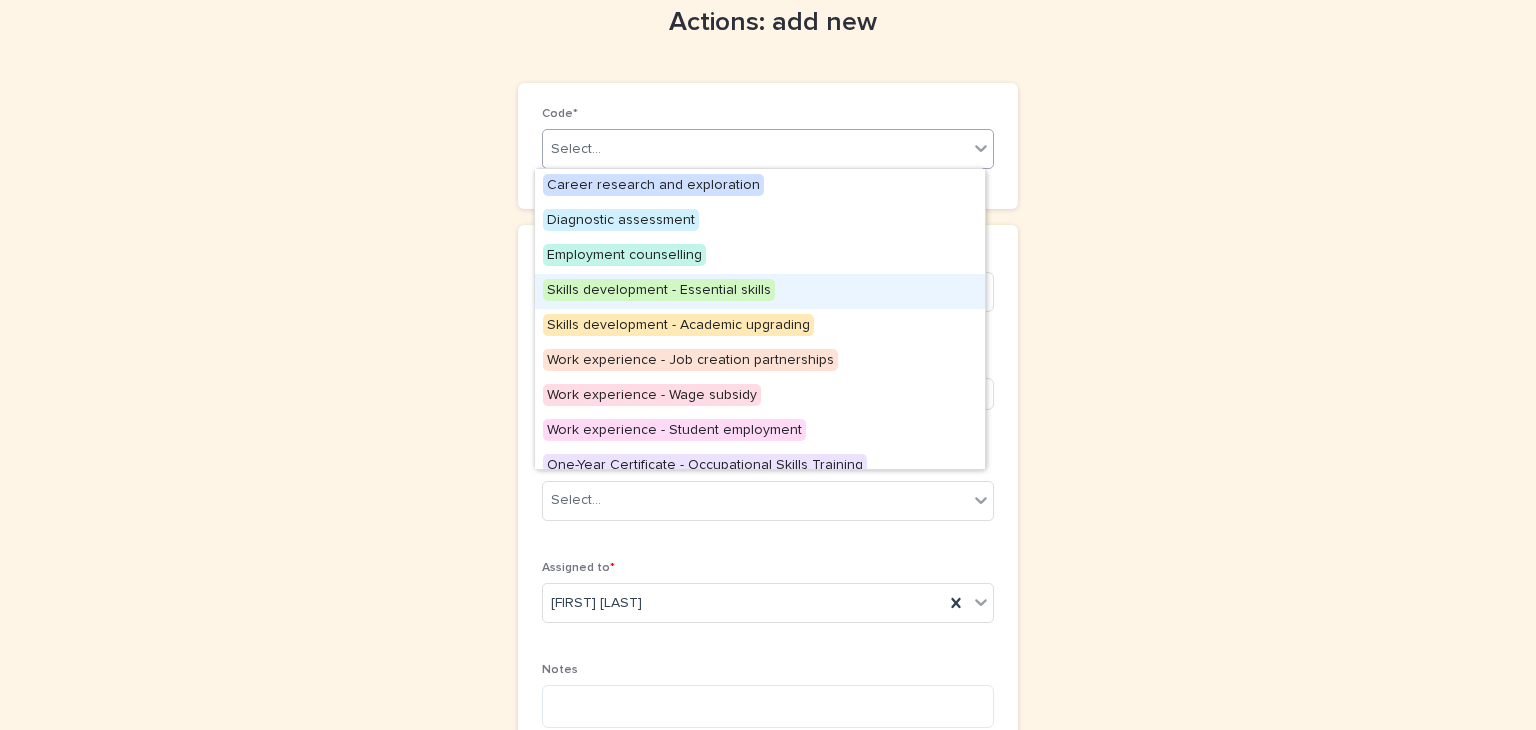click on "Skills development - Essential skills" at bounding box center [659, 290] 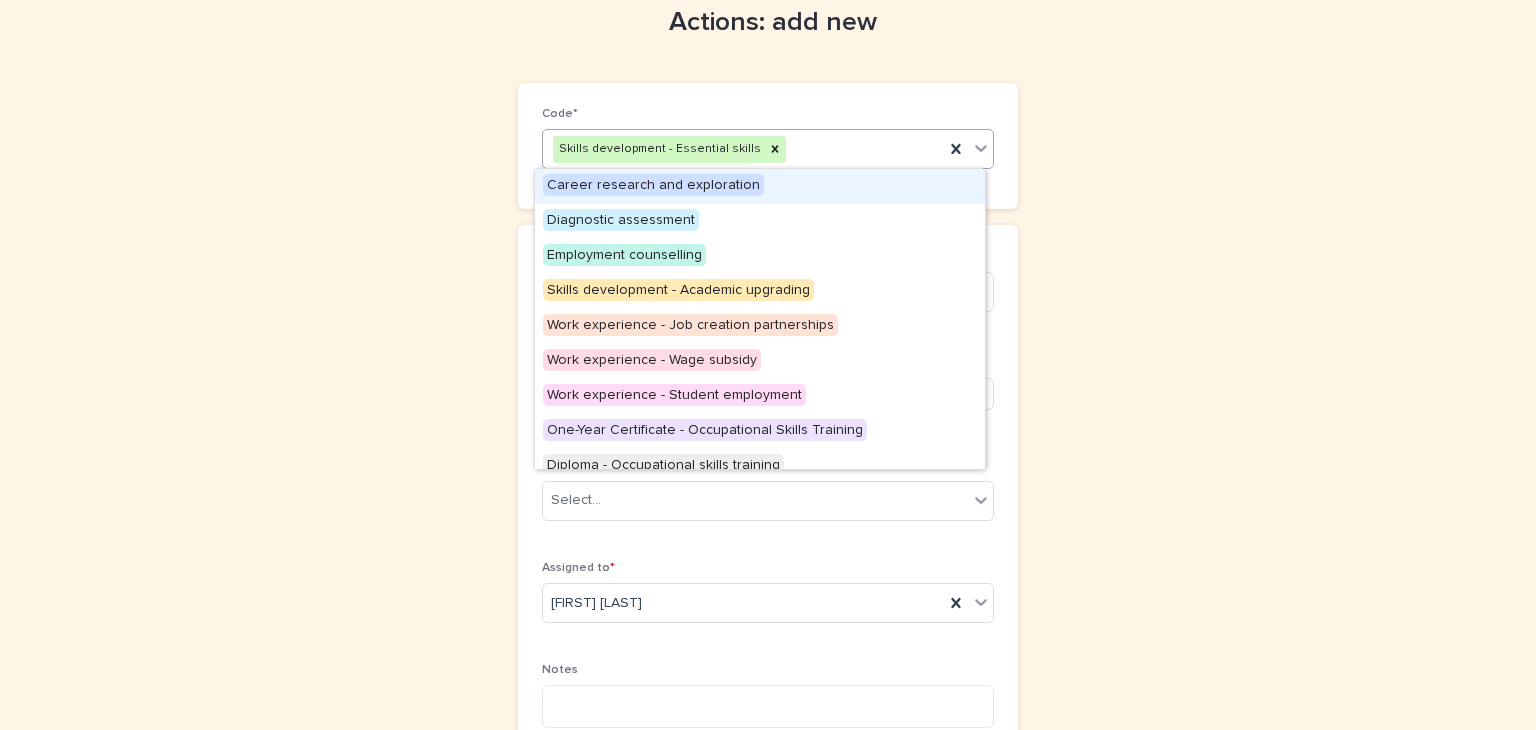 click 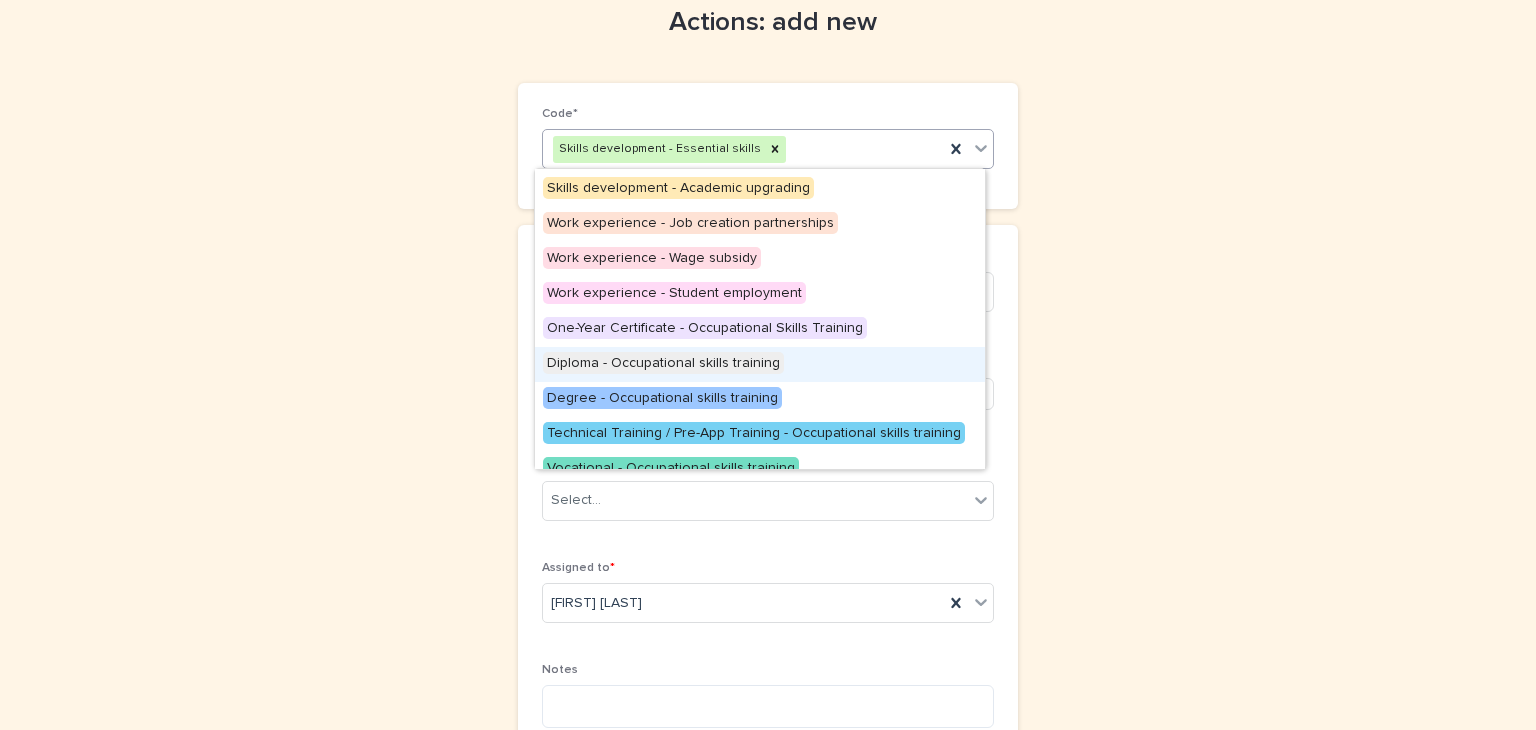 scroll, scrollTop: 103, scrollLeft: 0, axis: vertical 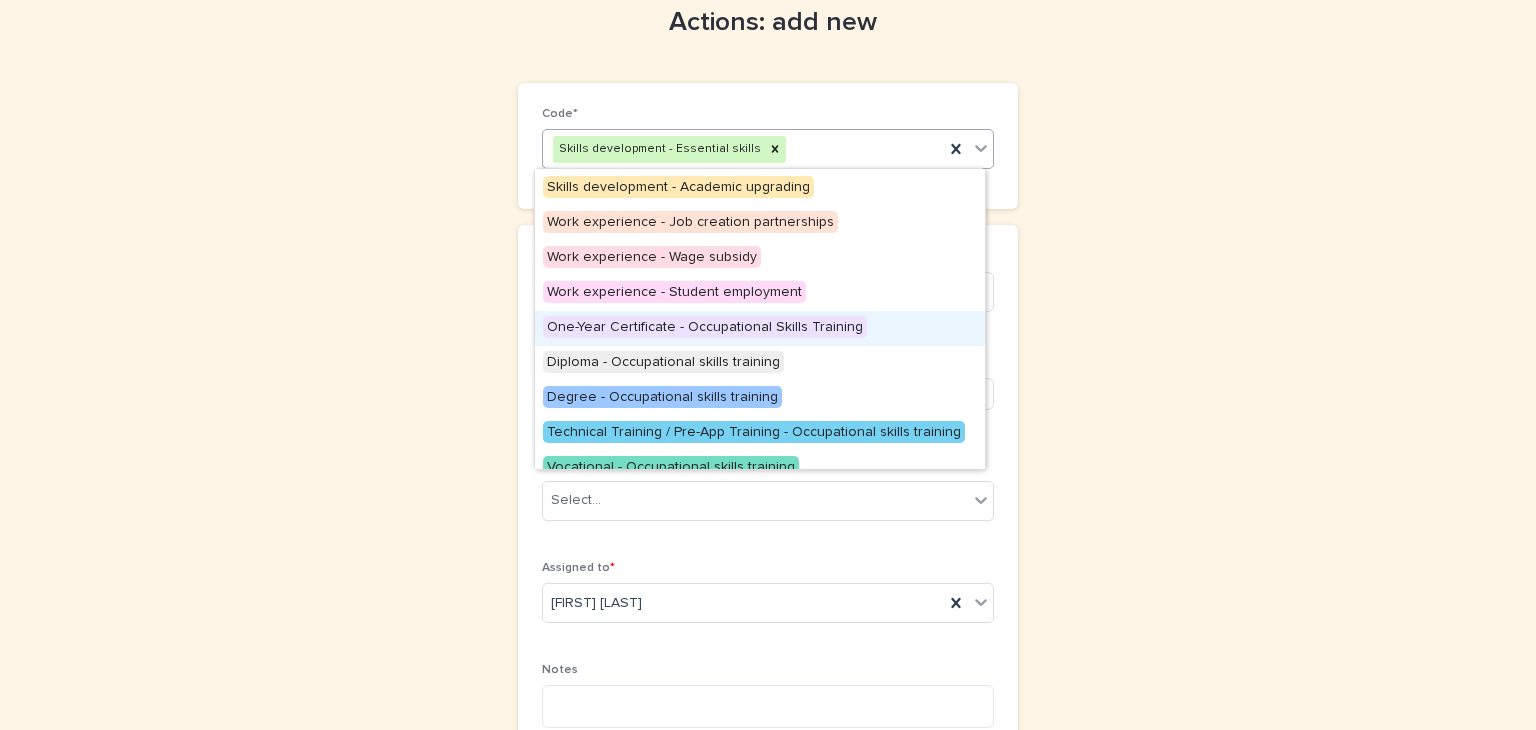 click on "One-Year Certificate - Occupational Skills Training" at bounding box center [705, 327] 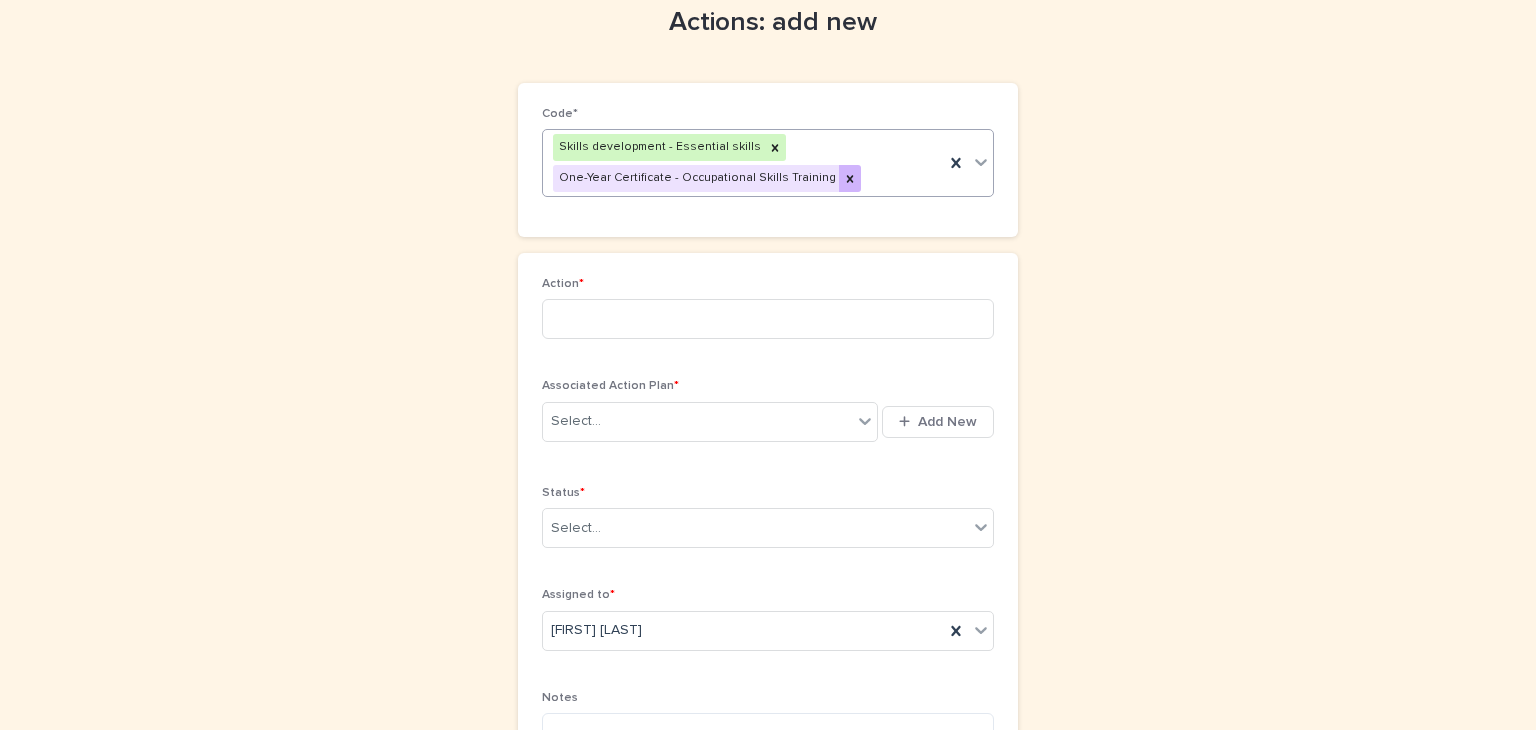 click at bounding box center (850, 178) 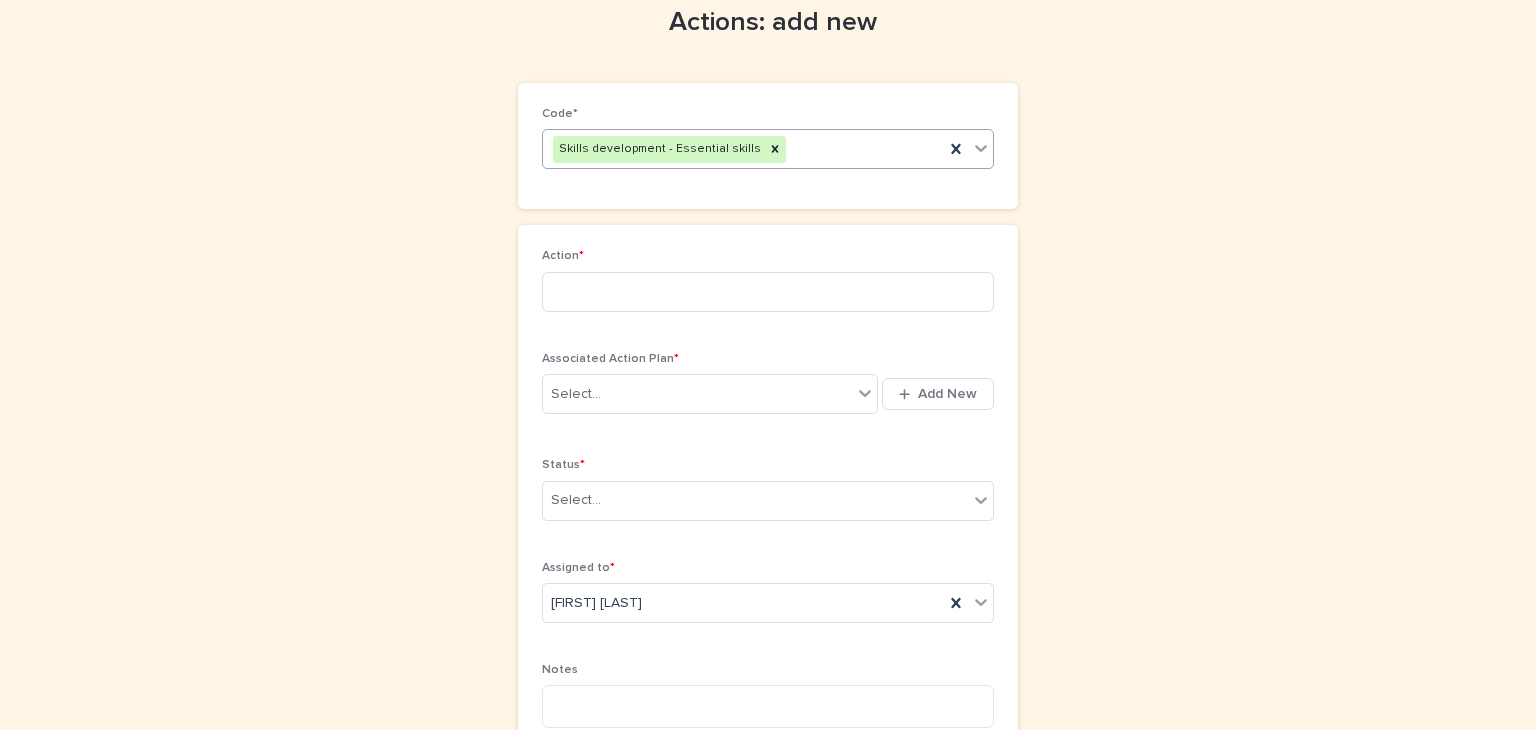 click 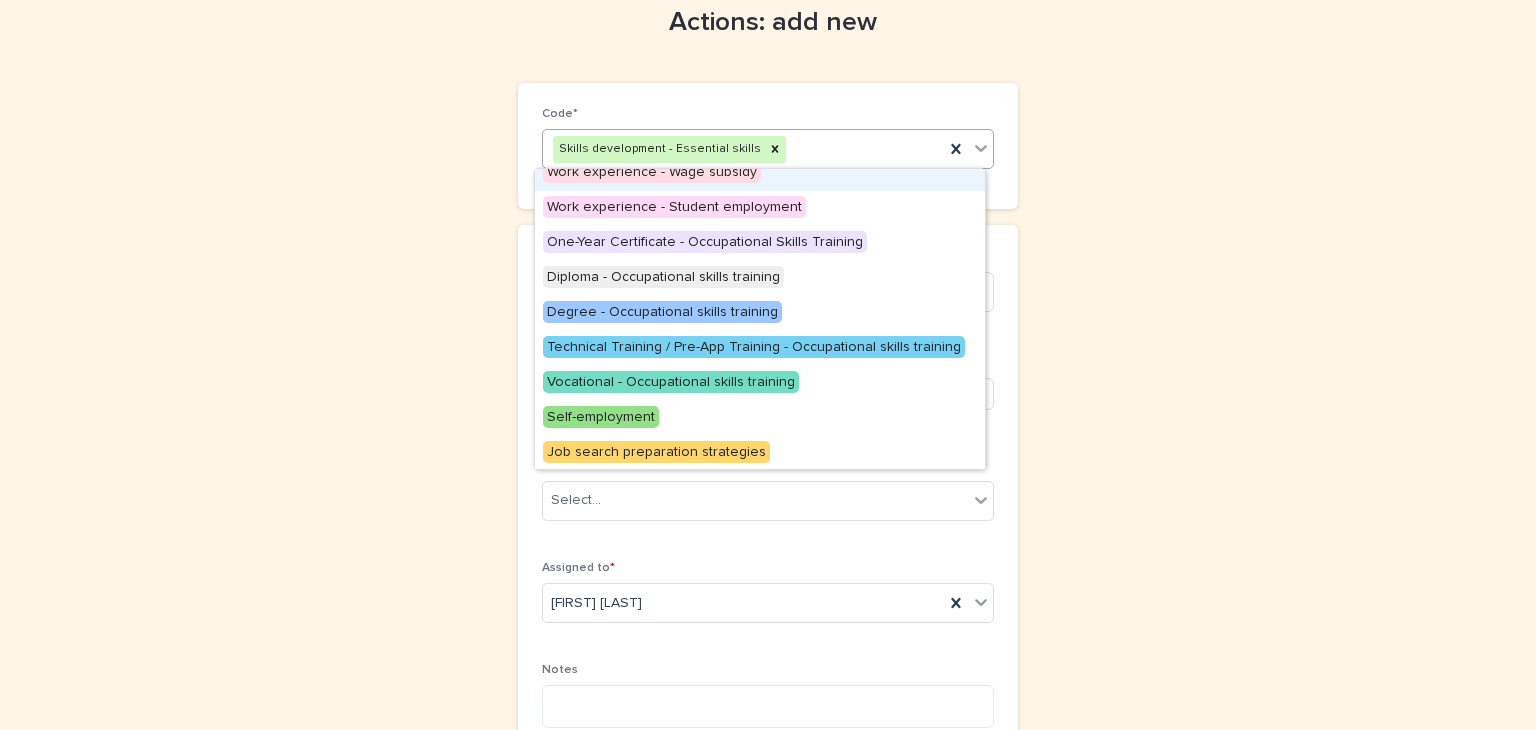 scroll, scrollTop: 190, scrollLeft: 0, axis: vertical 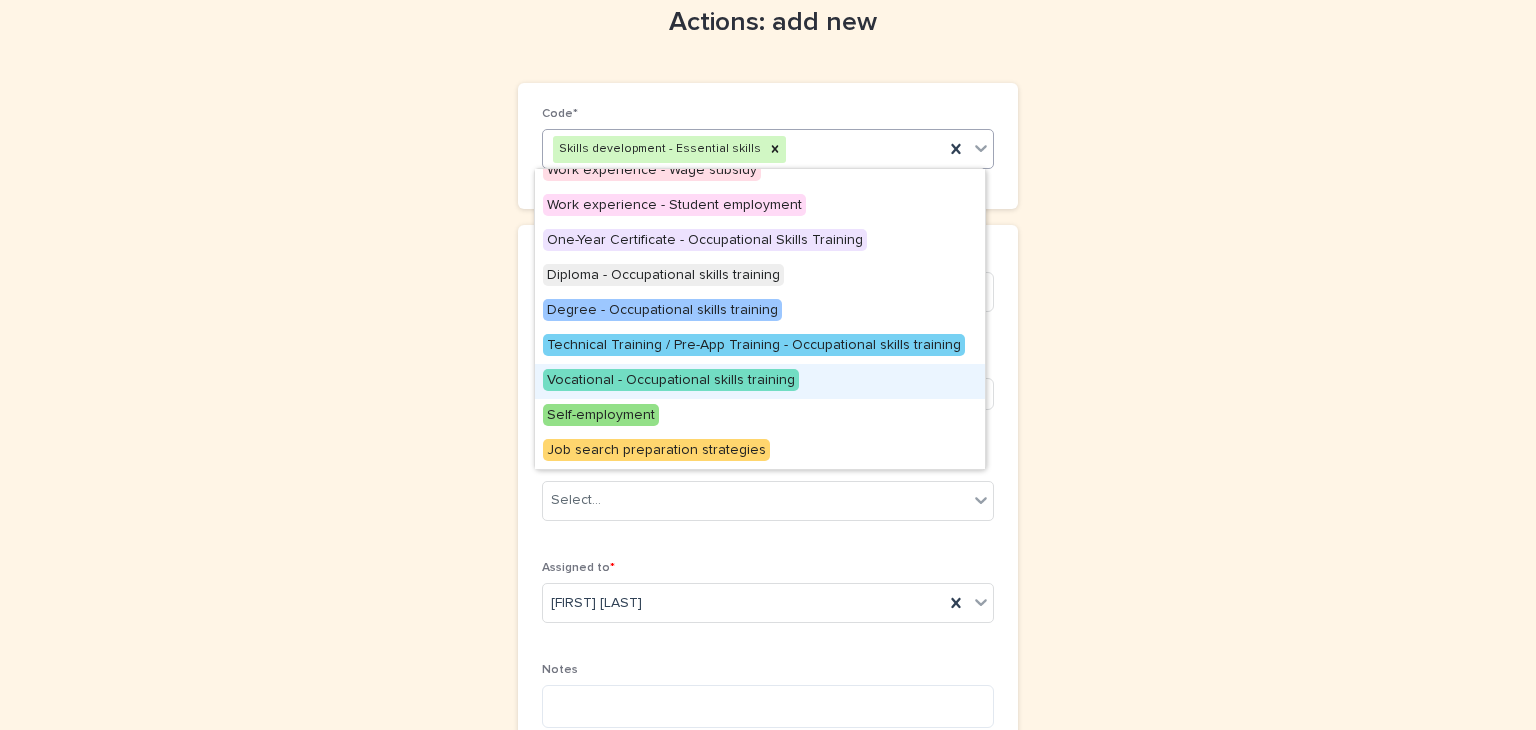 click on "Vocational - Occupational skills training" at bounding box center [671, 380] 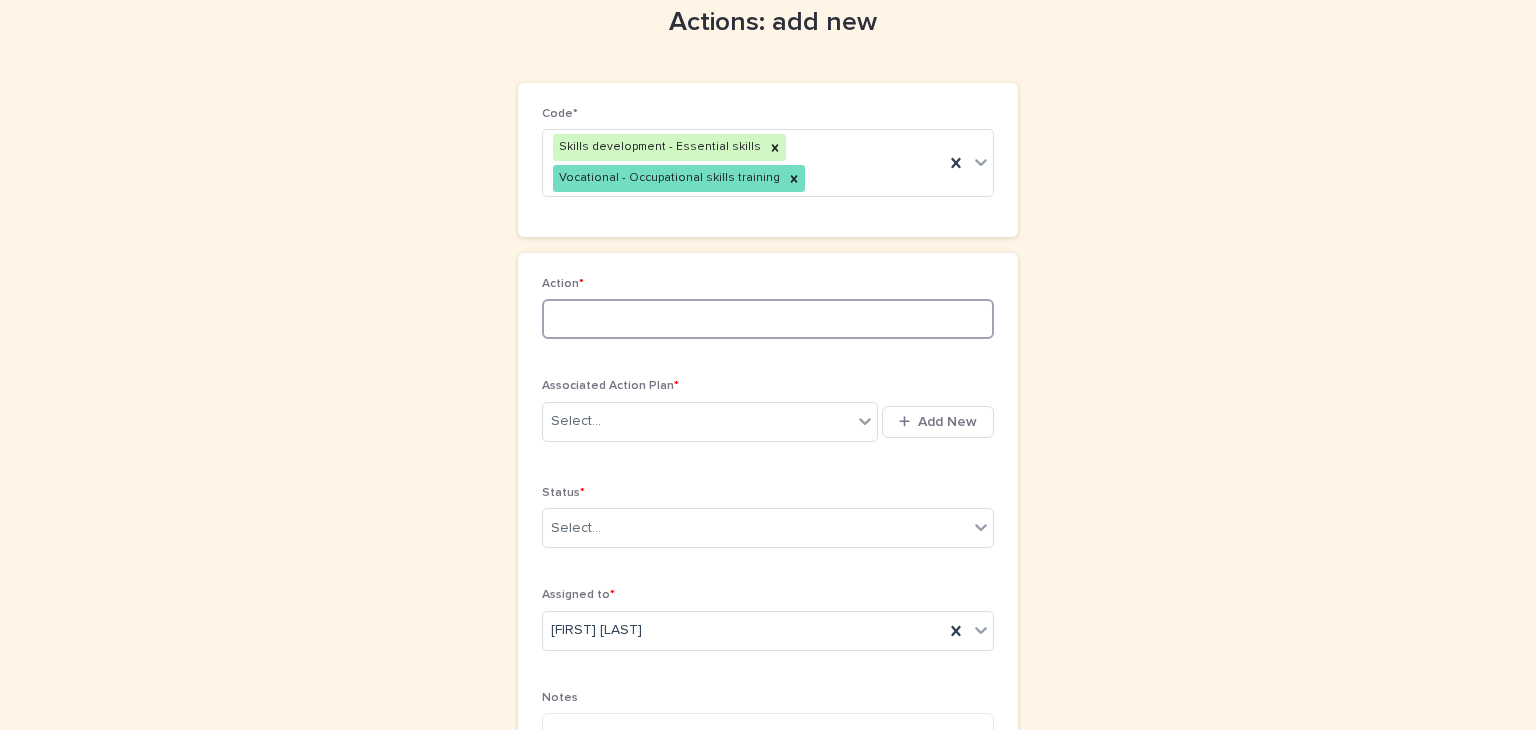 click at bounding box center [768, 319] 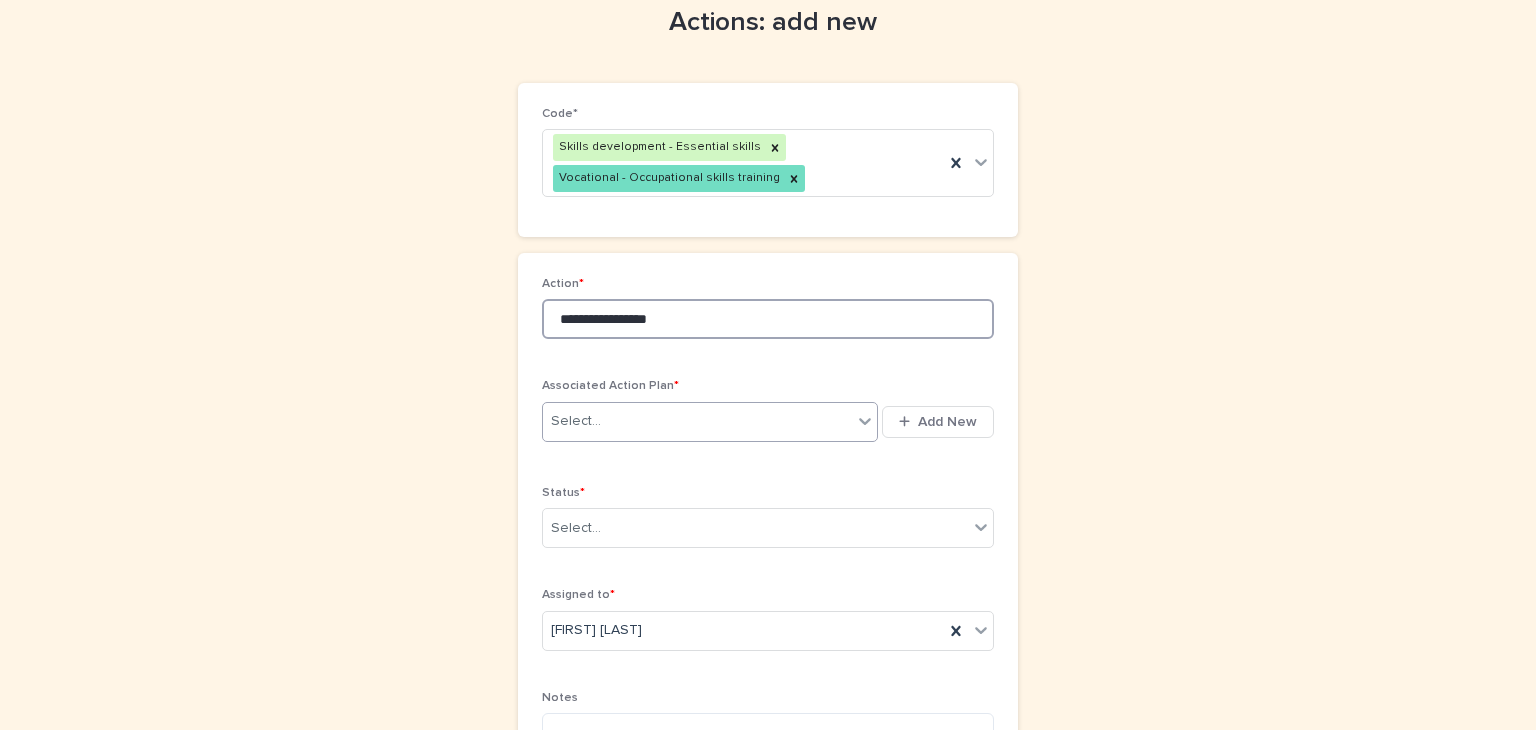 type on "**********" 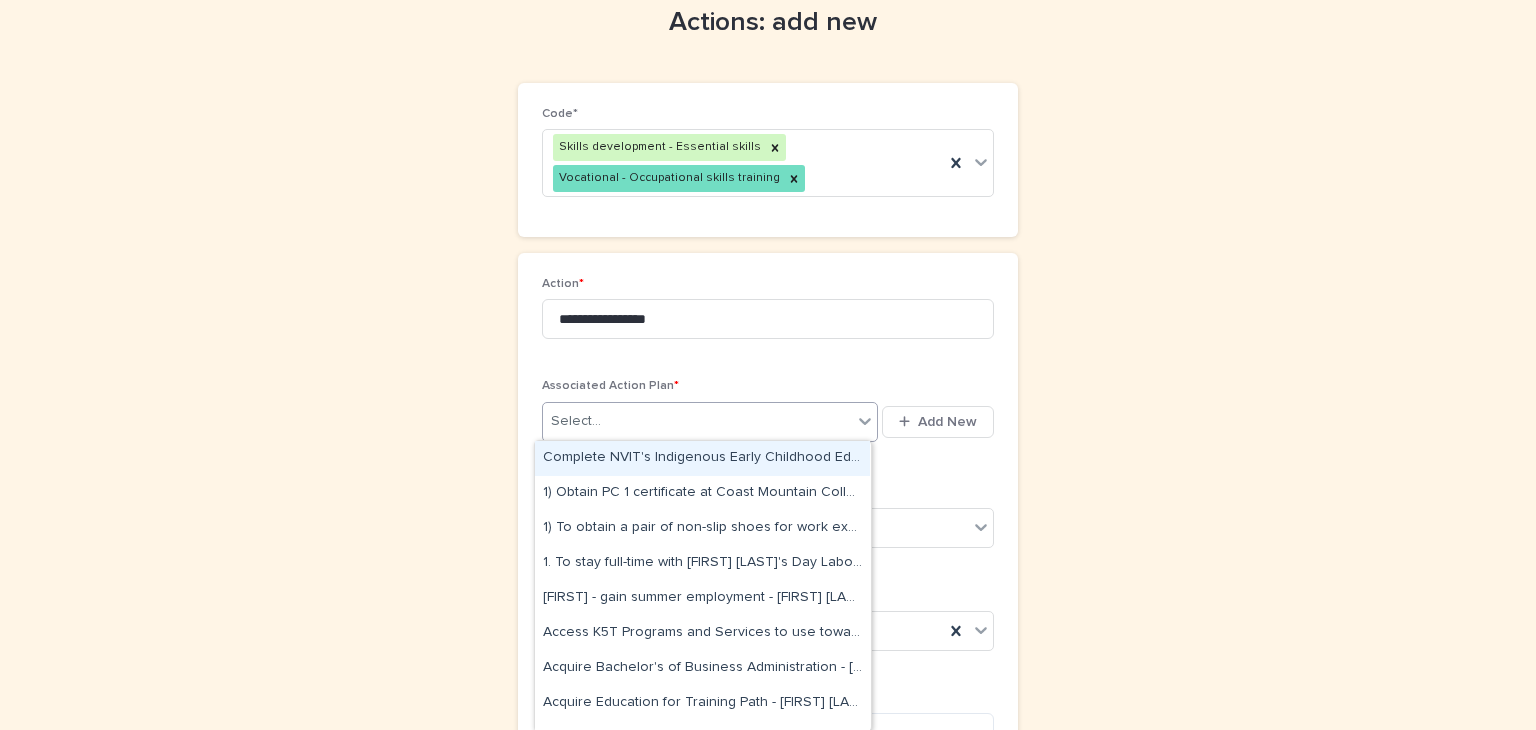 click 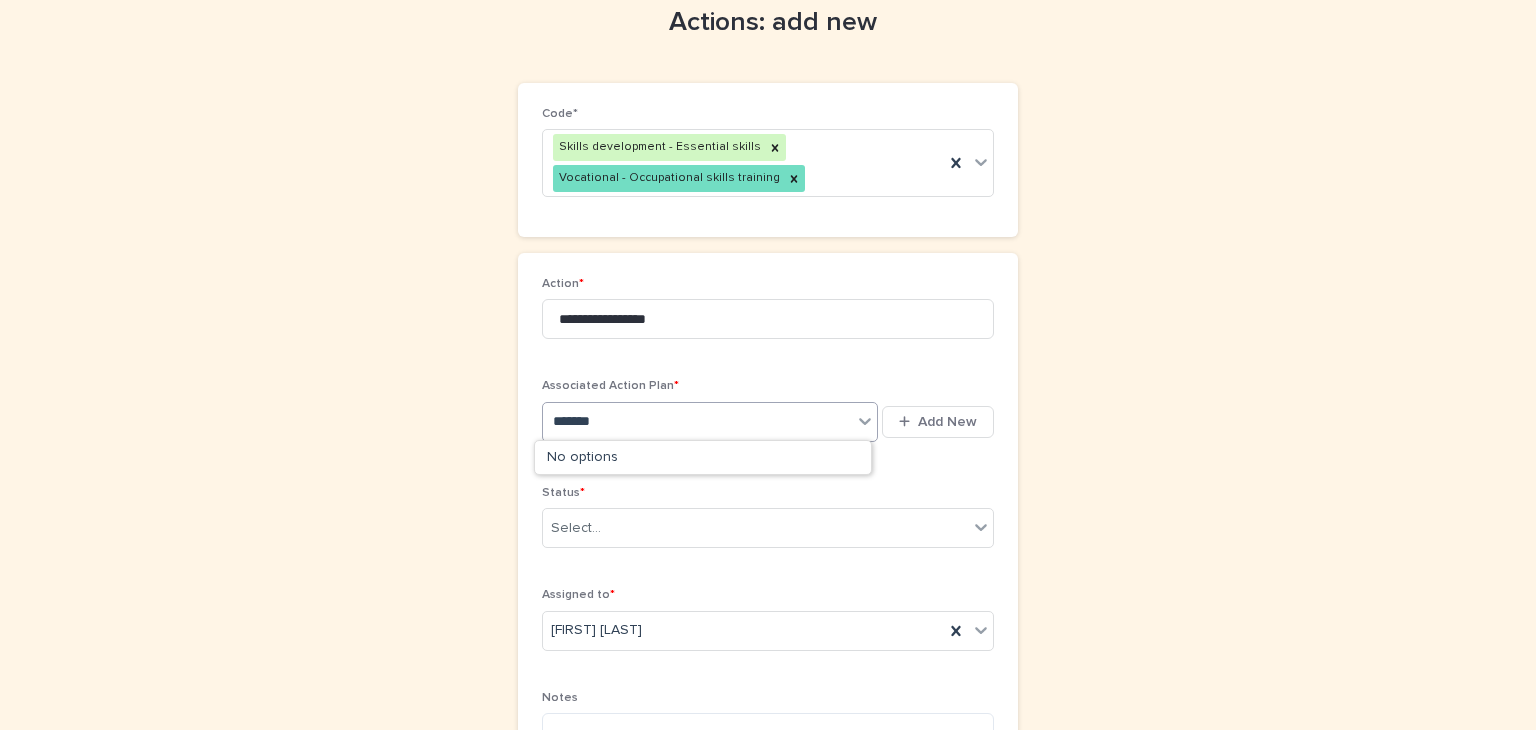 type on "********" 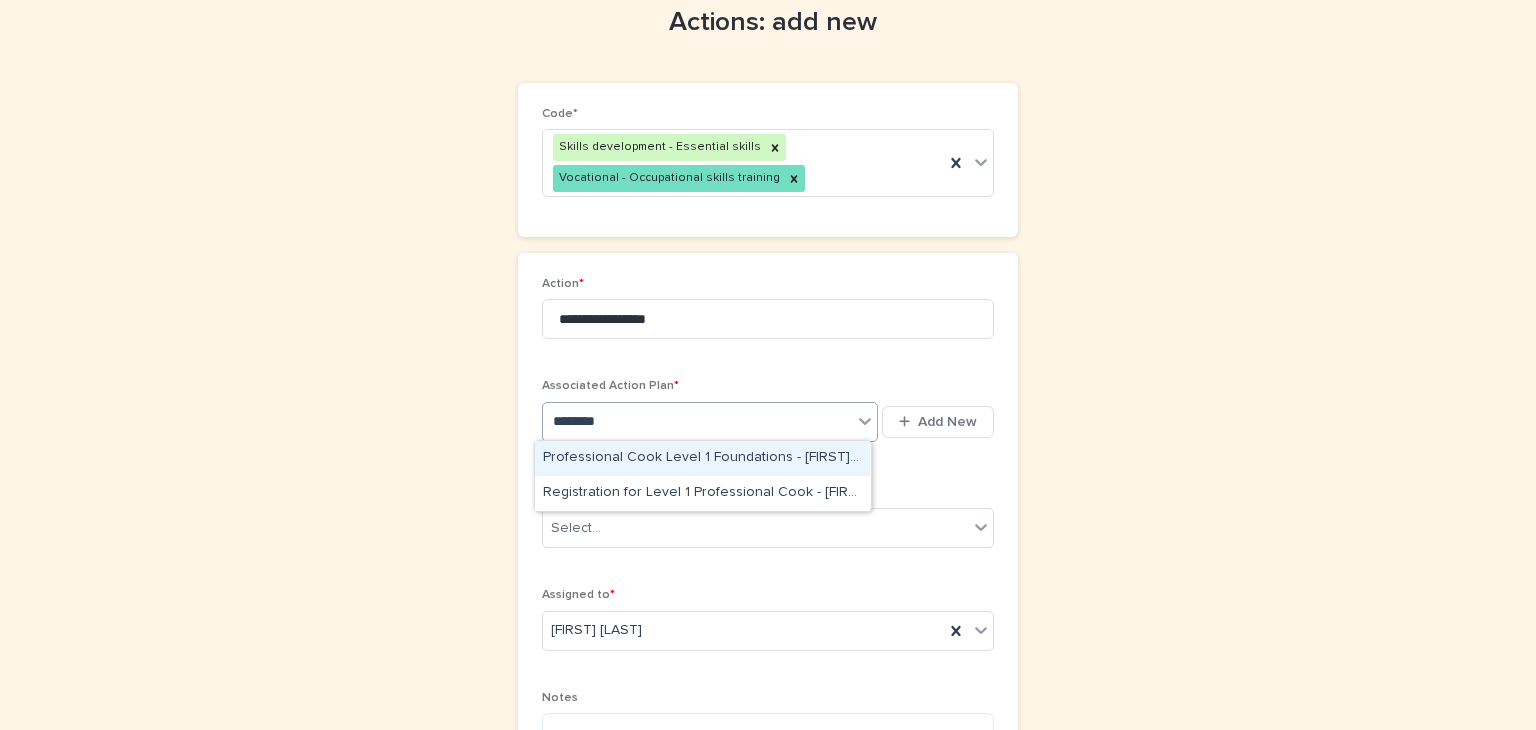 click on "Professional Cook Level 1 Foundations - [FIRST] [LAST] - Aug 6th, 2025" at bounding box center [702, 458] 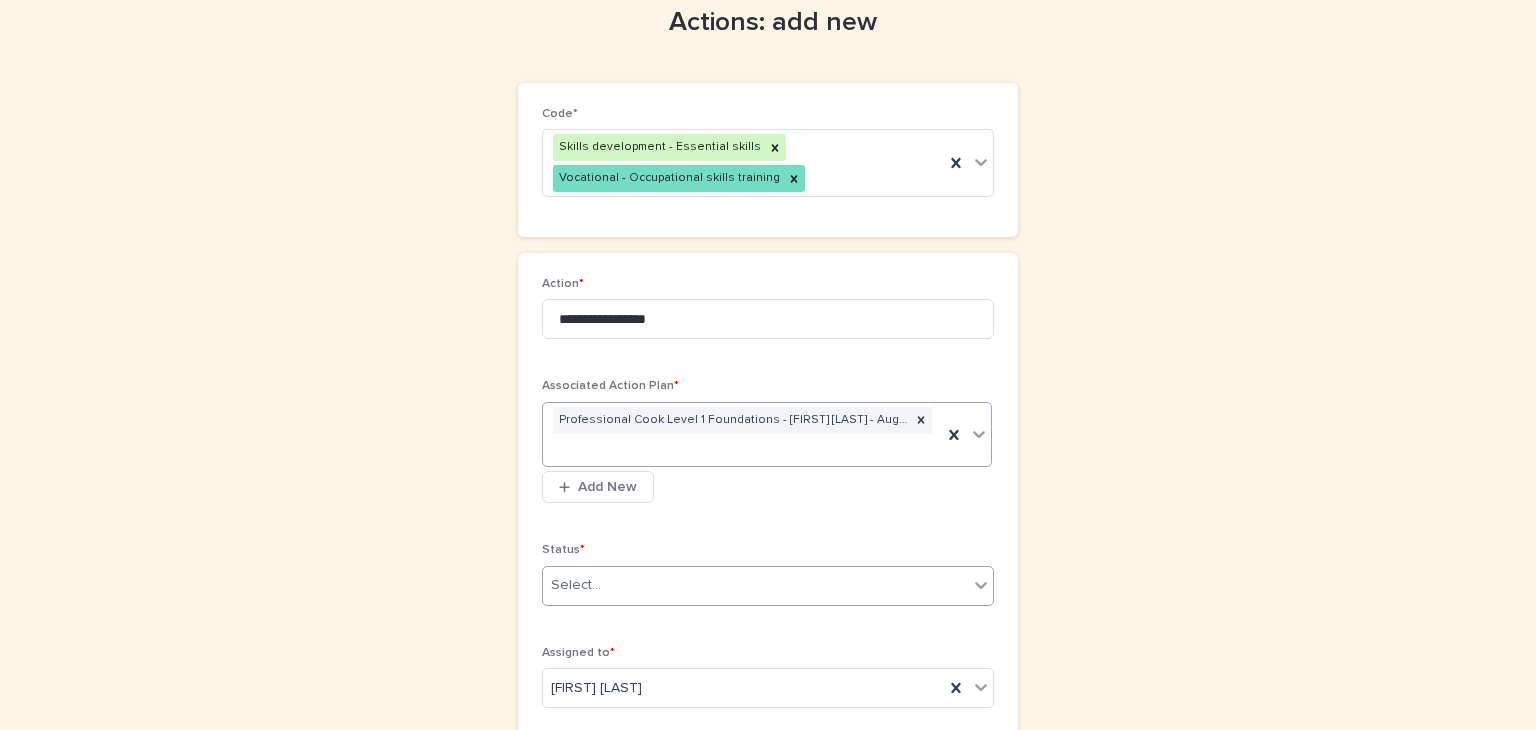 click at bounding box center (981, 585) 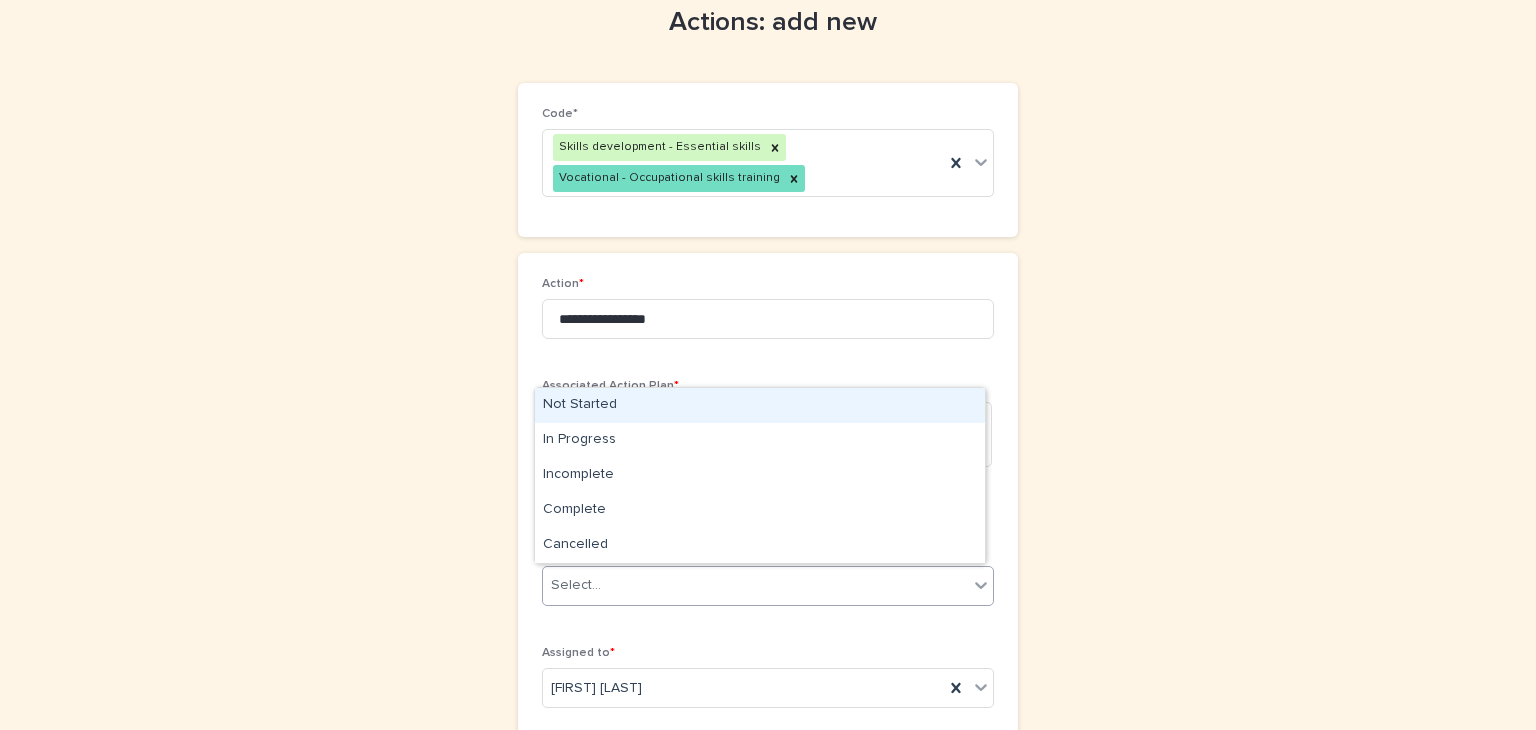 click on "Not Started" at bounding box center [760, 405] 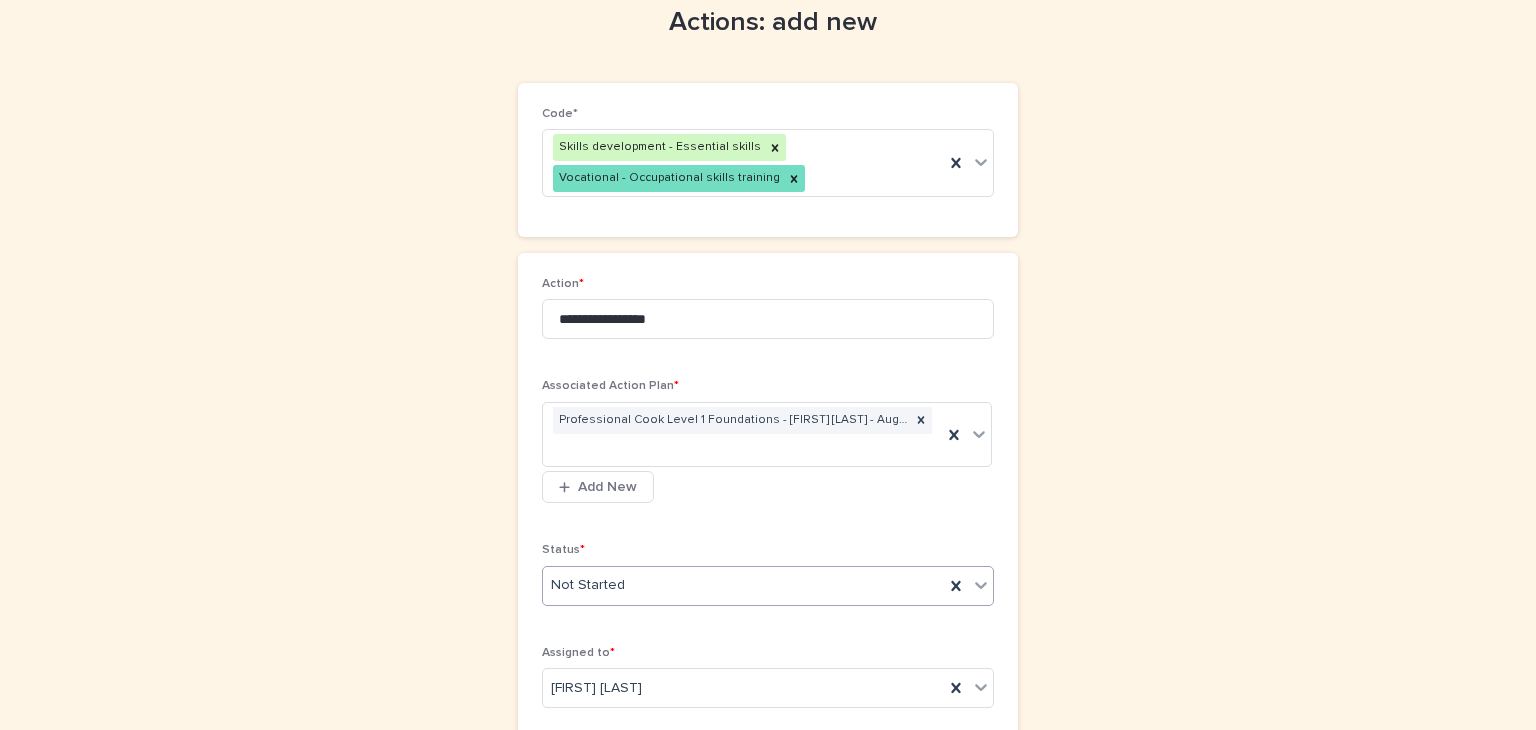 scroll, scrollTop: 362, scrollLeft: 0, axis: vertical 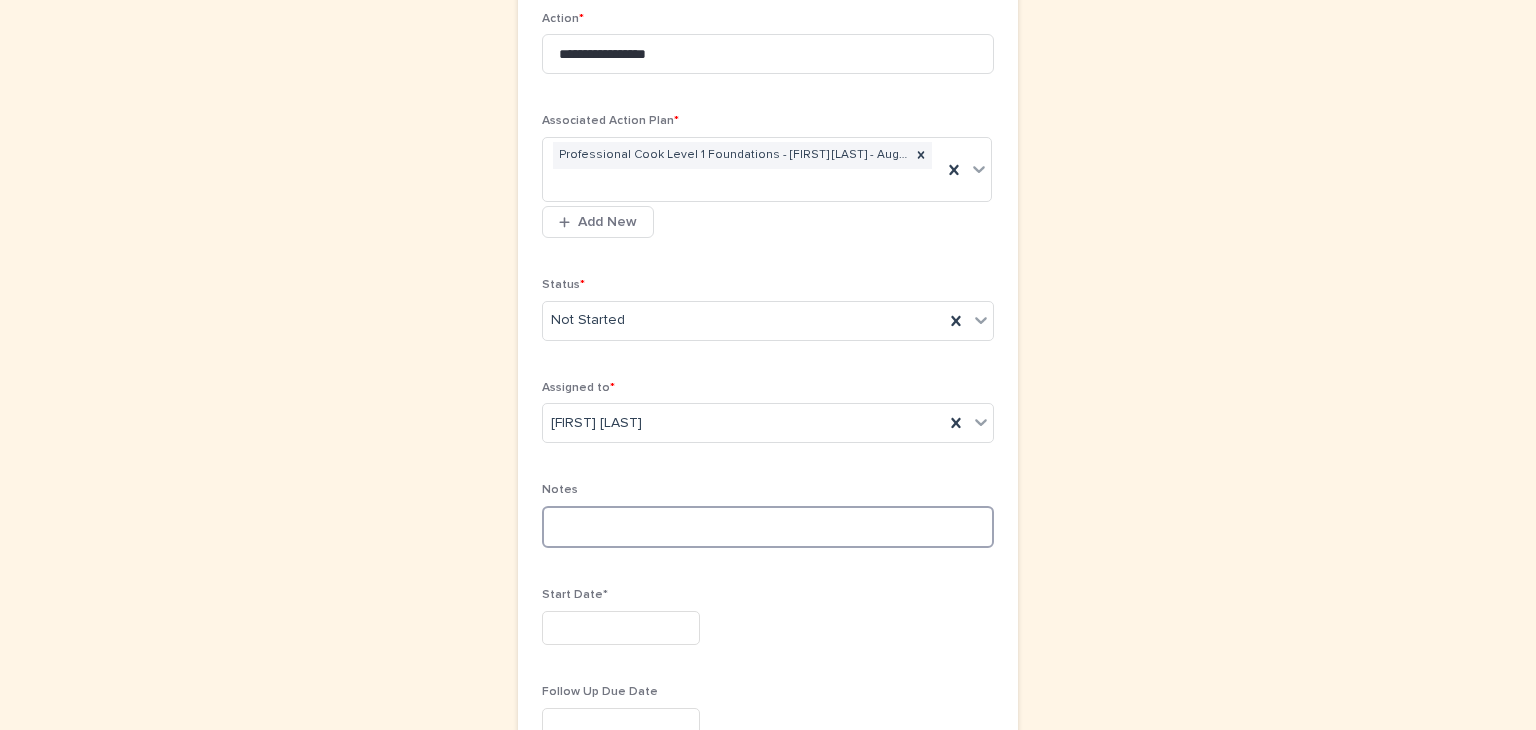 click at bounding box center [768, 527] 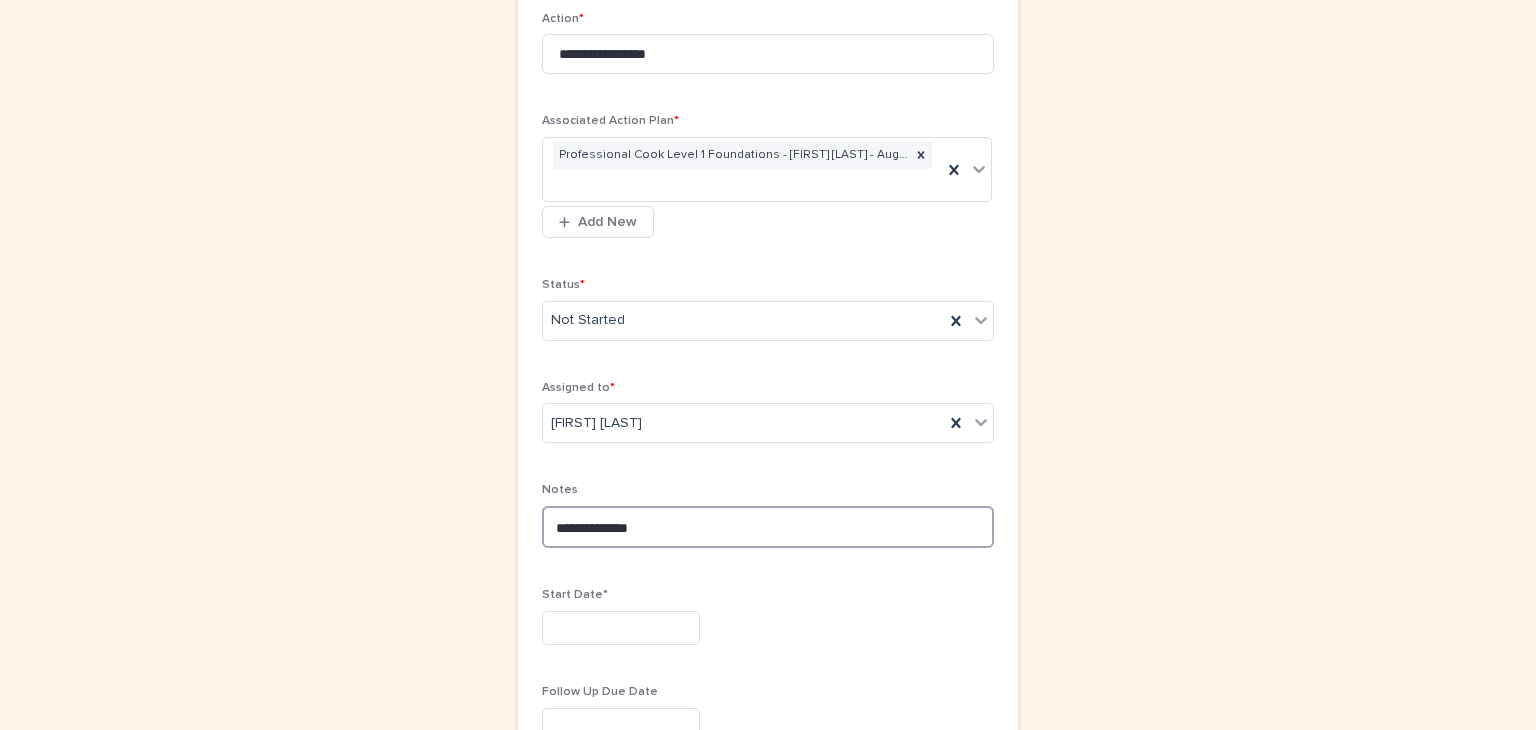 type on "**********" 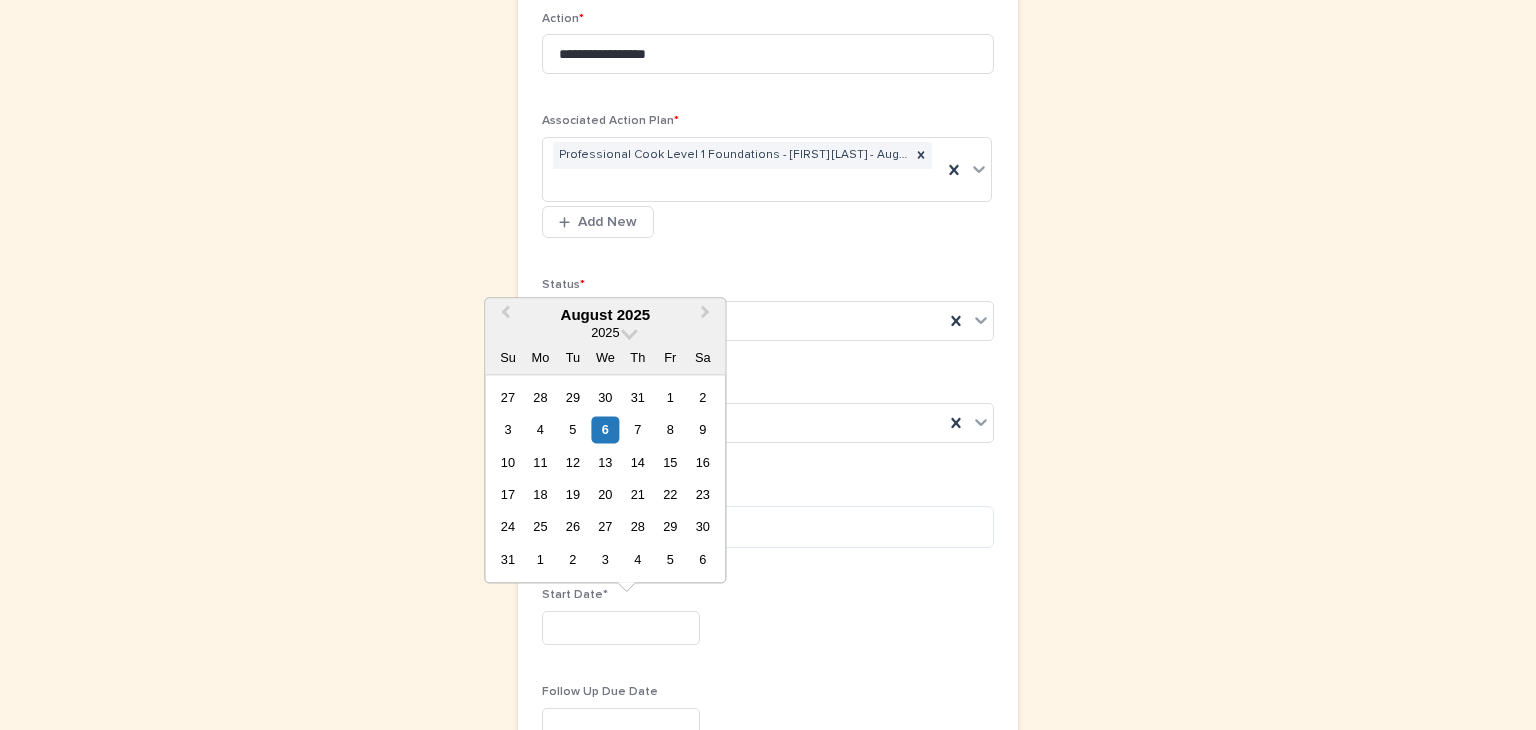 click at bounding box center [621, 628] 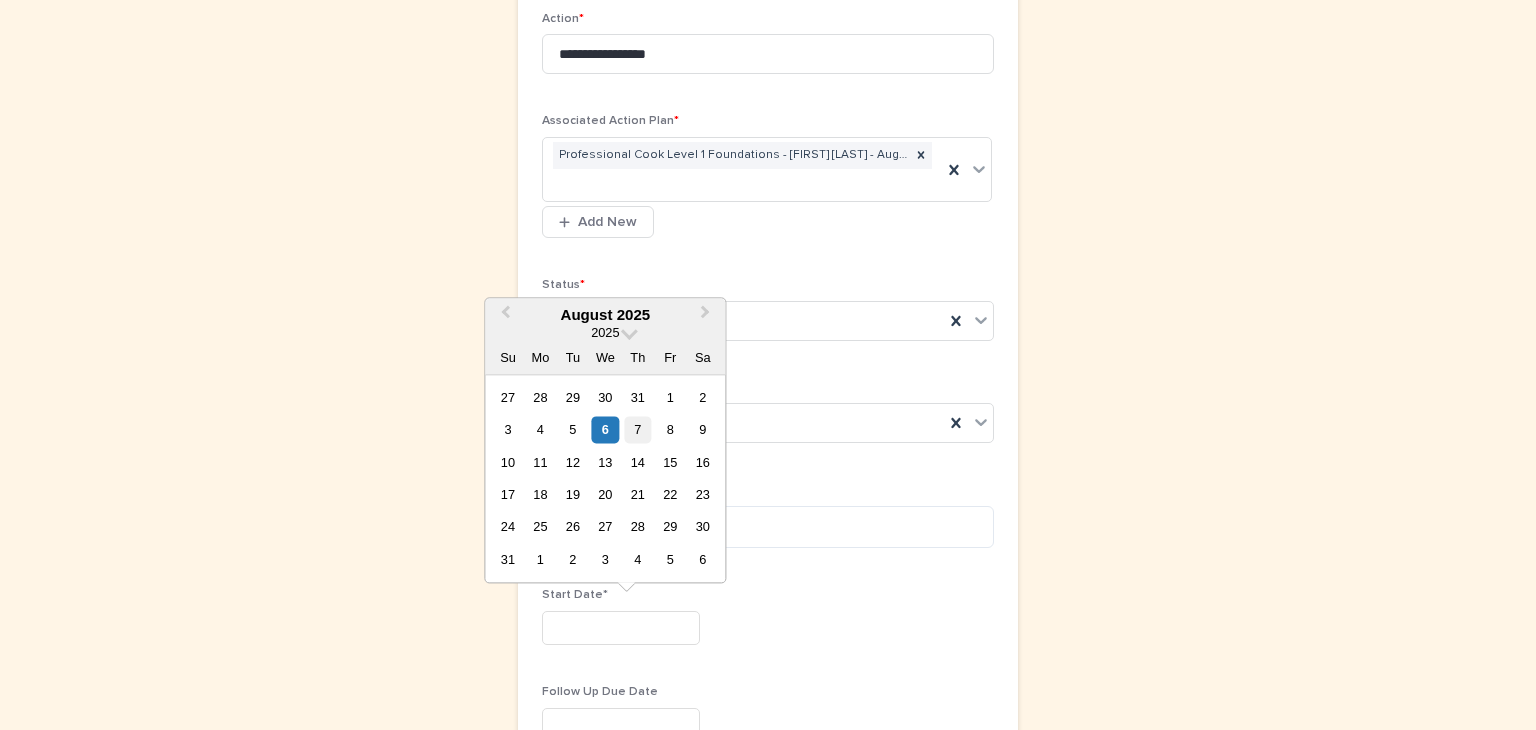 click on "7" at bounding box center [637, 429] 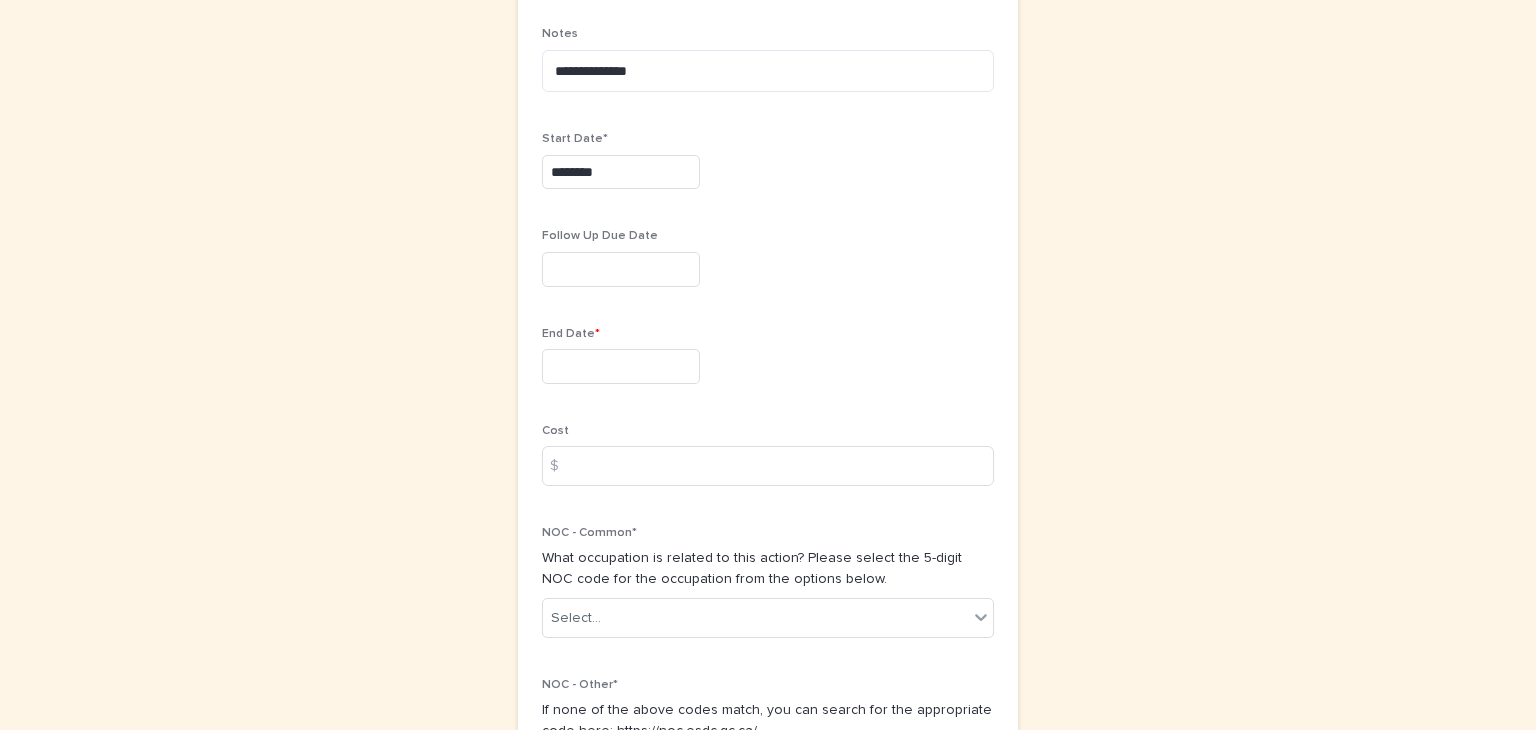 scroll, scrollTop: 837, scrollLeft: 0, axis: vertical 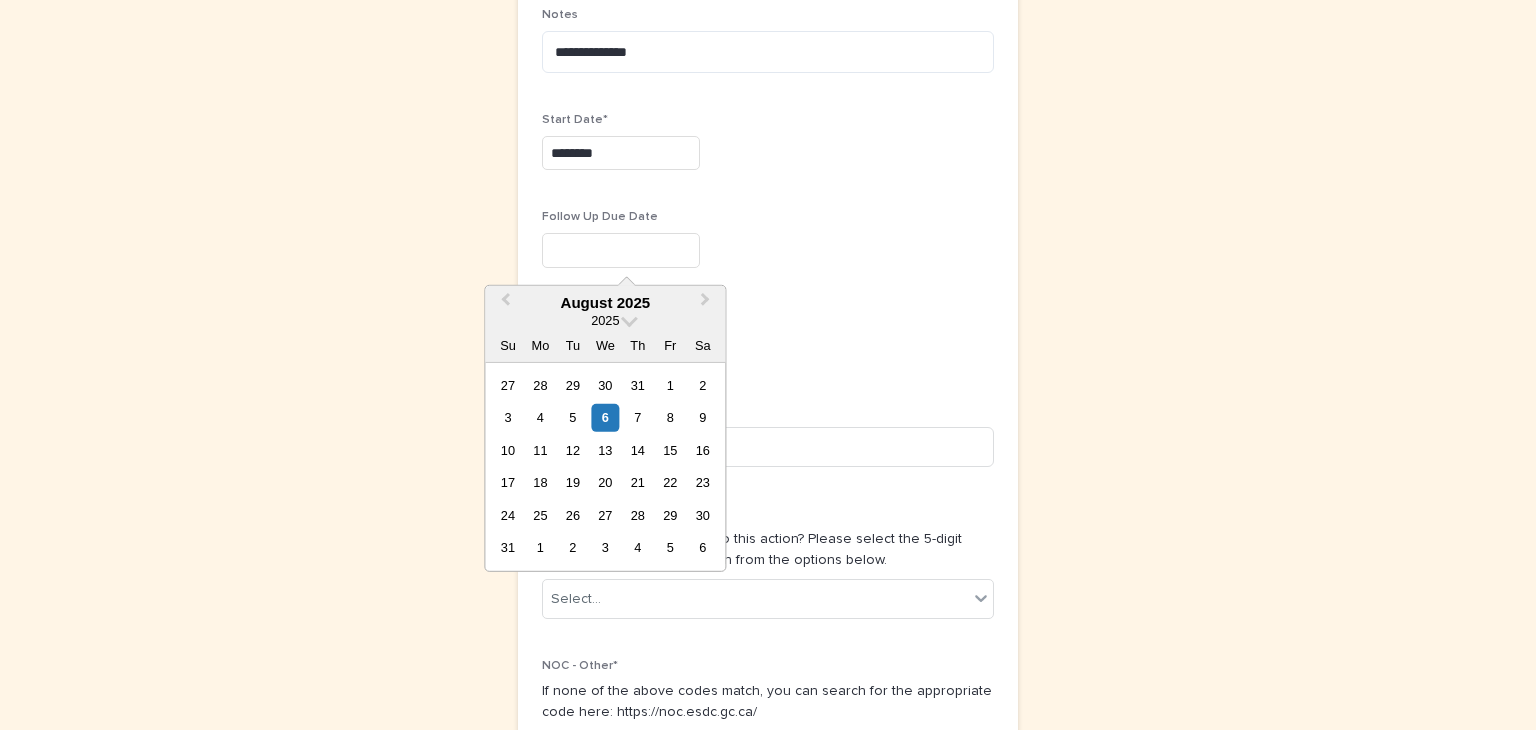 click at bounding box center (621, 250) 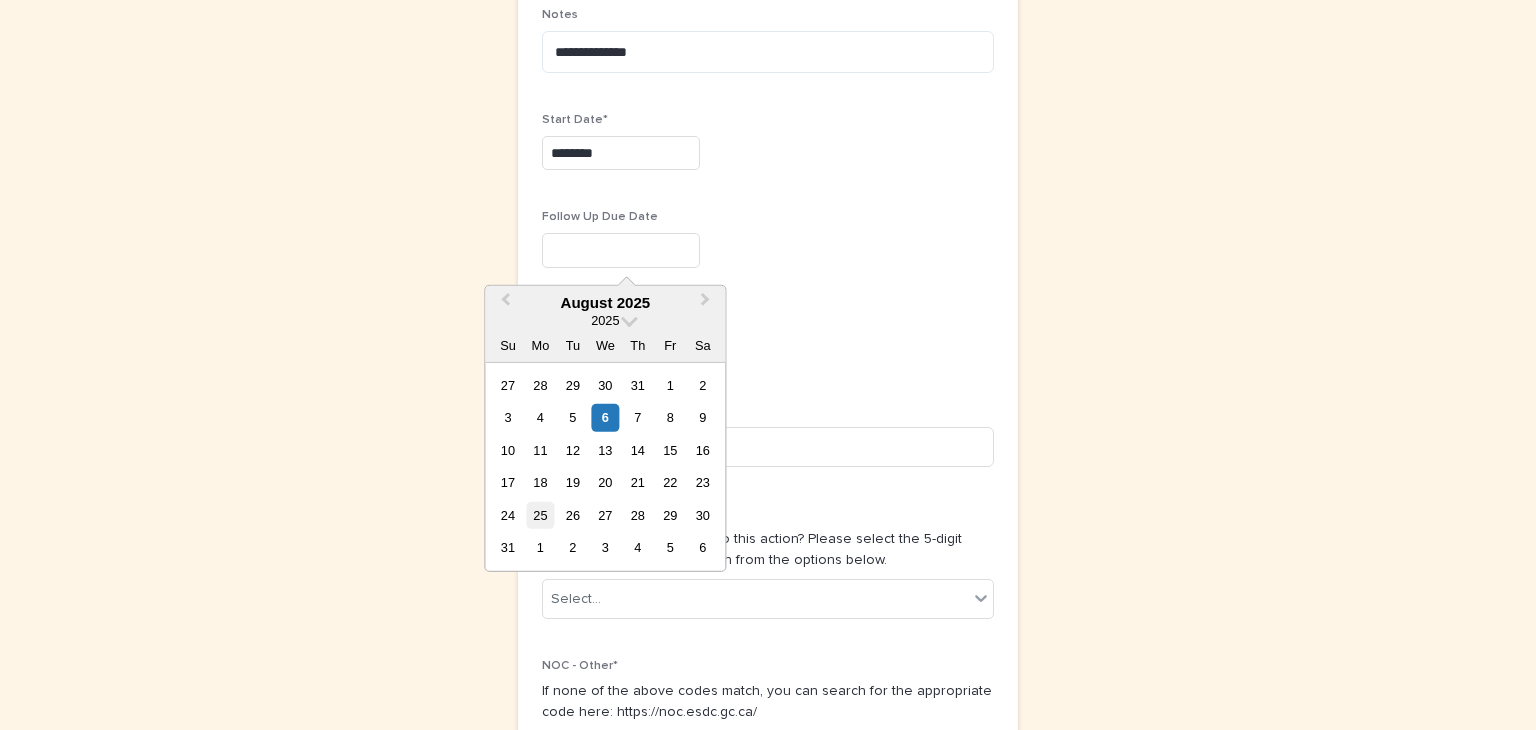 click on "25" at bounding box center (540, 515) 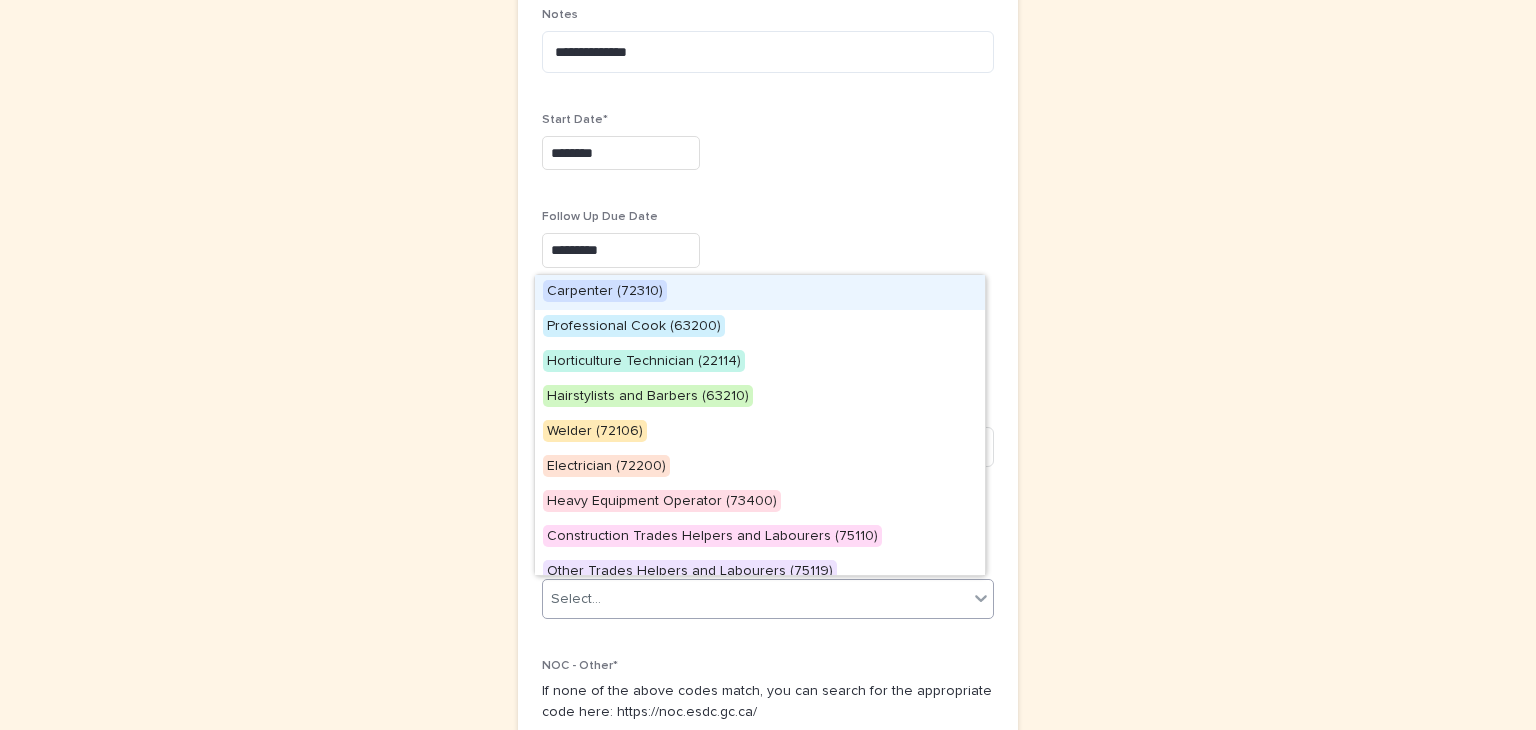 click 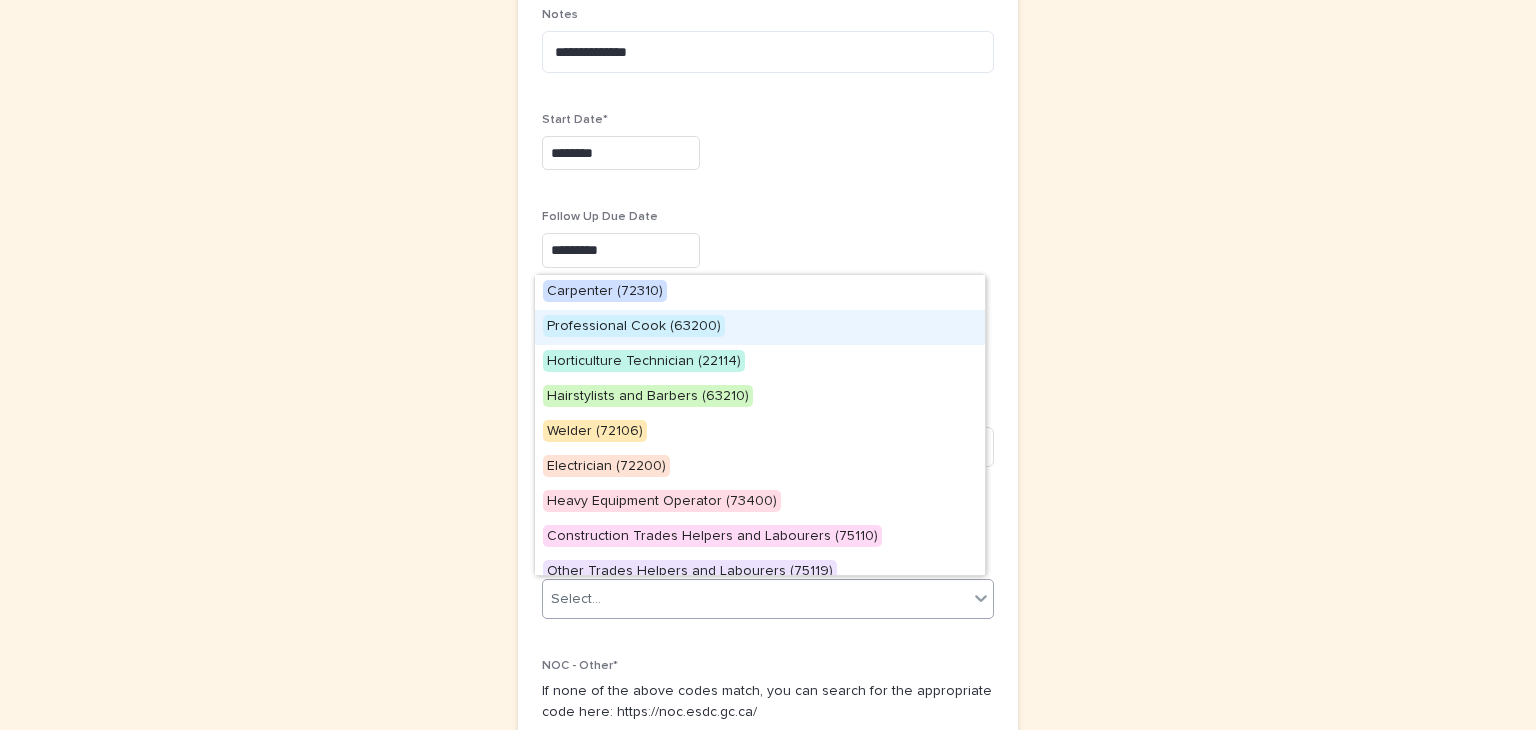 click on "Professional Cook (63200)" at bounding box center [634, 326] 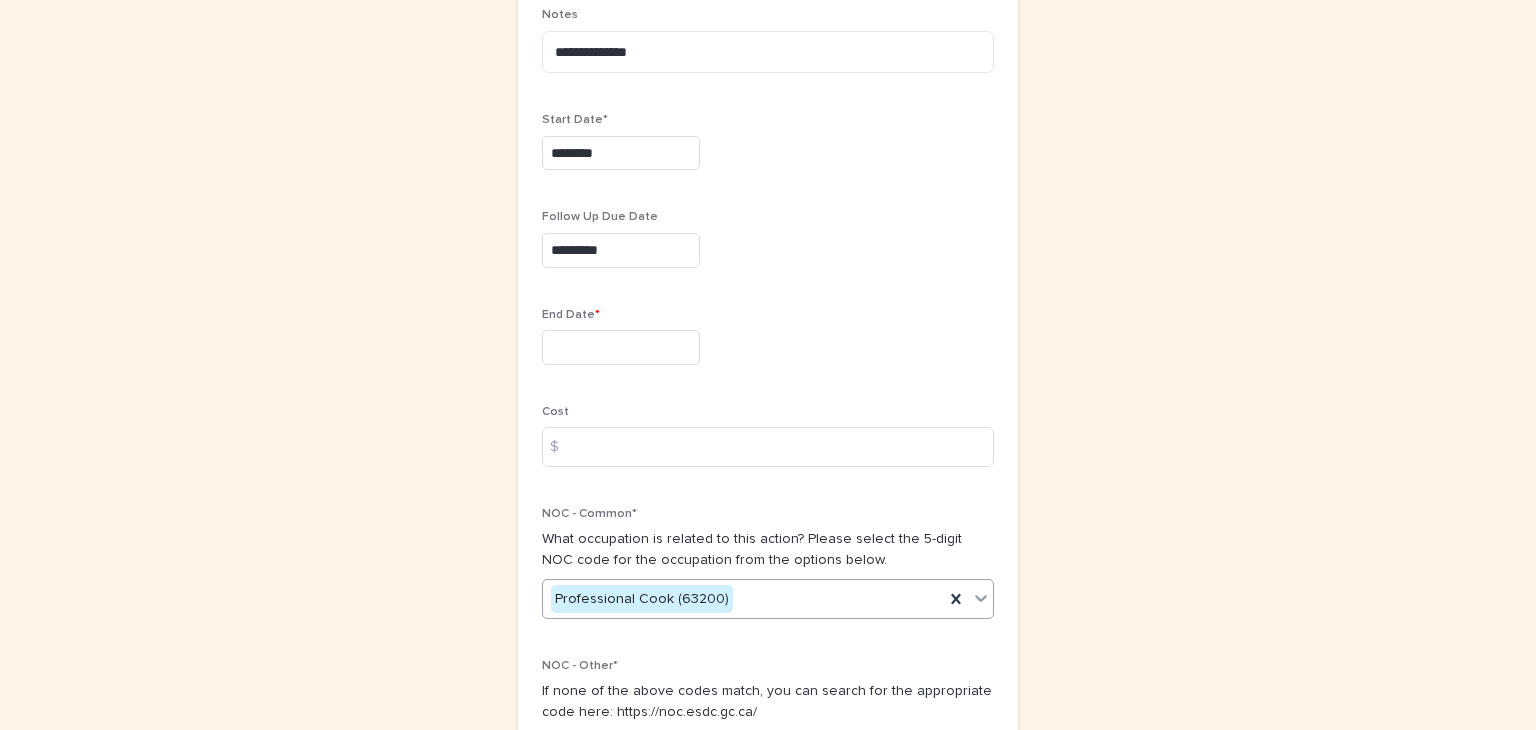 scroll, scrollTop: 1063, scrollLeft: 0, axis: vertical 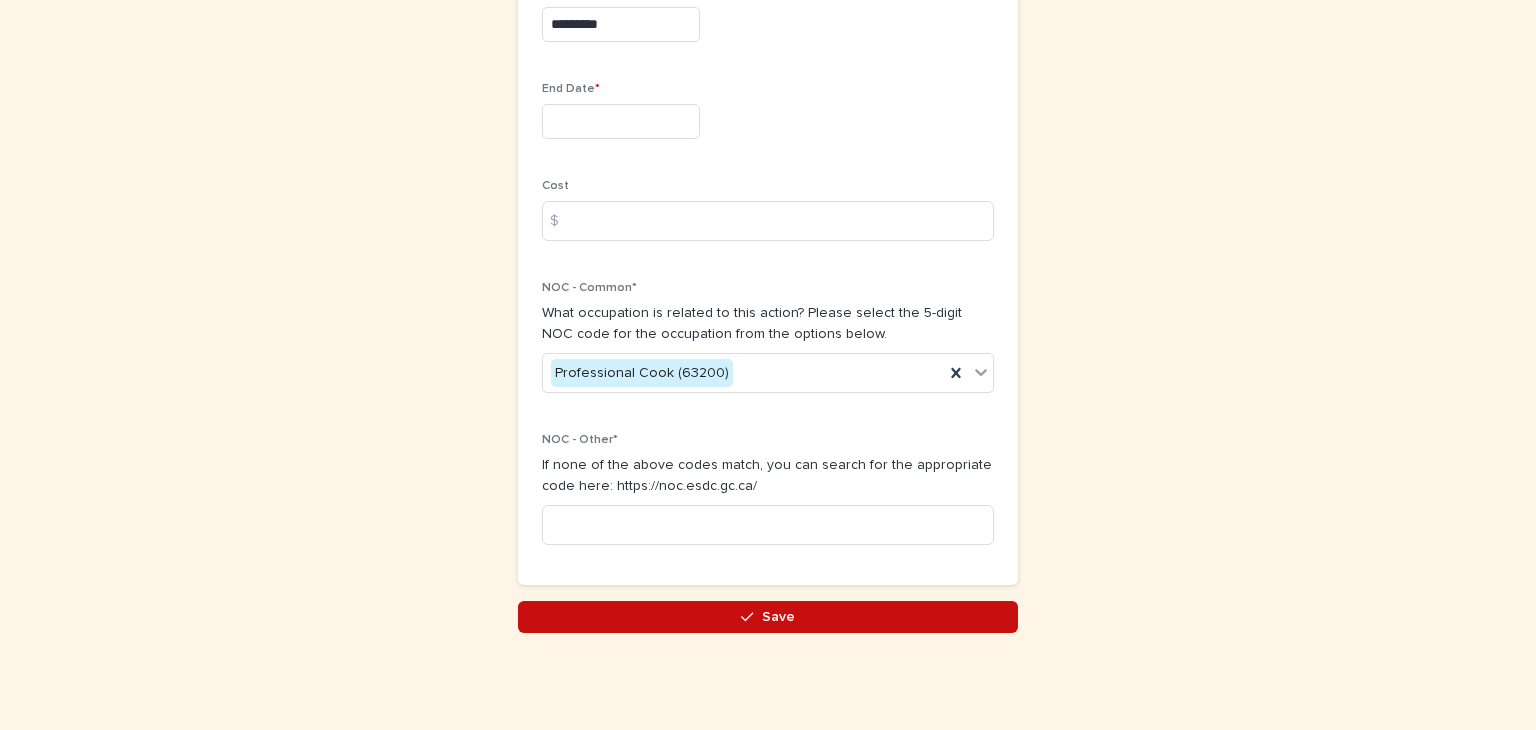 click on "Save" at bounding box center (778, 617) 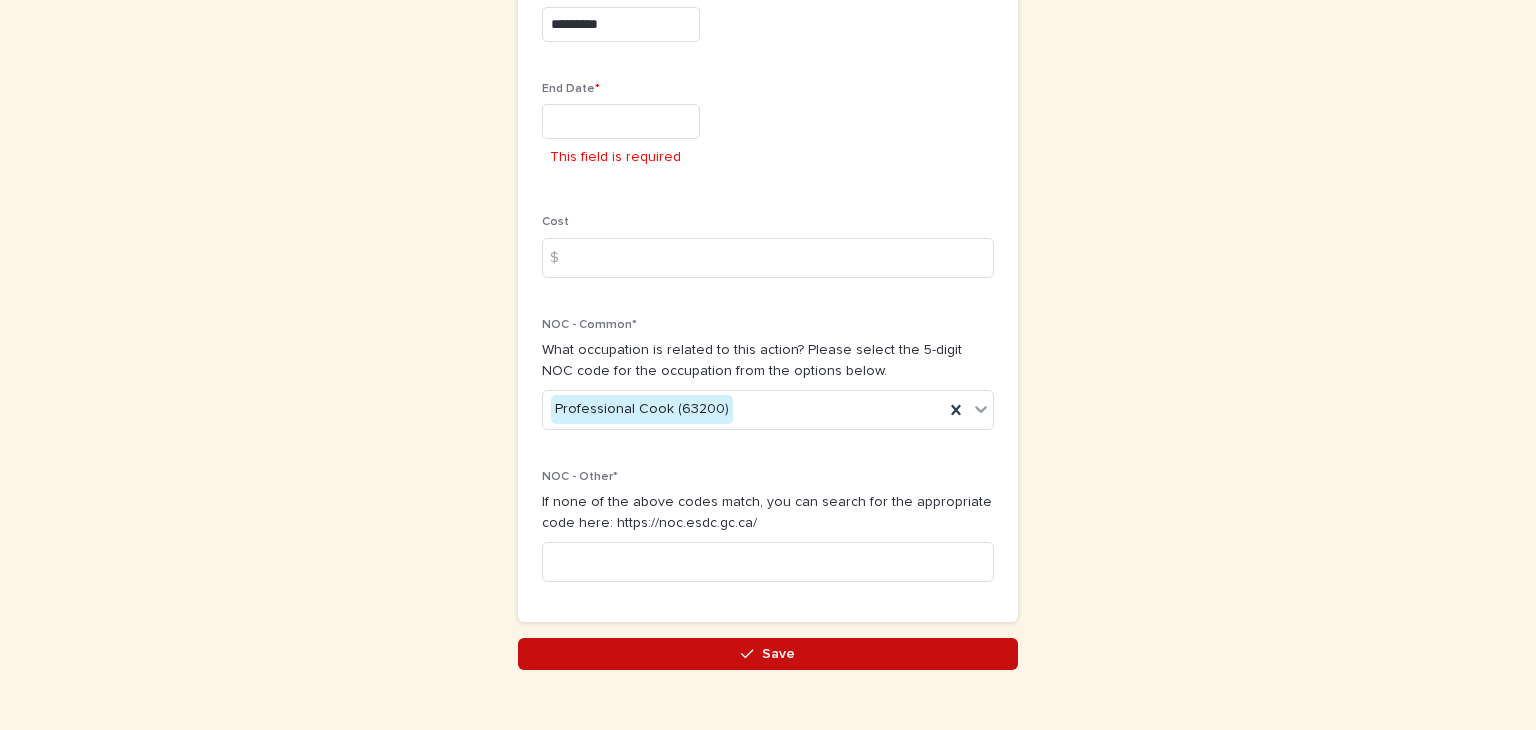 scroll, scrollTop: 1100, scrollLeft: 0, axis: vertical 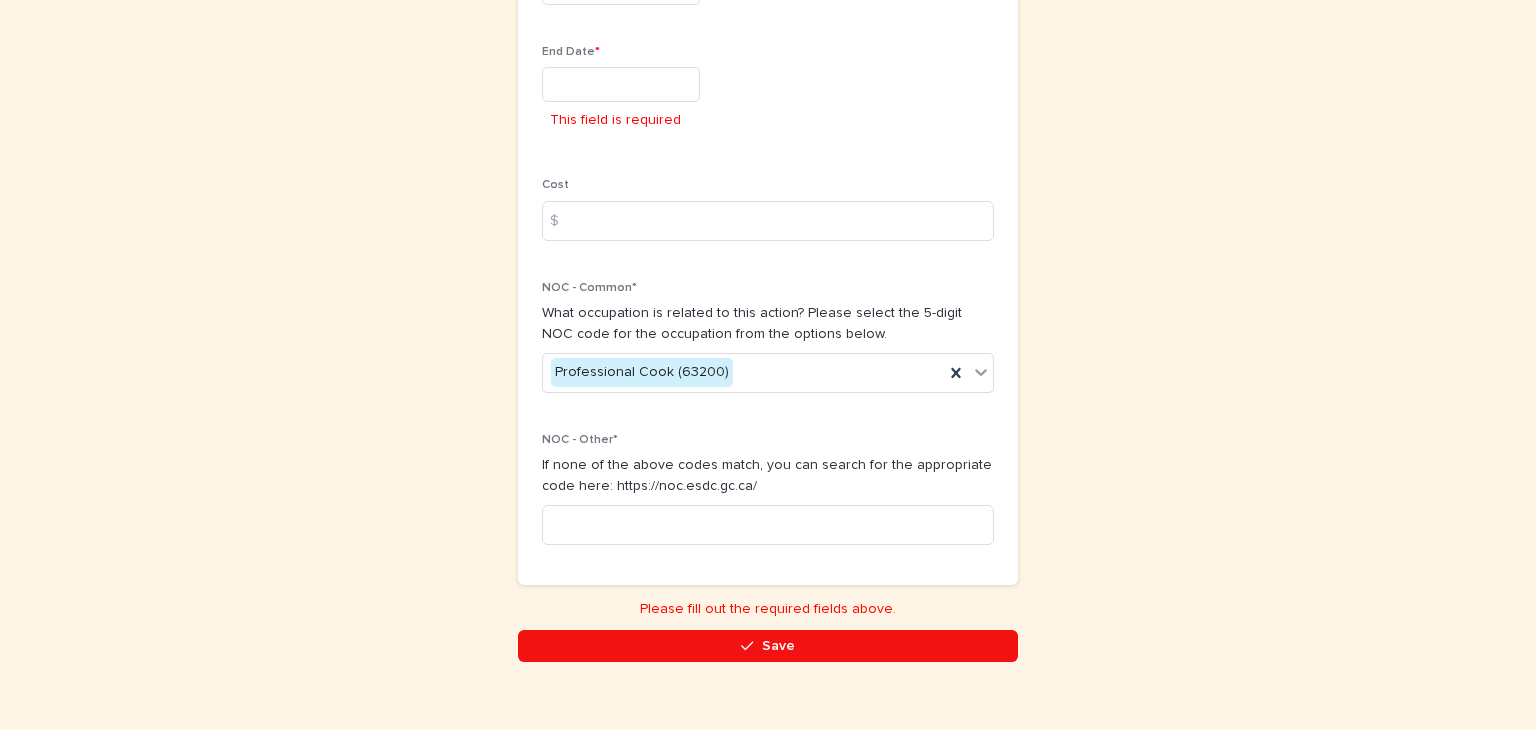click at bounding box center [621, 84] 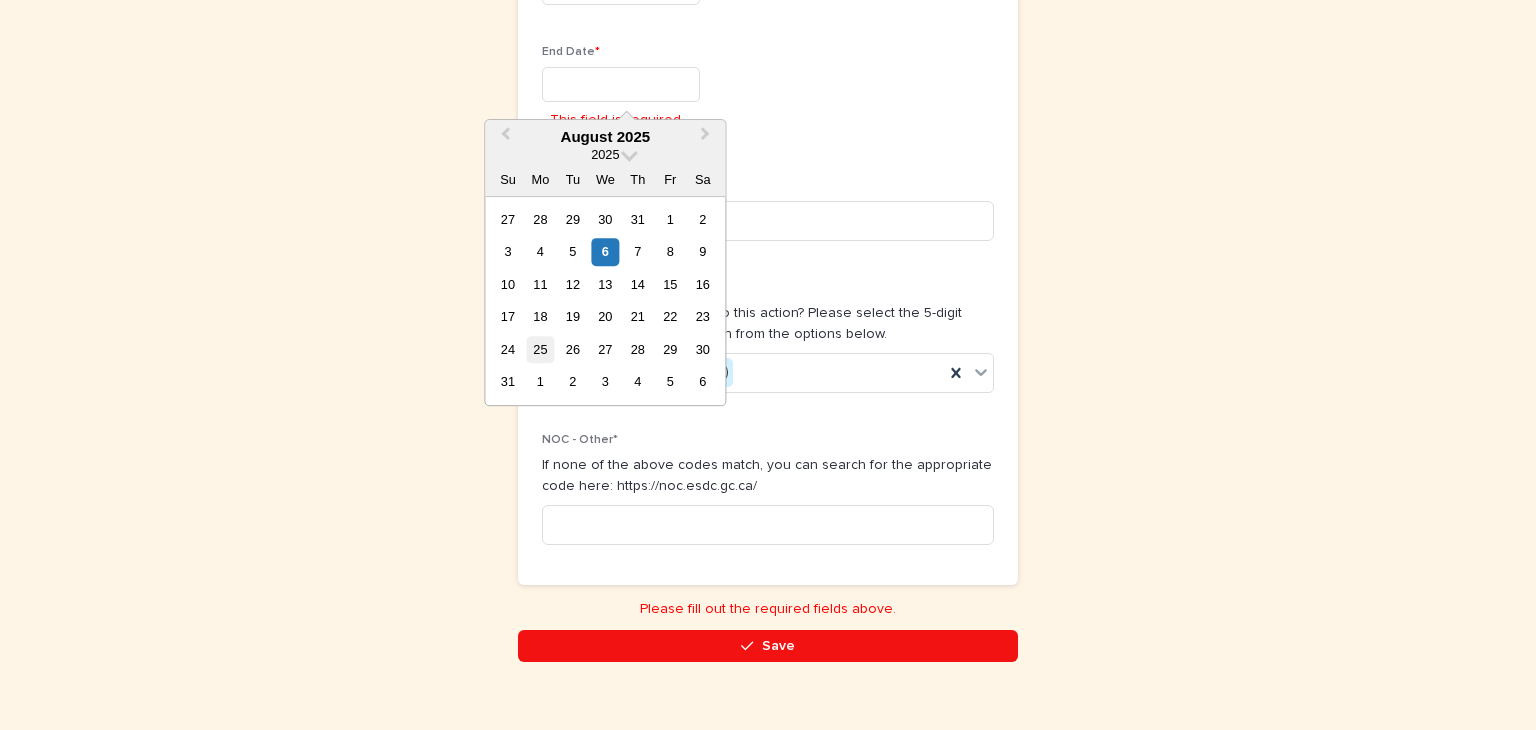 click on "25" at bounding box center (540, 349) 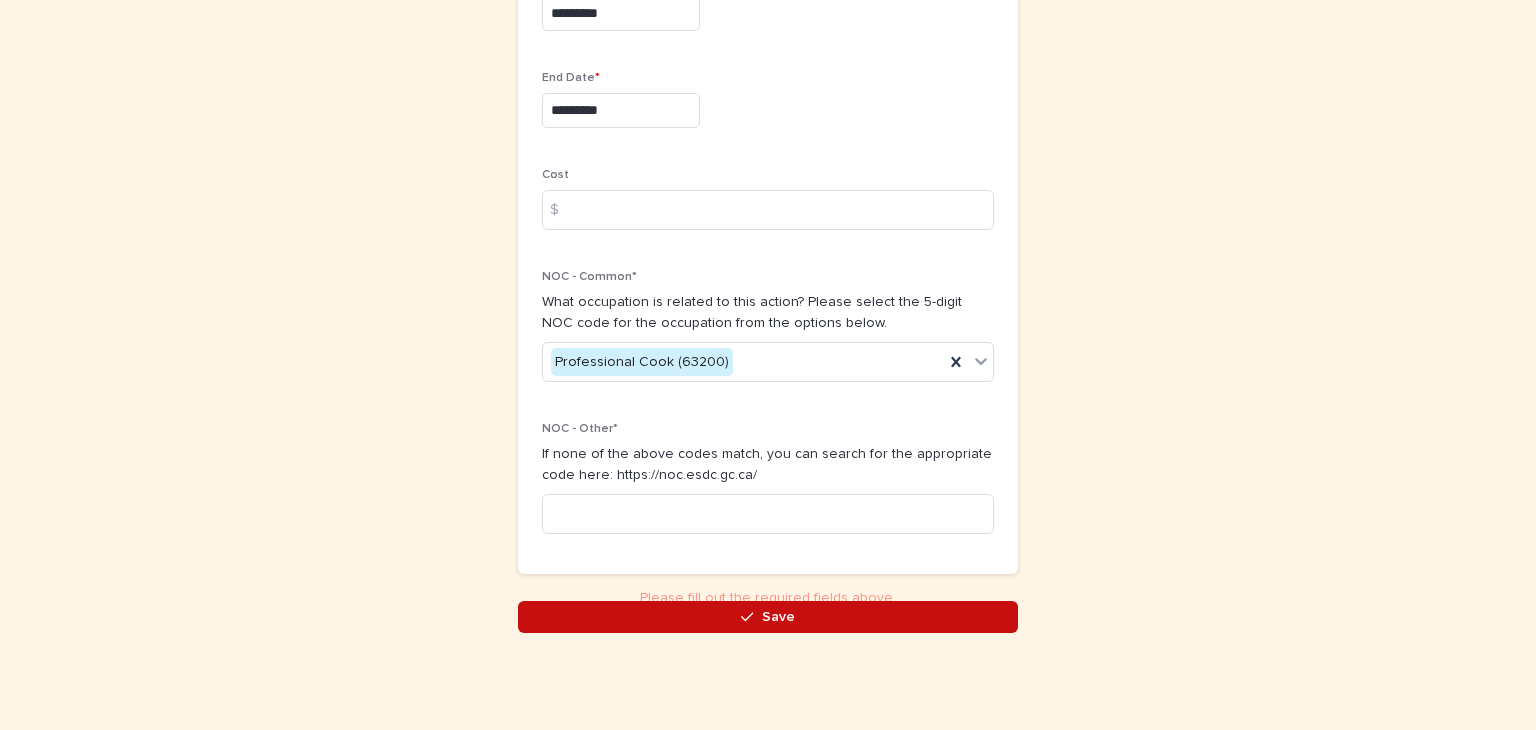 scroll, scrollTop: 1063, scrollLeft: 0, axis: vertical 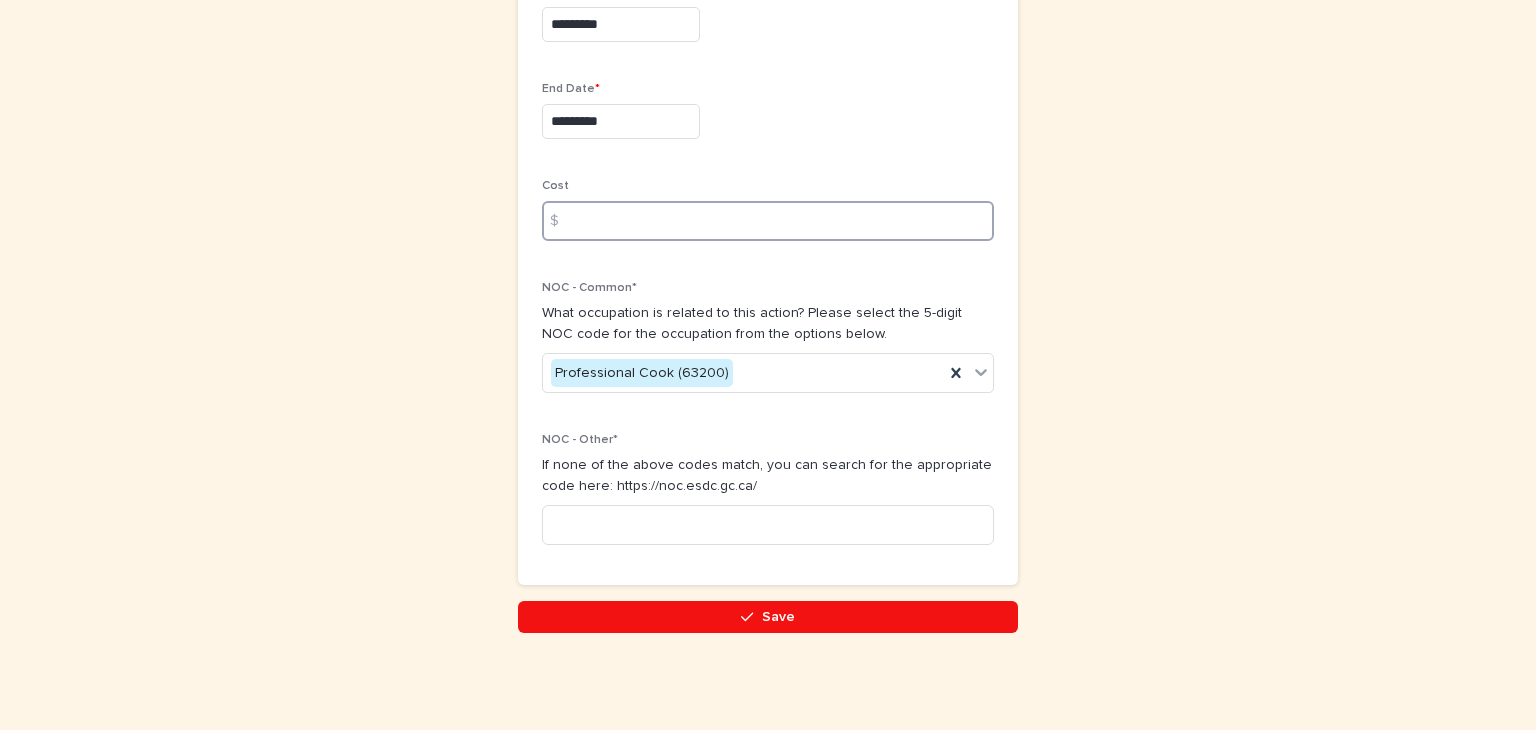 click at bounding box center (768, 221) 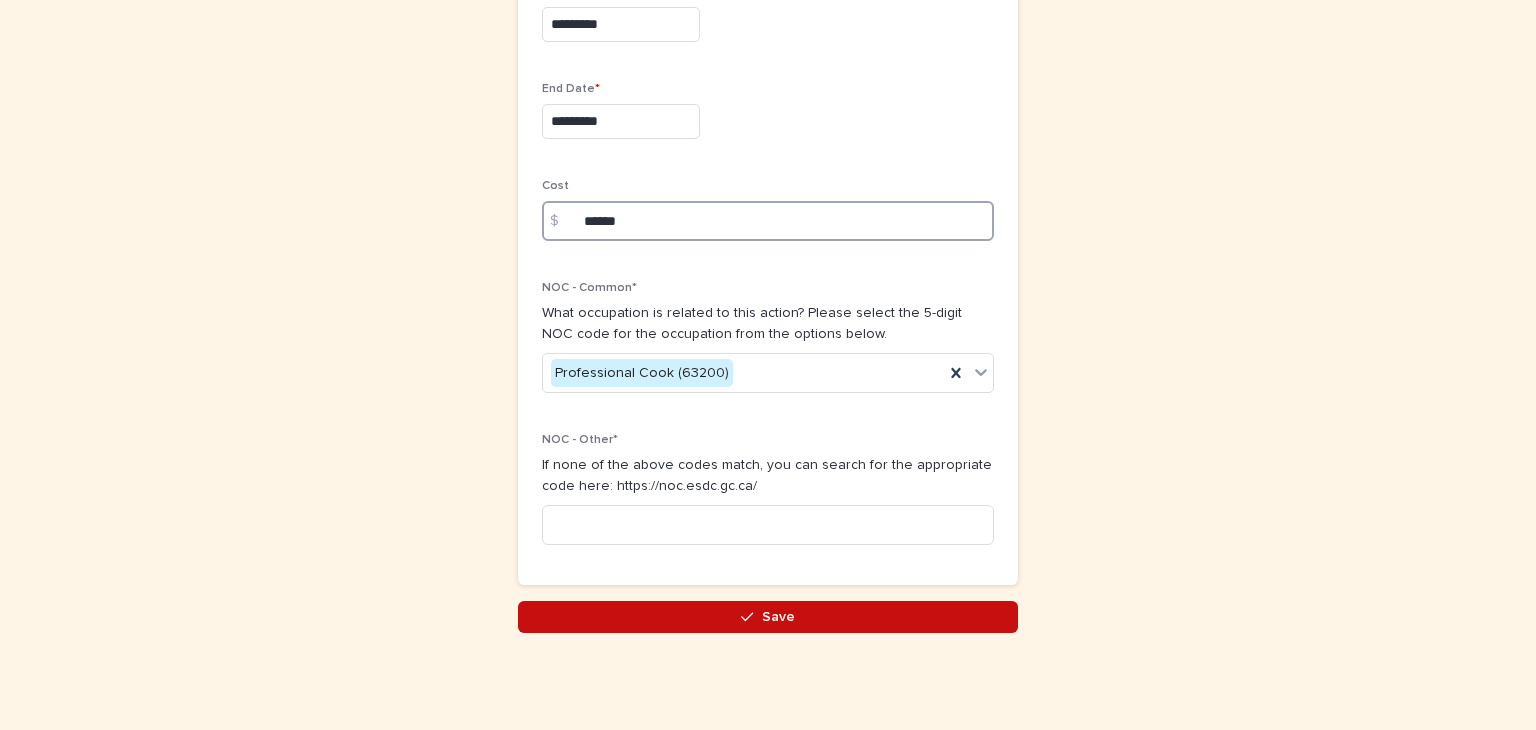 type on "******" 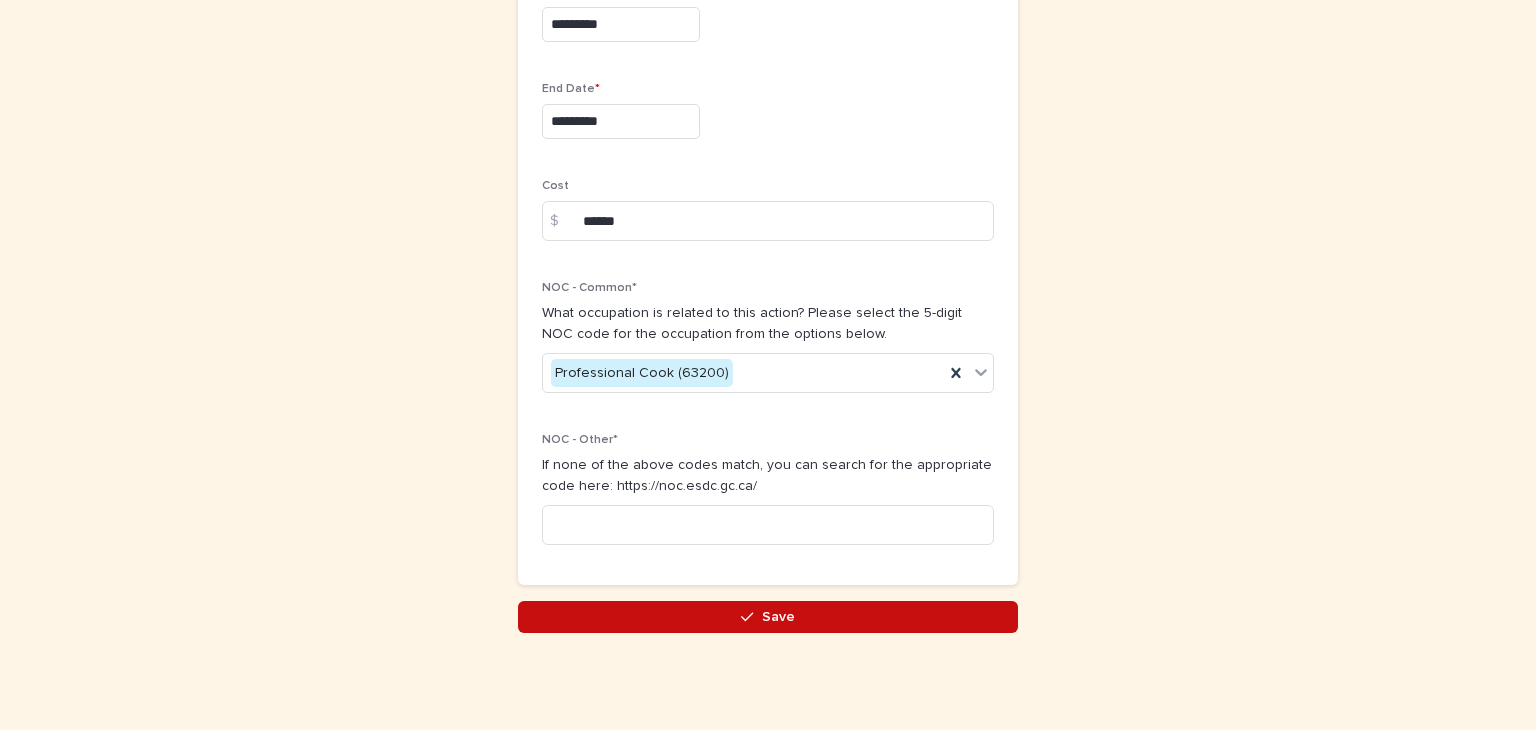 click on "Save" at bounding box center [778, 617] 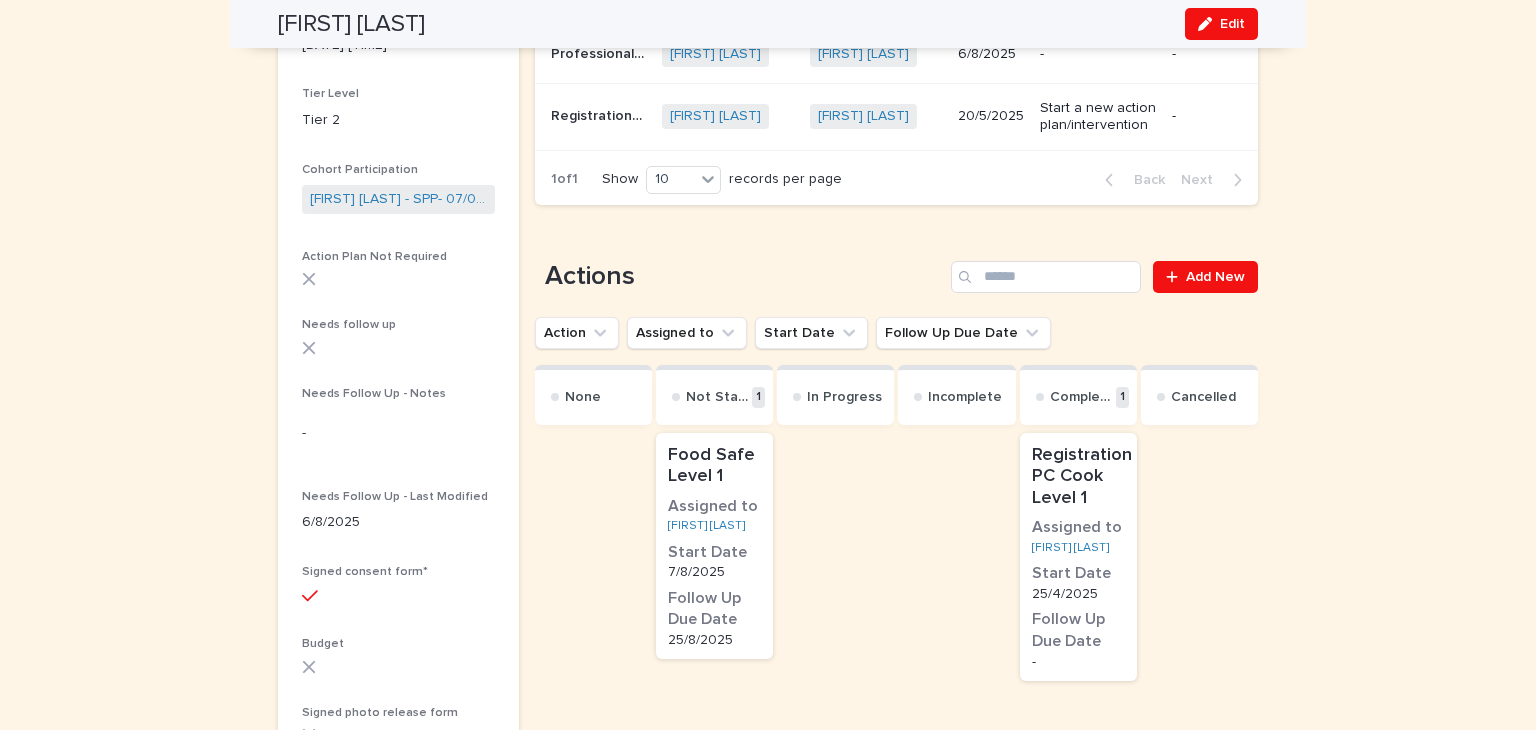 scroll, scrollTop: 432, scrollLeft: 0, axis: vertical 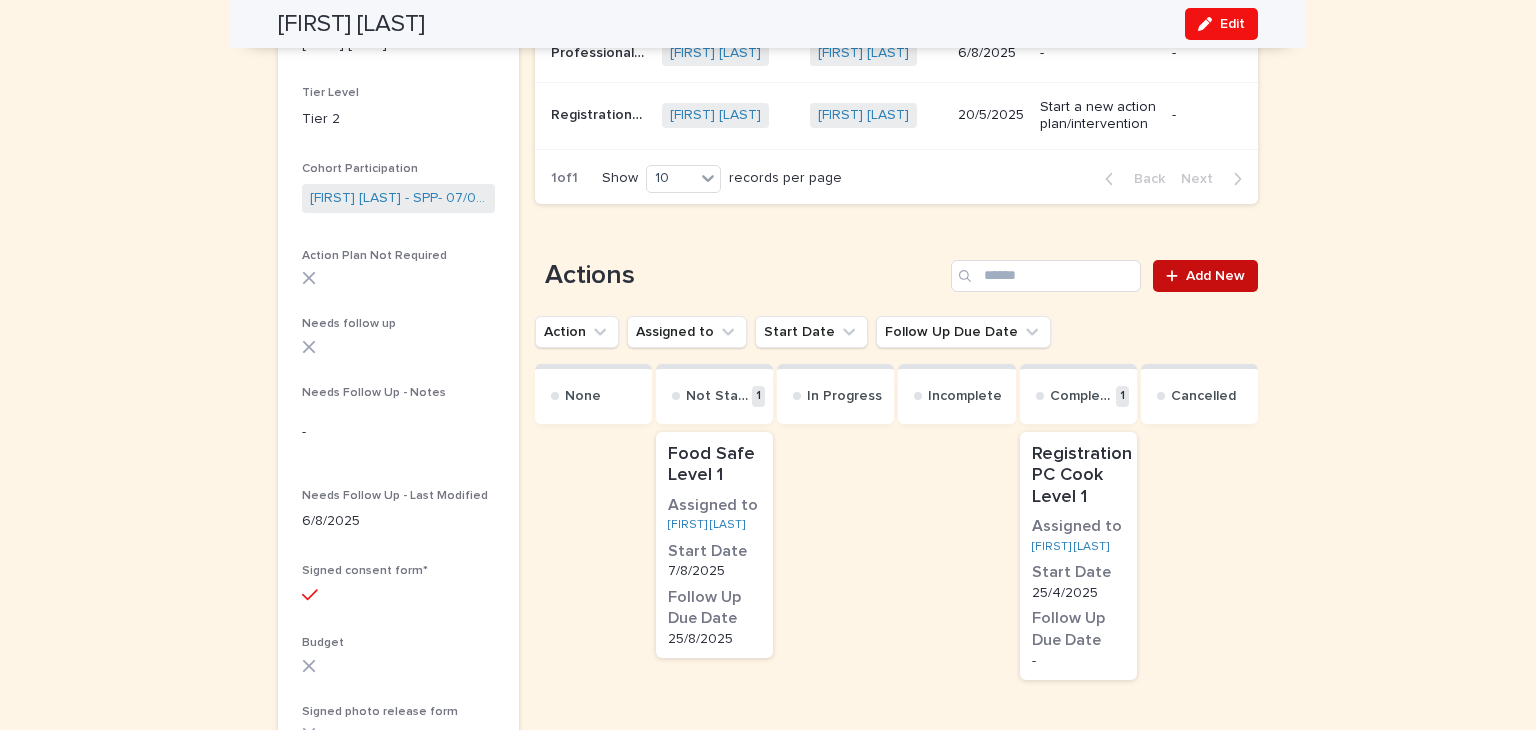 click on "Add New" at bounding box center (1215, 276) 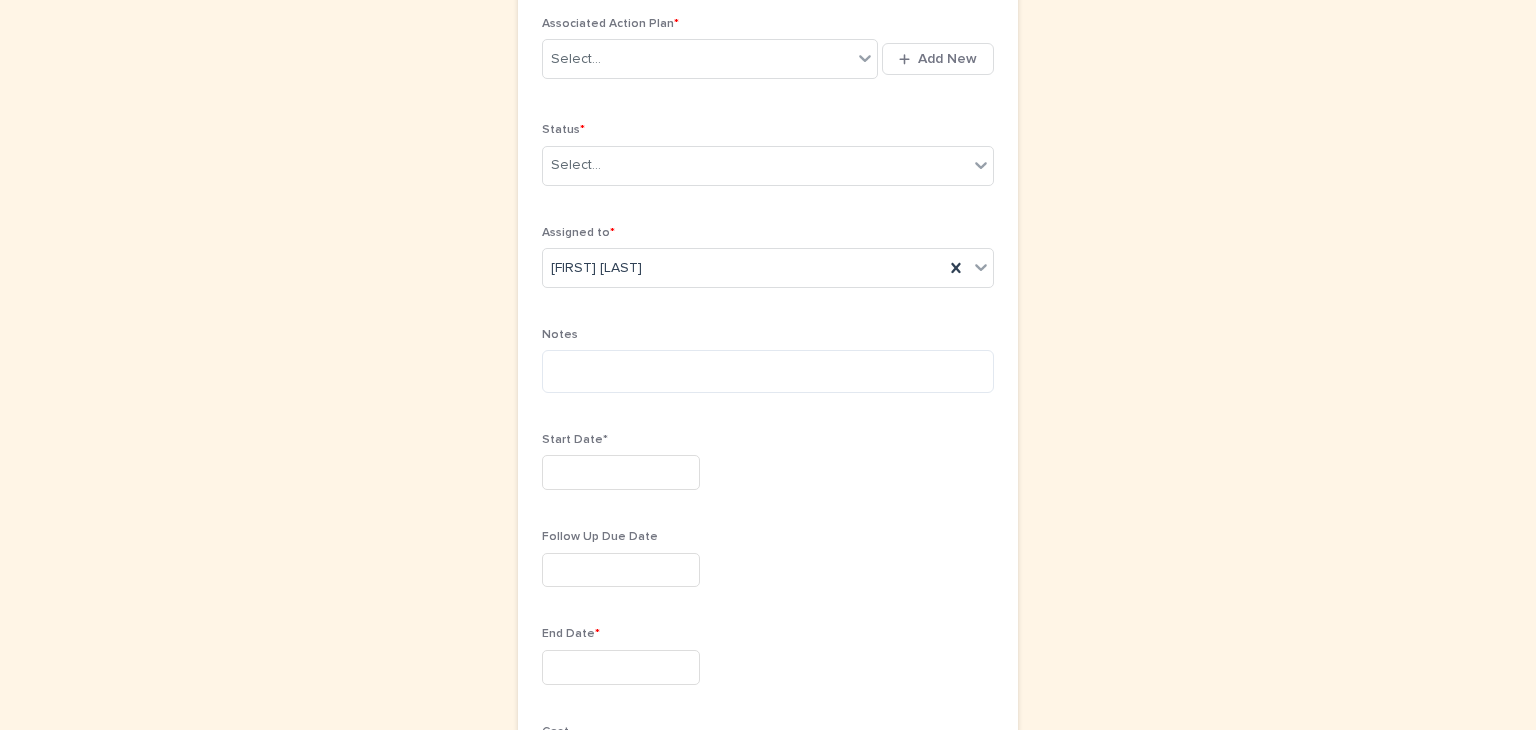 scroll, scrollTop: 0, scrollLeft: 0, axis: both 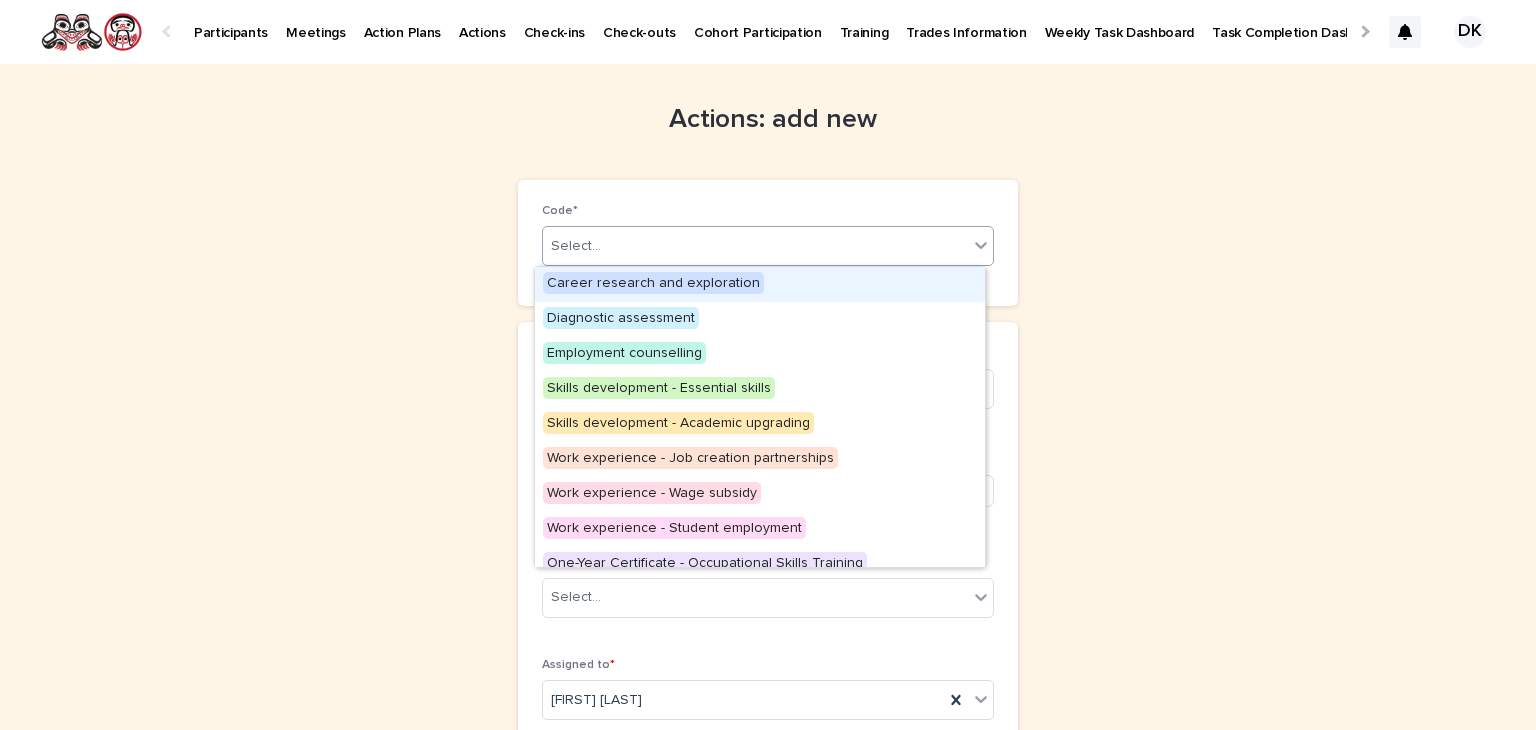 click 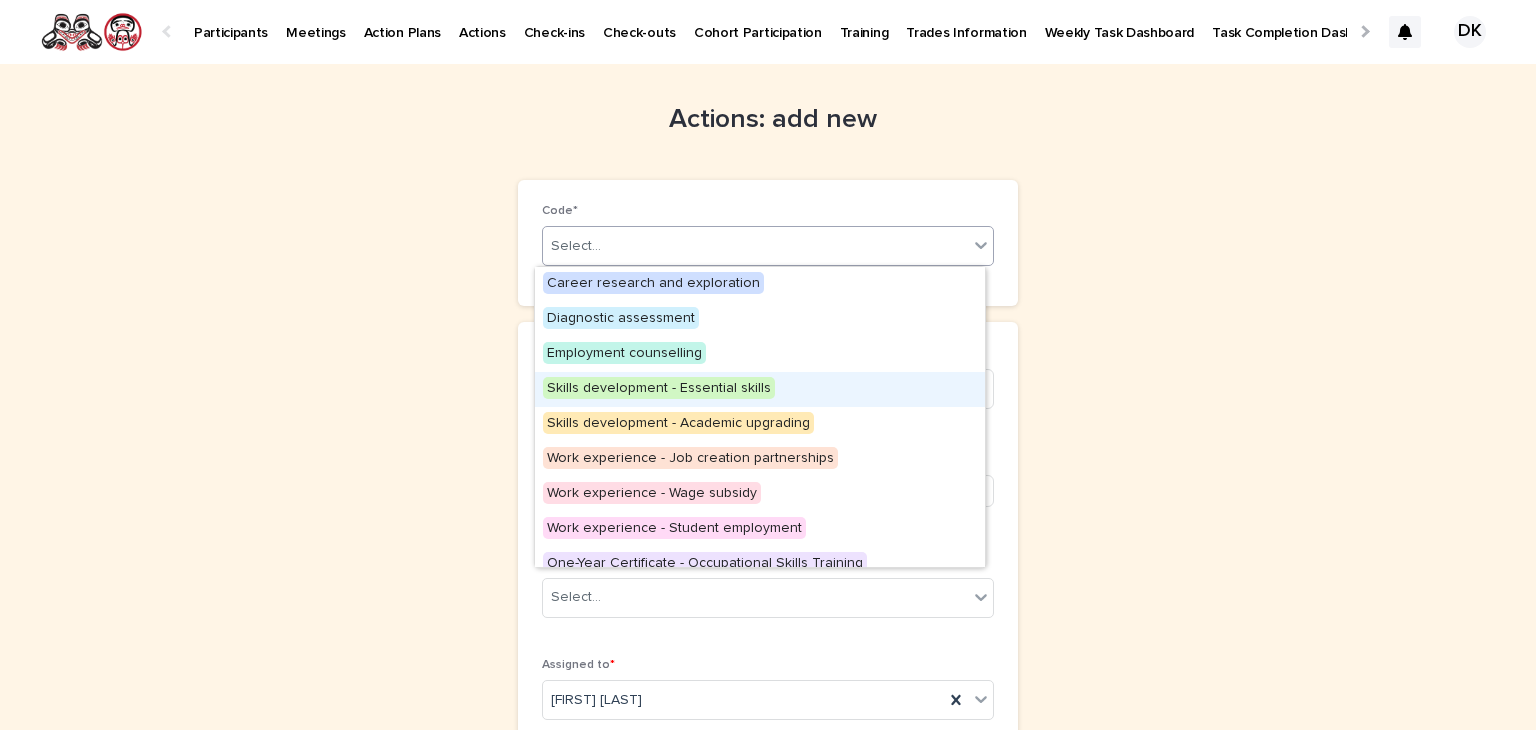 click on "Skills development - Essential skills" at bounding box center [659, 388] 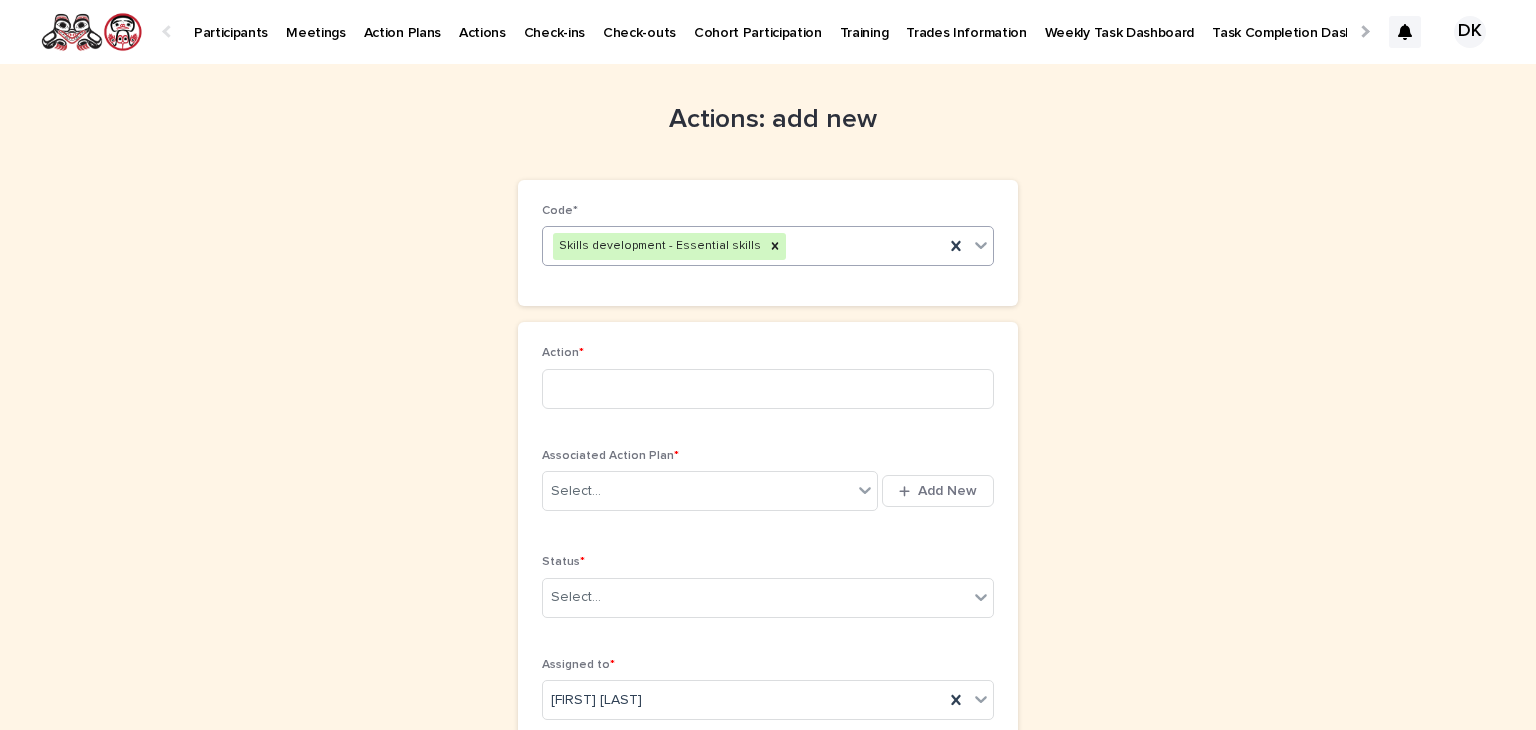 click 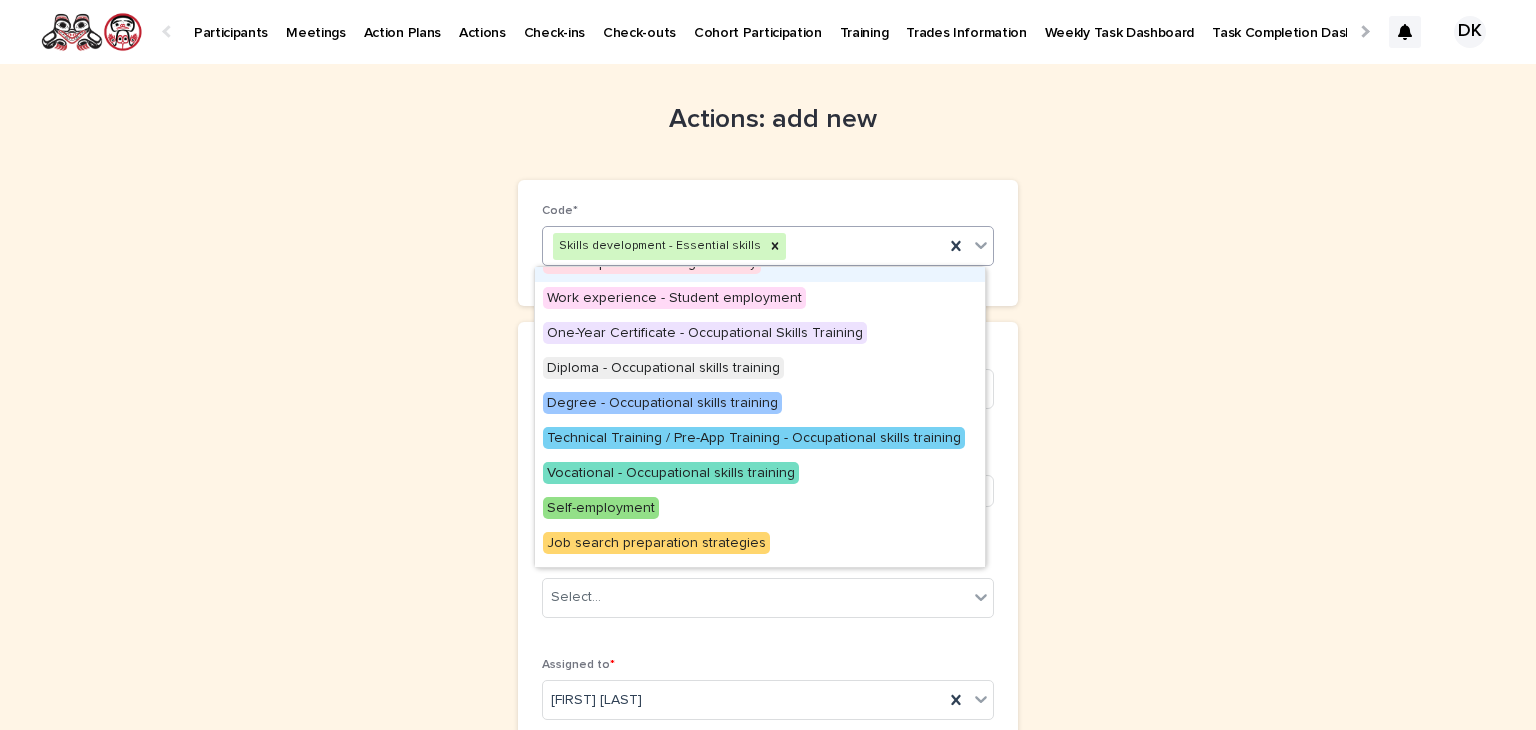 scroll, scrollTop: 196, scrollLeft: 0, axis: vertical 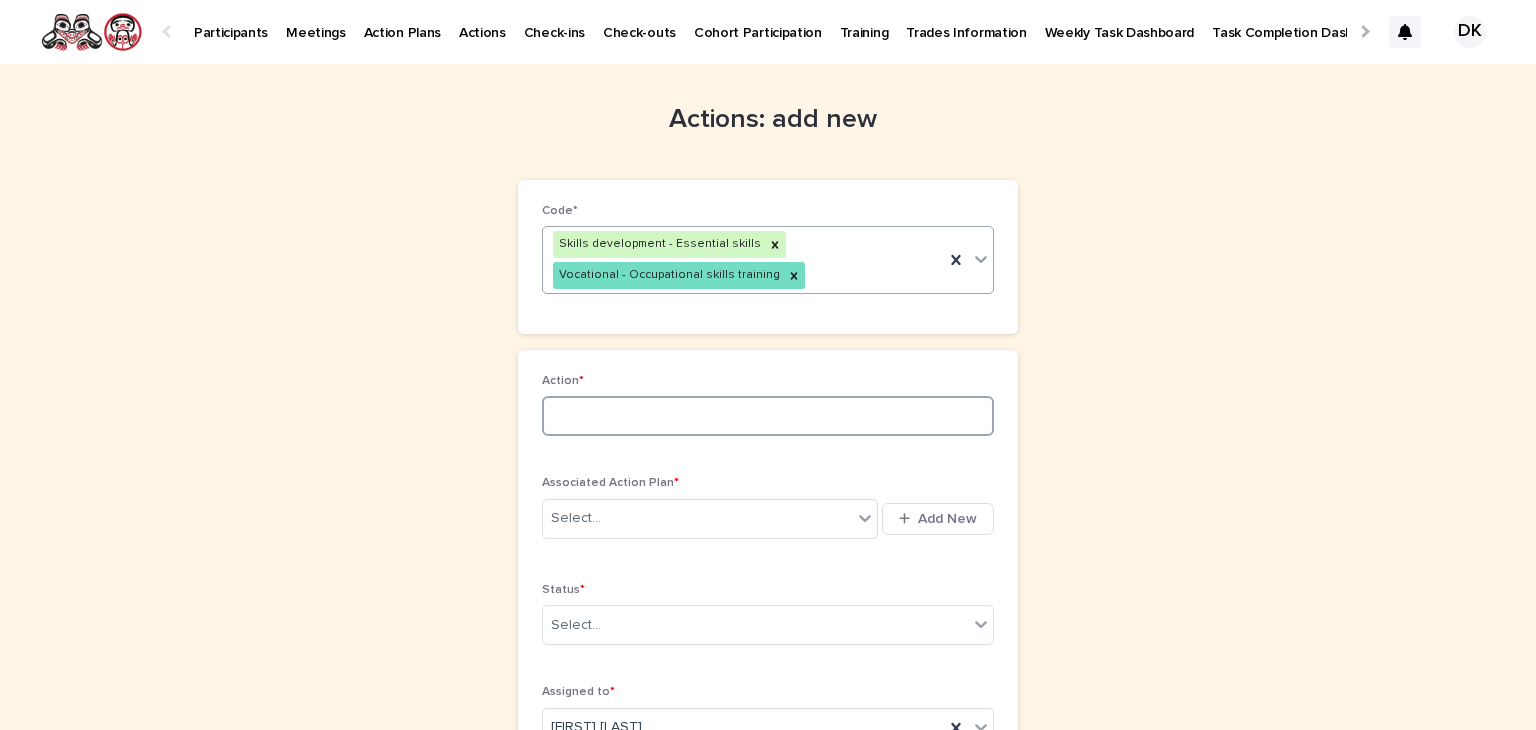 click at bounding box center (768, 416) 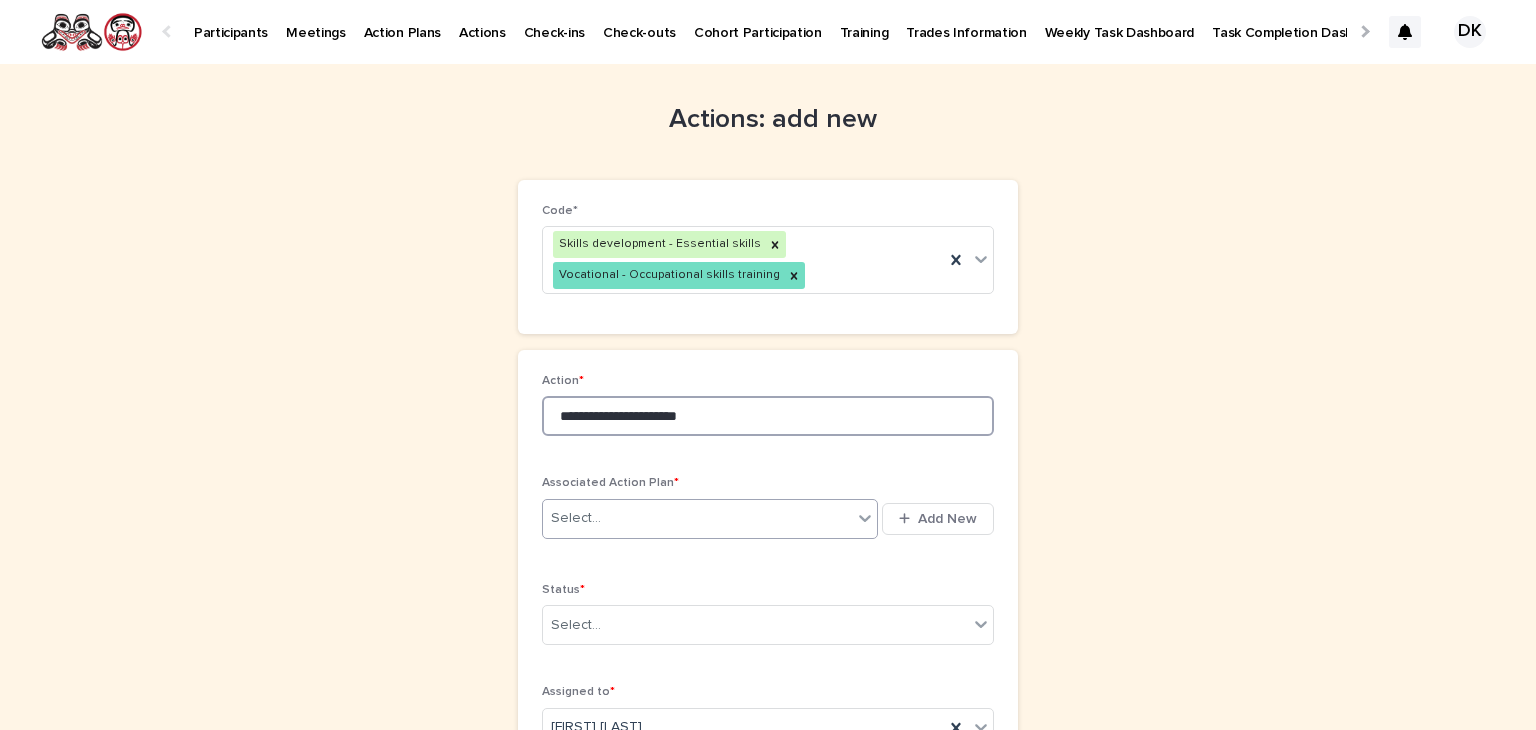 type on "**********" 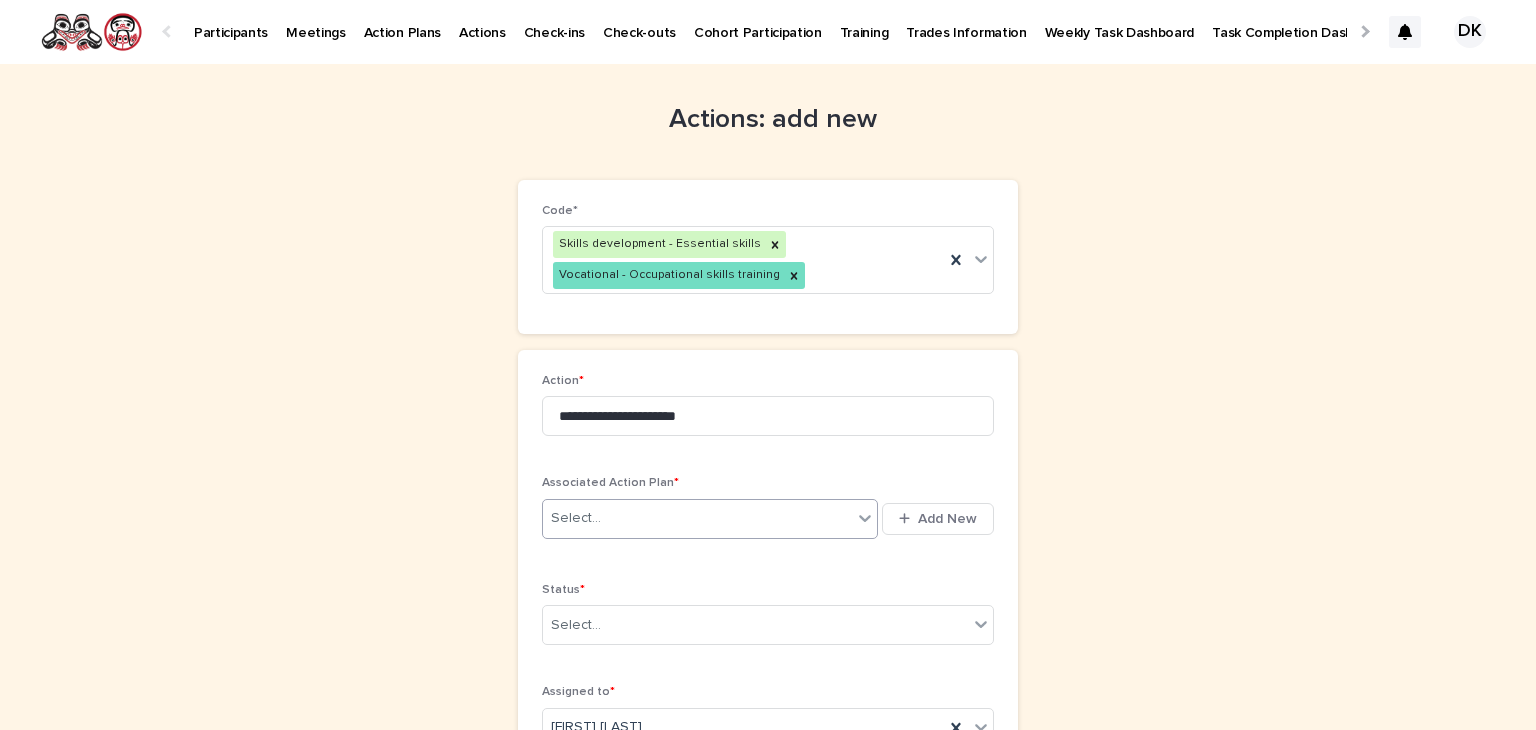 click 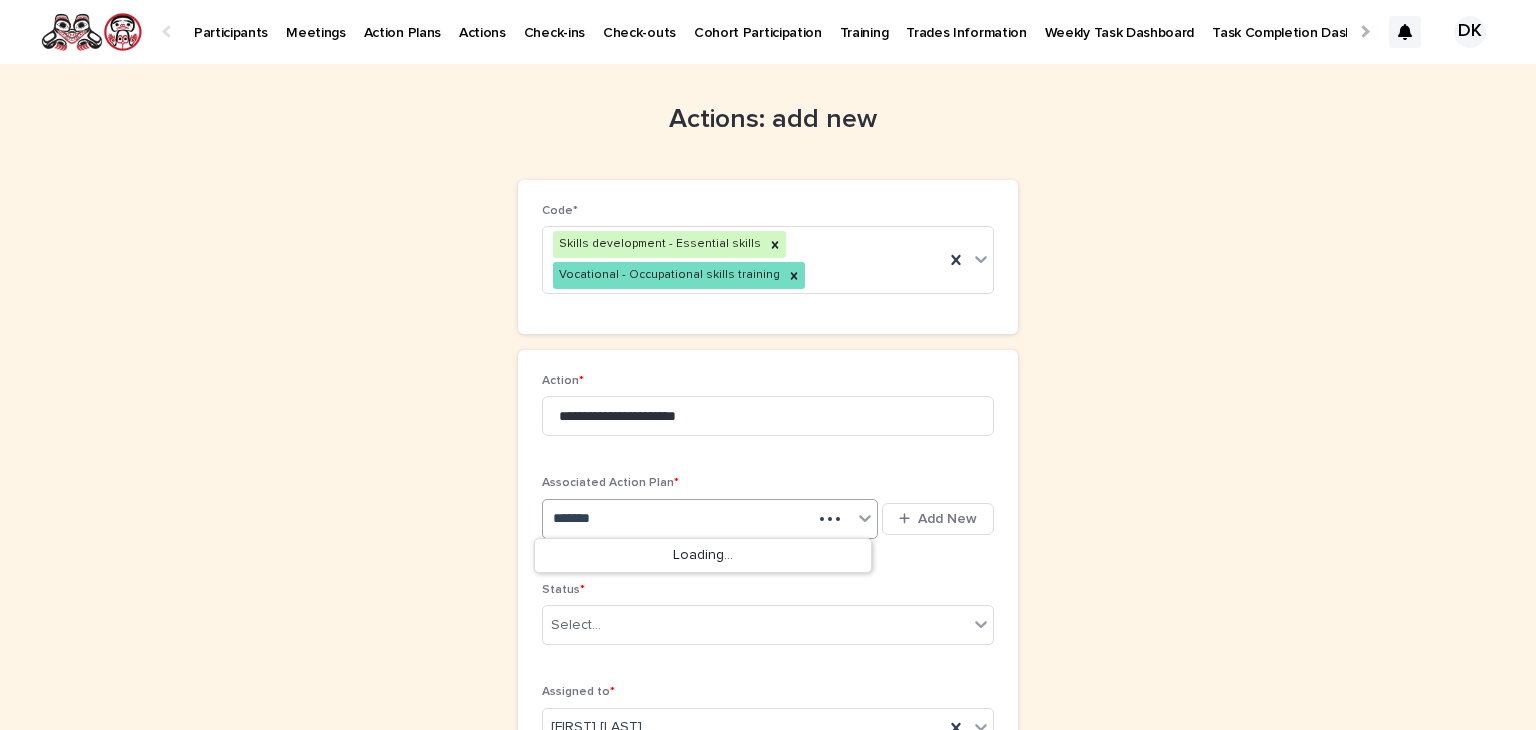 type on "********" 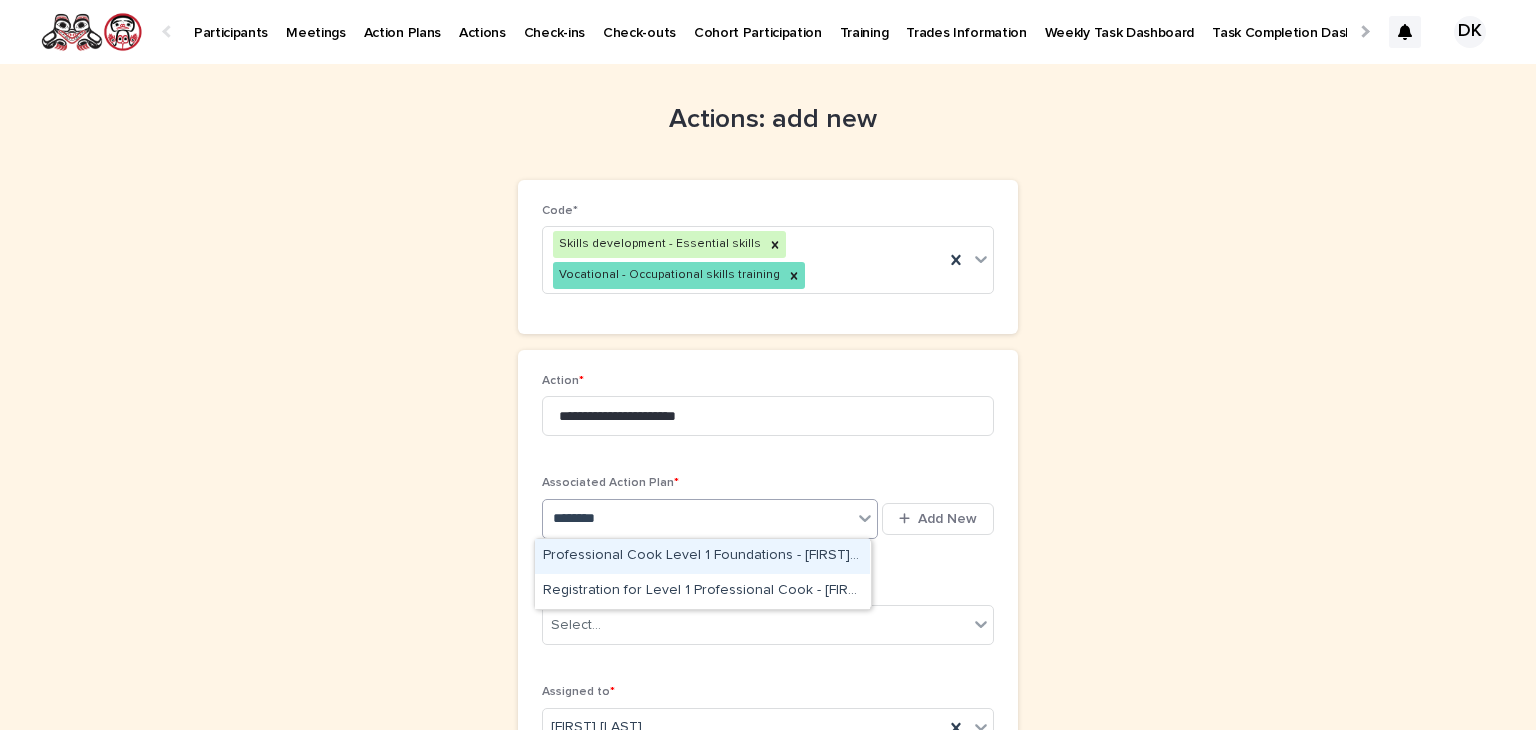 click on "Professional Cook Level 1 Foundations - [FIRST] [LAST] - Aug 6th, 2025" at bounding box center [702, 556] 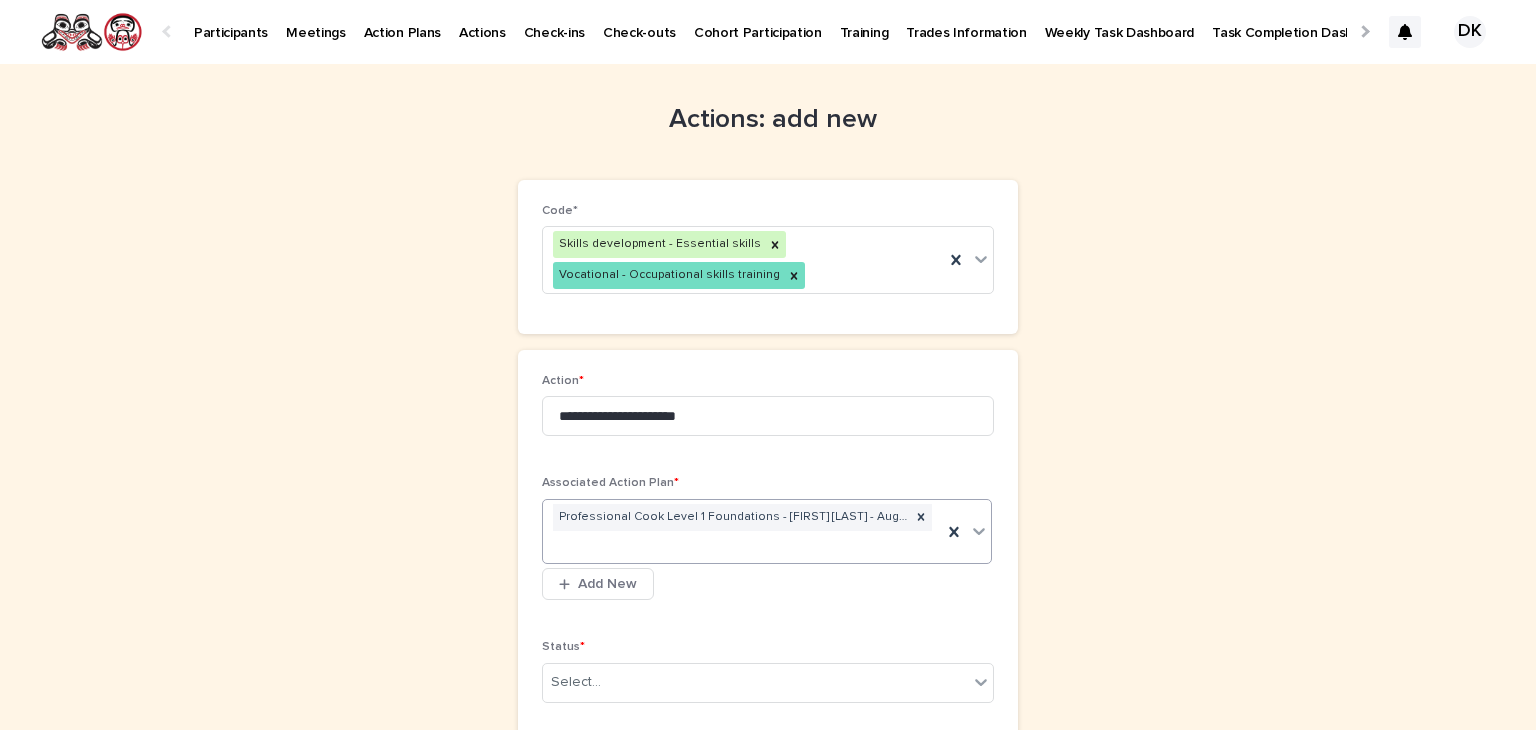 scroll, scrollTop: 238, scrollLeft: 0, axis: vertical 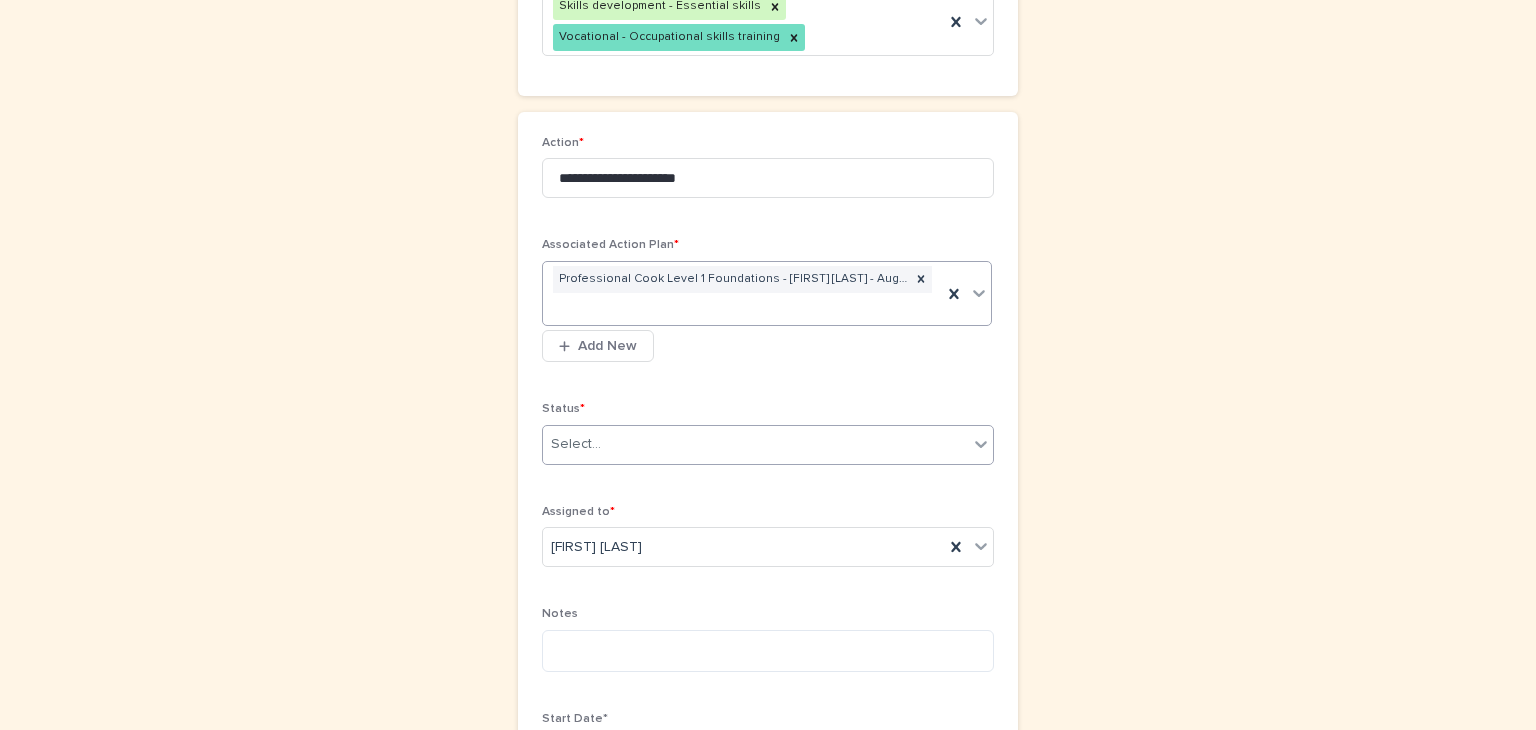 click 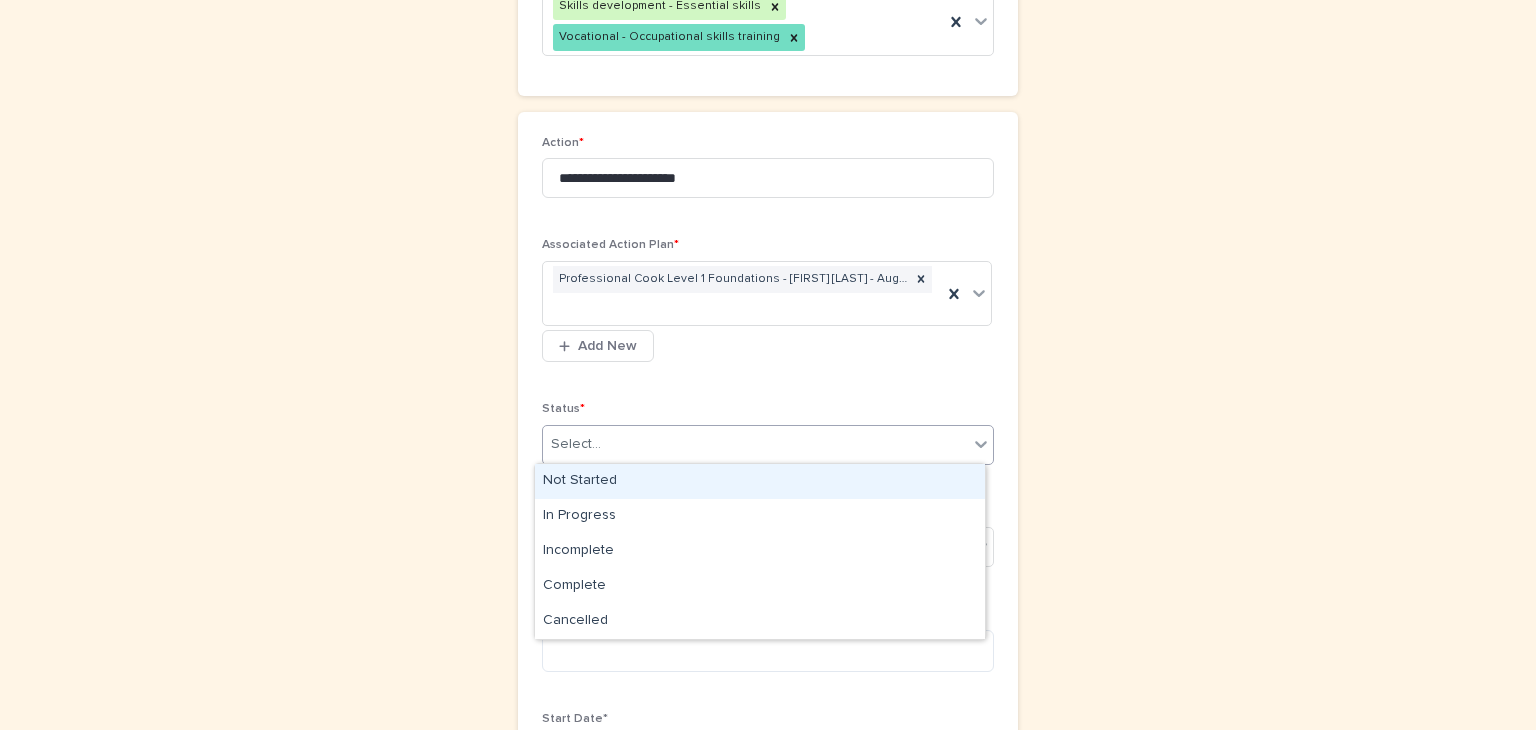 click on "Not Started" at bounding box center (760, 481) 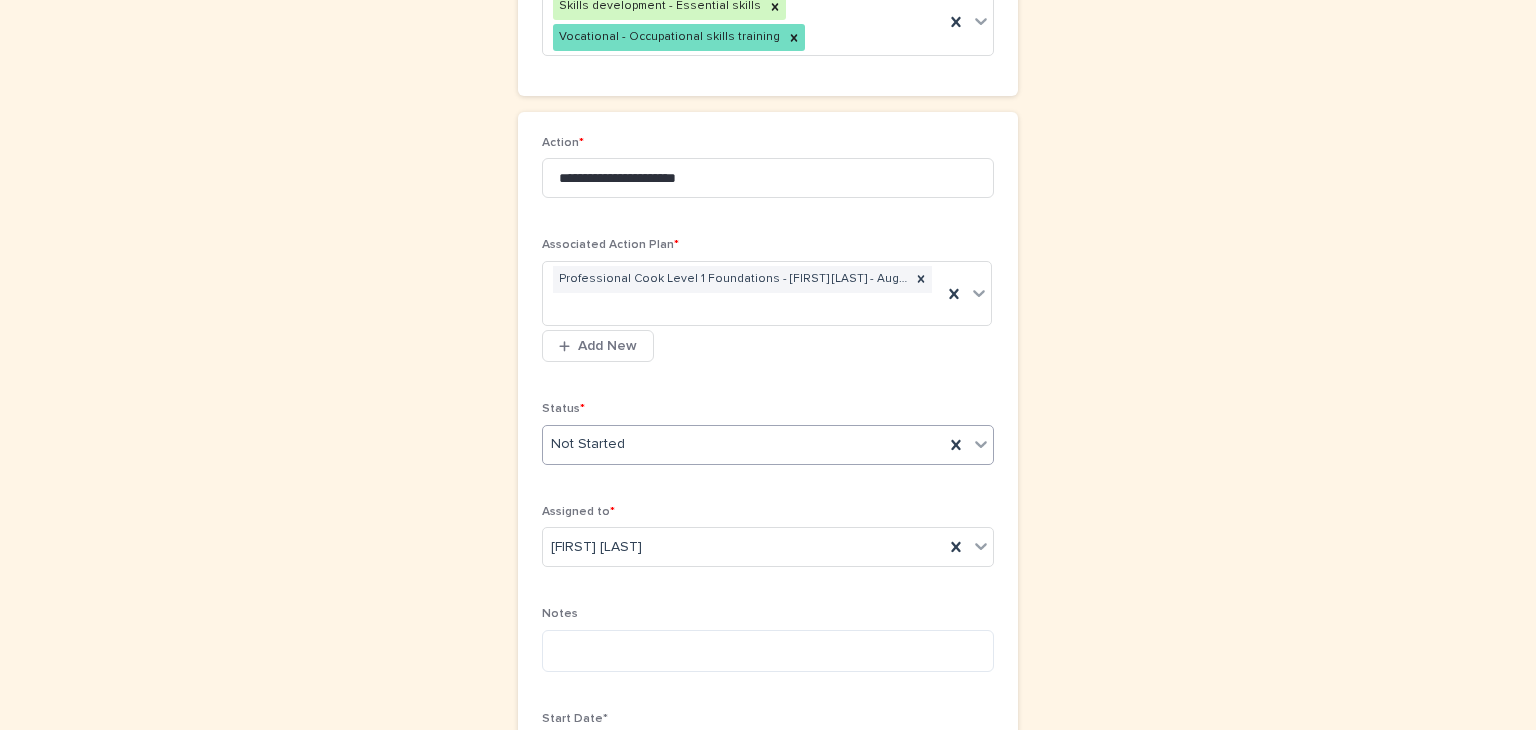 scroll, scrollTop: 311, scrollLeft: 0, axis: vertical 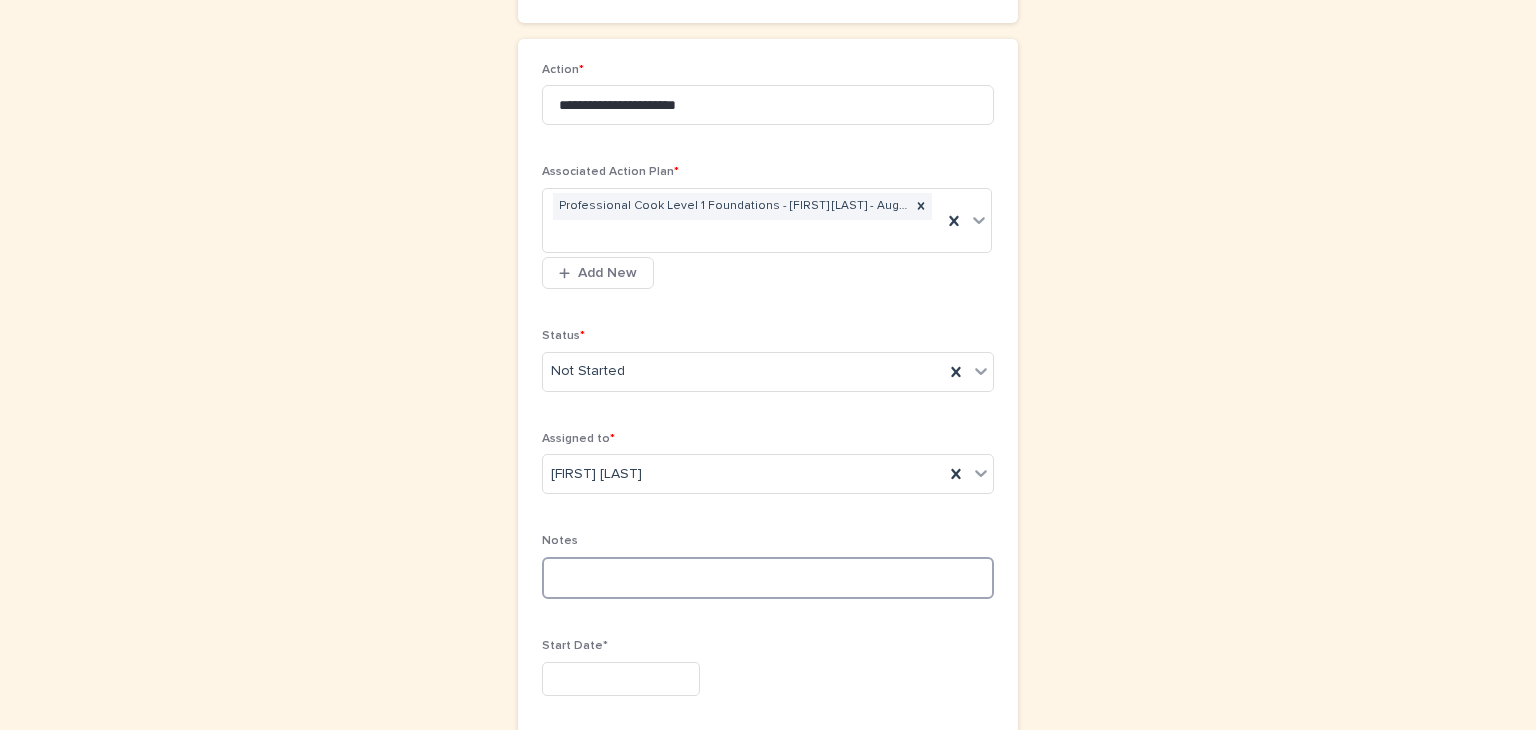 click at bounding box center (768, 578) 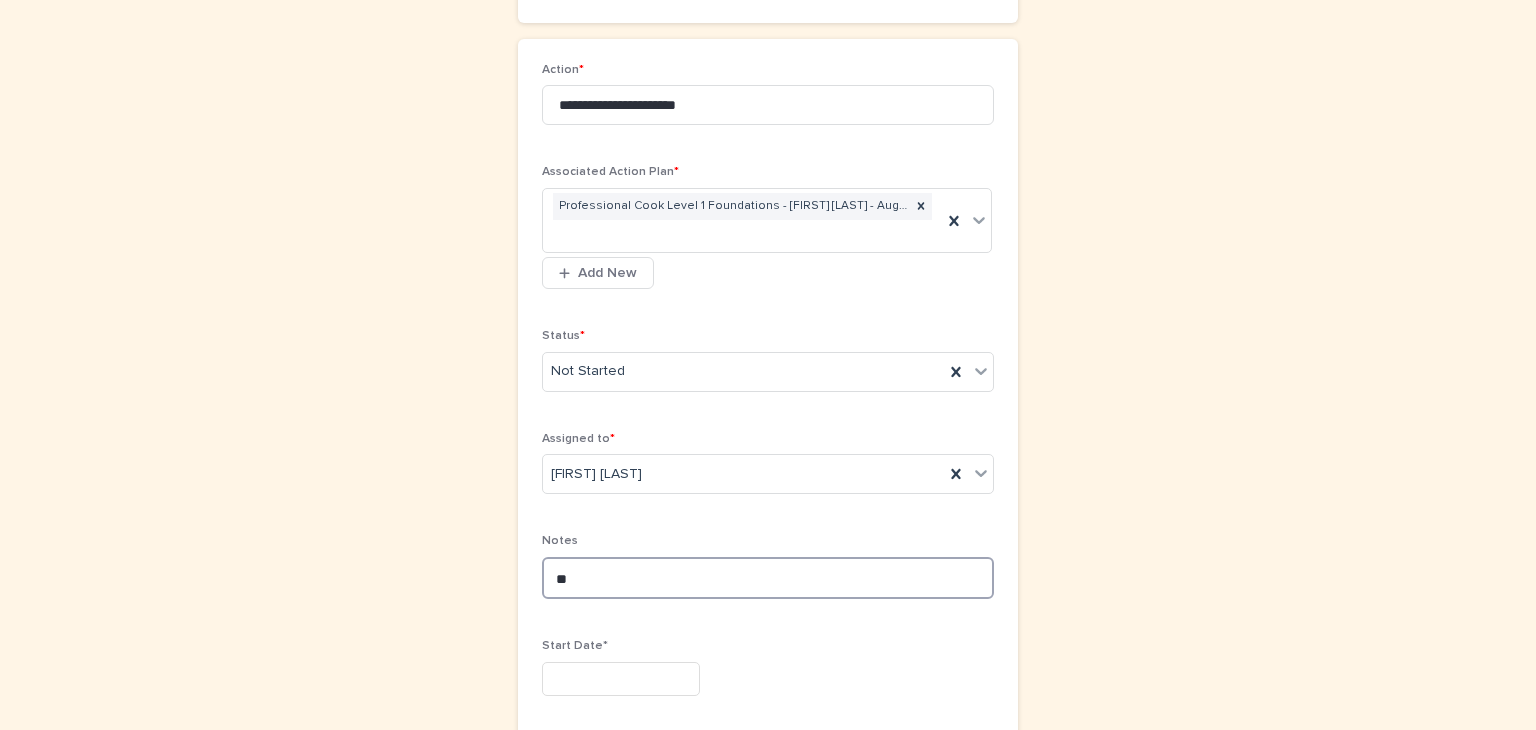 type on "*" 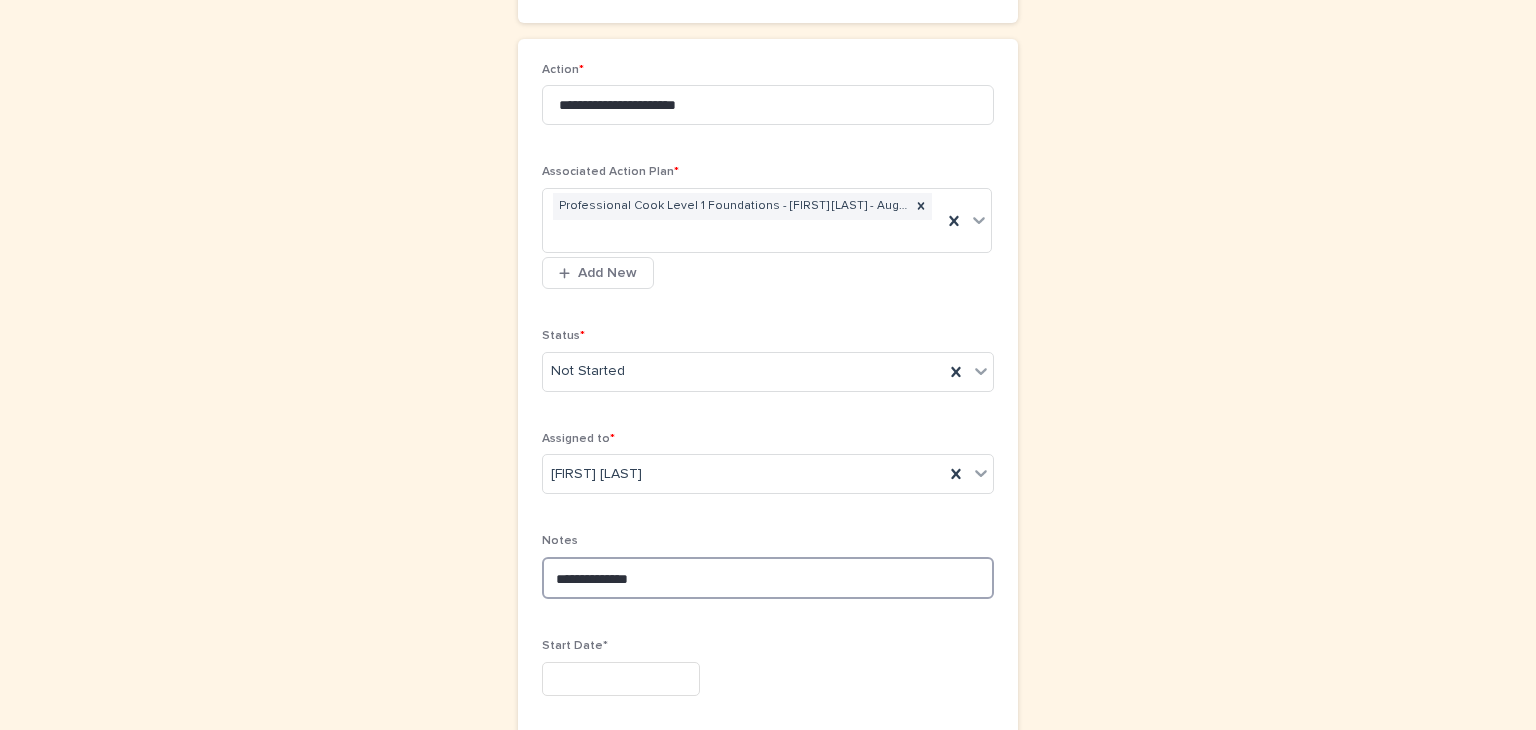 scroll, scrollTop: 508, scrollLeft: 0, axis: vertical 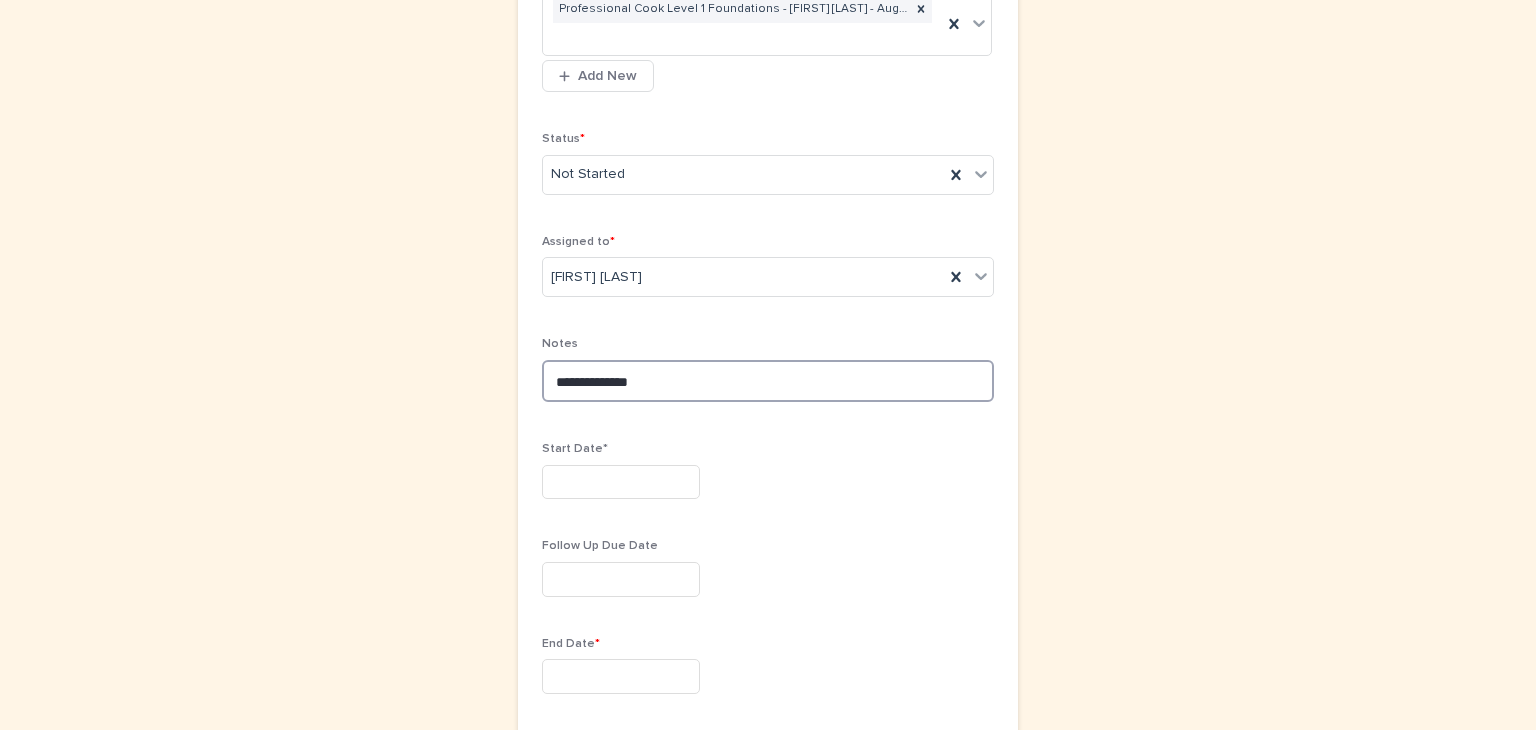 type on "**********" 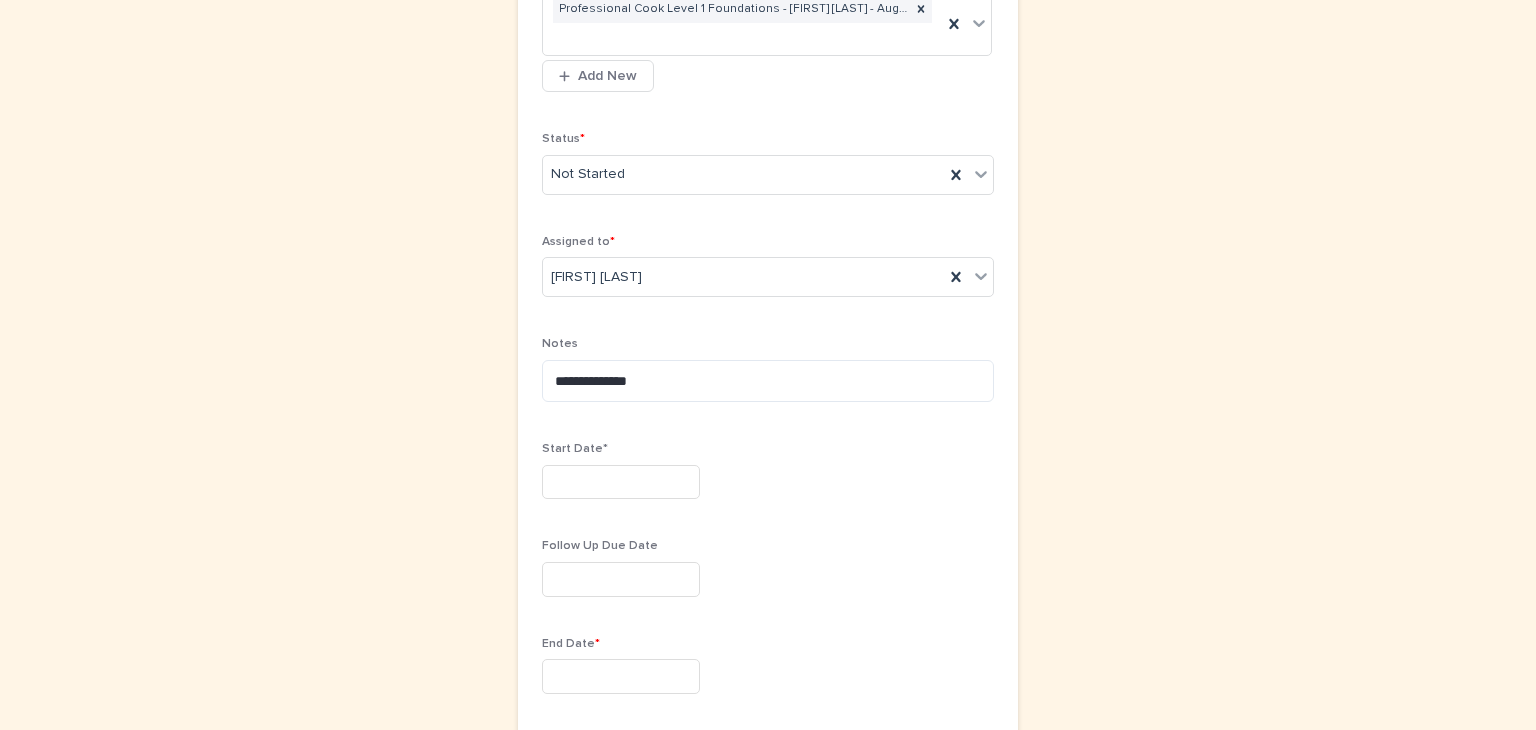 click at bounding box center (621, 482) 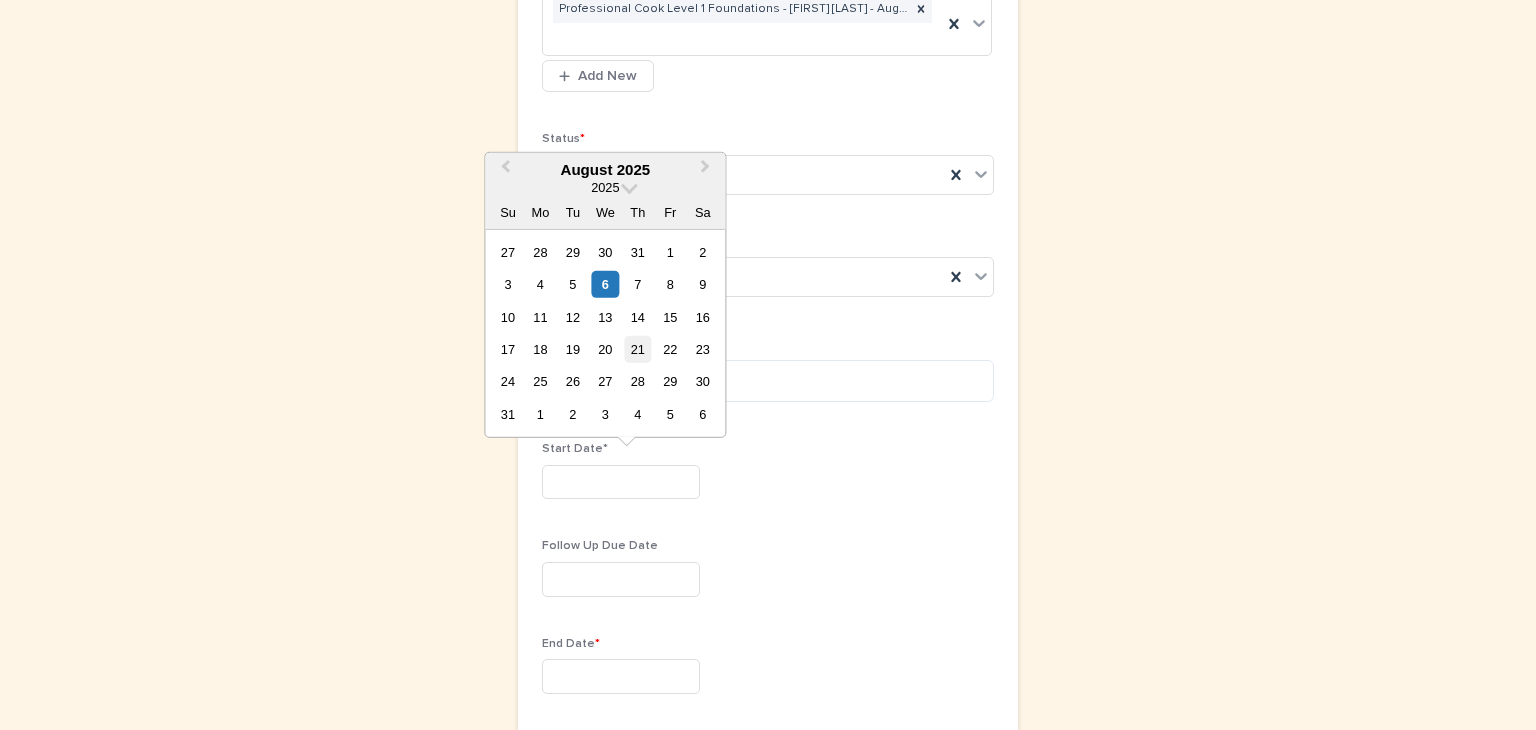 click on "21" at bounding box center [637, 349] 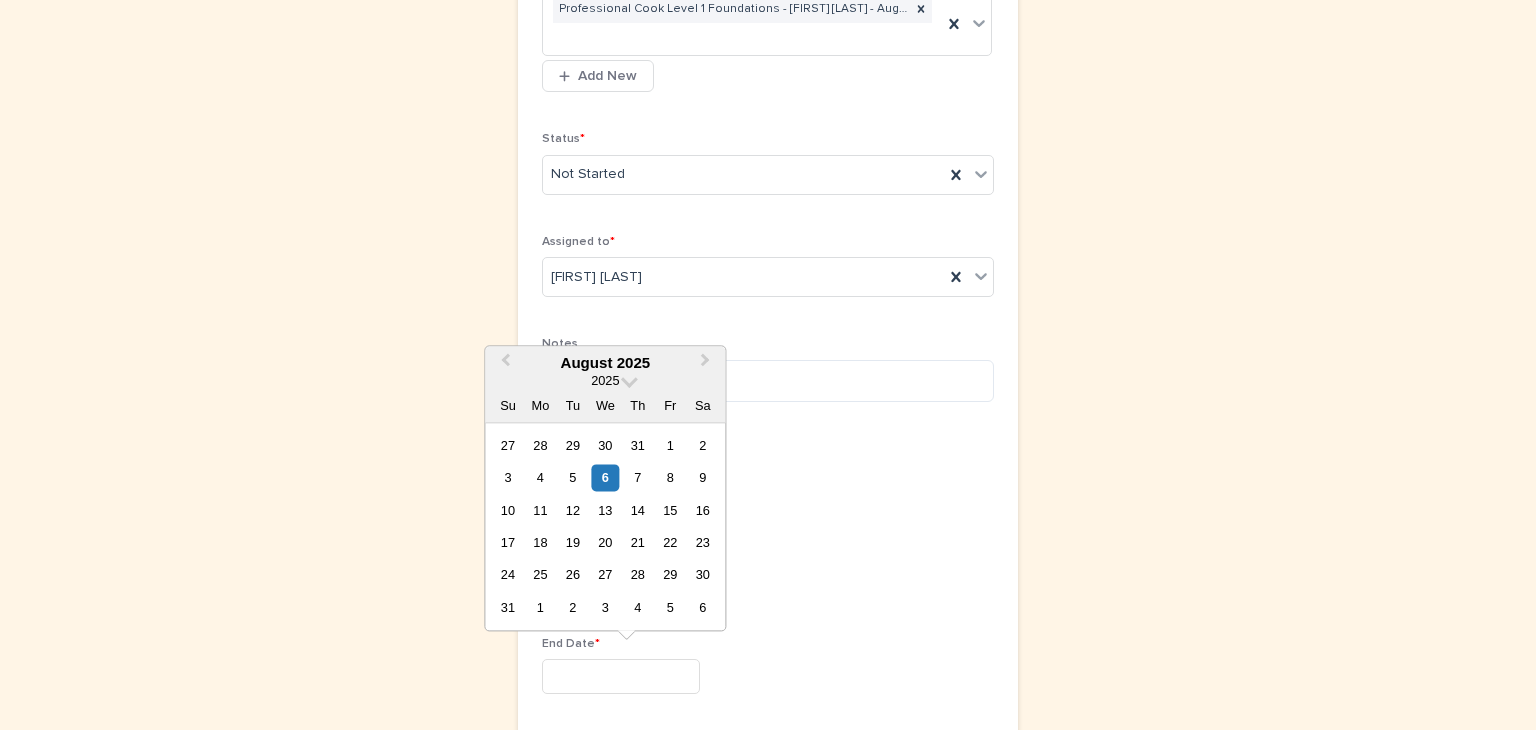 click at bounding box center (621, 676) 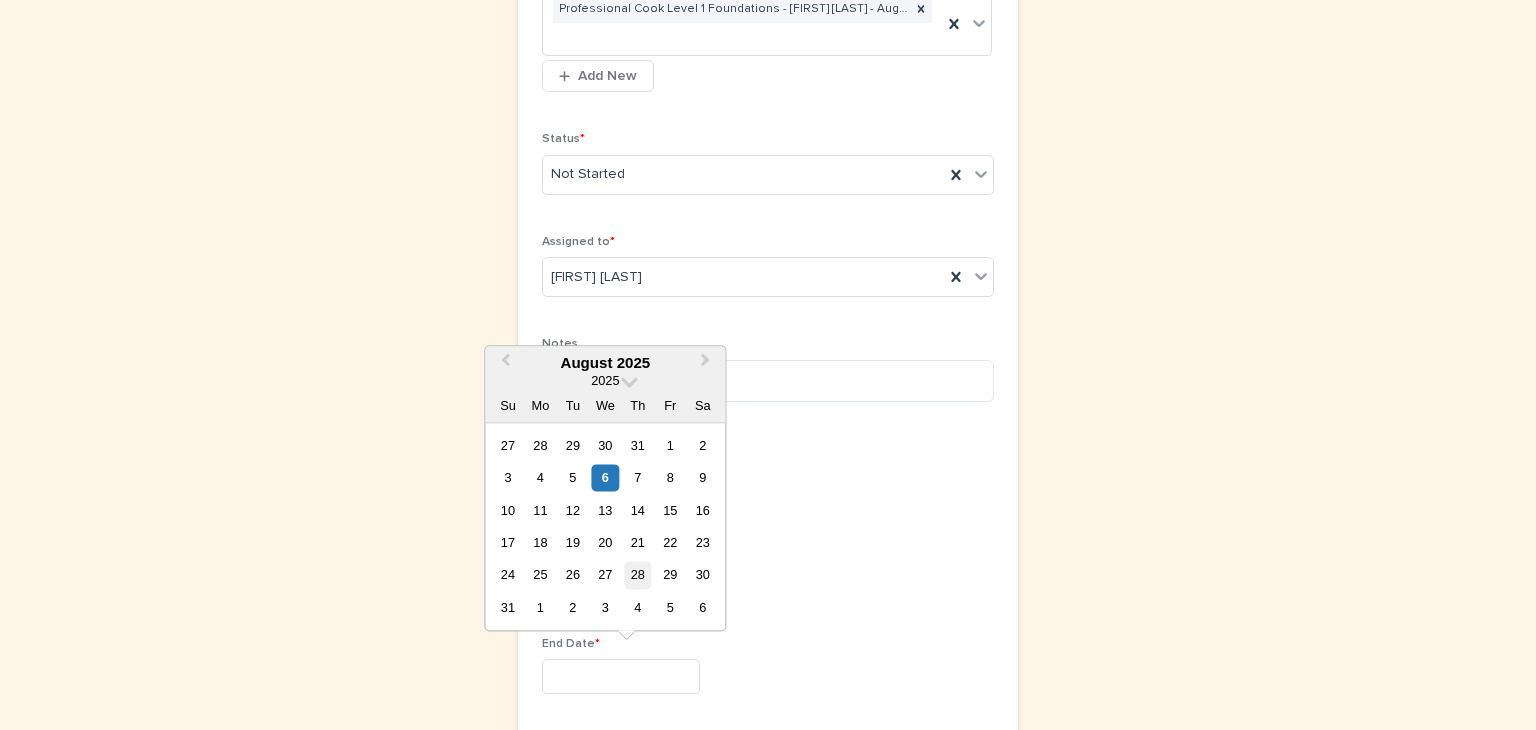 click on "28" at bounding box center (637, 575) 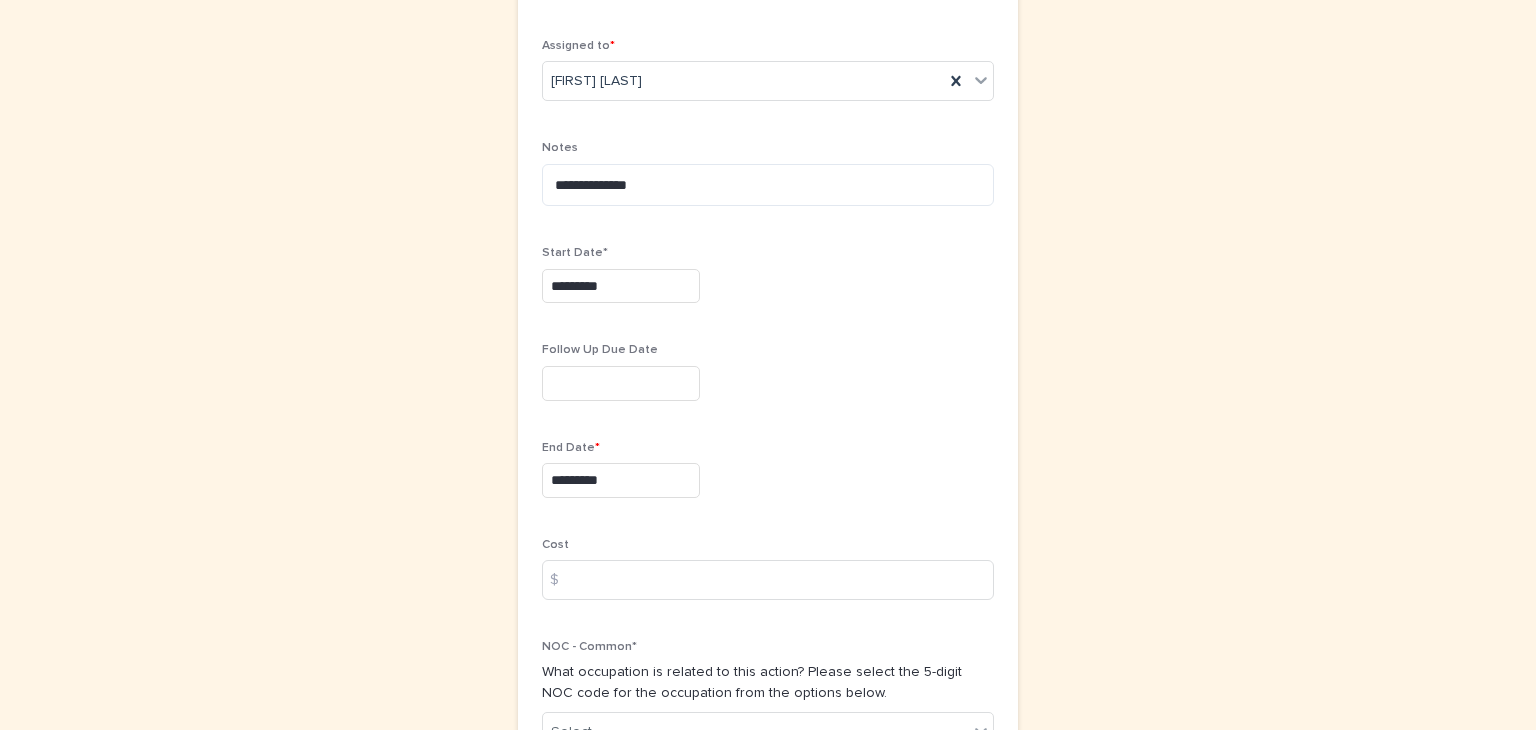 scroll, scrollTop: 727, scrollLeft: 0, axis: vertical 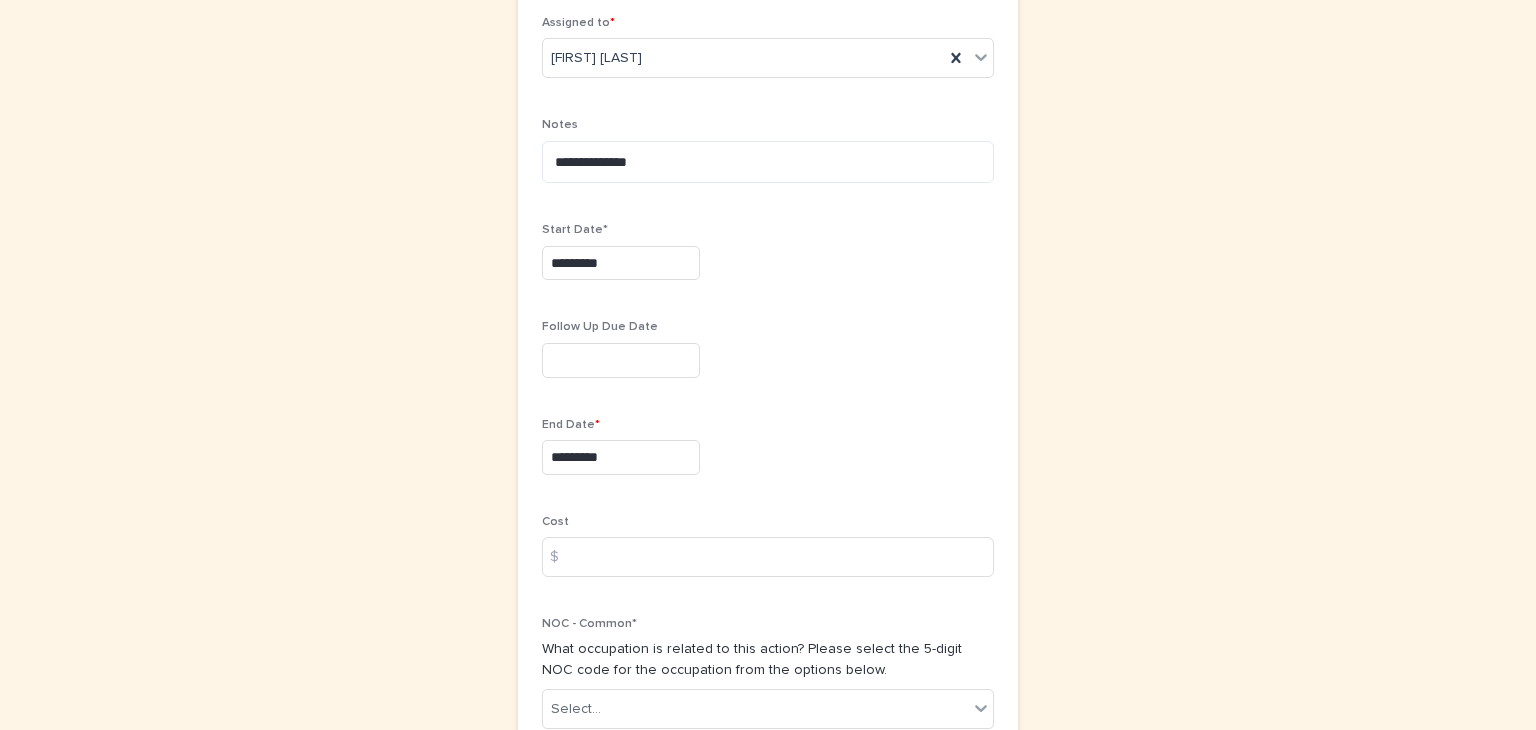 click on "$" at bounding box center [562, 557] 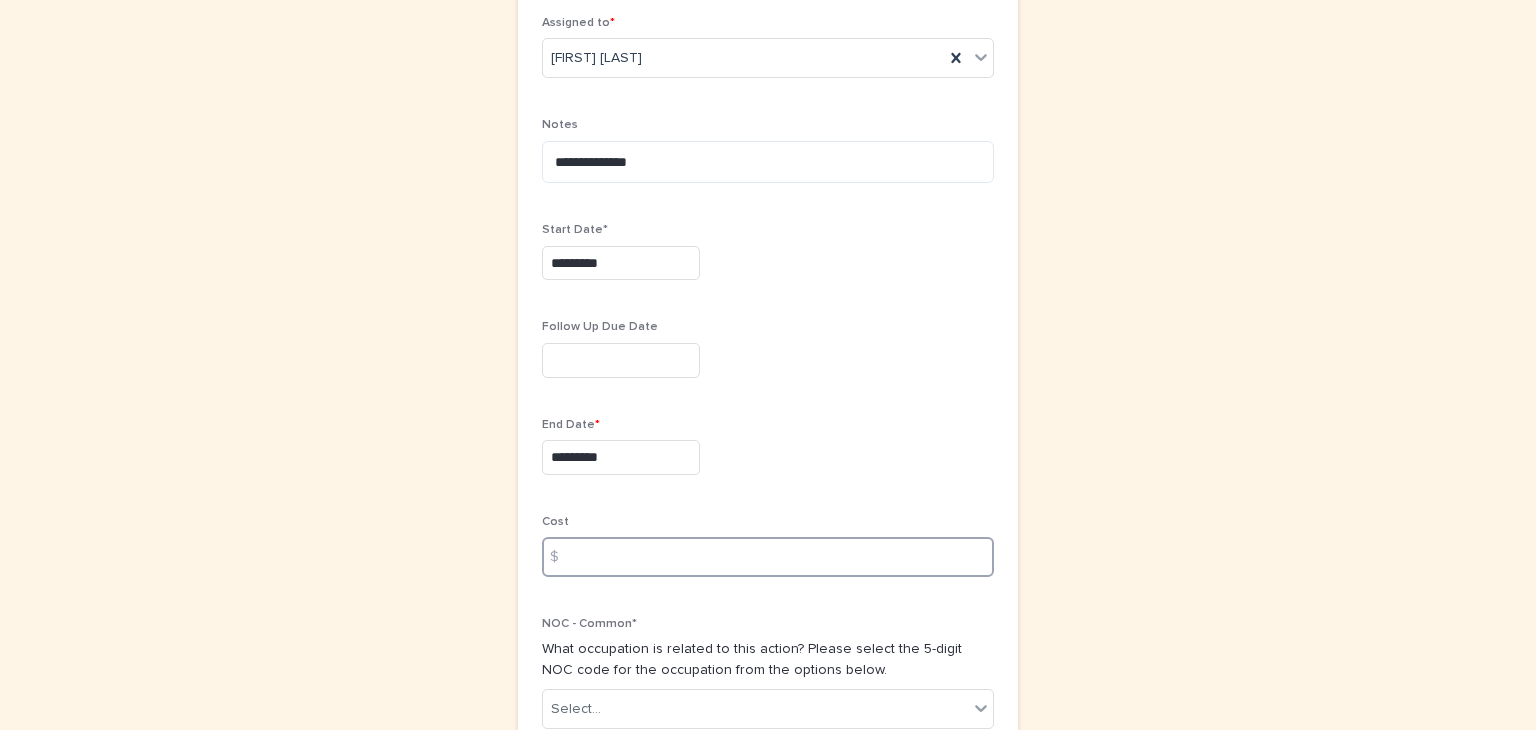 click at bounding box center [768, 557] 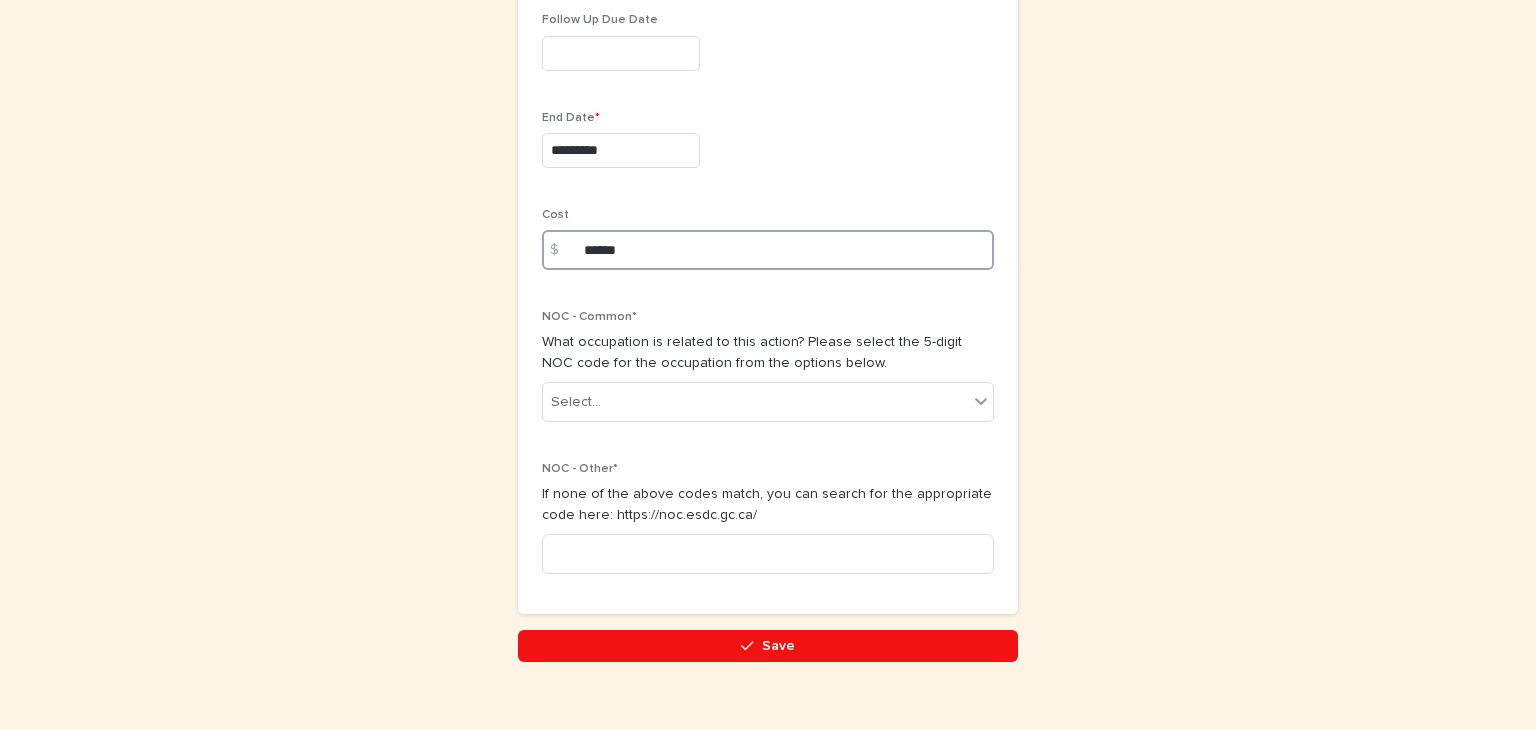 scroll, scrollTop: 1035, scrollLeft: 0, axis: vertical 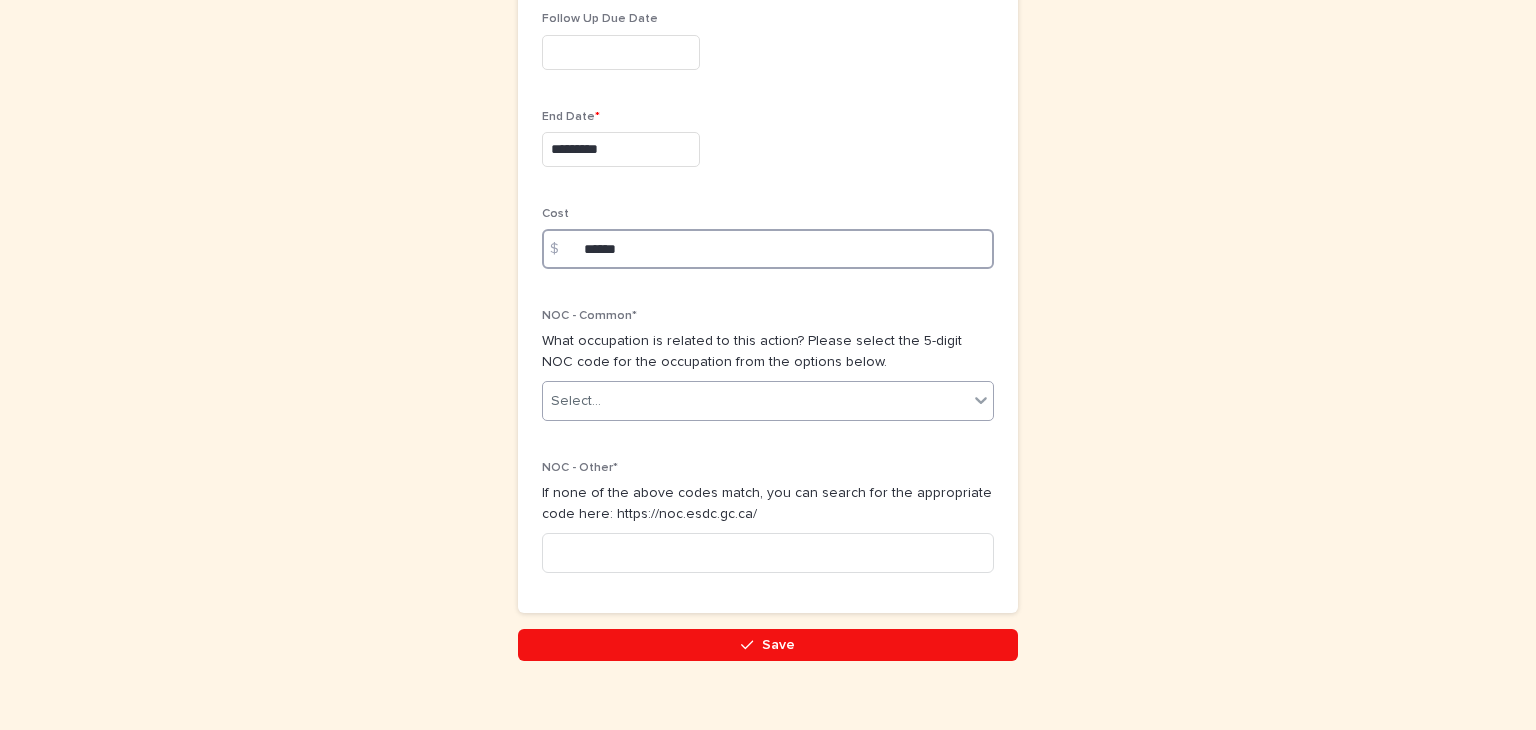type on "******" 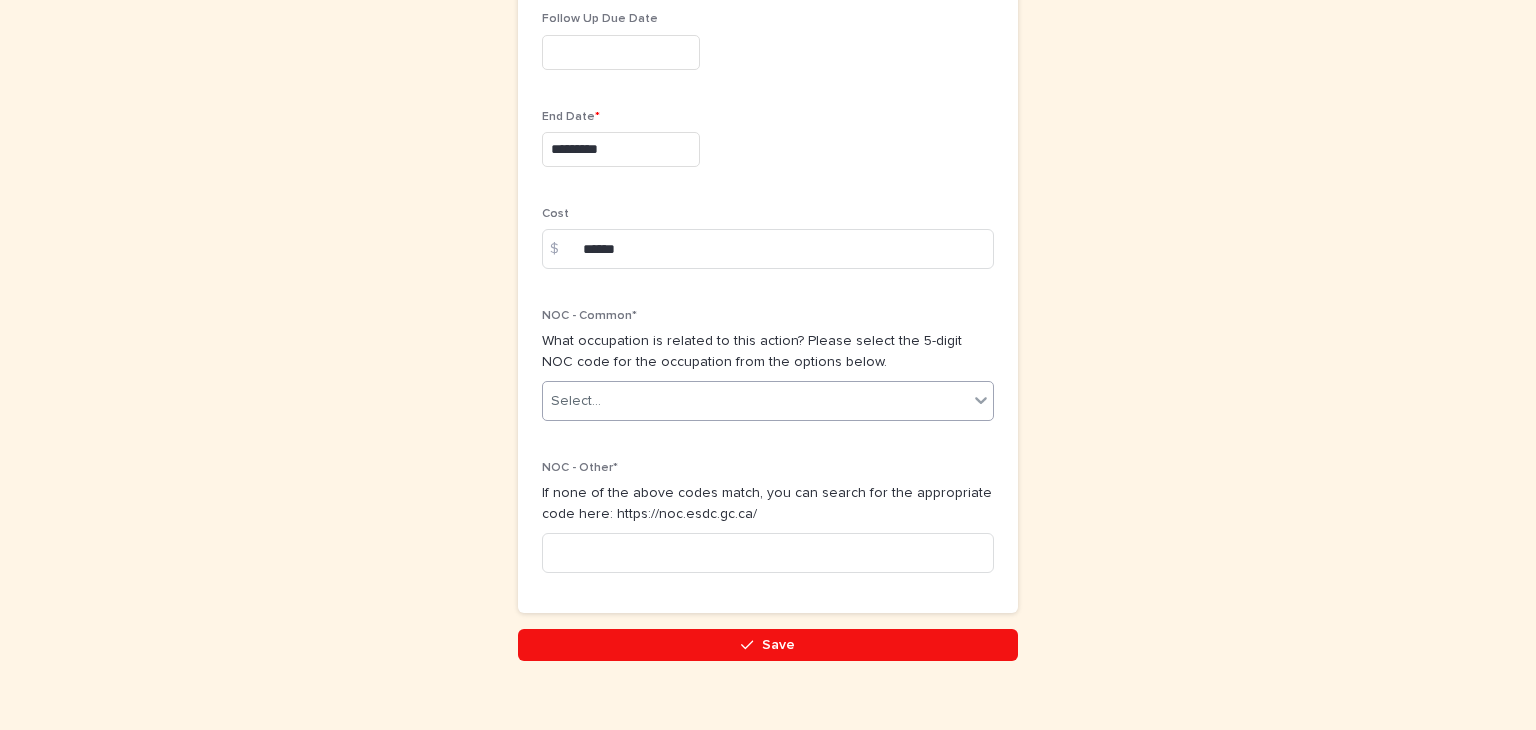 click 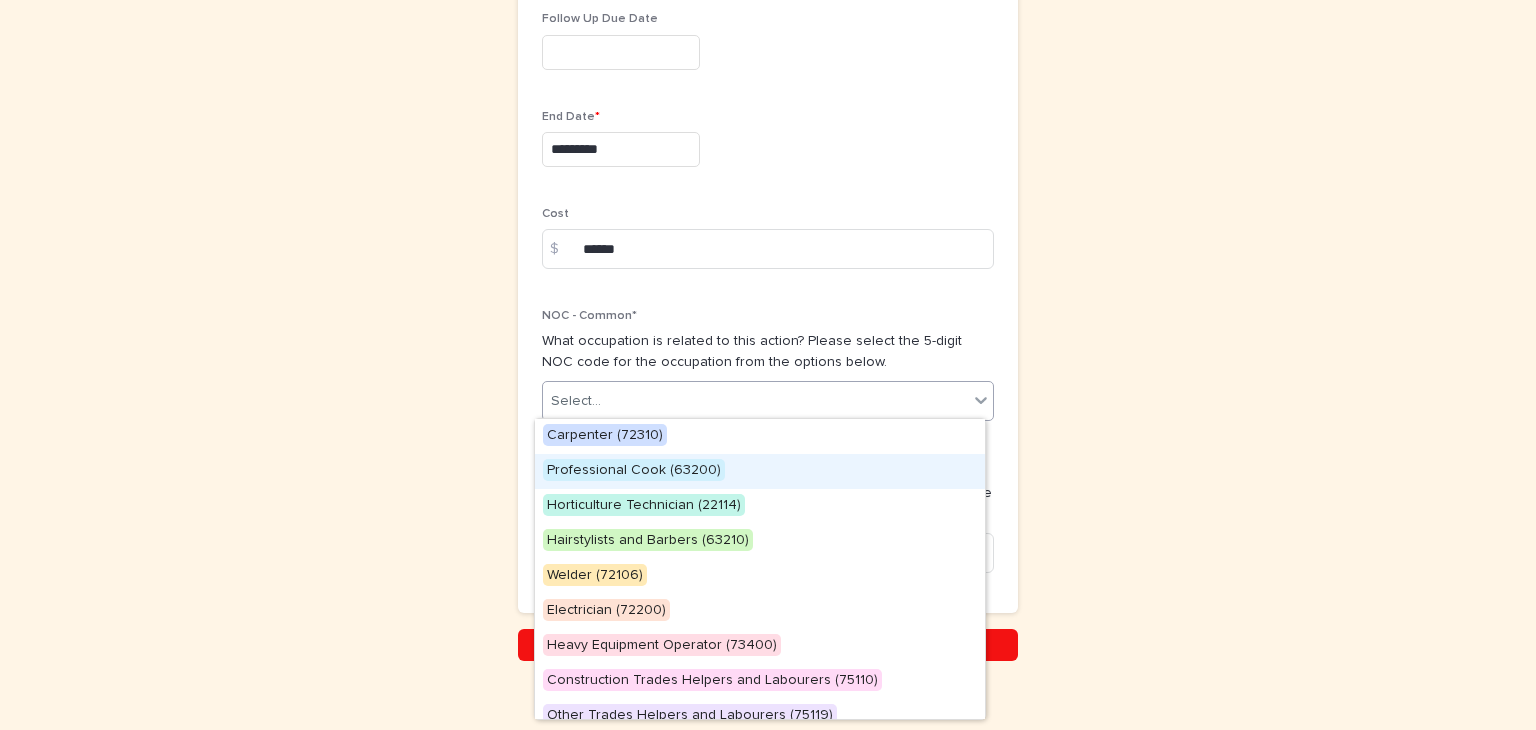click on "Professional Cook (63200)" at bounding box center [634, 470] 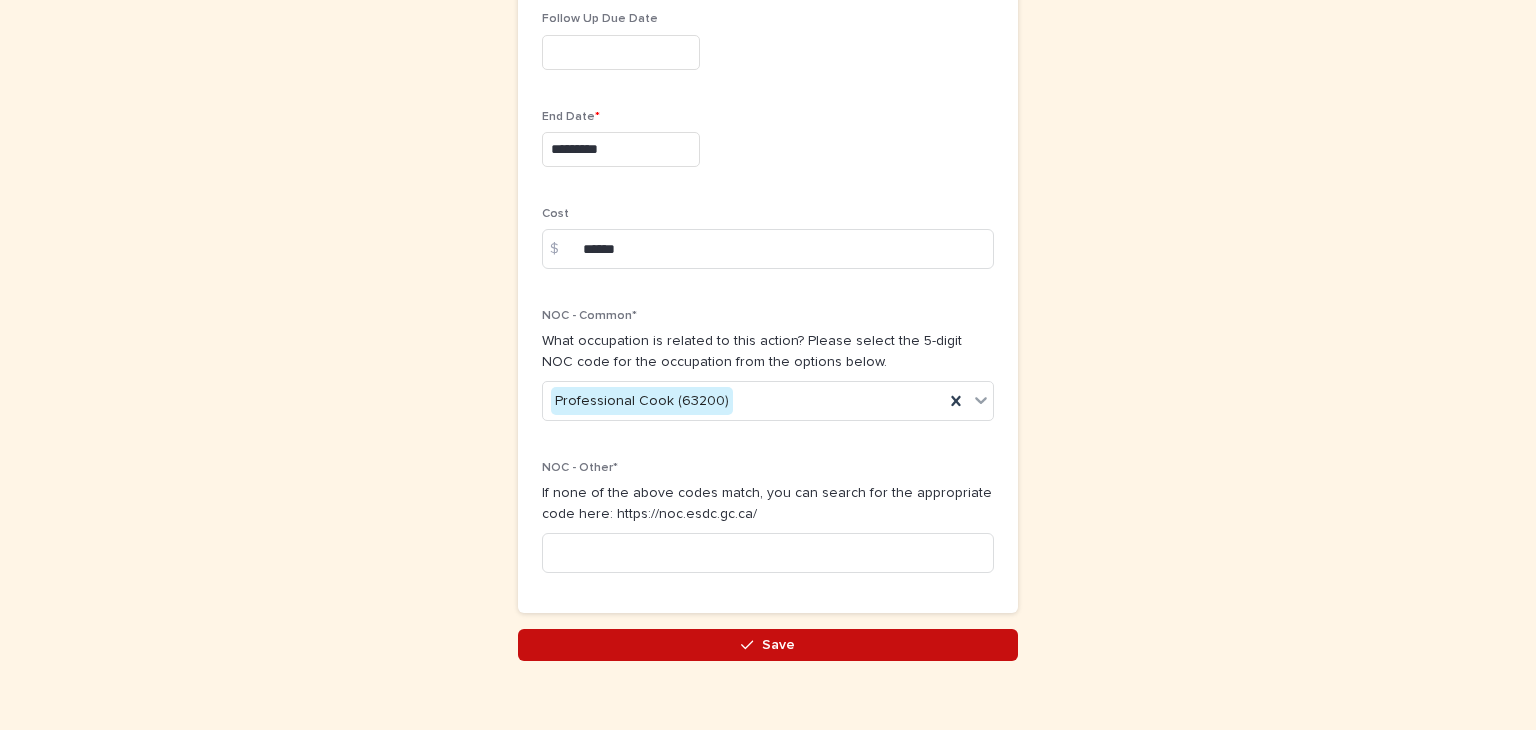 click on "Save" at bounding box center [778, 645] 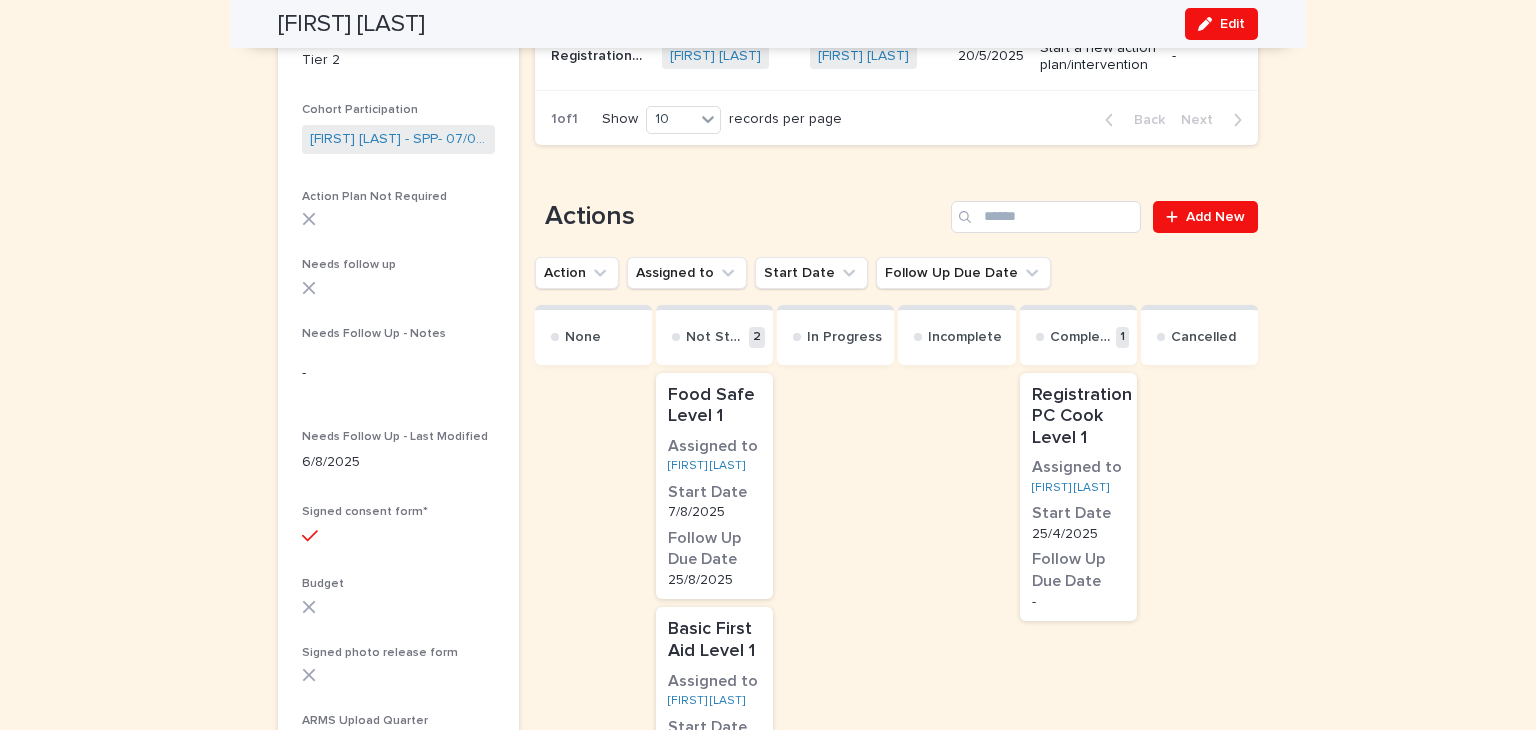 scroll, scrollTop: 520, scrollLeft: 0, axis: vertical 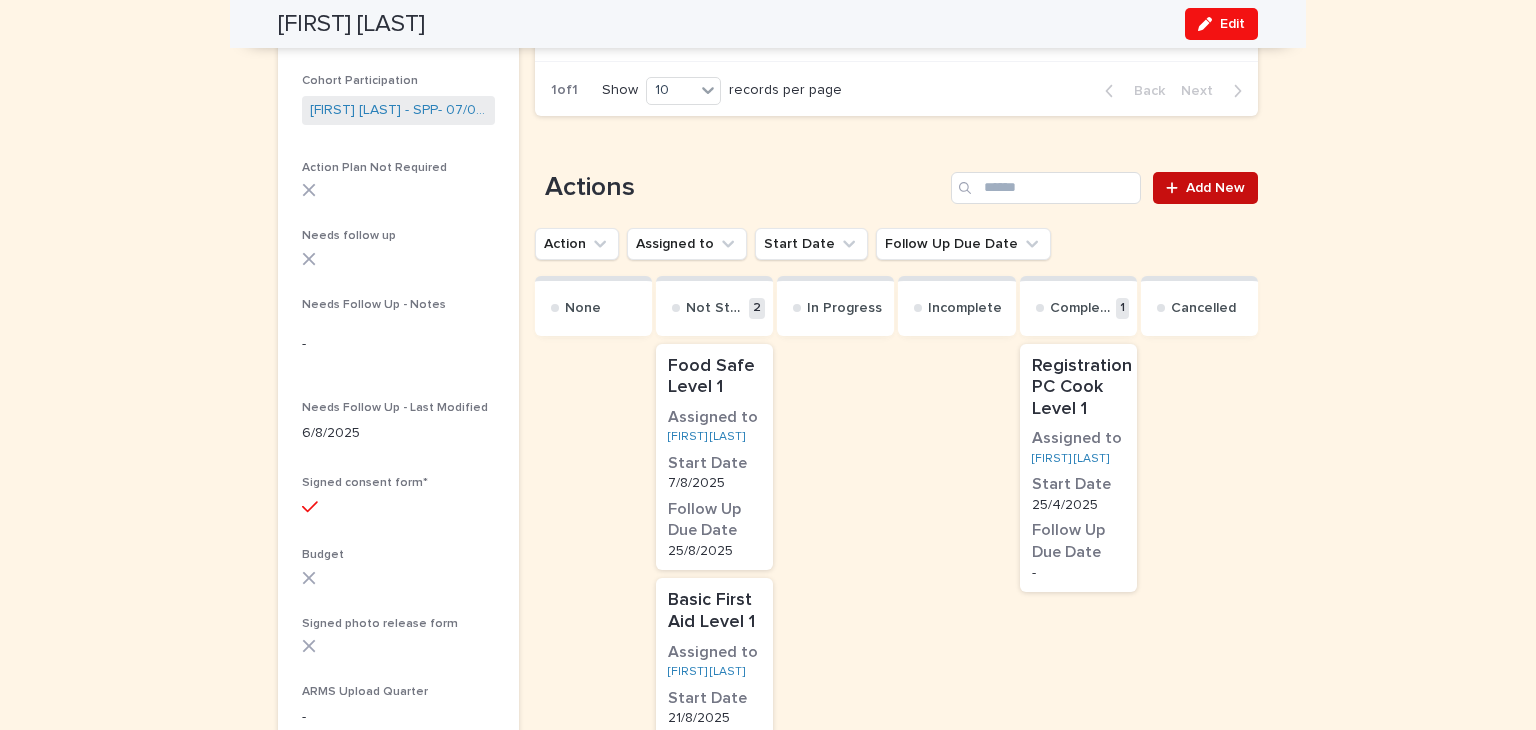 click on "Add New" at bounding box center (1215, 188) 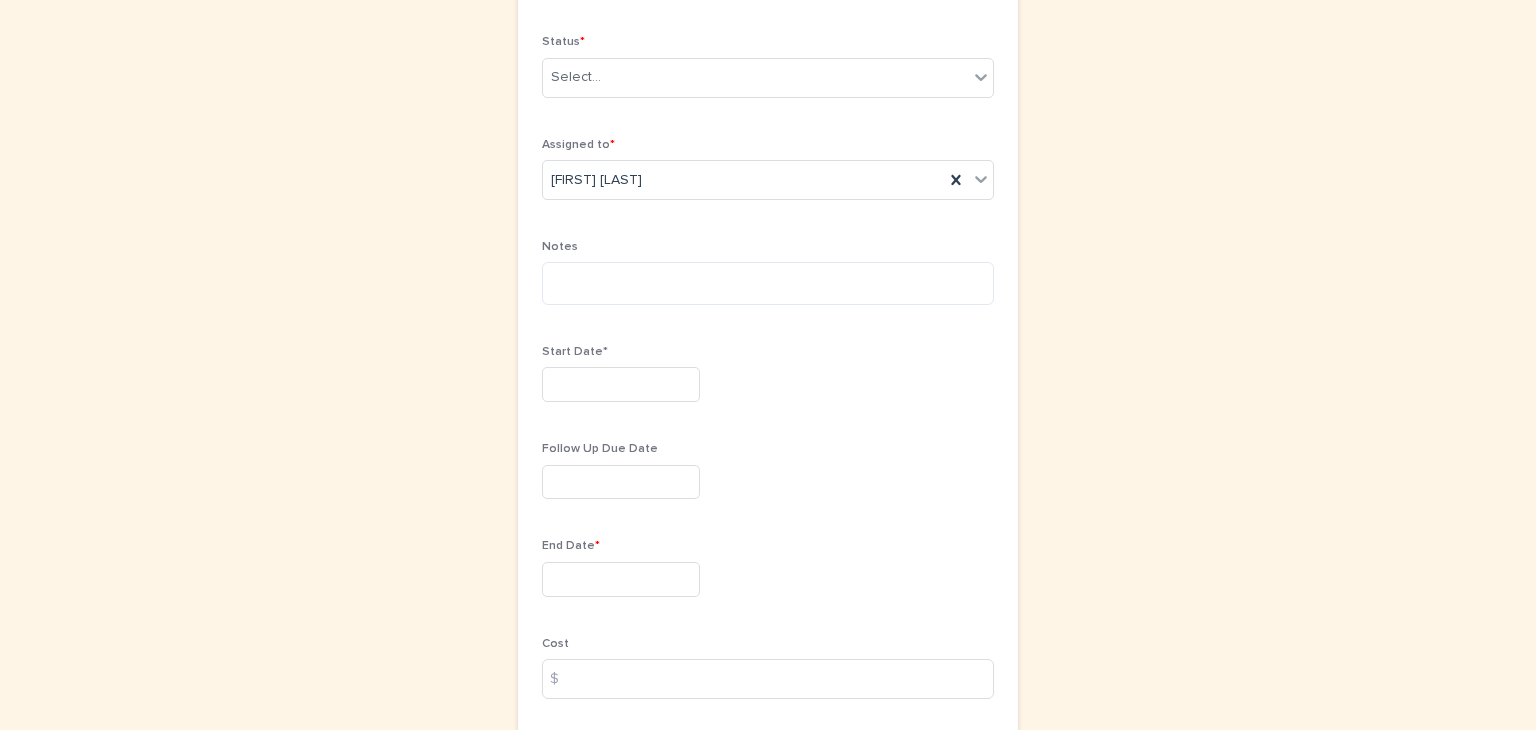 scroll, scrollTop: 0, scrollLeft: 0, axis: both 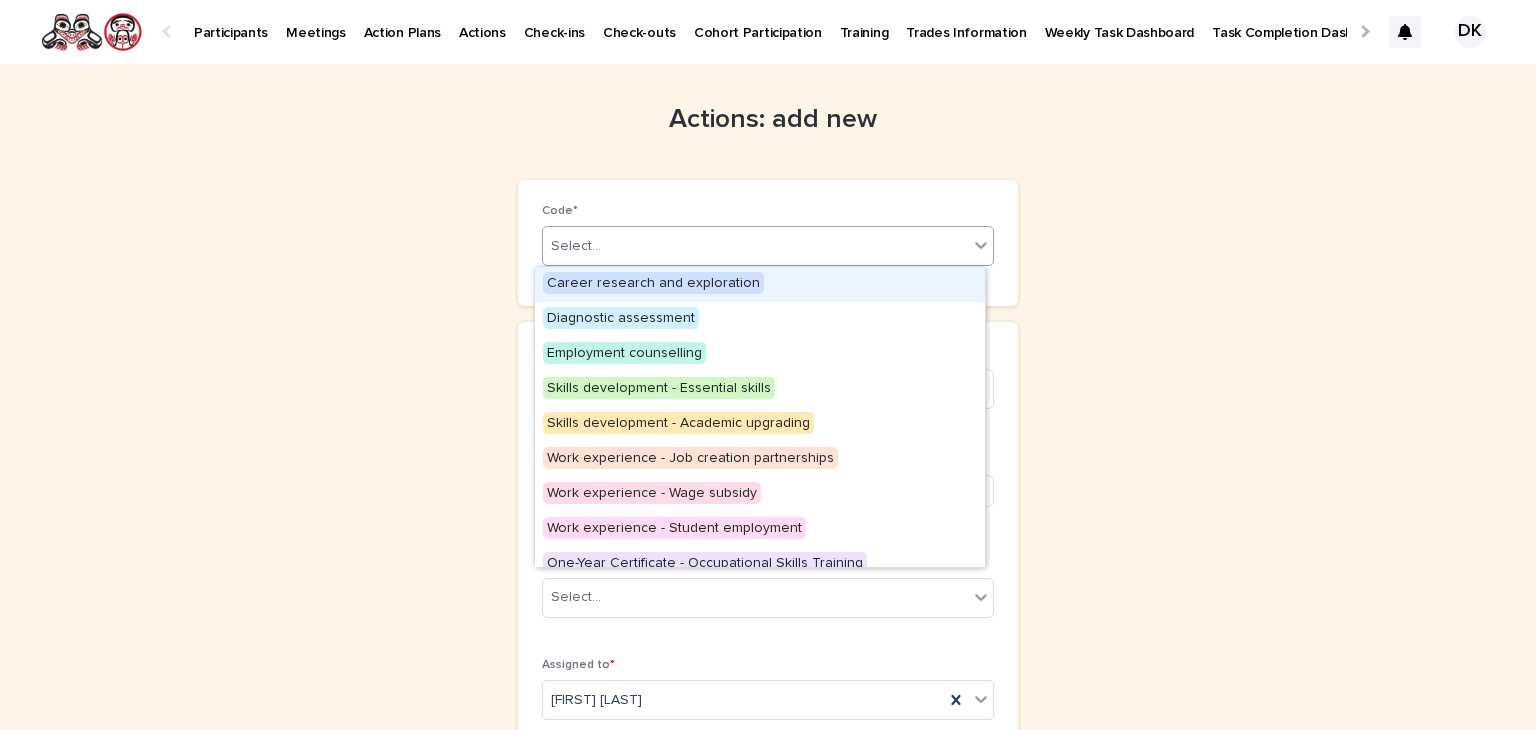click 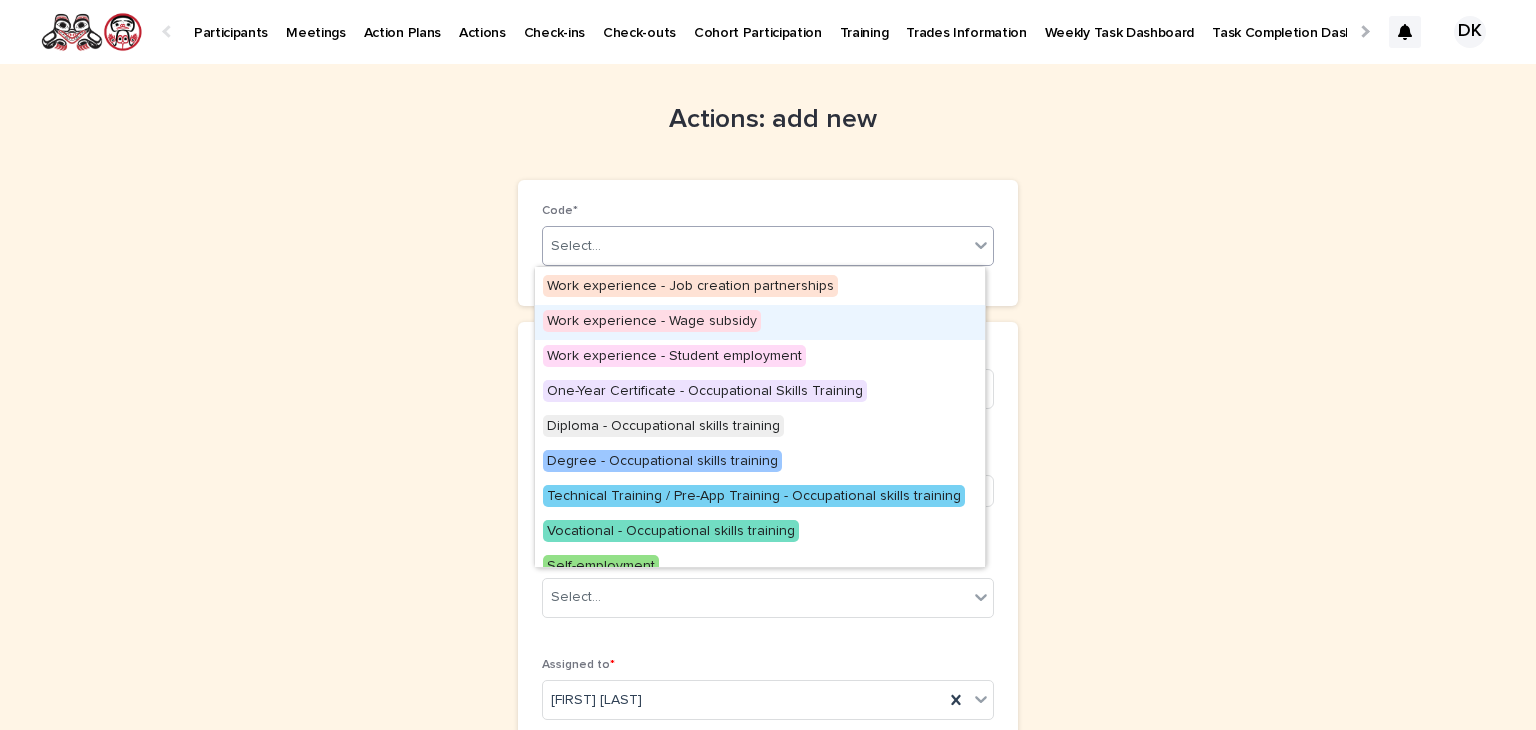 scroll, scrollTop: 179, scrollLeft: 0, axis: vertical 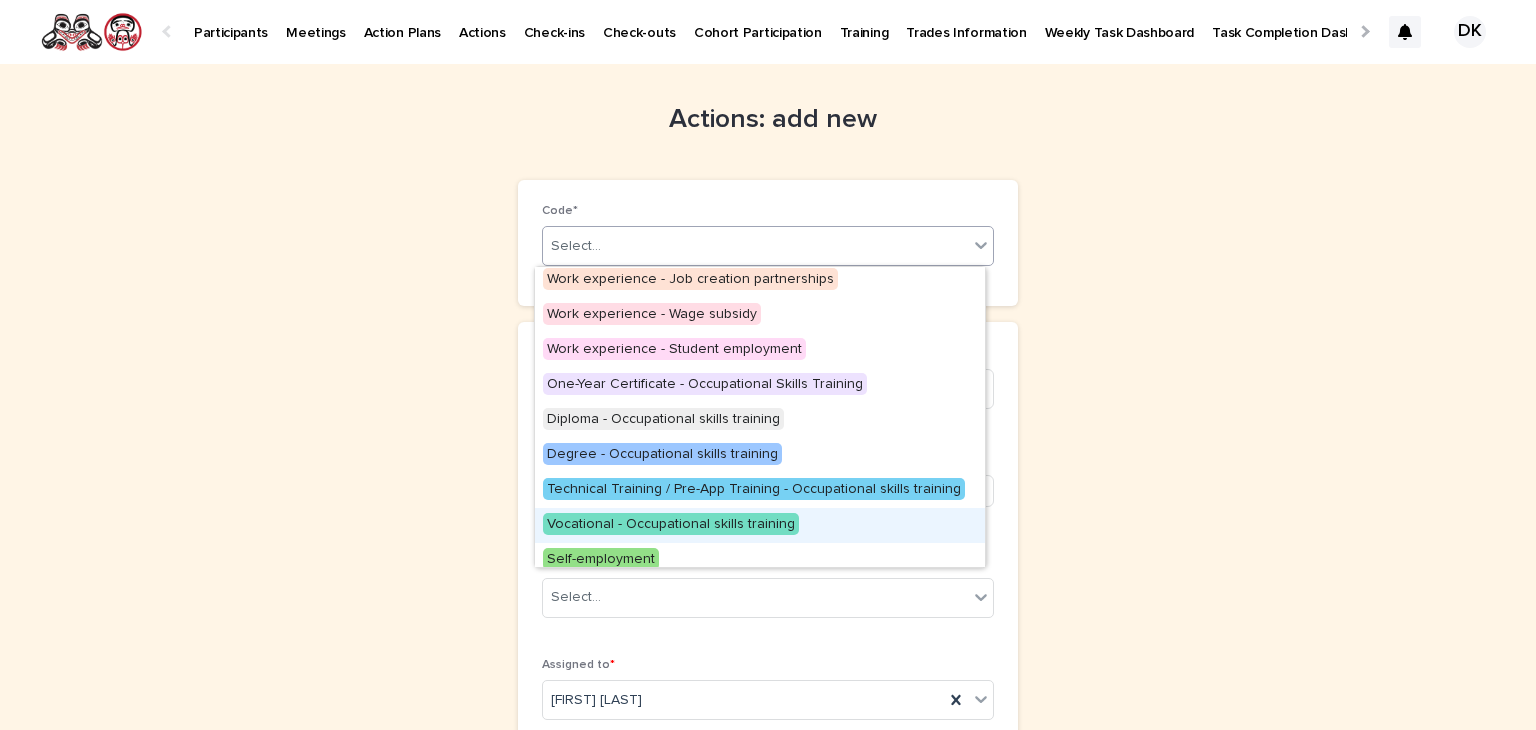 click on "Vocational - Occupational skills training" at bounding box center [671, 524] 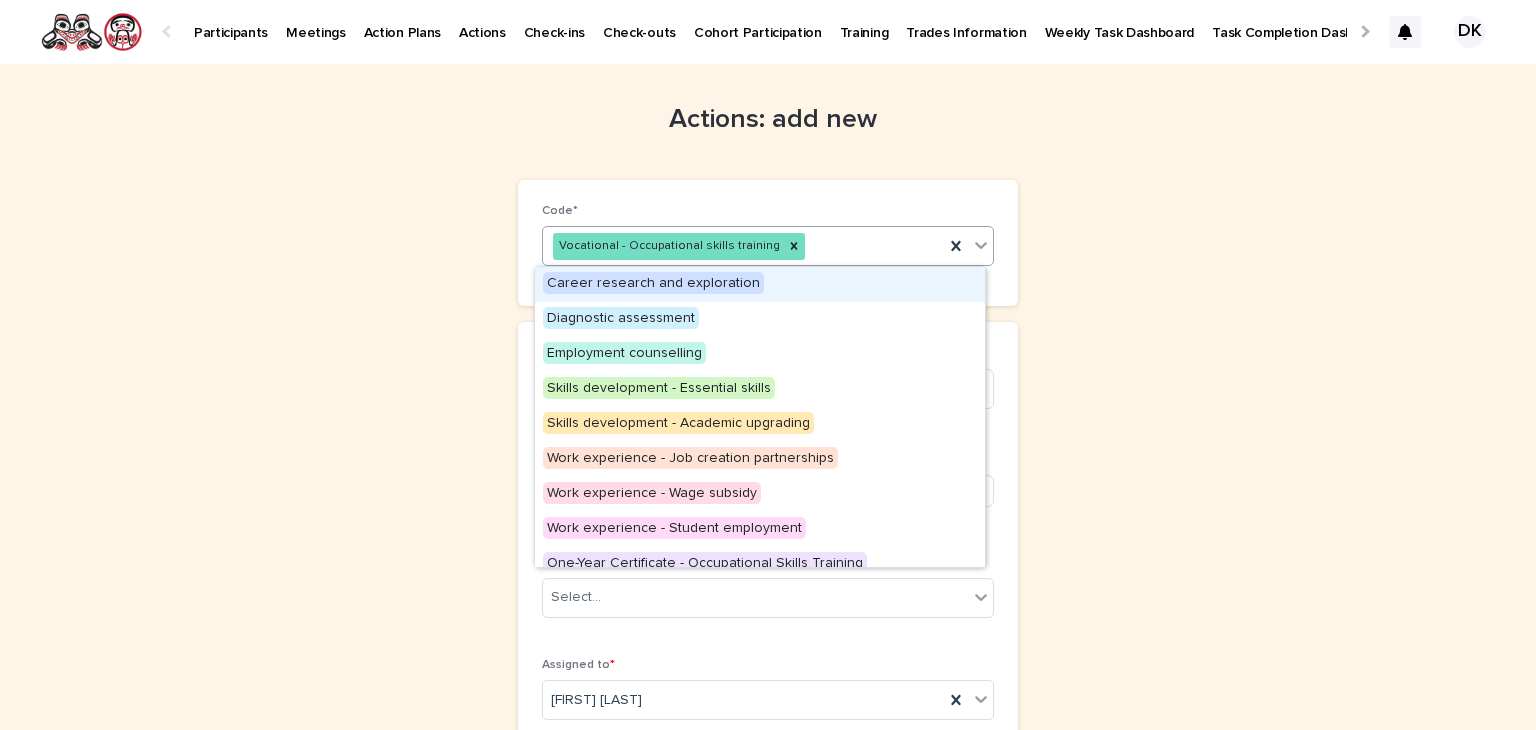 click 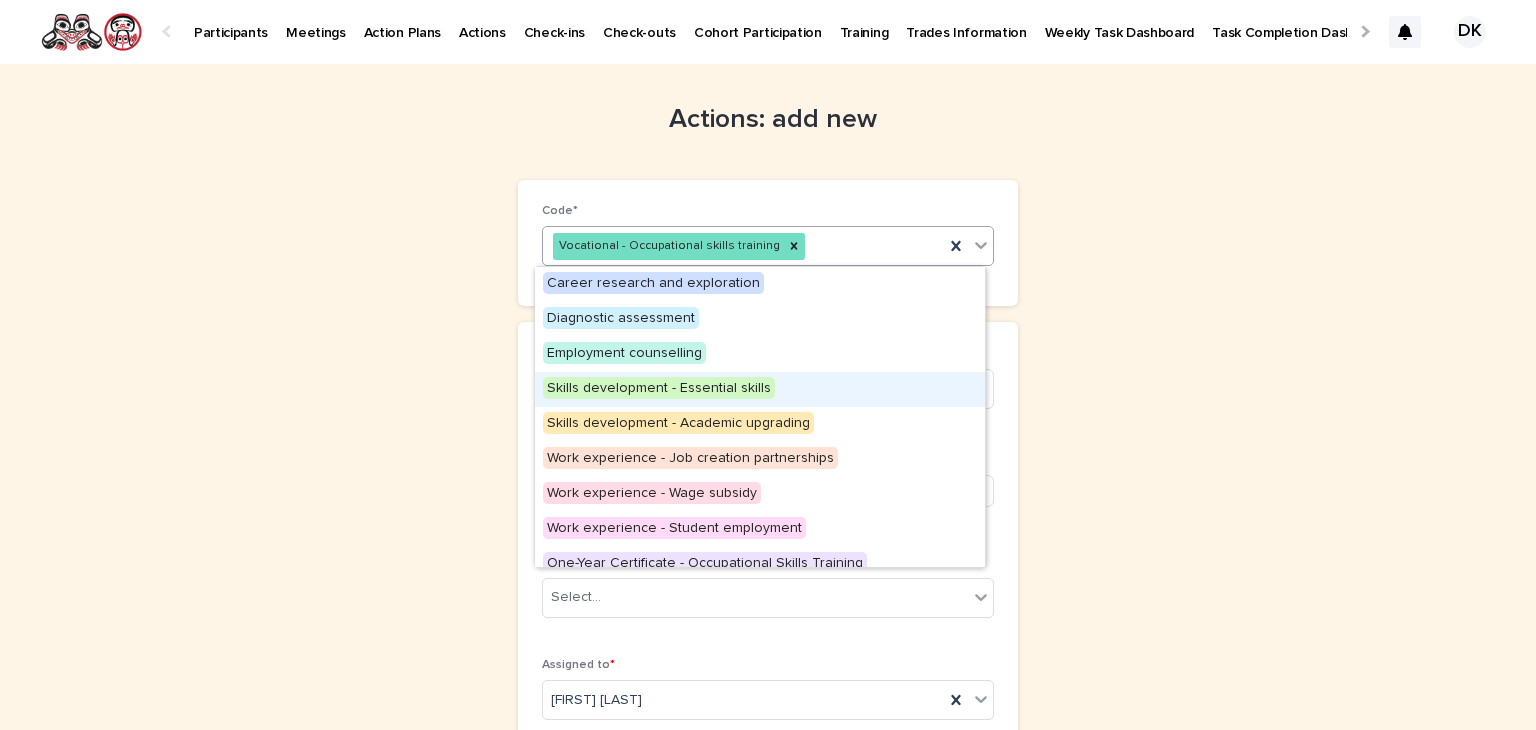 click on "Skills development - Essential skills" at bounding box center (659, 388) 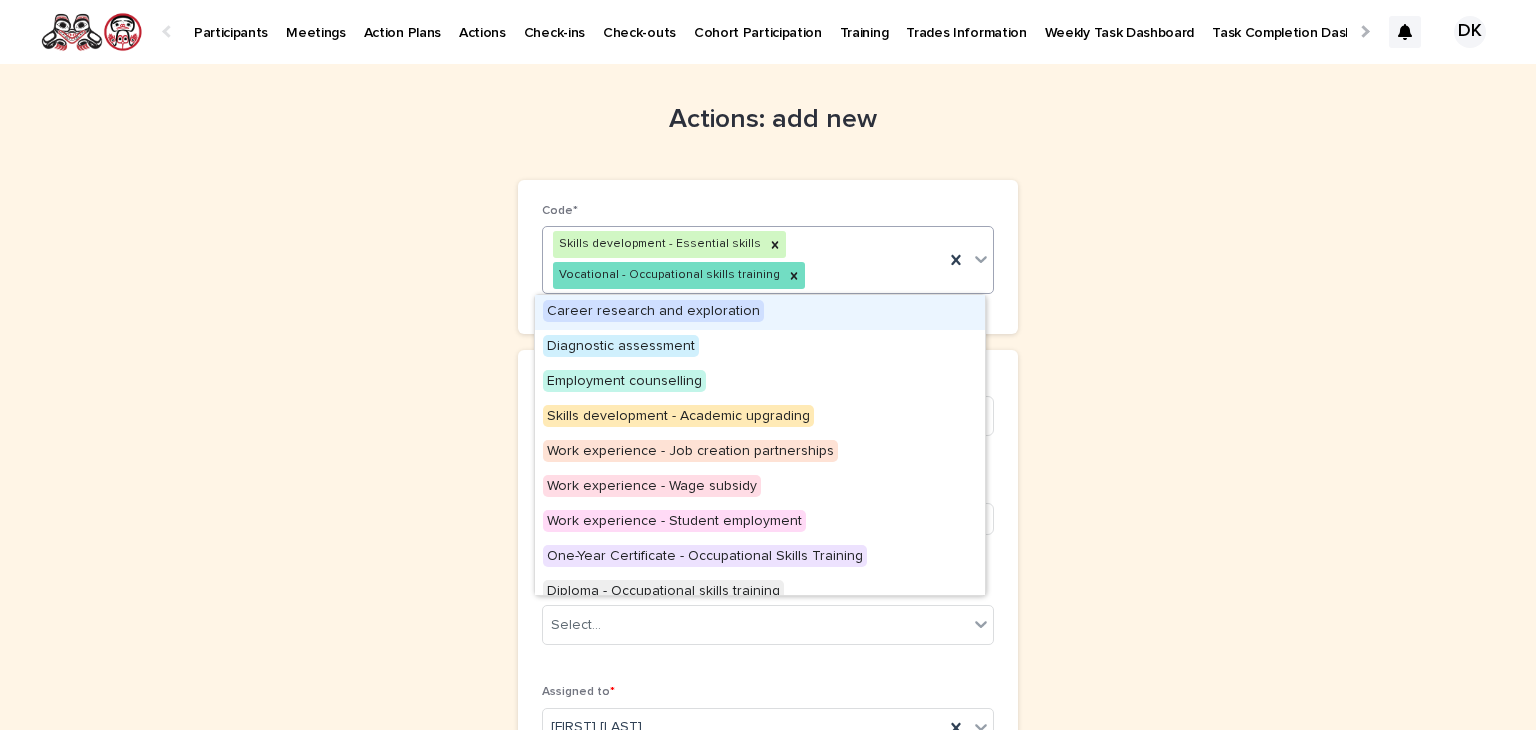 click 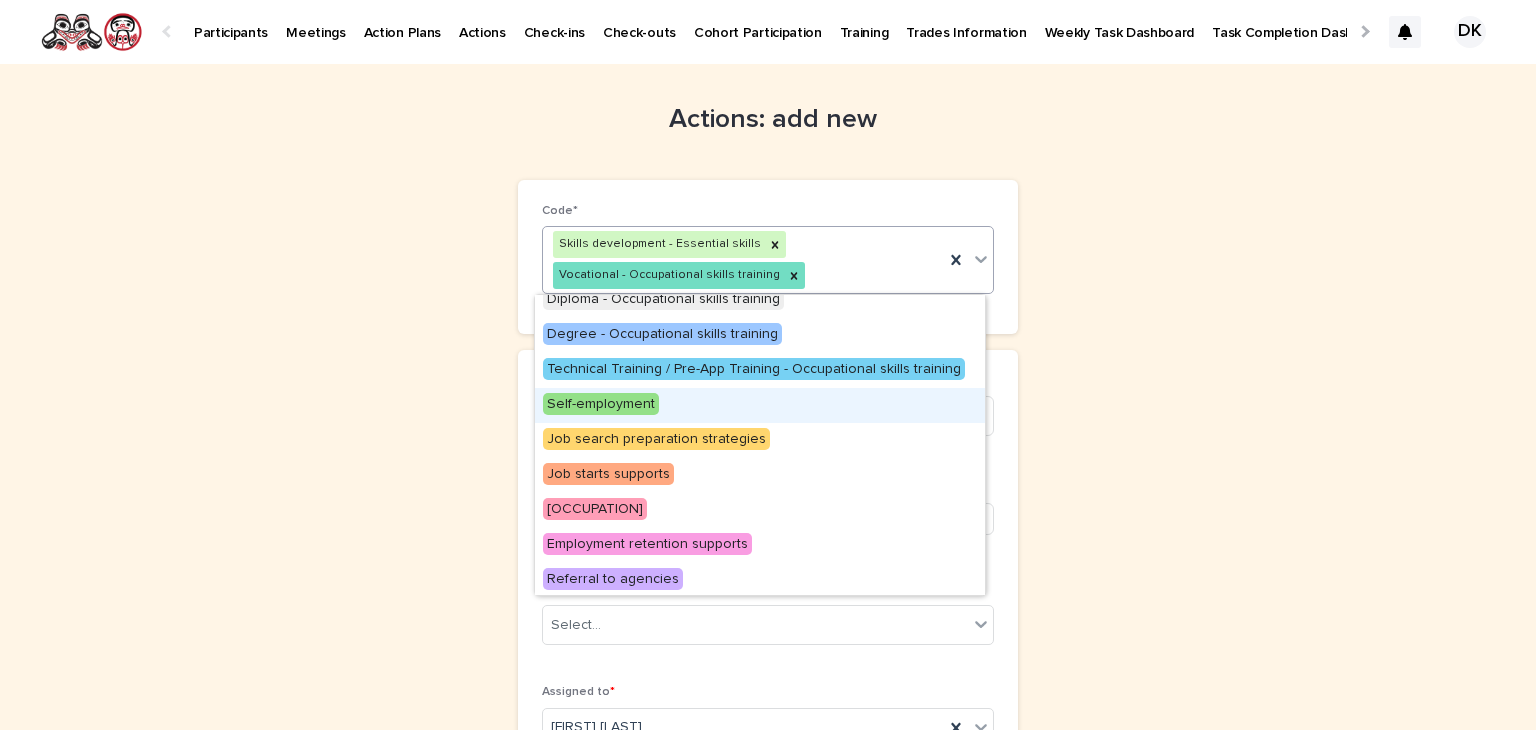 scroll, scrollTop: 330, scrollLeft: 0, axis: vertical 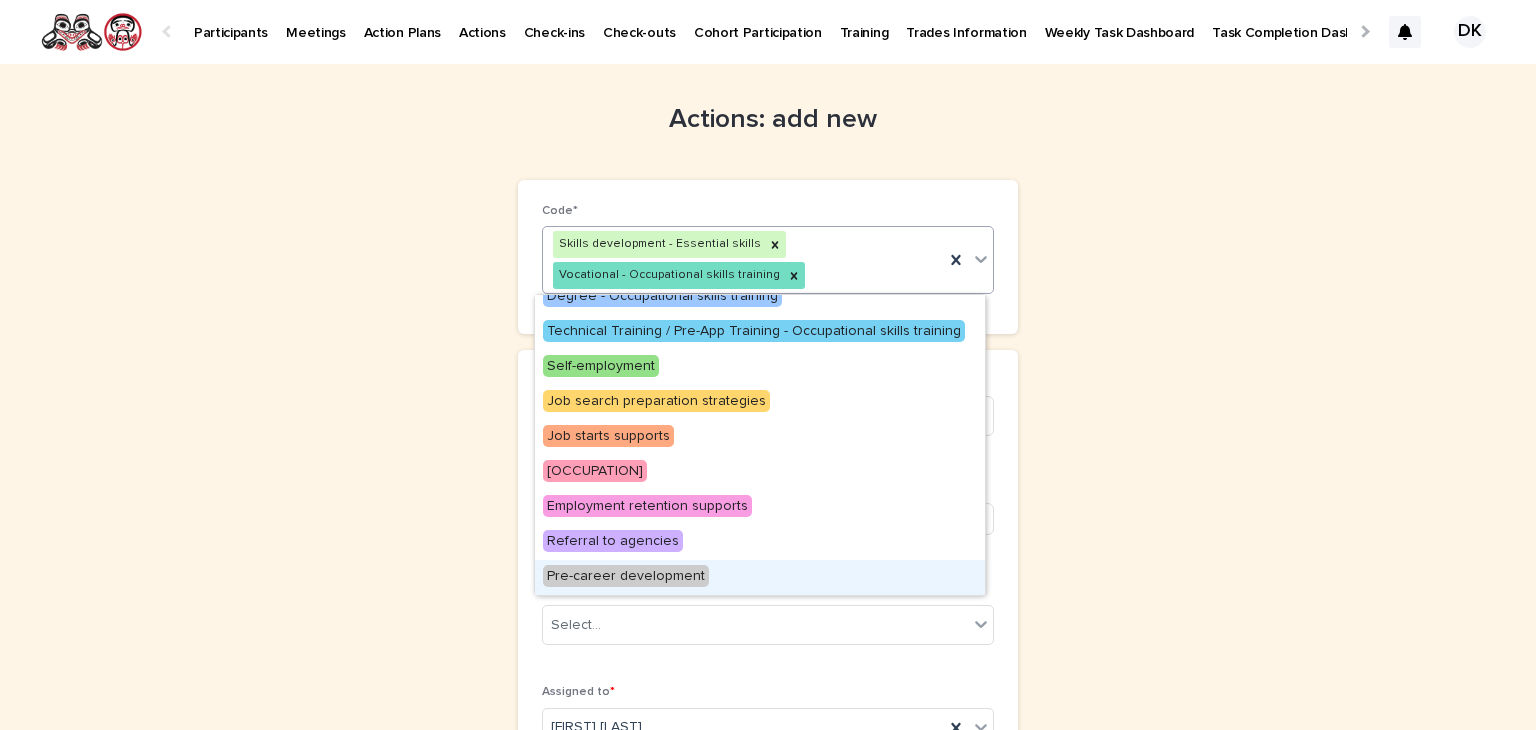 click on "Pre-career development" at bounding box center (626, 576) 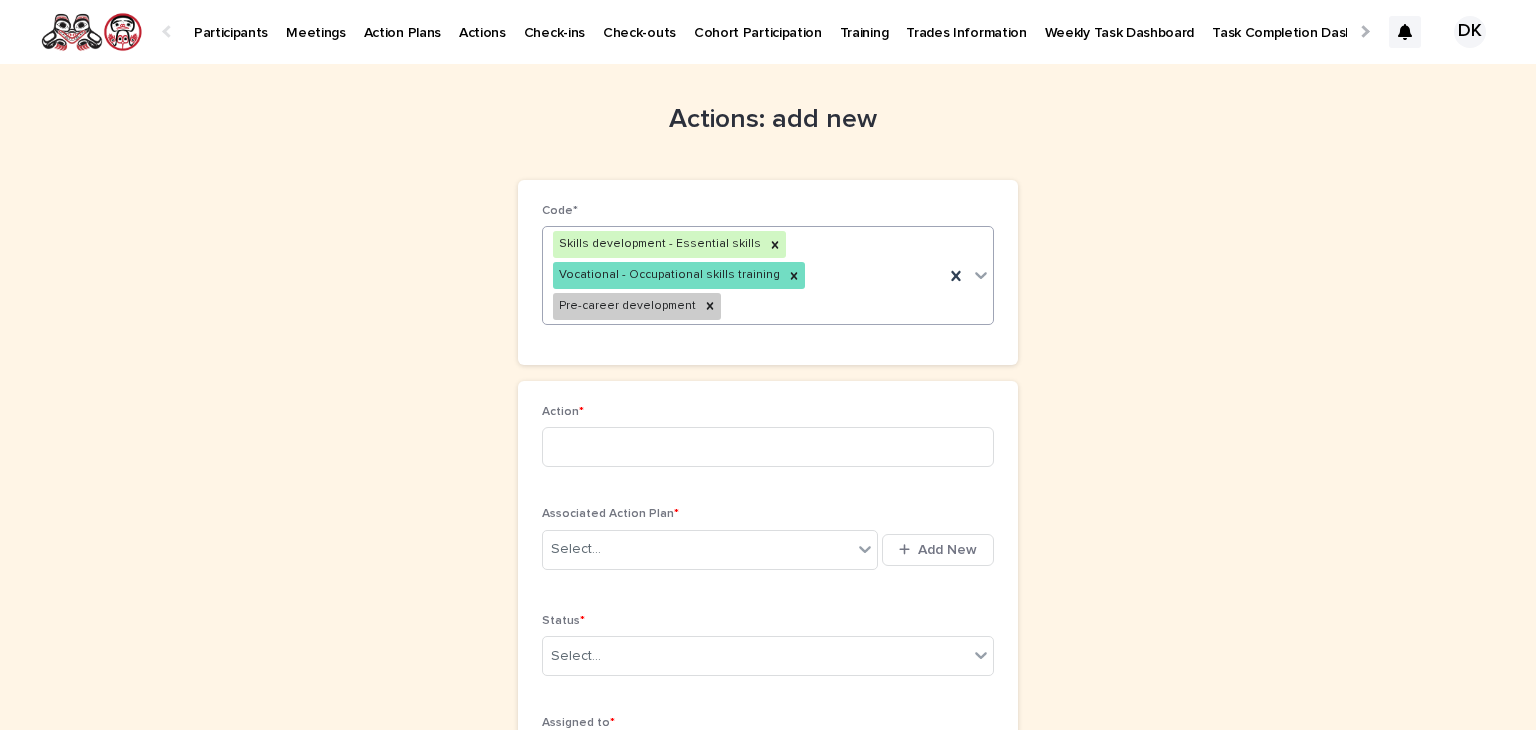 click 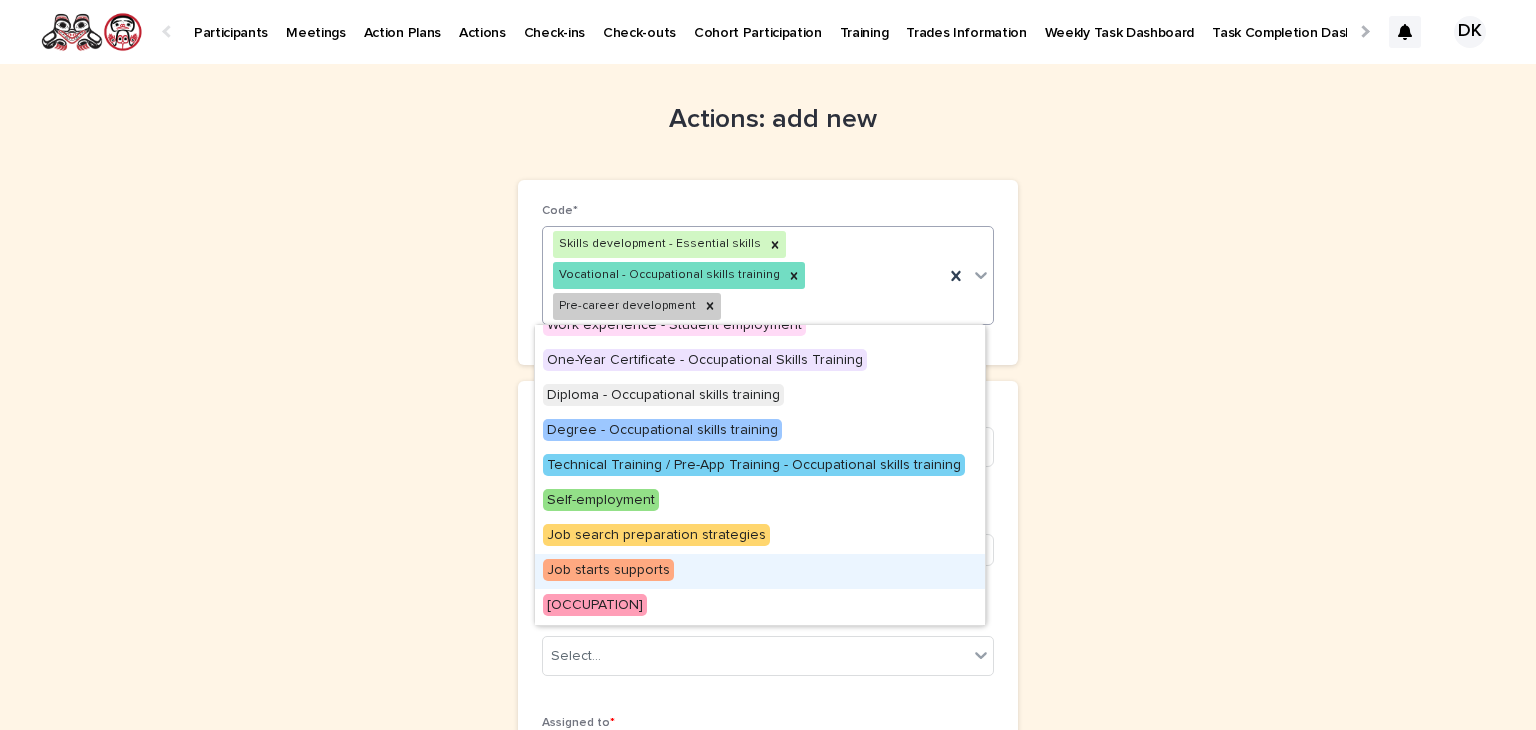 scroll, scrollTop: 295, scrollLeft: 0, axis: vertical 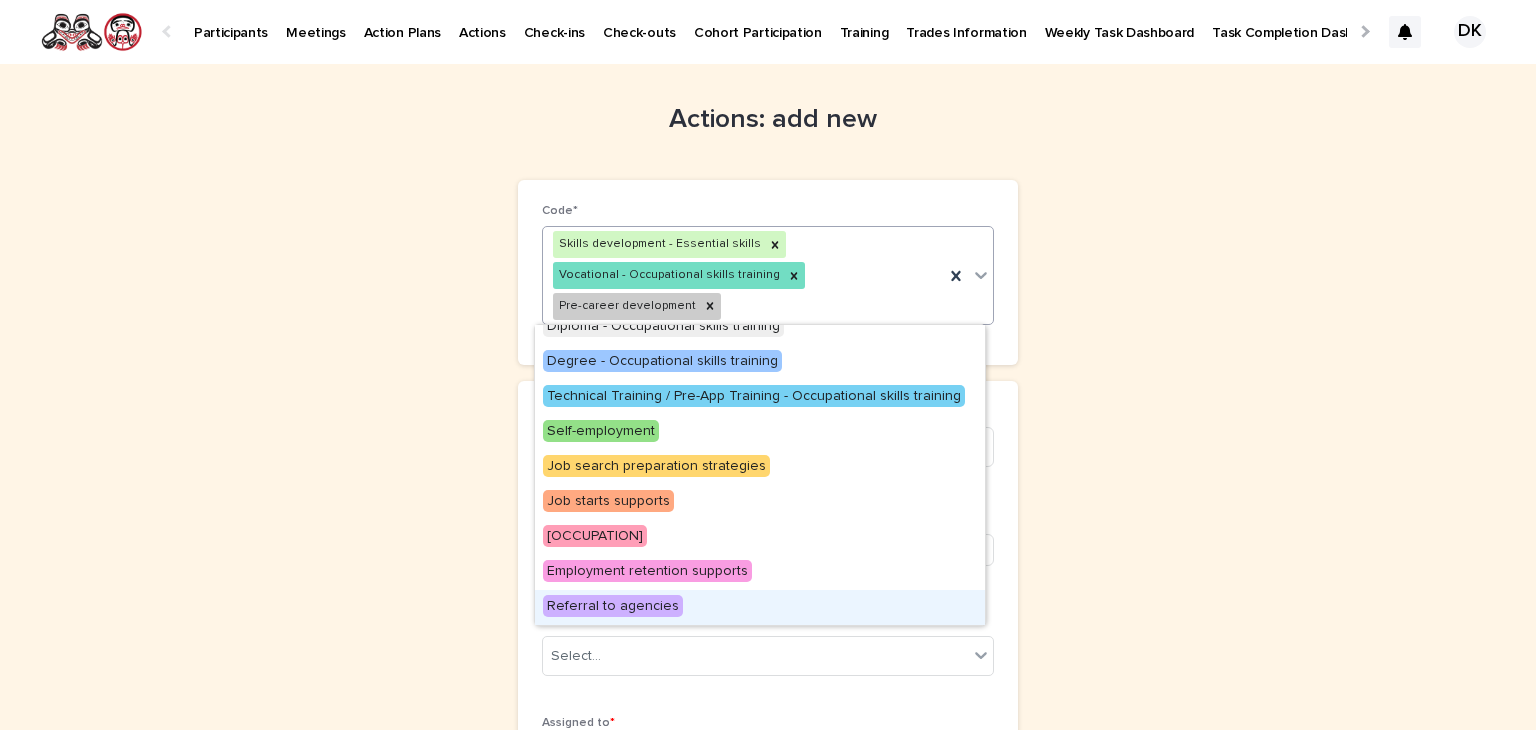 click on "Referral to agencies" at bounding box center [613, 606] 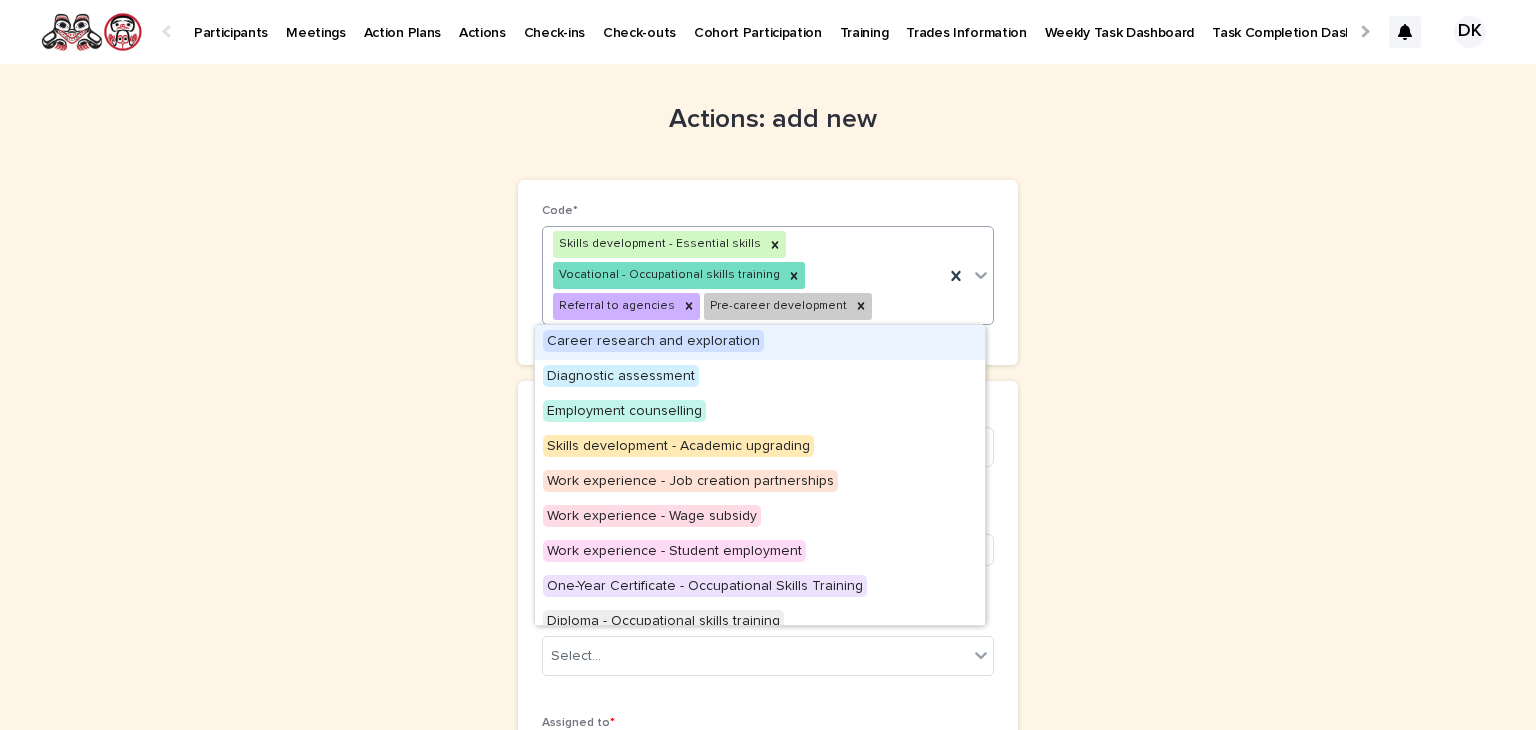 click 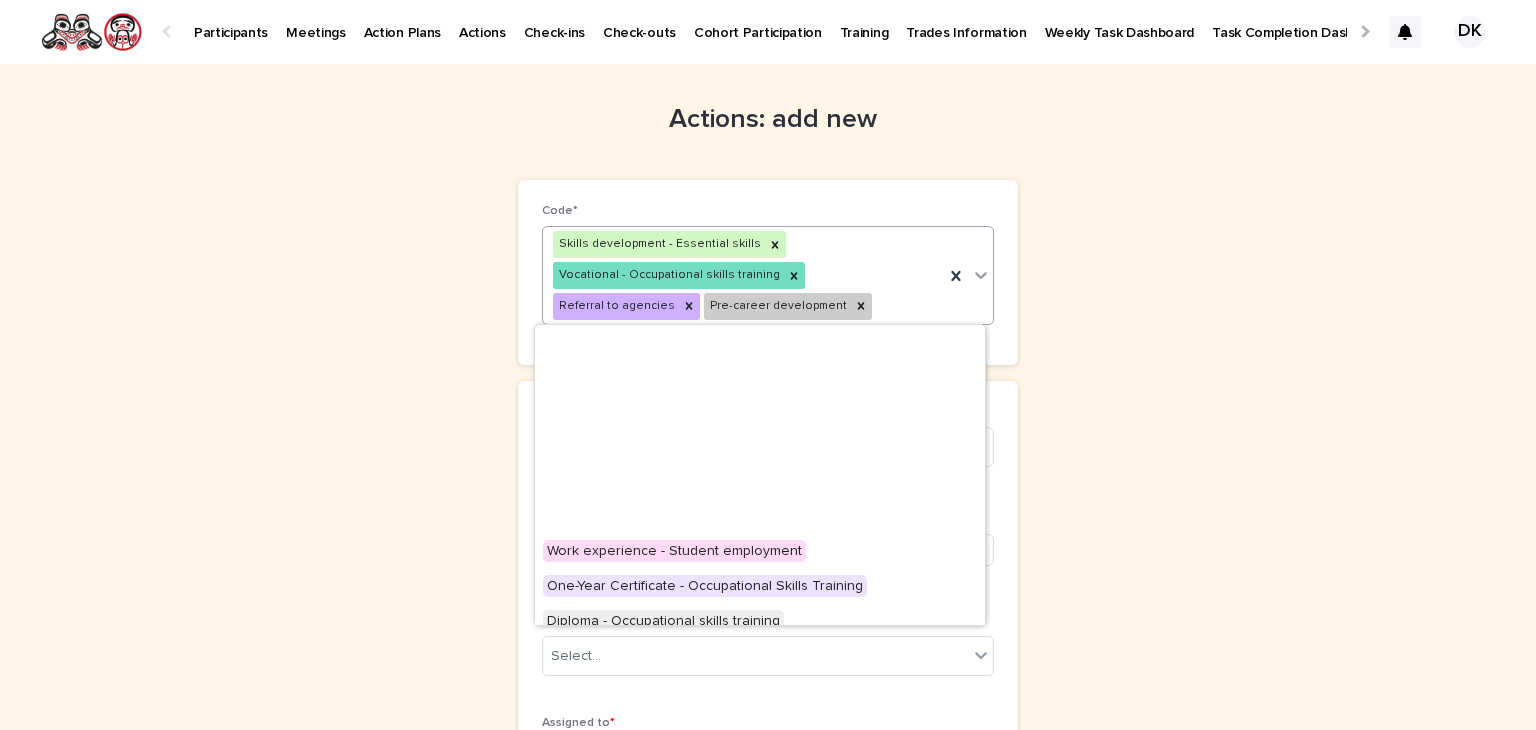 scroll, scrollTop: 260, scrollLeft: 0, axis: vertical 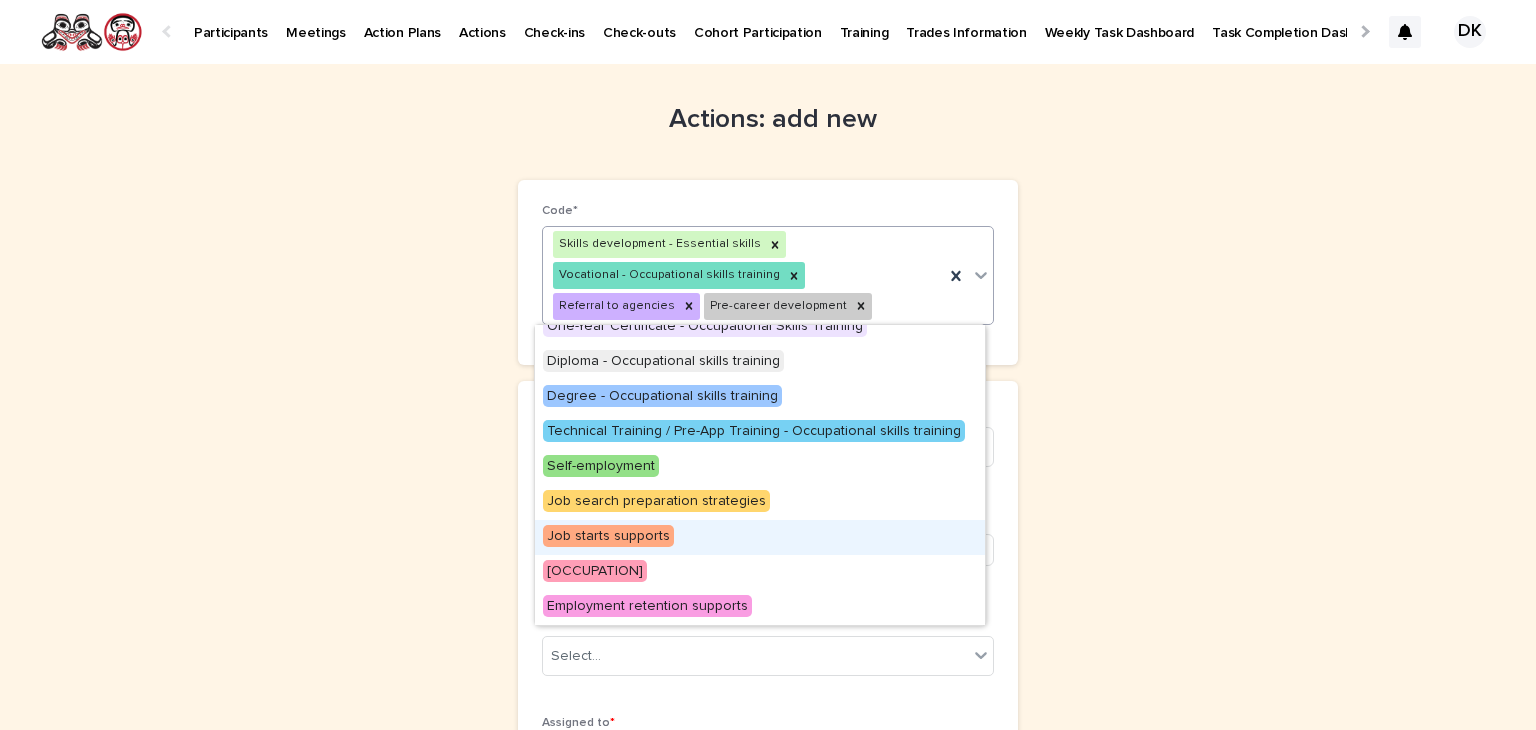 click on "Job starts supports" at bounding box center (608, 536) 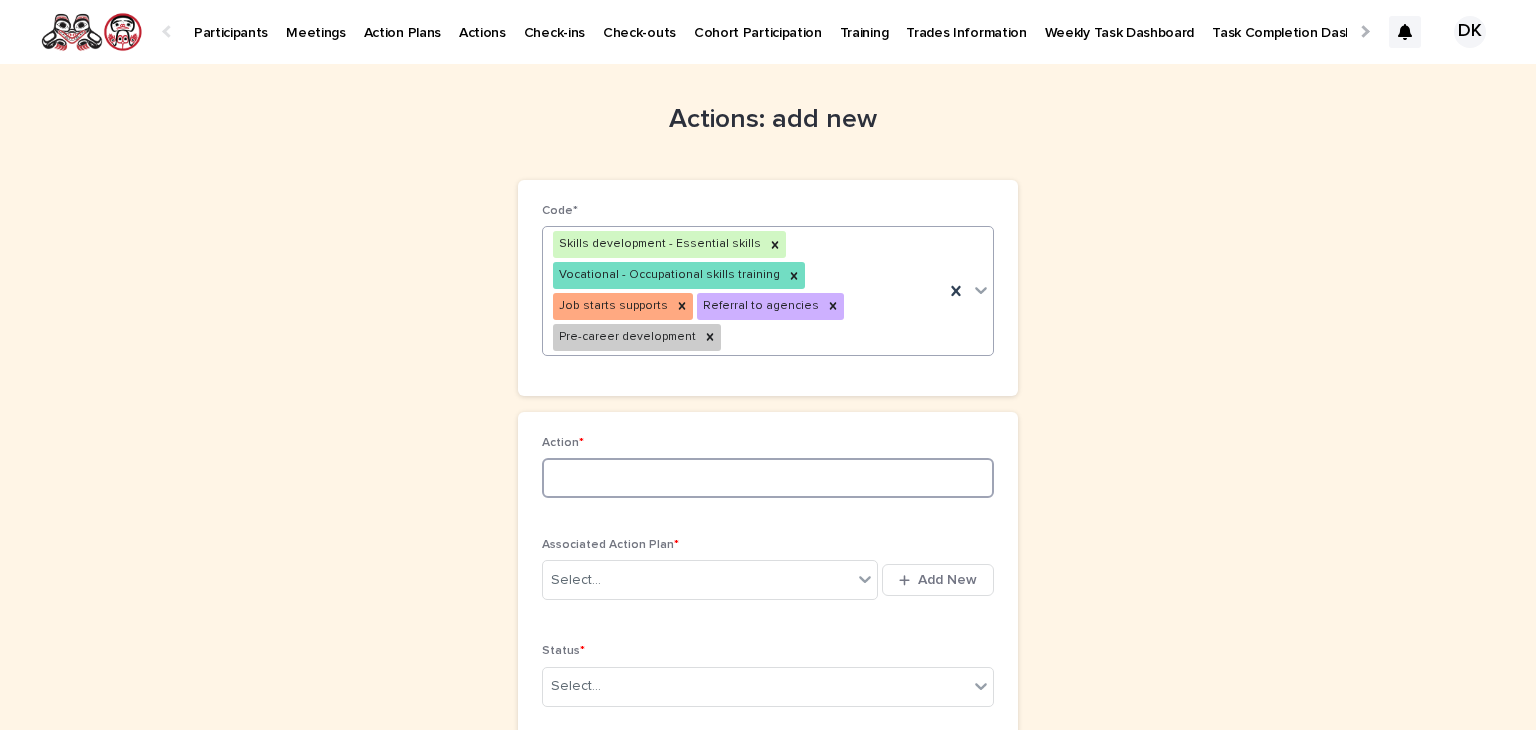 click at bounding box center (768, 478) 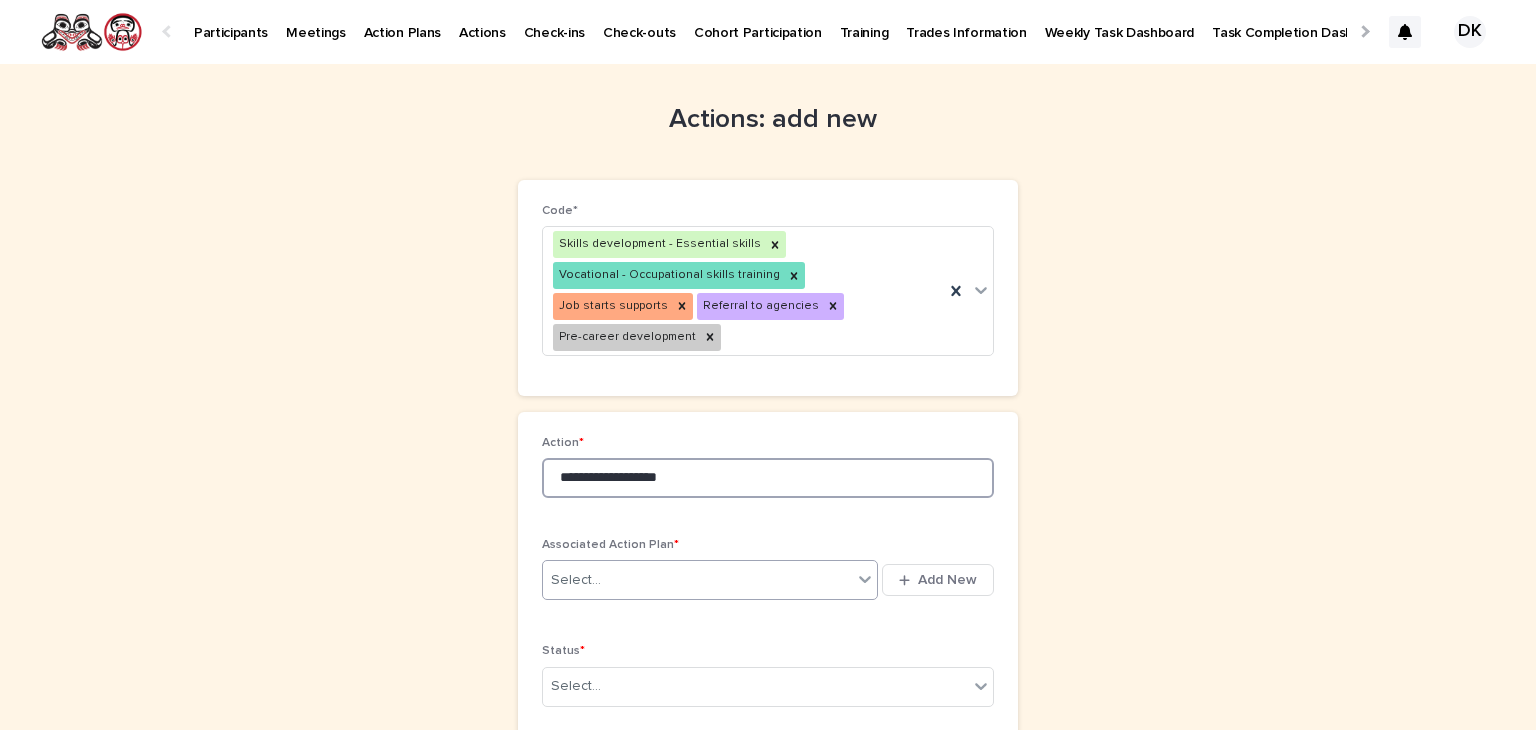 scroll, scrollTop: 224, scrollLeft: 0, axis: vertical 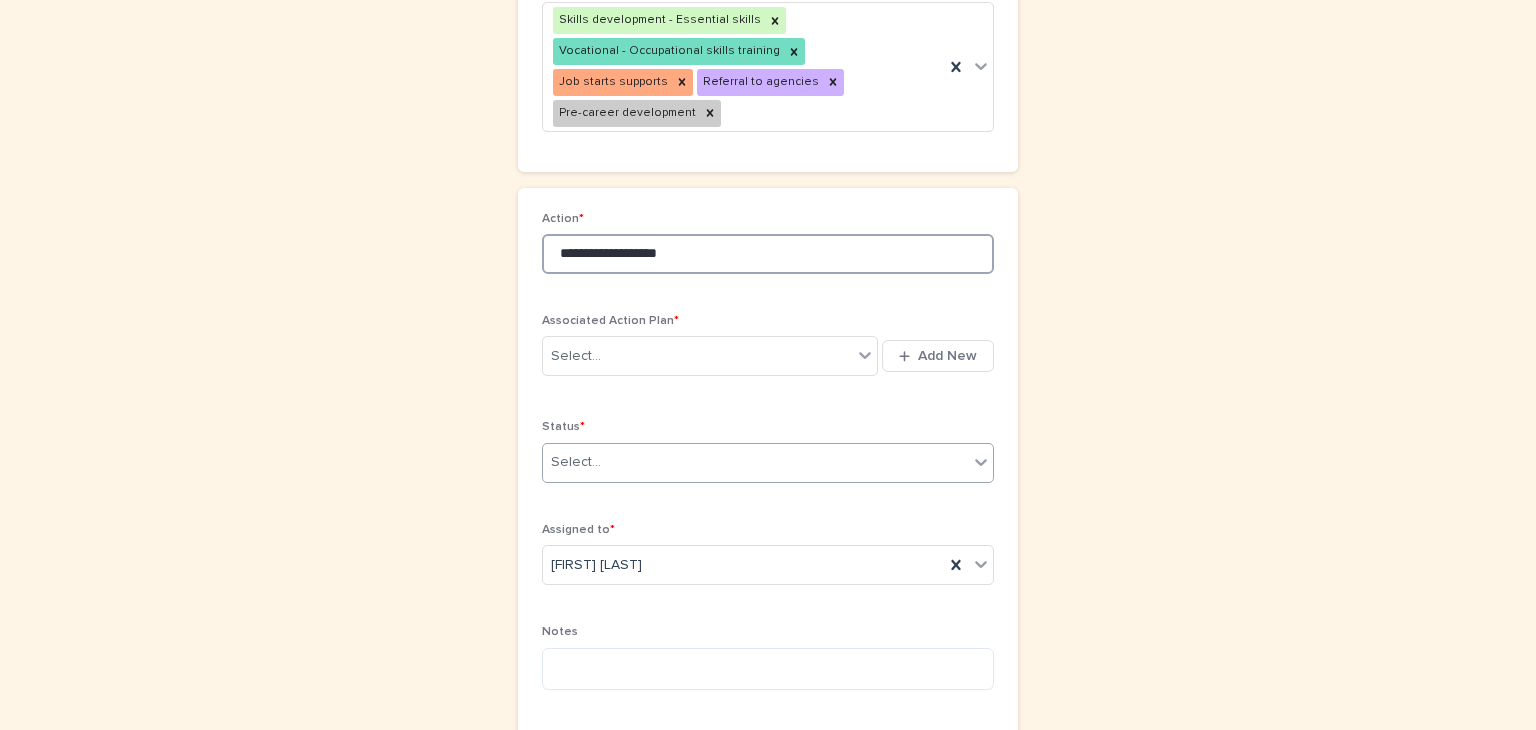 type on "**********" 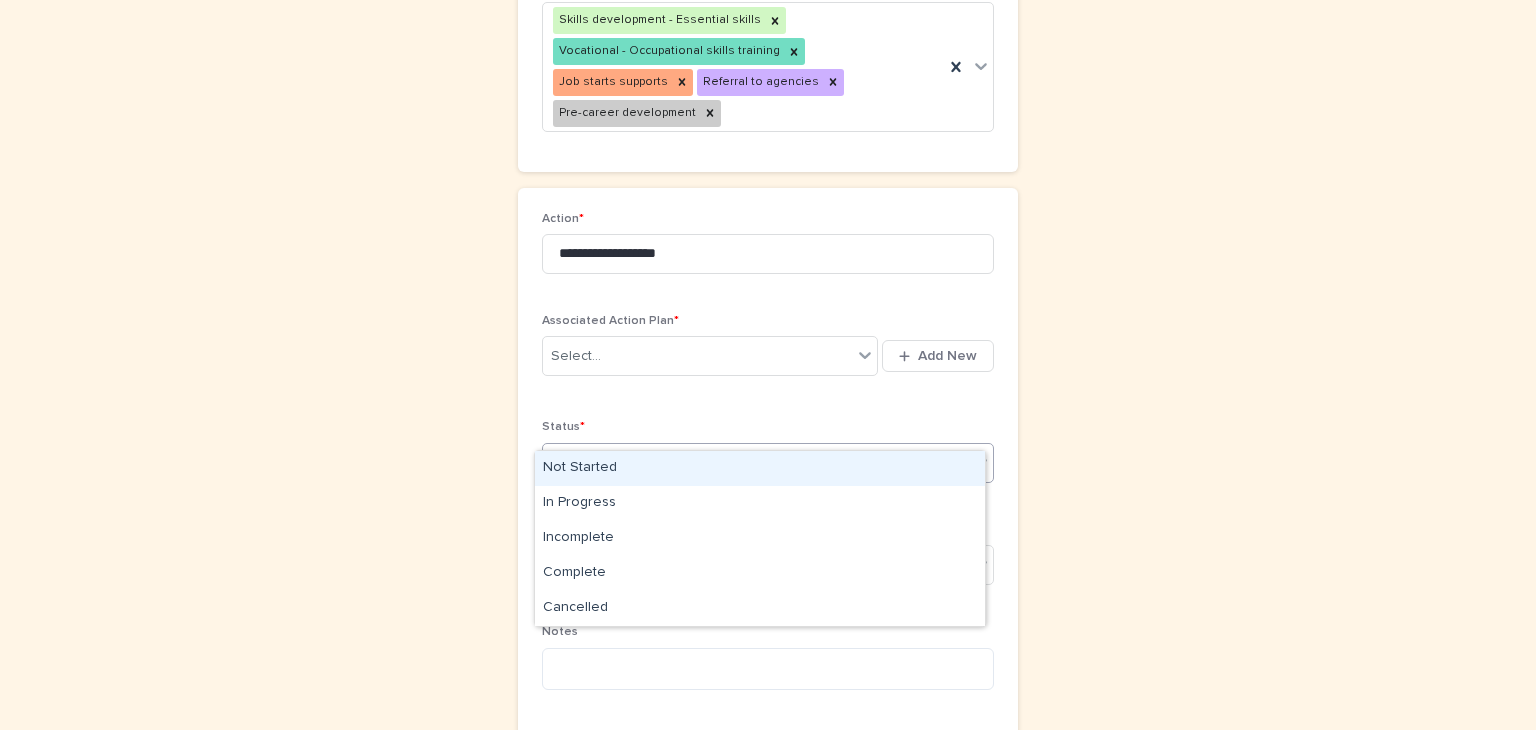 click 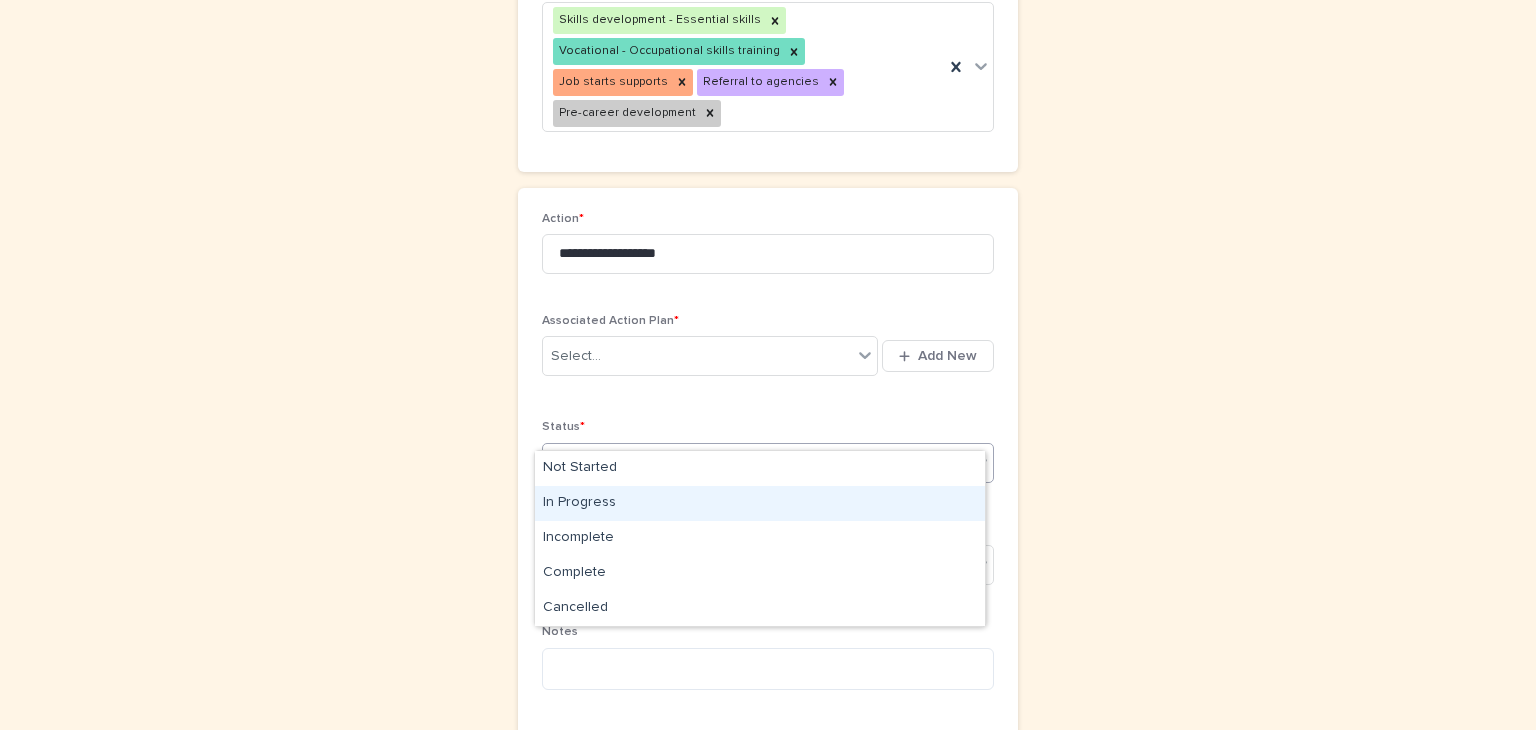 click on "In Progress" at bounding box center [760, 503] 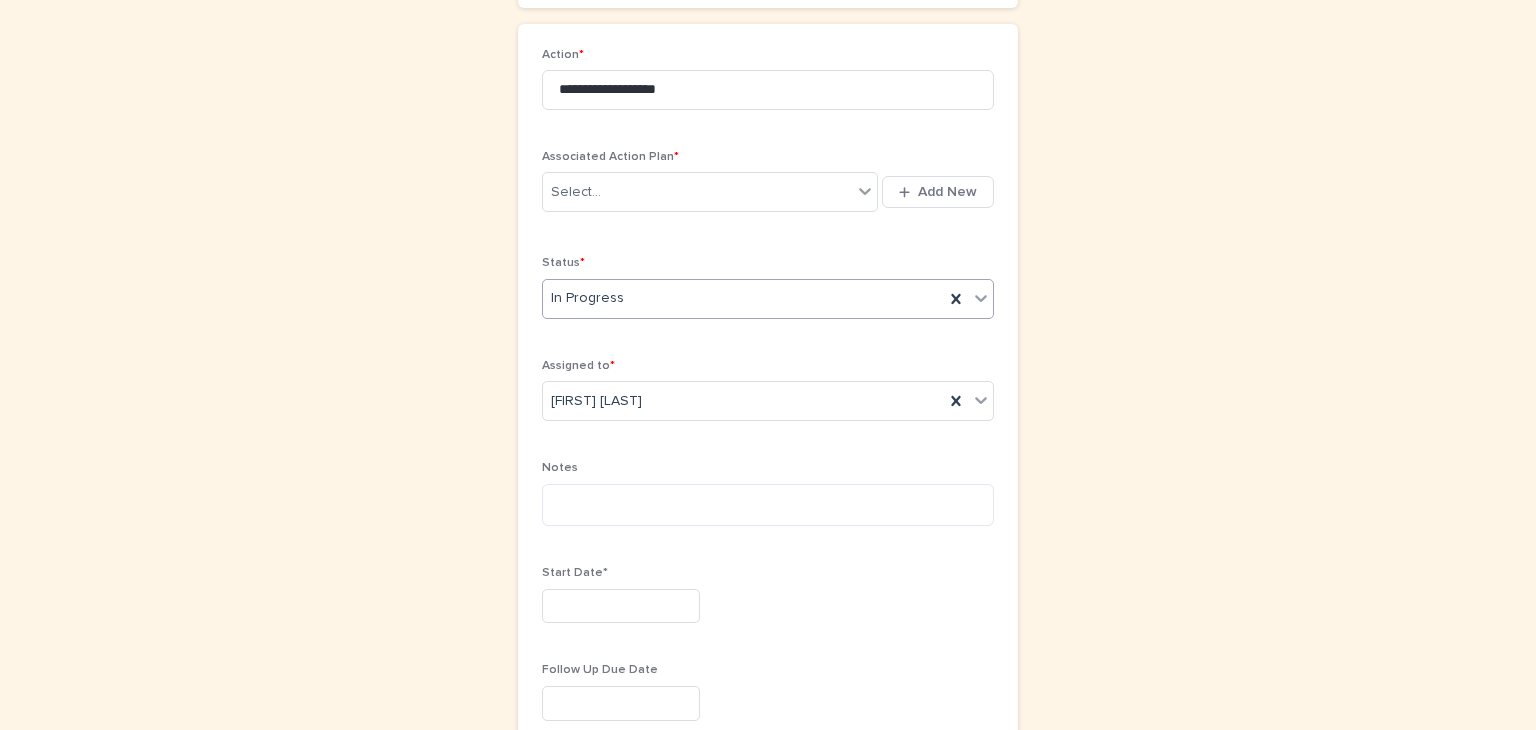 scroll, scrollTop: 394, scrollLeft: 0, axis: vertical 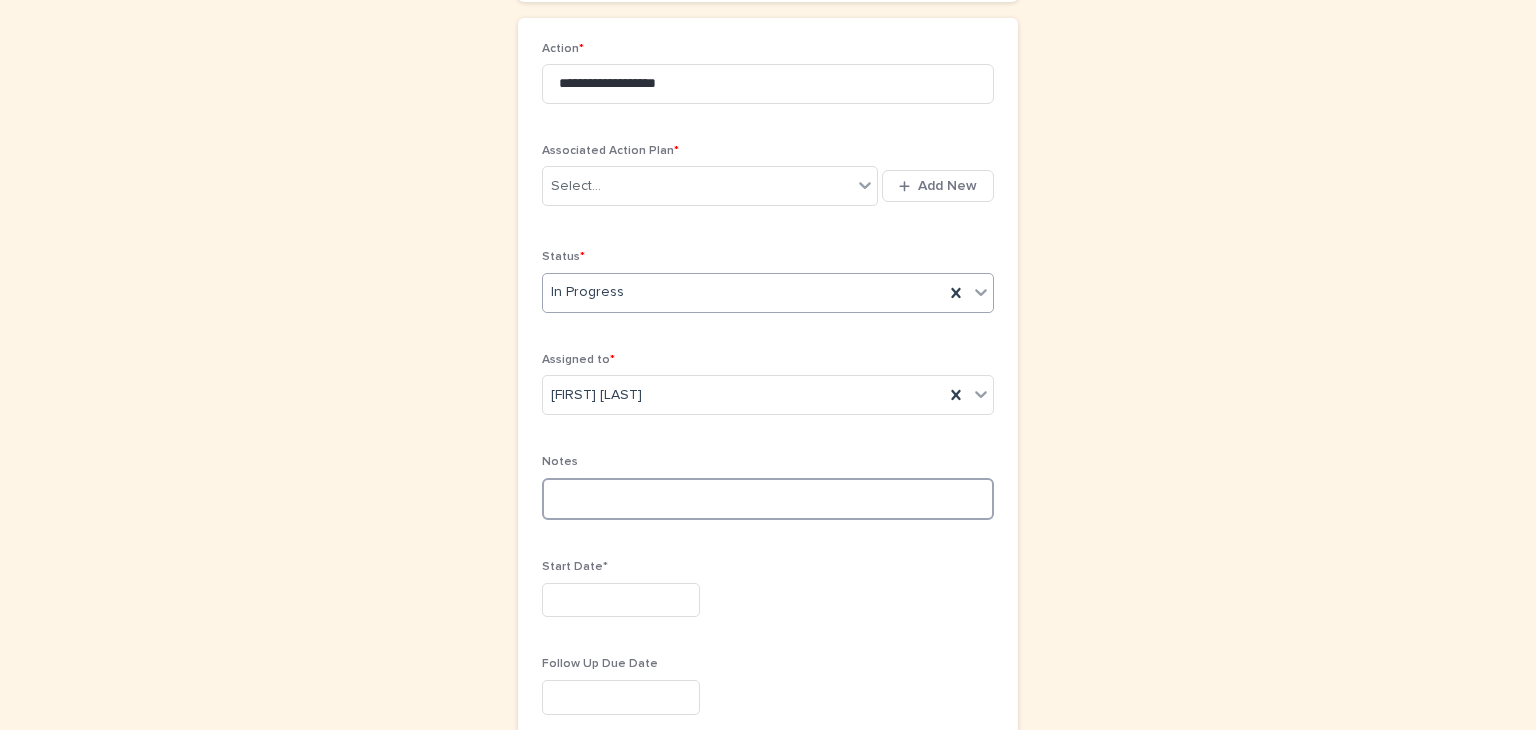 click at bounding box center [768, 499] 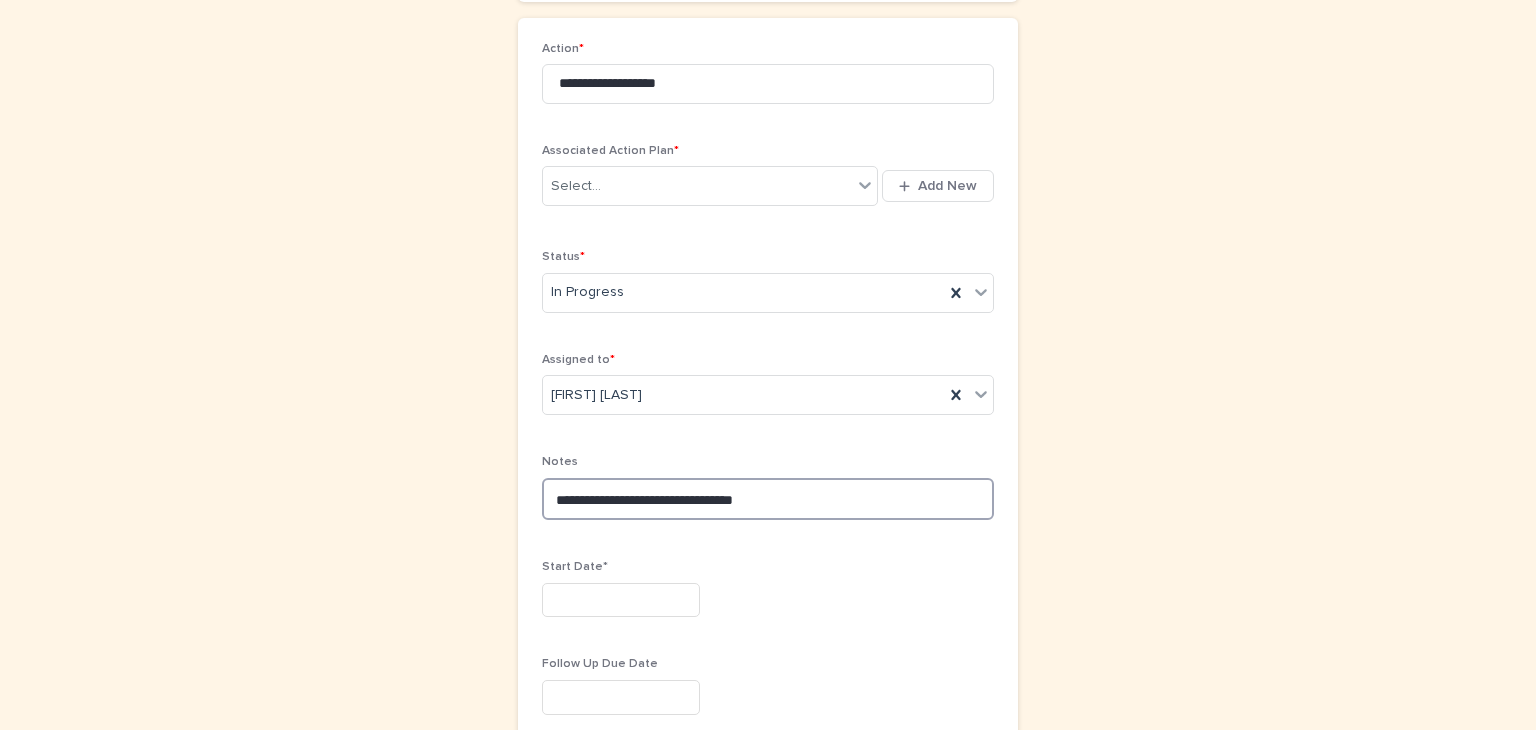 scroll, scrollTop: 642, scrollLeft: 0, axis: vertical 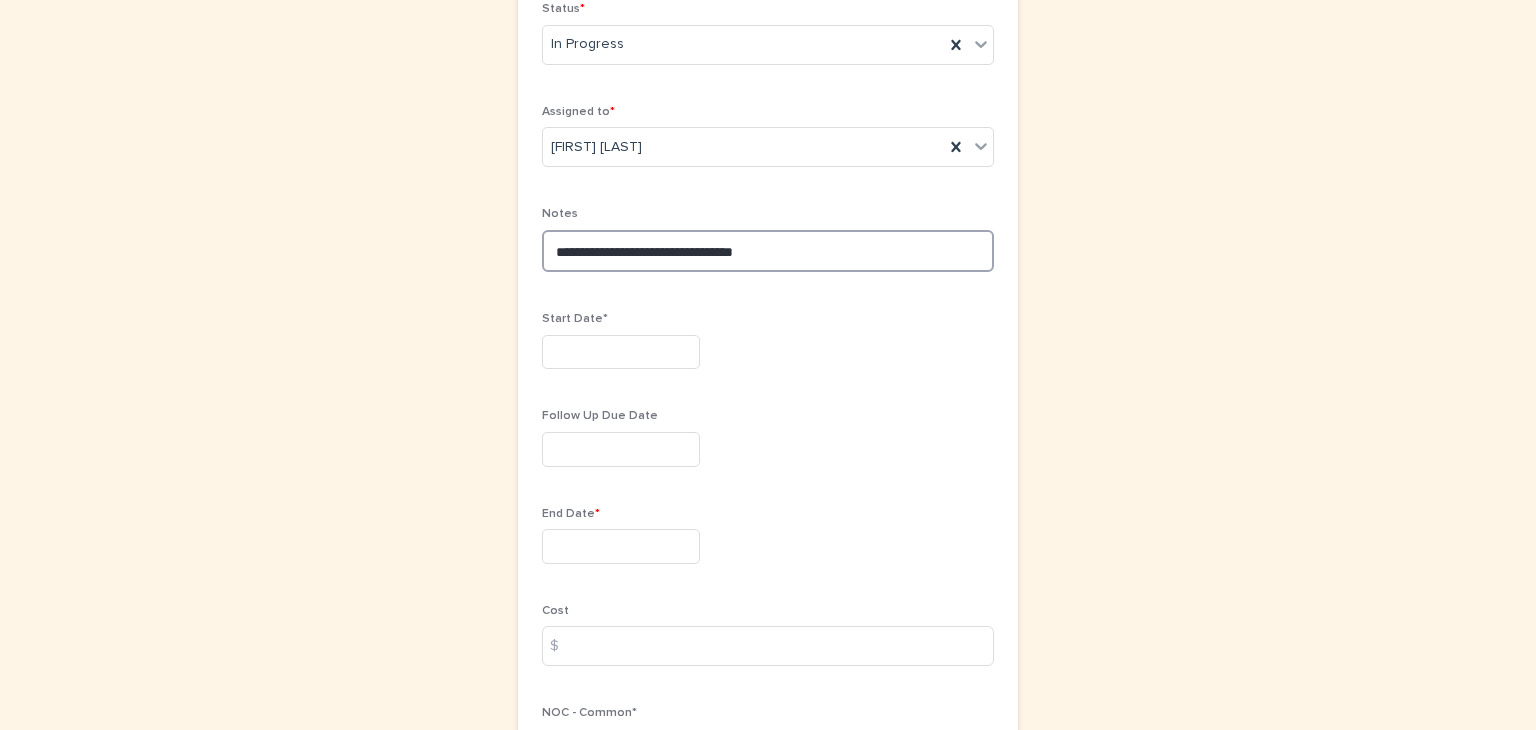 type on "**********" 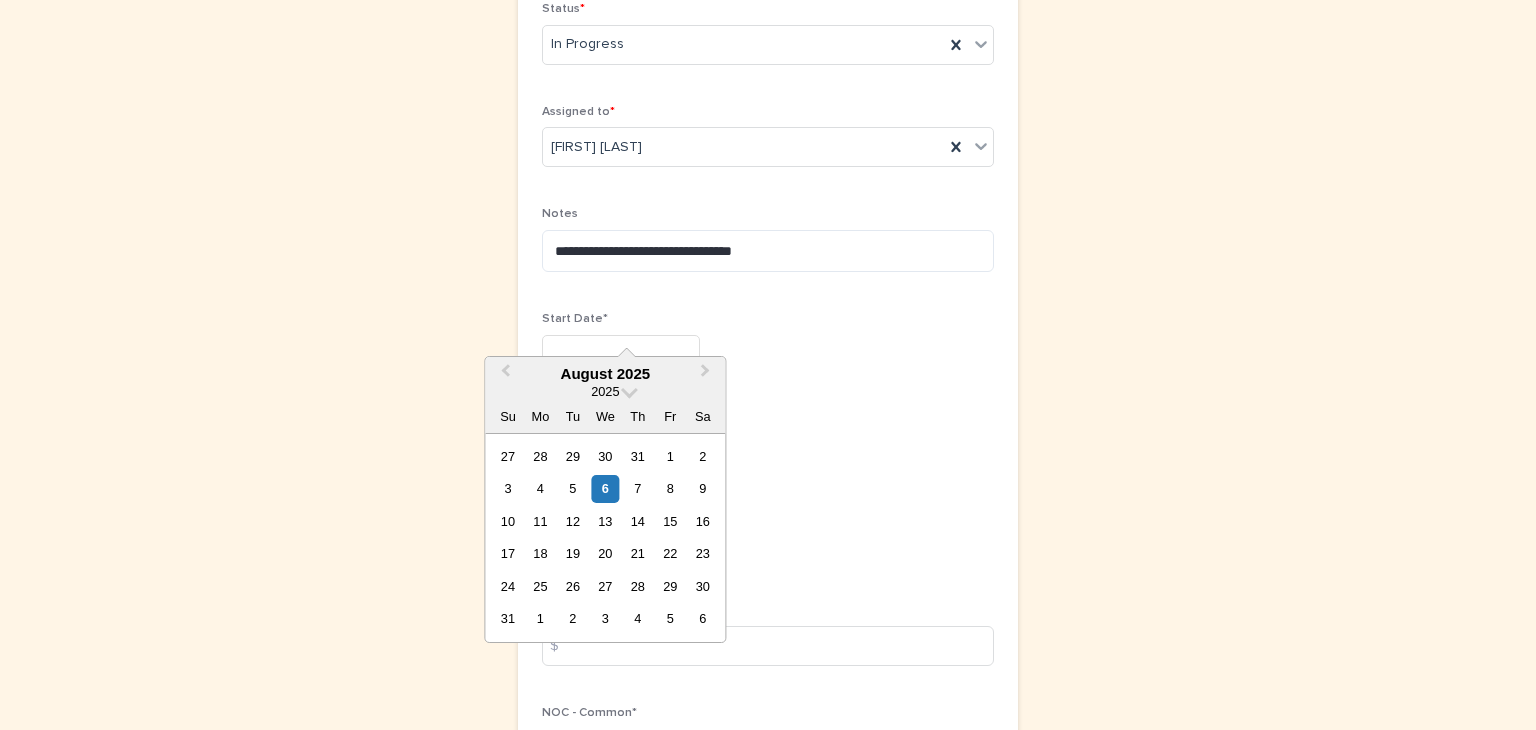 click at bounding box center [621, 352] 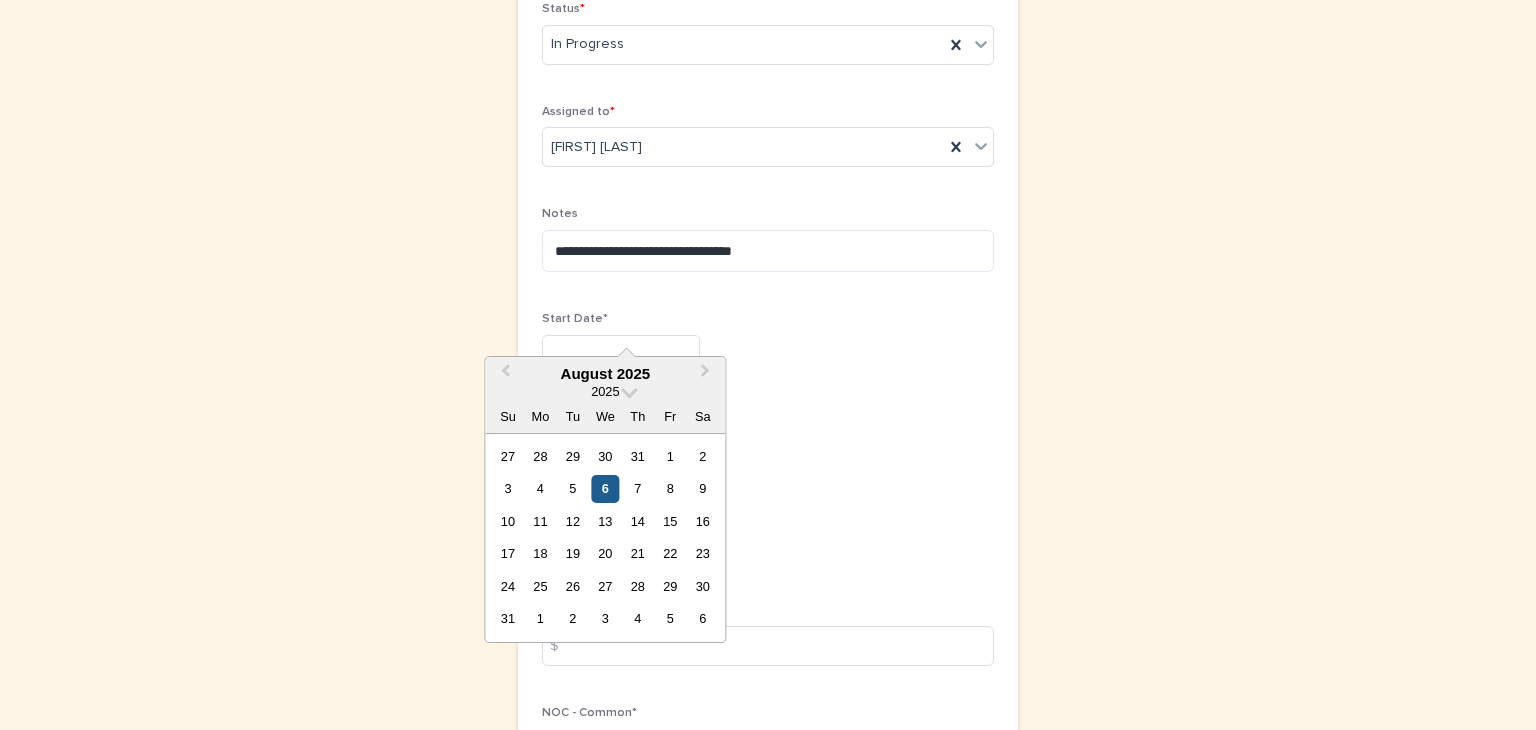 click on "6" at bounding box center (605, 488) 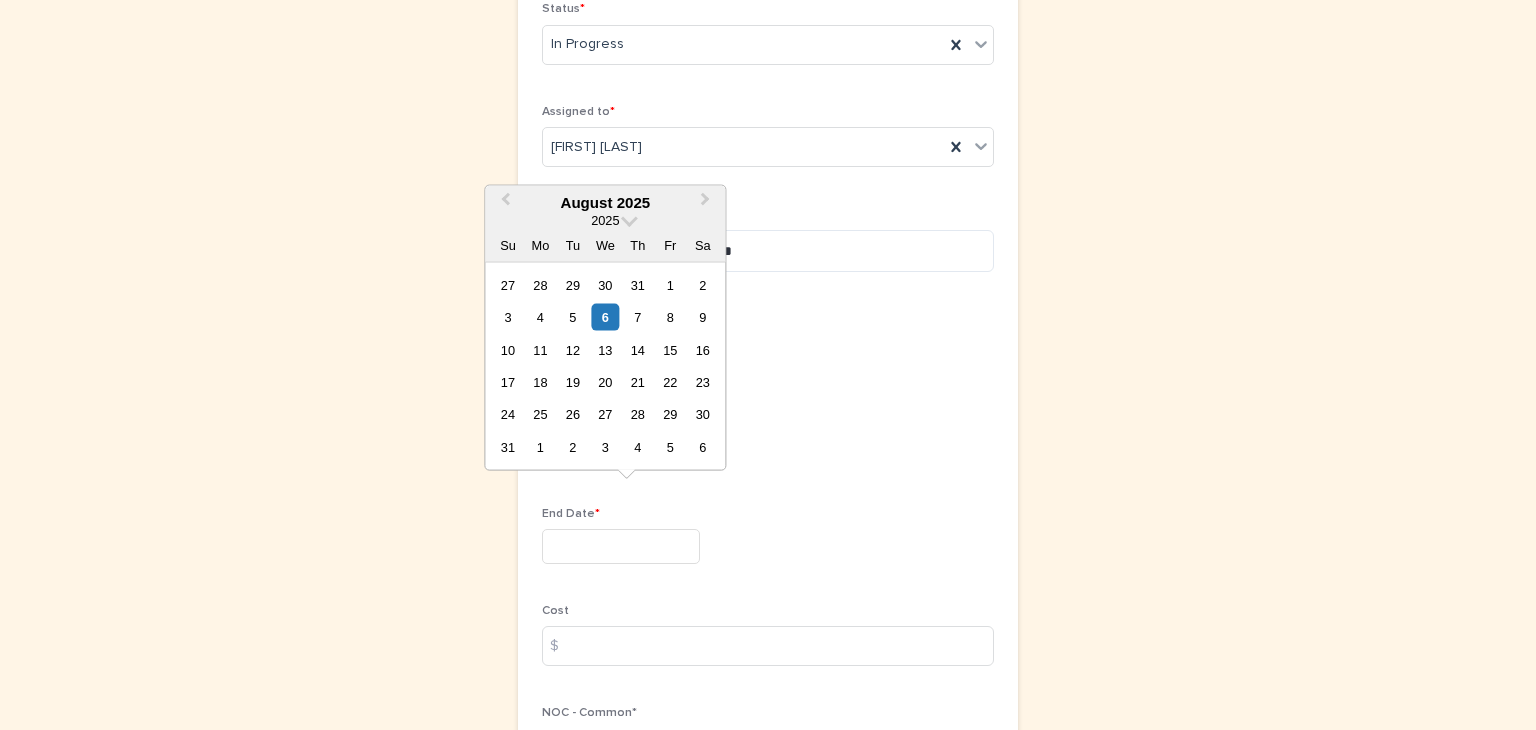 click at bounding box center (621, 546) 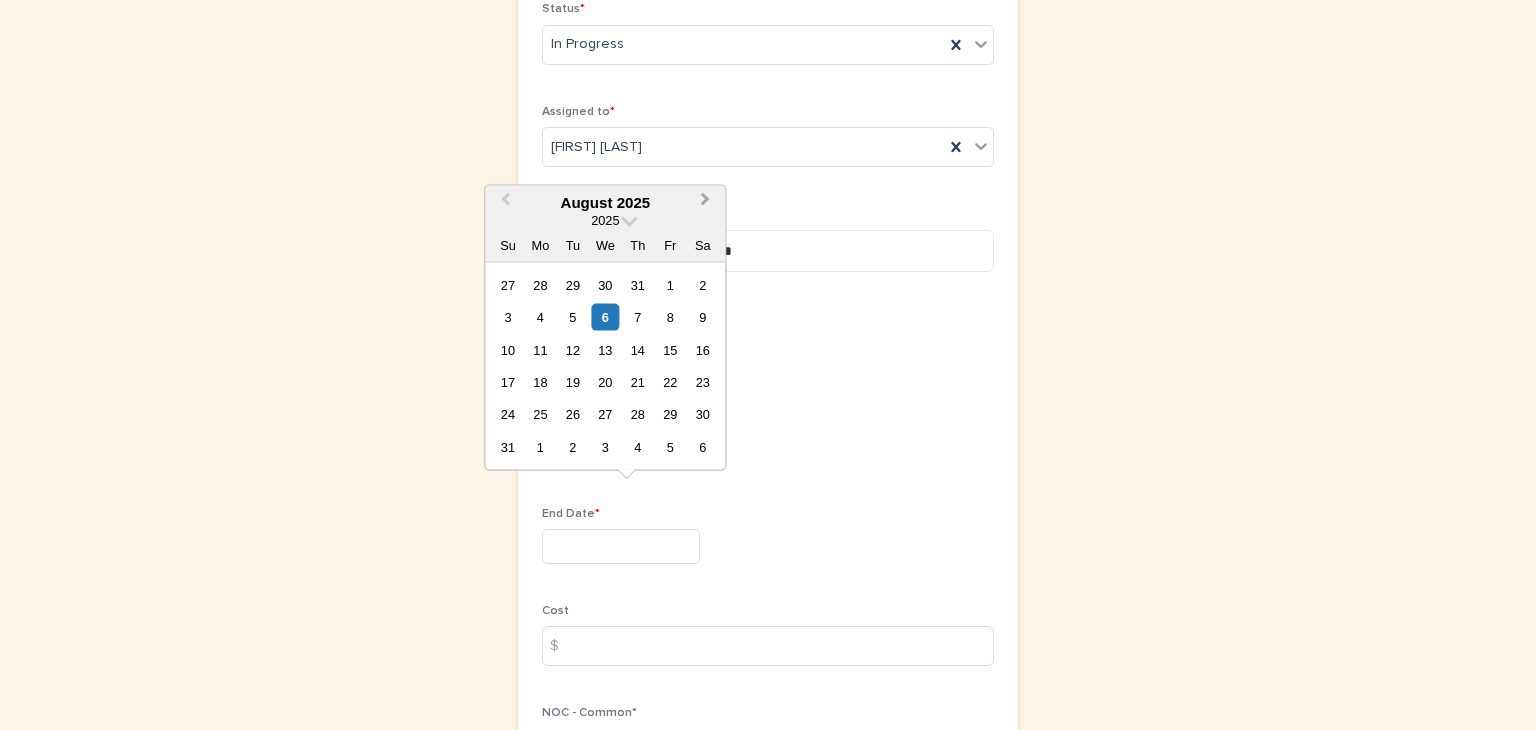 click on "Next Month" at bounding box center [707, 203] 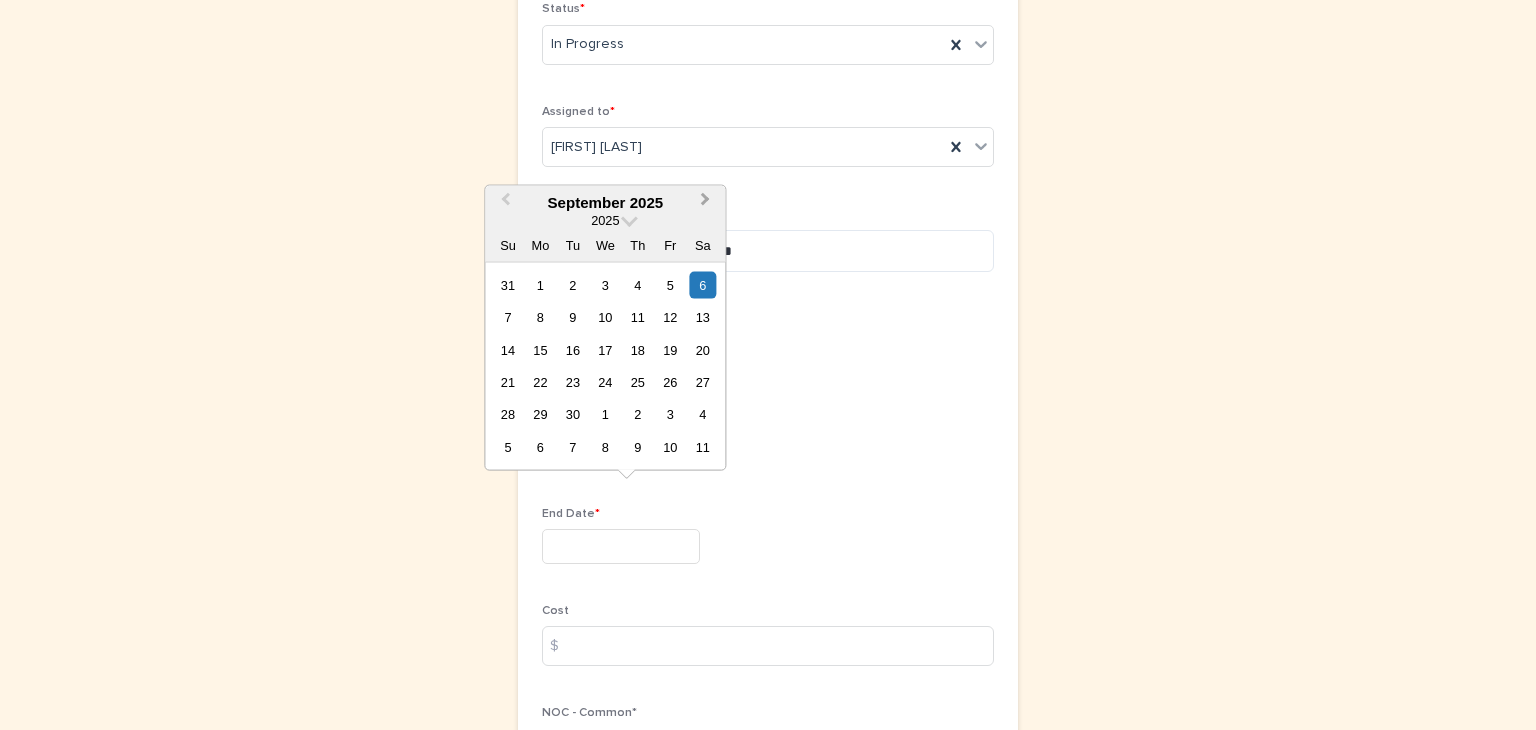 click on "Next Month" at bounding box center (707, 203) 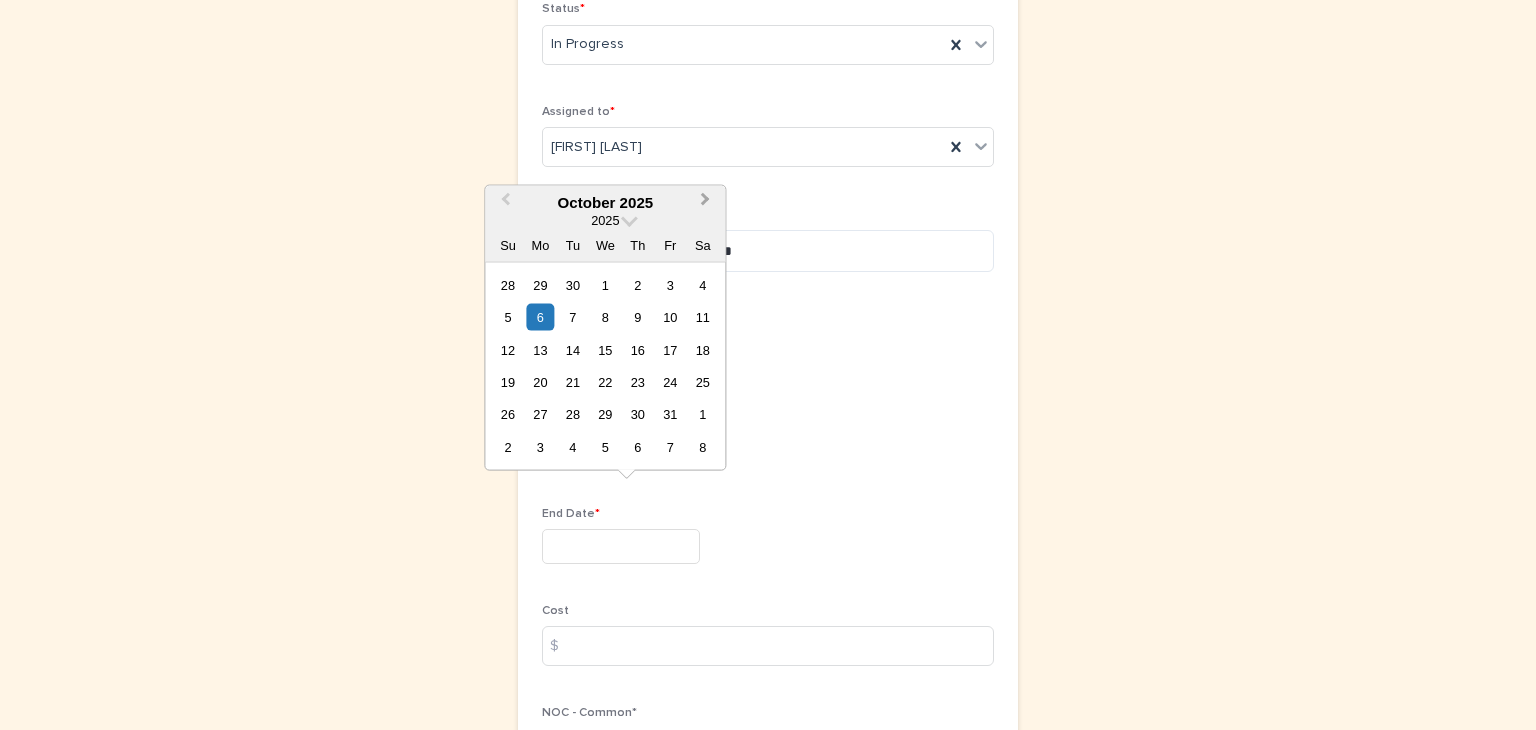 click on "Next Month" at bounding box center (707, 203) 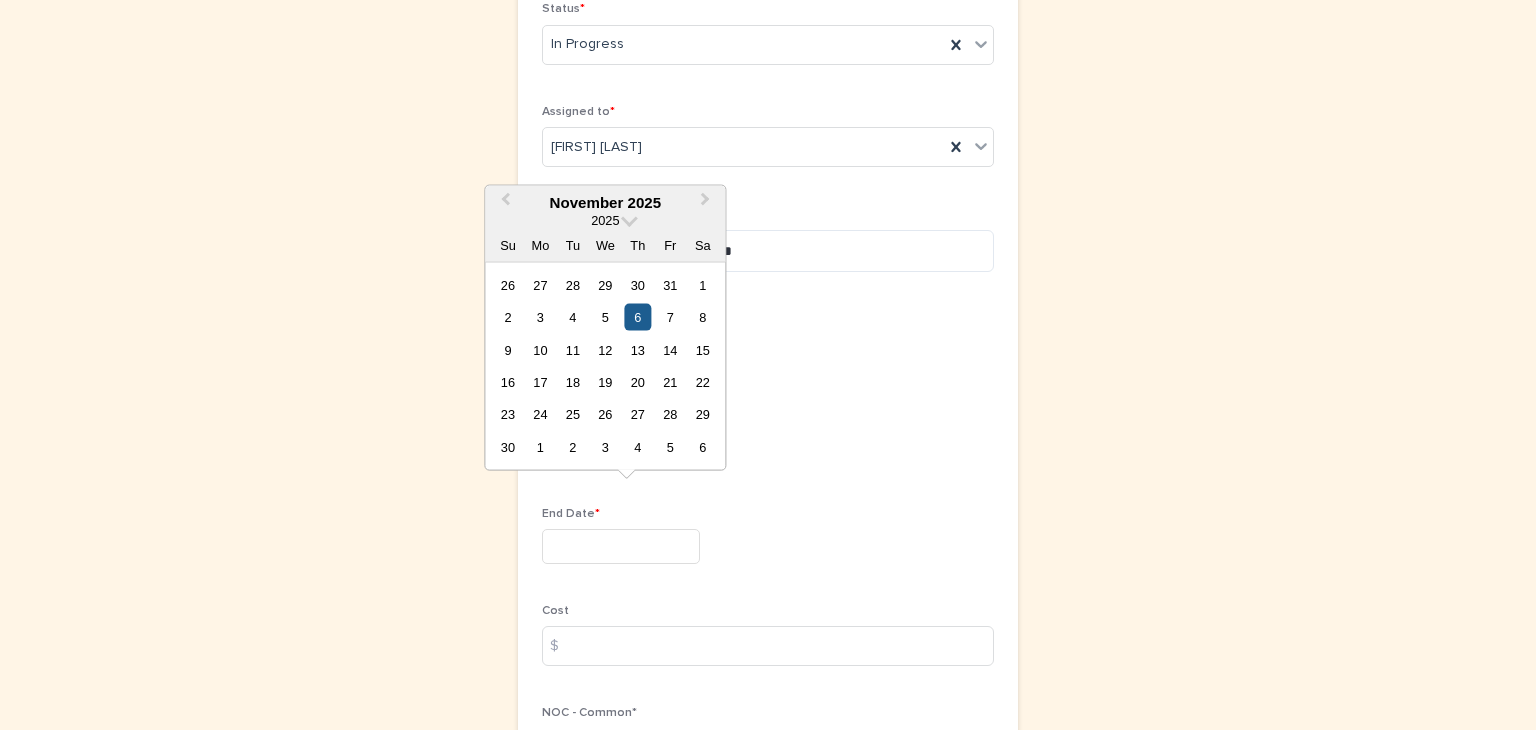 click on "6" at bounding box center (637, 317) 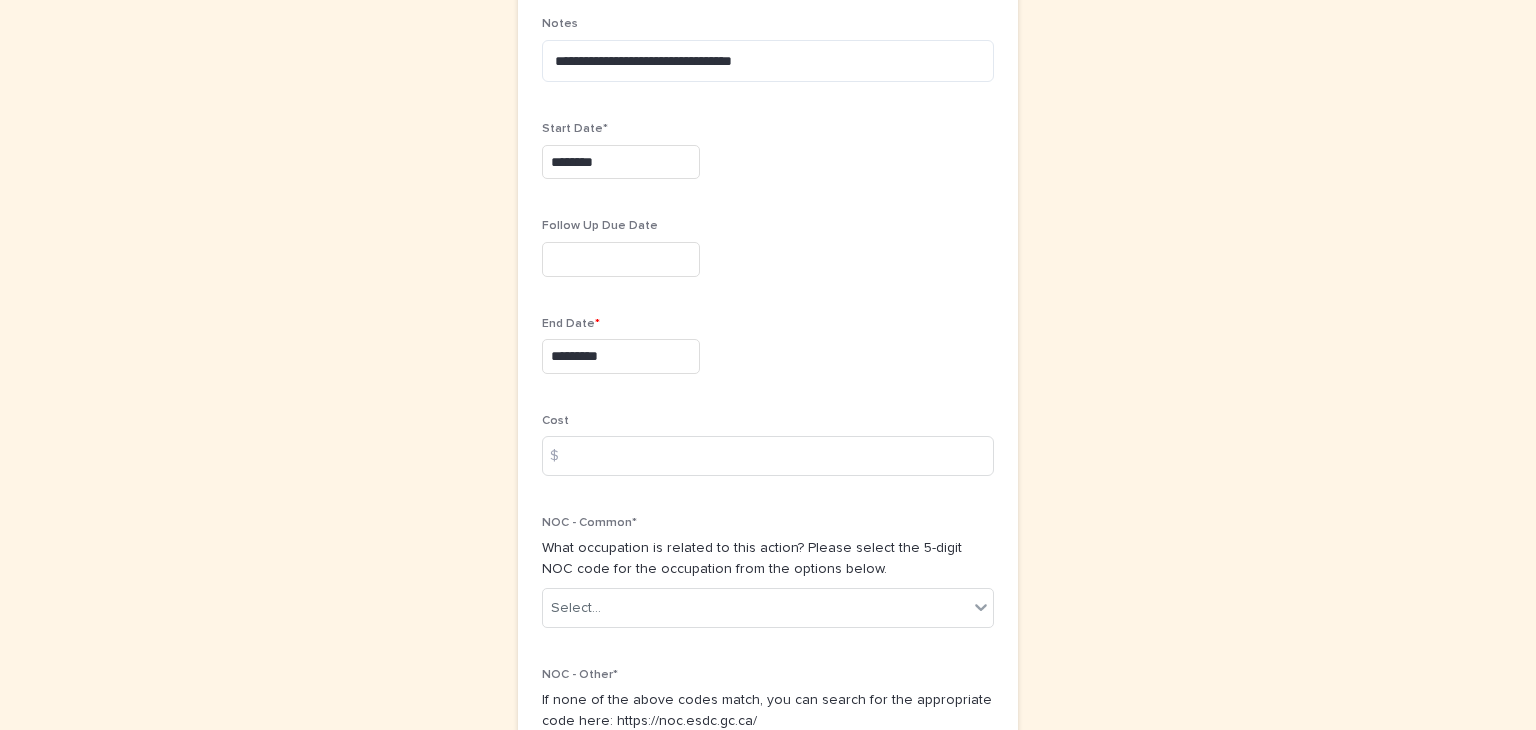 scroll, scrollTop: 904, scrollLeft: 0, axis: vertical 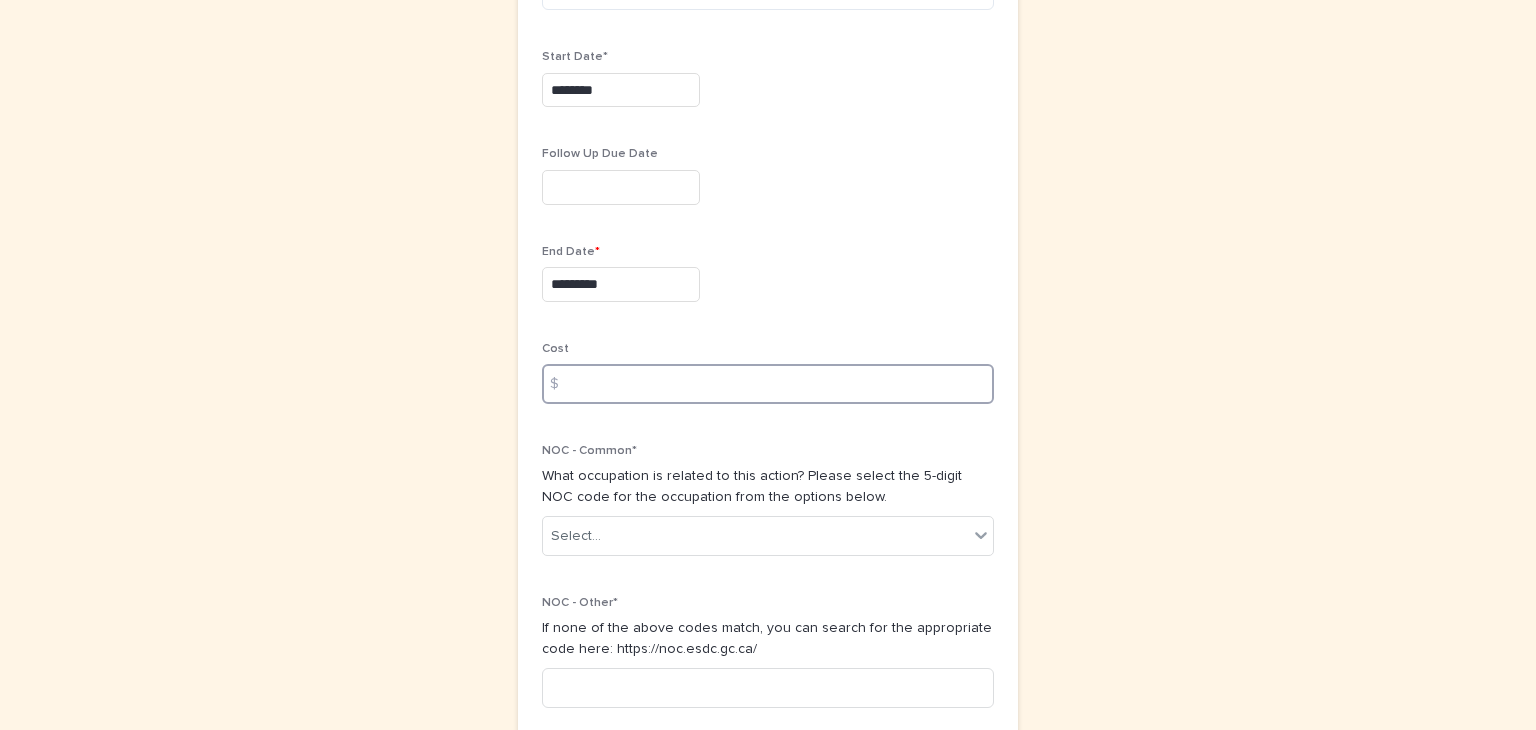 click at bounding box center (768, 384) 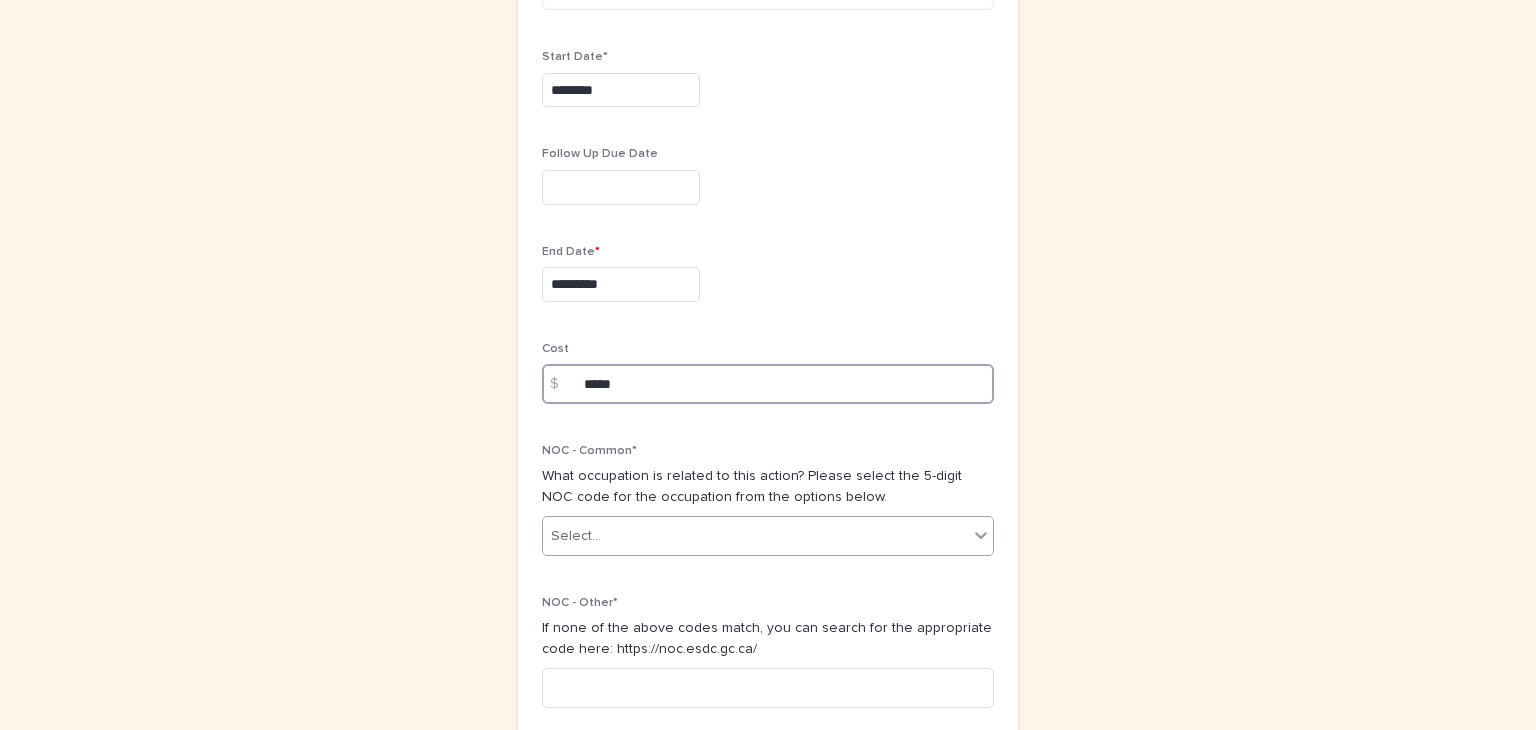 type on "*****" 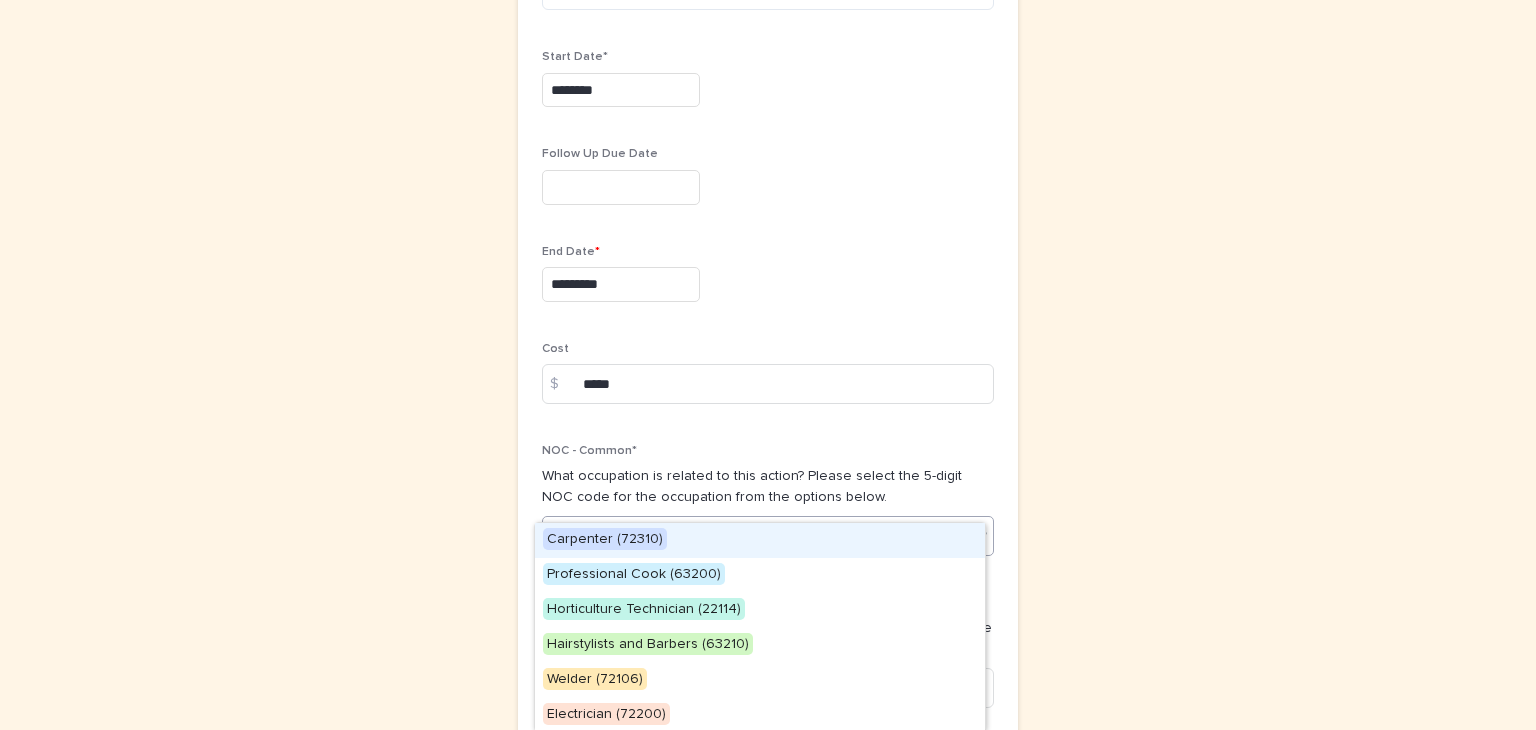 click at bounding box center (981, 535) 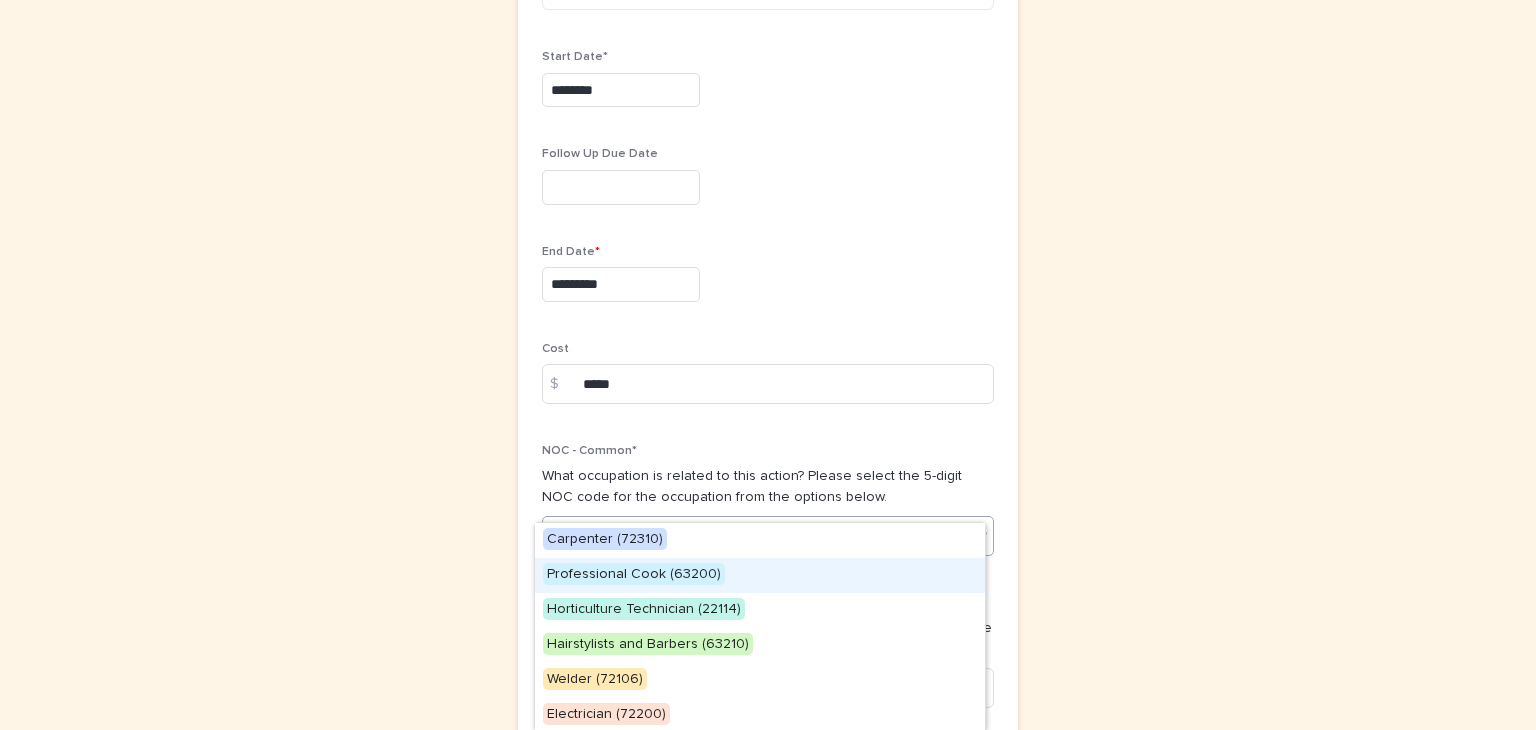 click on "Professional Cook (63200)" at bounding box center (634, 574) 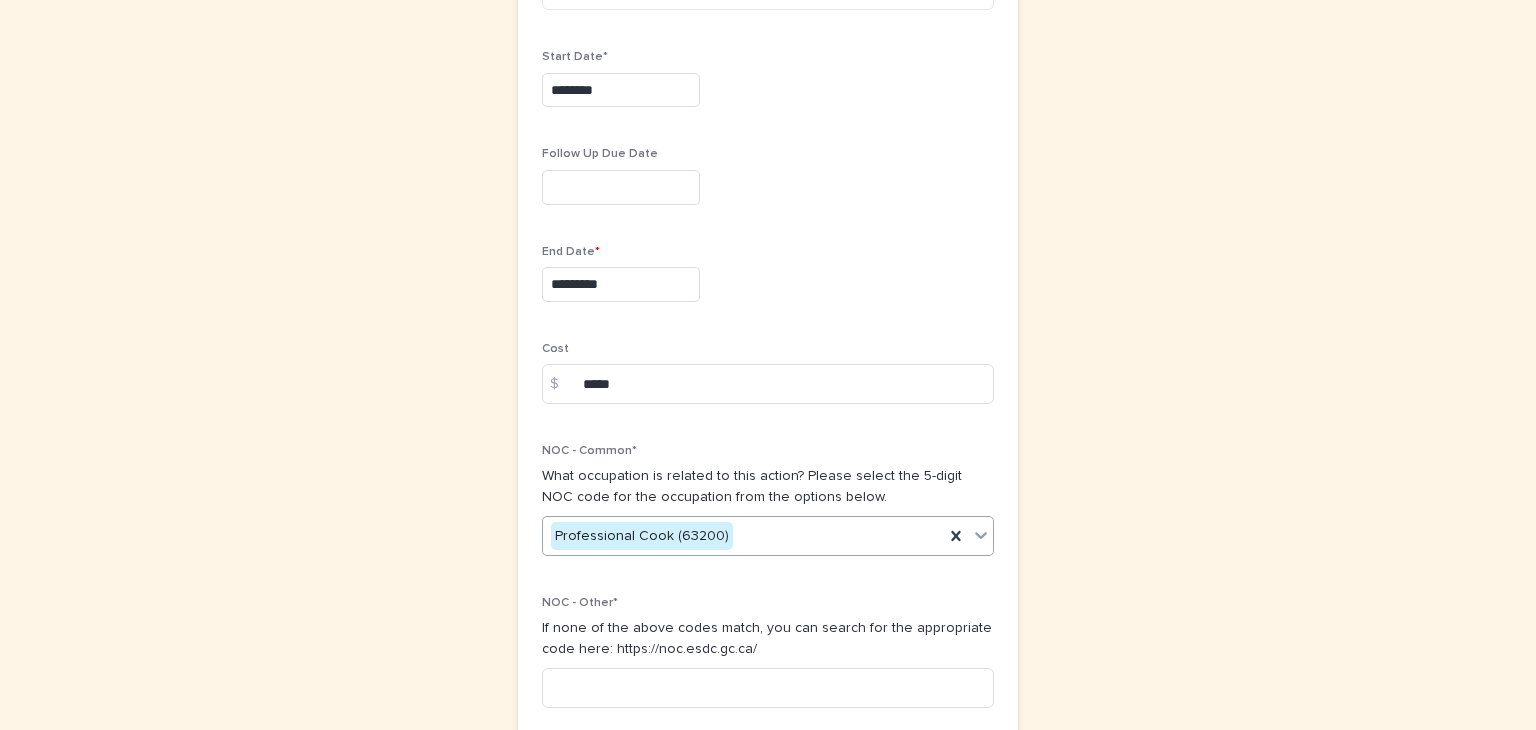 scroll, scrollTop: 1036, scrollLeft: 0, axis: vertical 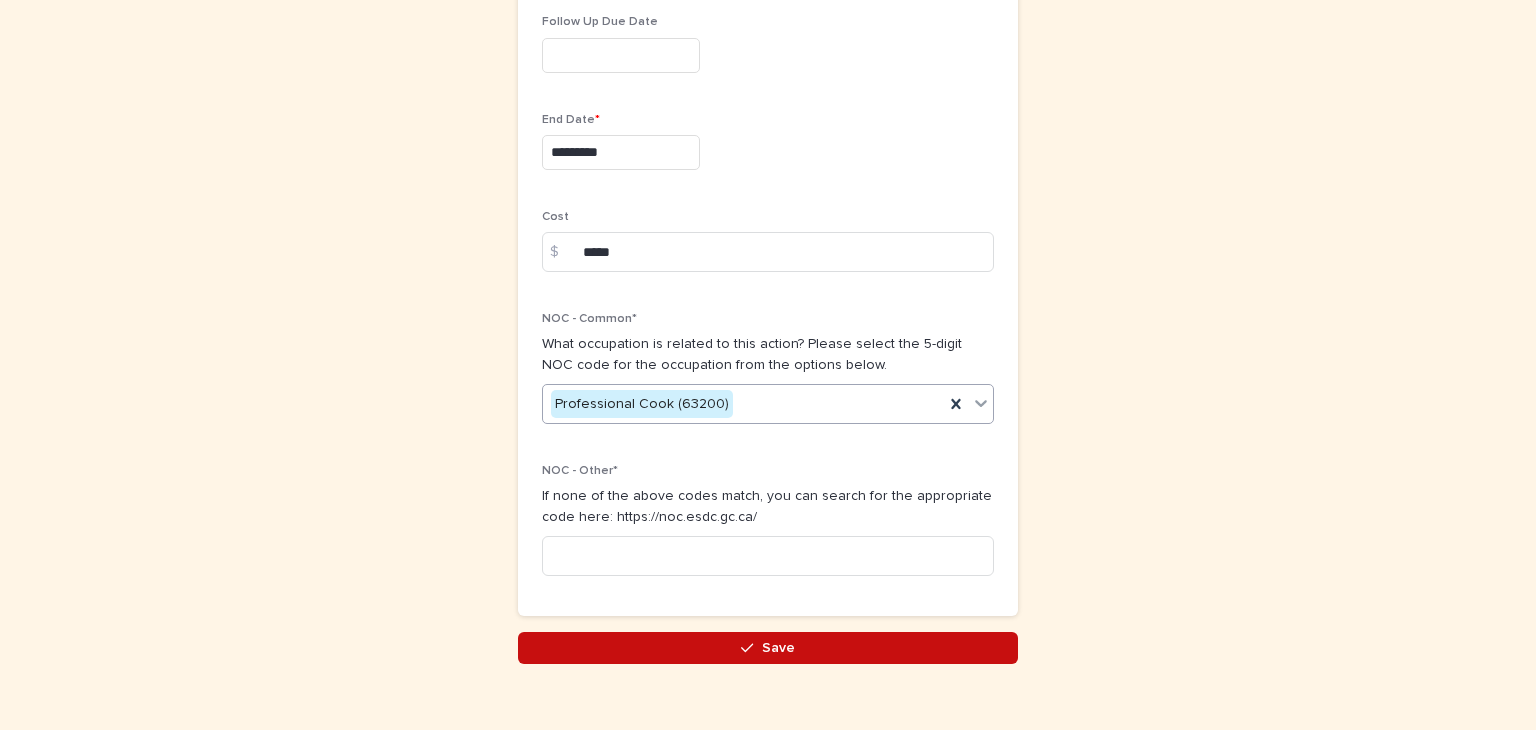 click on "Save" at bounding box center [778, 648] 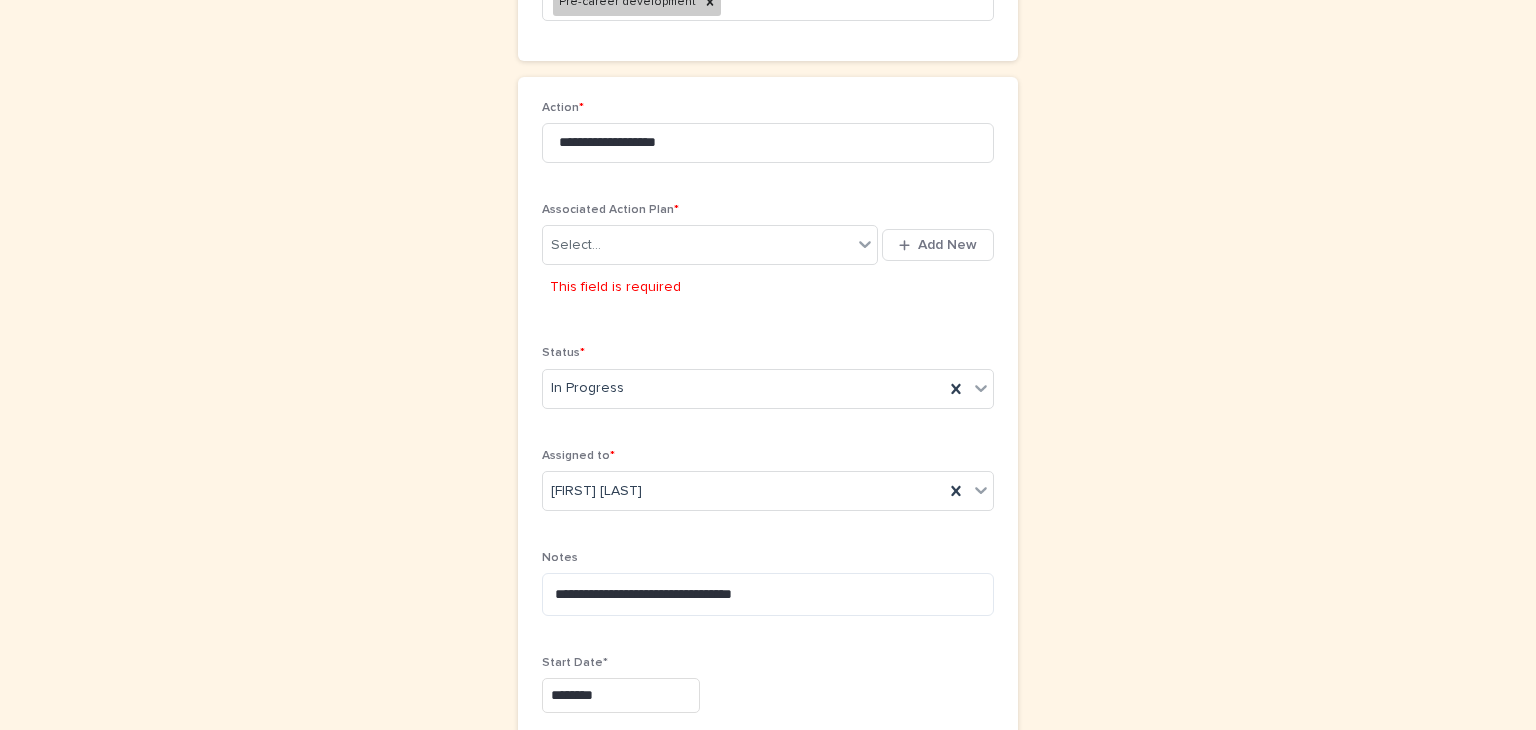 scroll, scrollTop: 333, scrollLeft: 0, axis: vertical 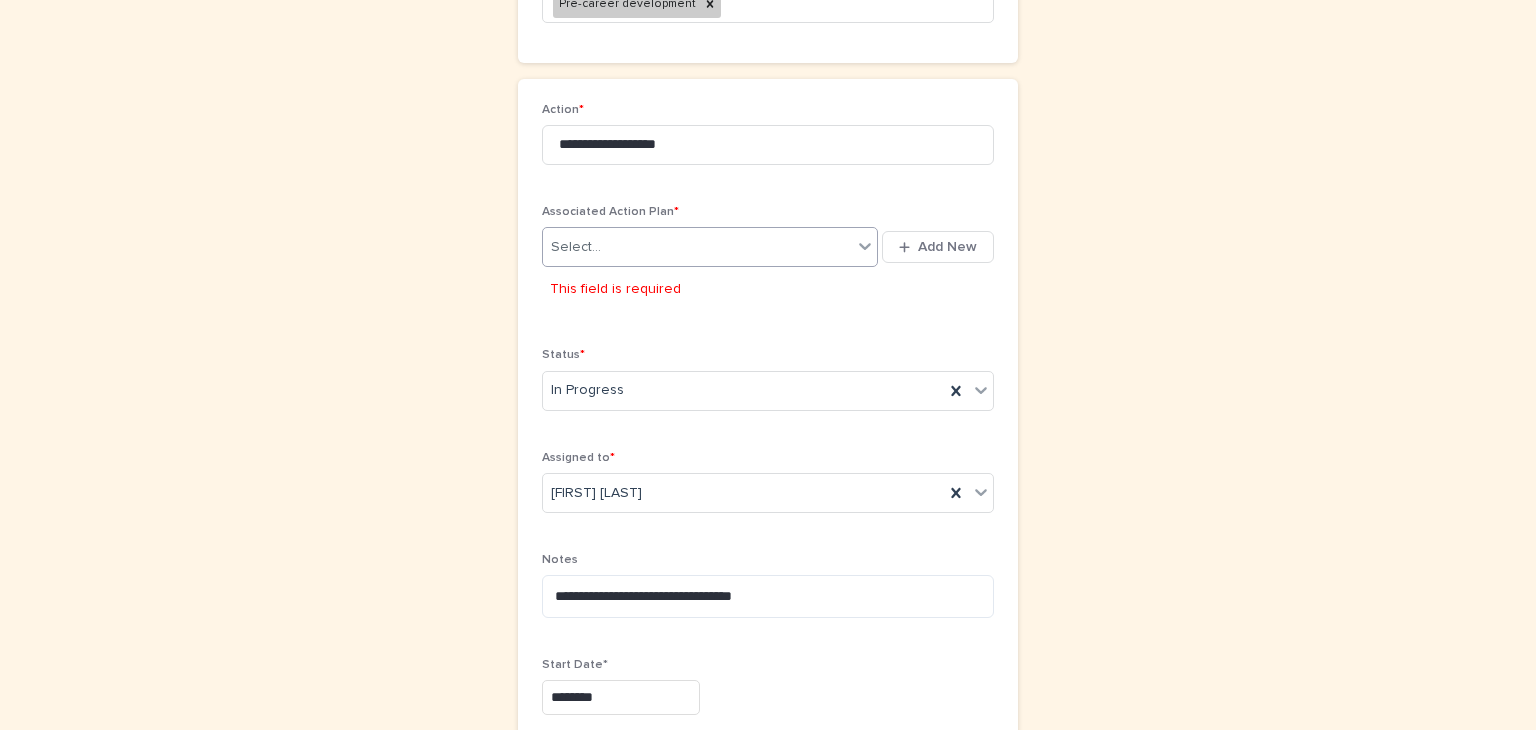 click 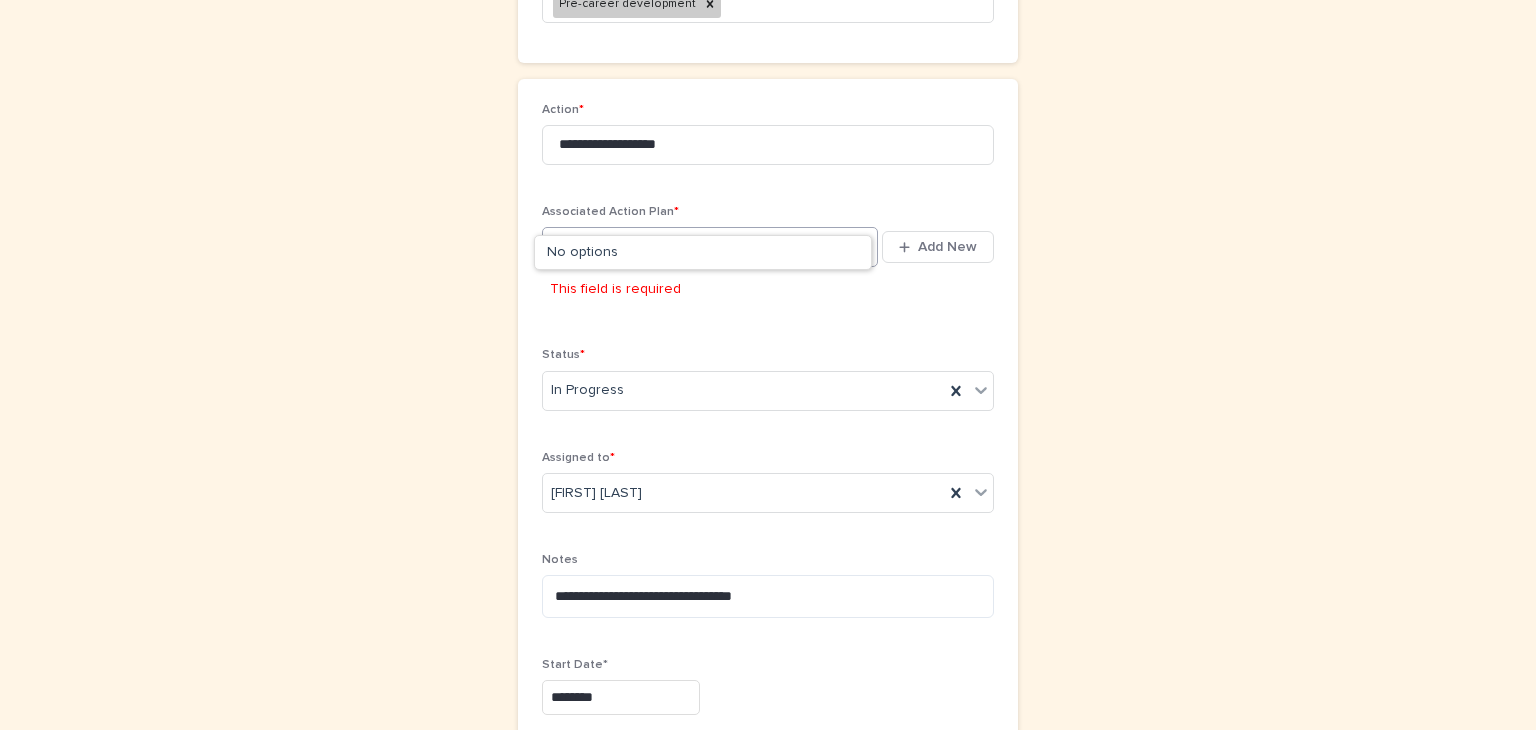 type on "********" 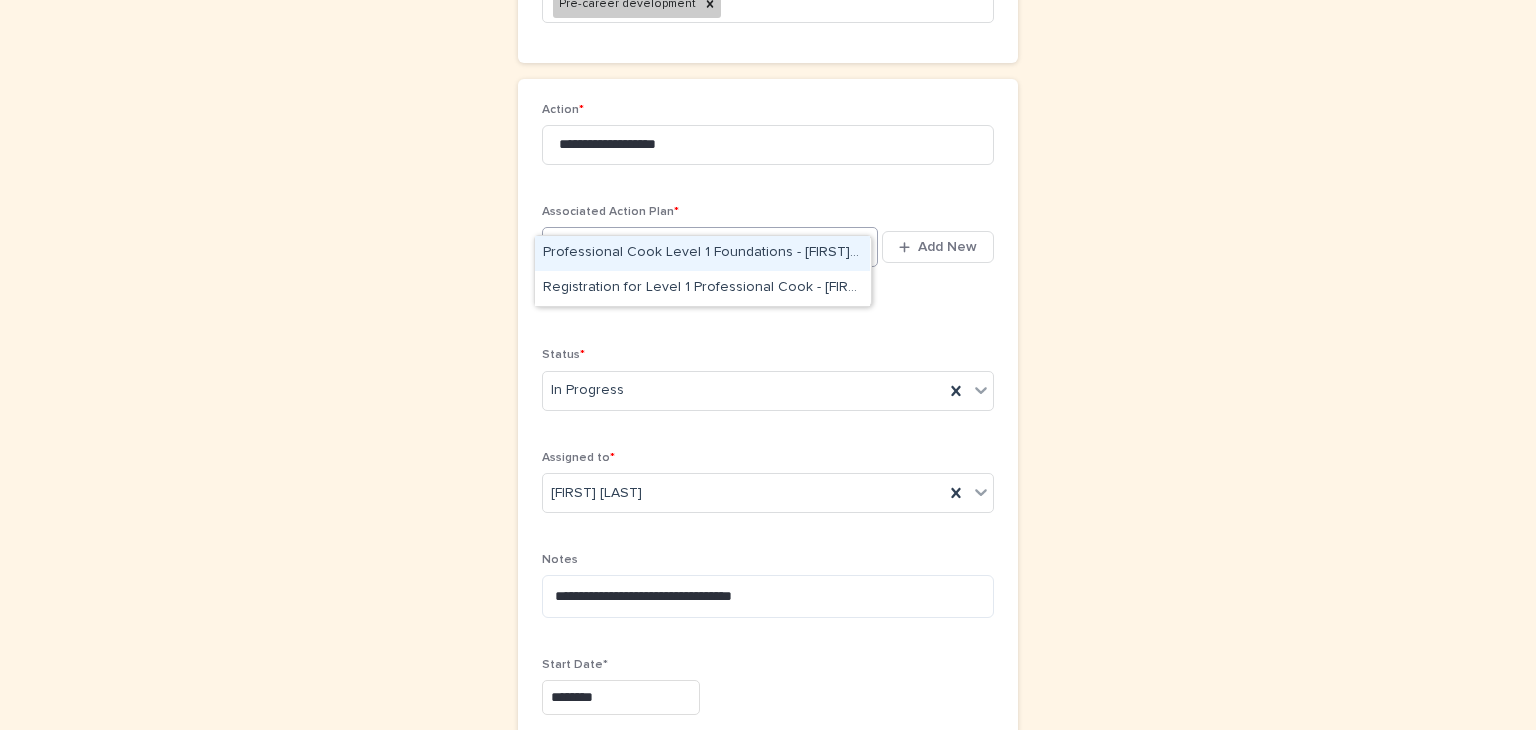 click on "Professional Cook Level 1 Foundations - [FIRST] [LAST] - Aug 6th, 2025" at bounding box center [702, 253] 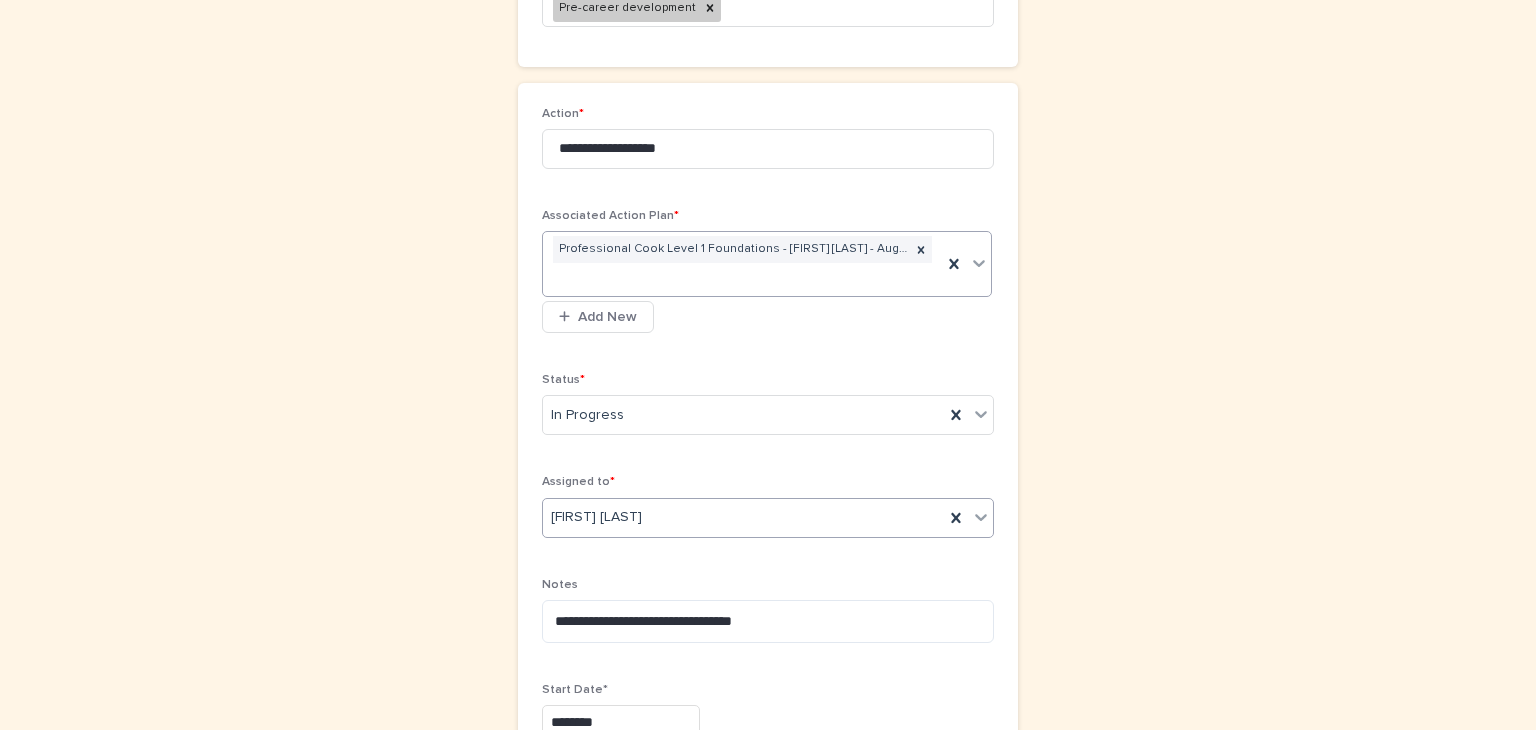 scroll, scrollTop: 1094, scrollLeft: 0, axis: vertical 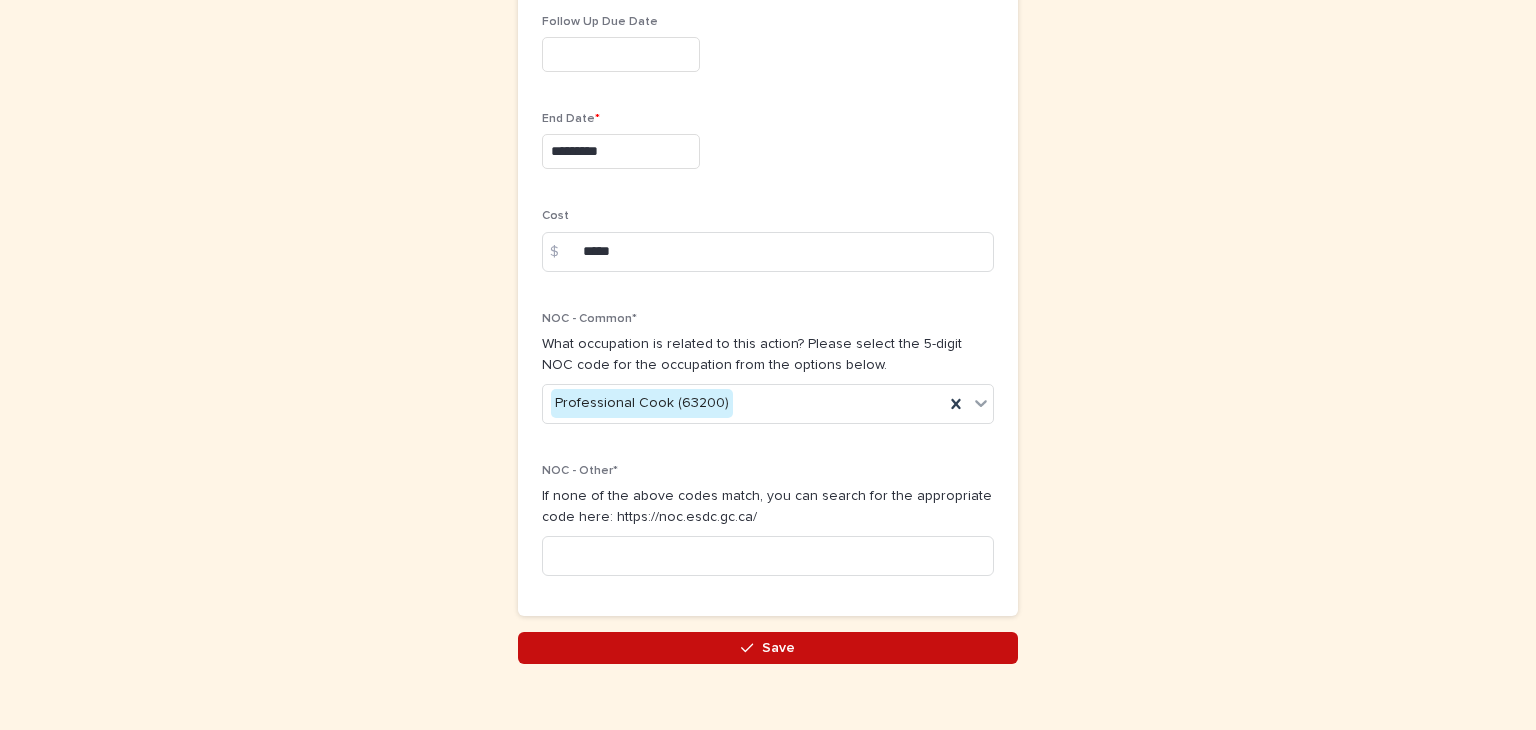 click on "Save" at bounding box center (768, 648) 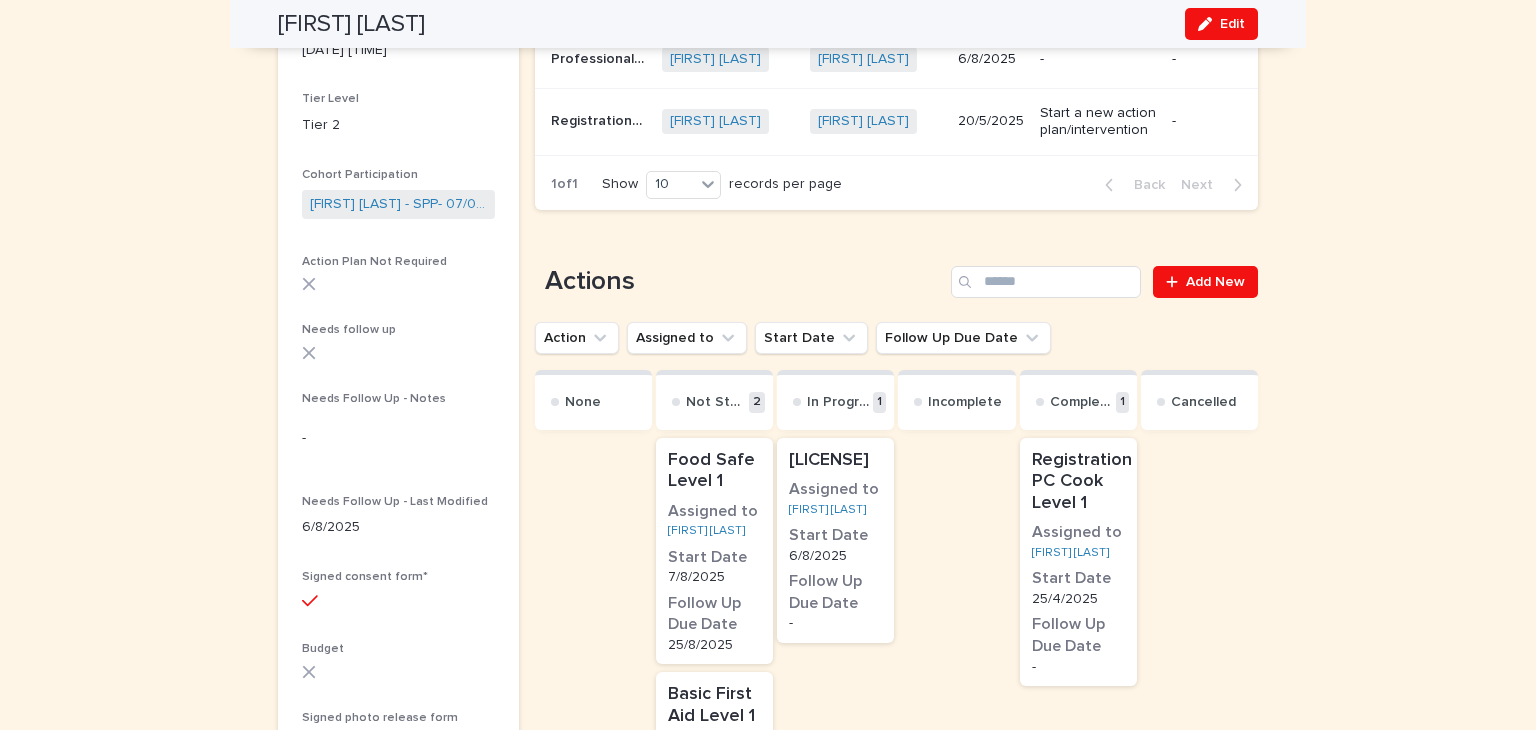 scroll, scrollTop: 418, scrollLeft: 0, axis: vertical 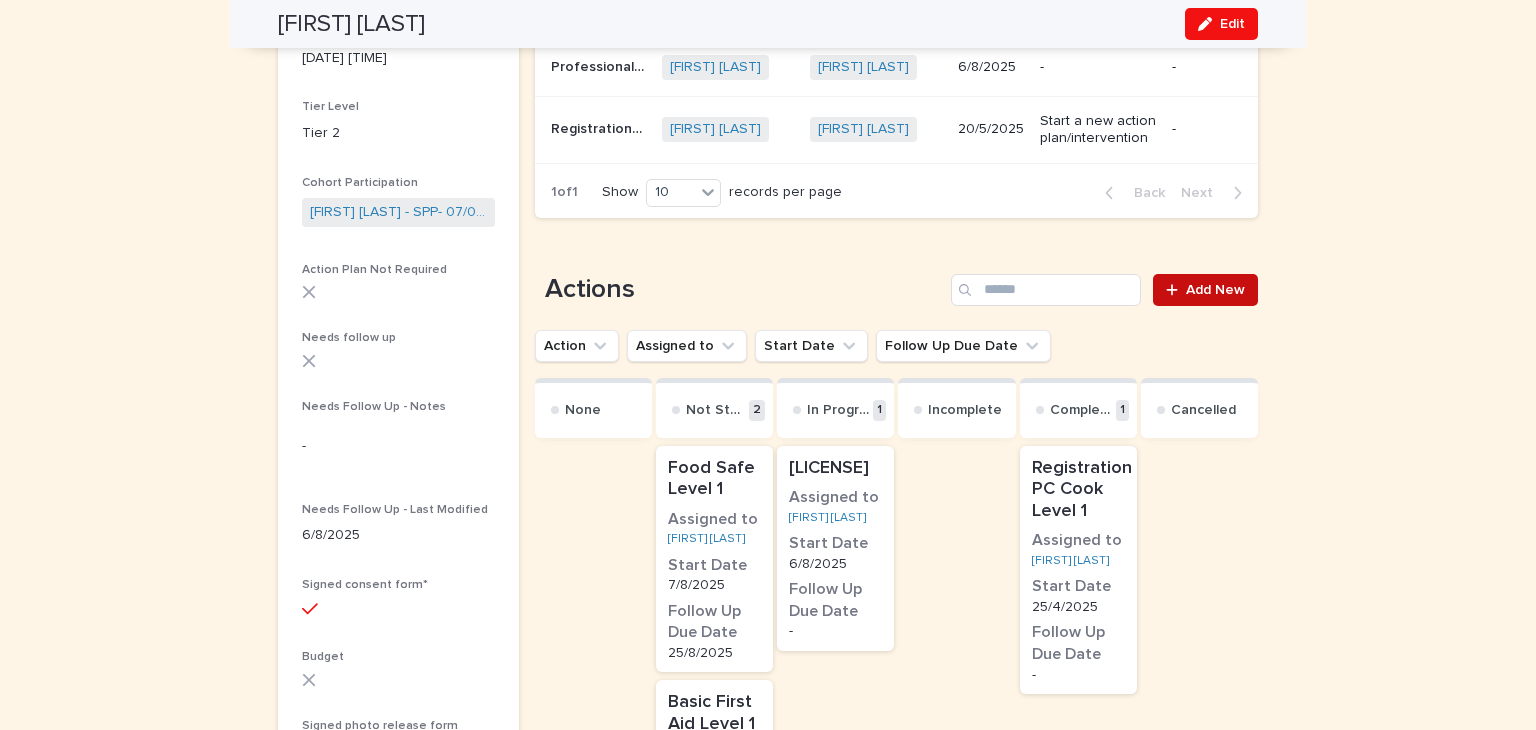 click on "Add New" at bounding box center [1215, 290] 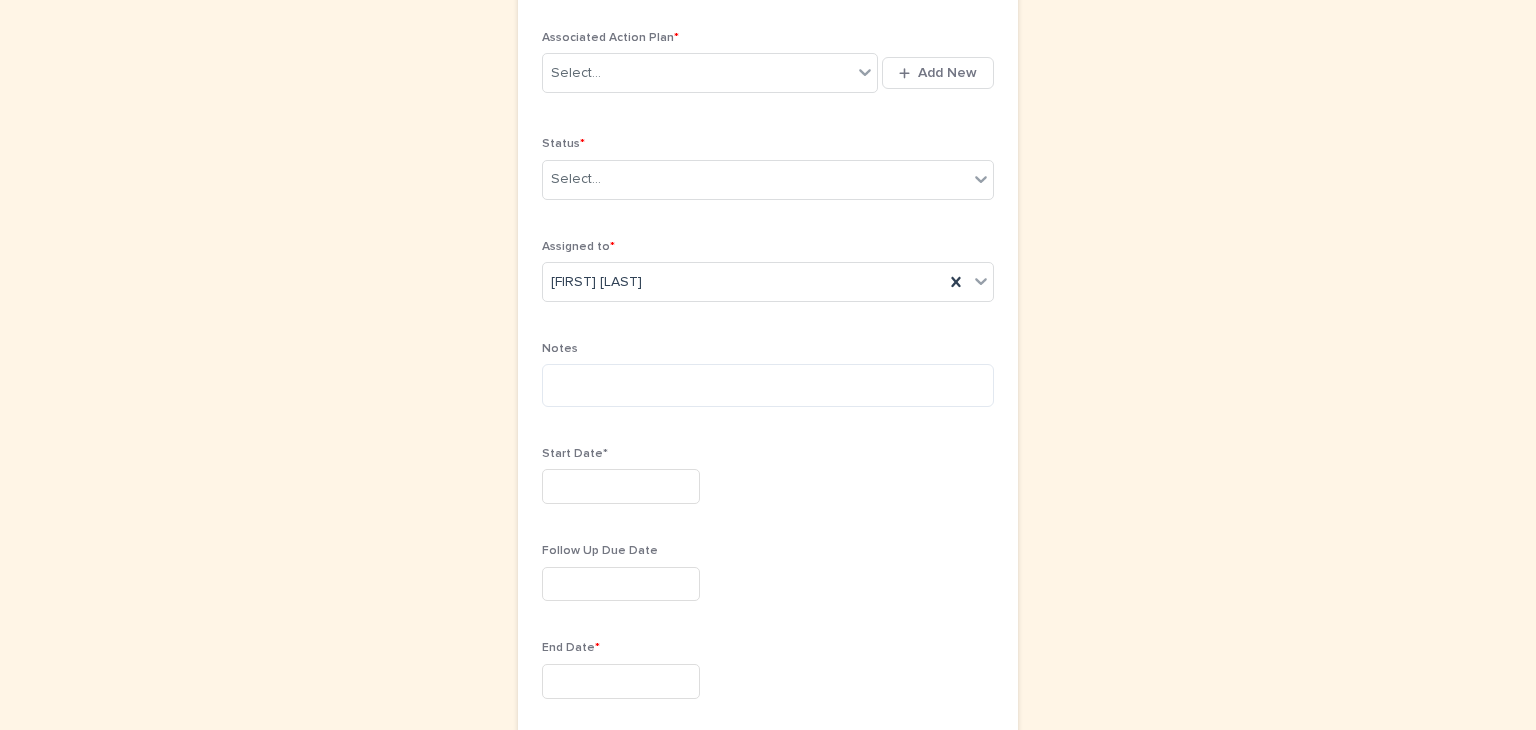 scroll, scrollTop: 0, scrollLeft: 0, axis: both 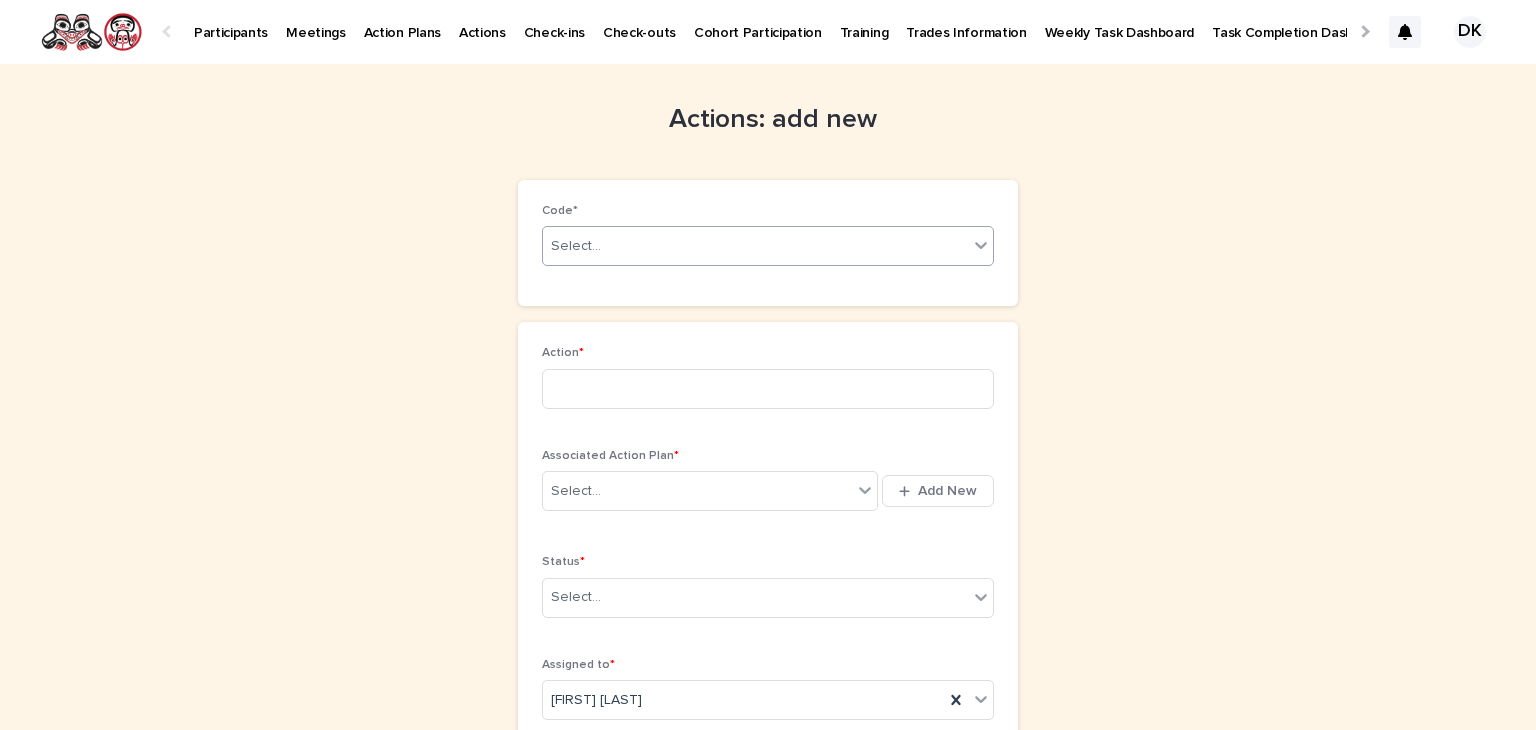 click 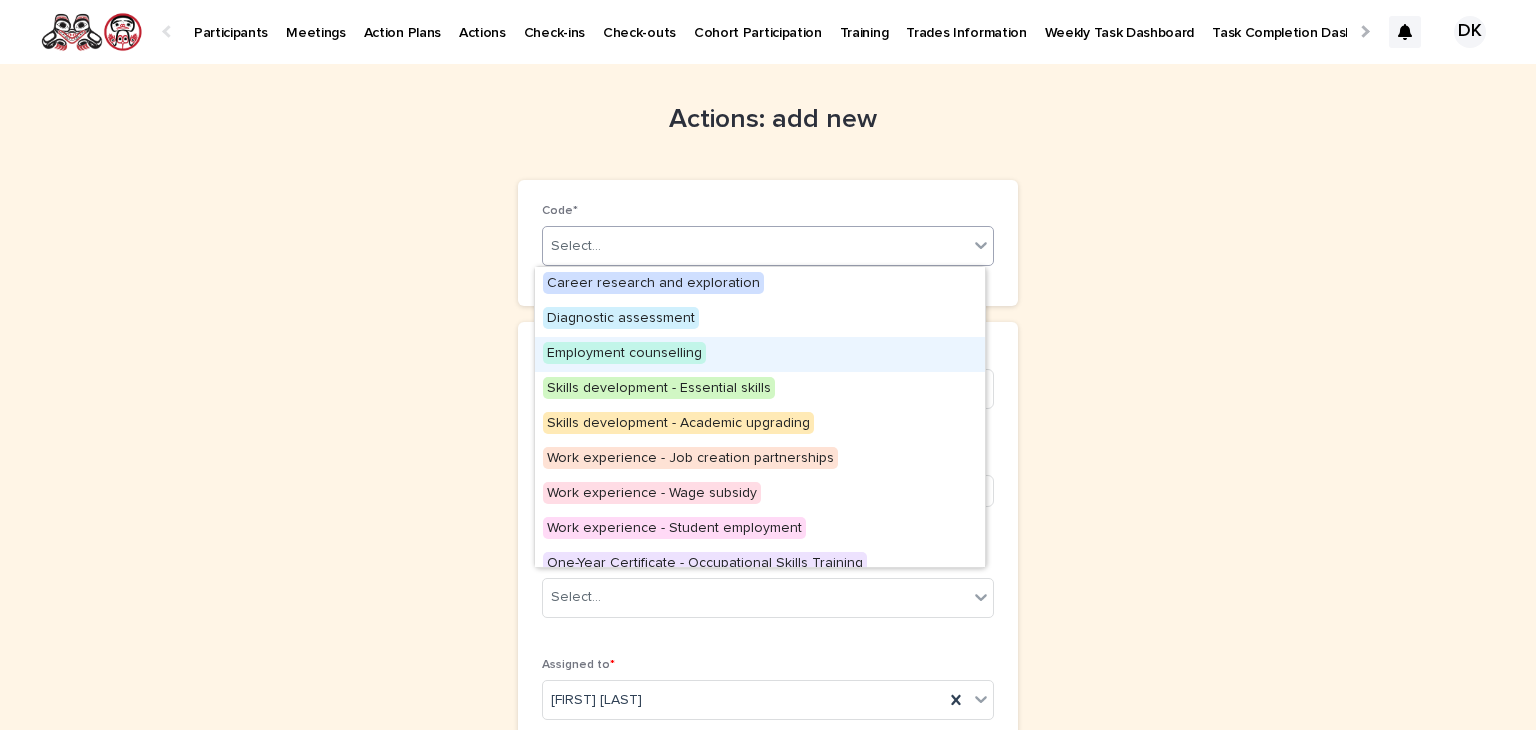 click on "Employment counselling" at bounding box center (624, 353) 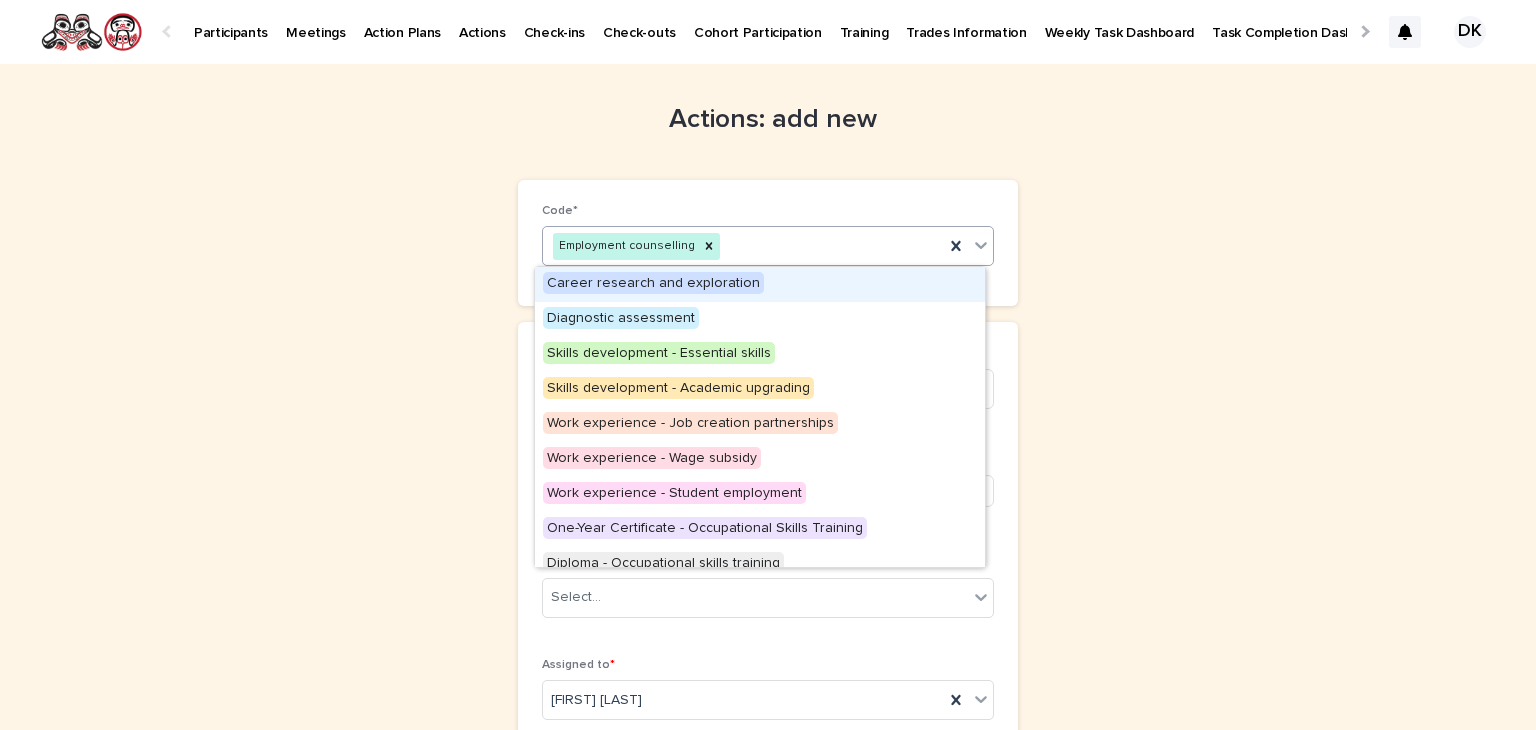 click 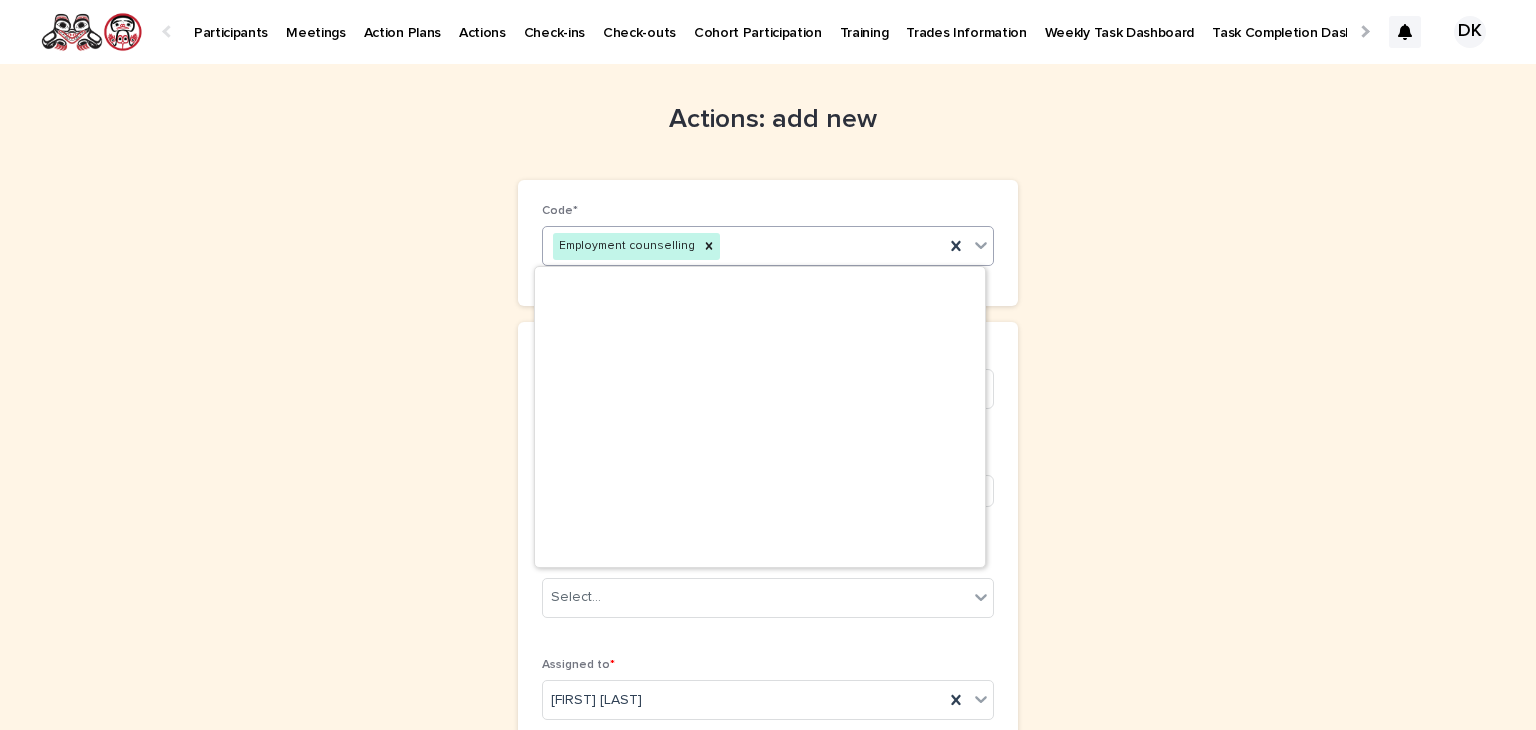 scroll, scrollTop: 364, scrollLeft: 0, axis: vertical 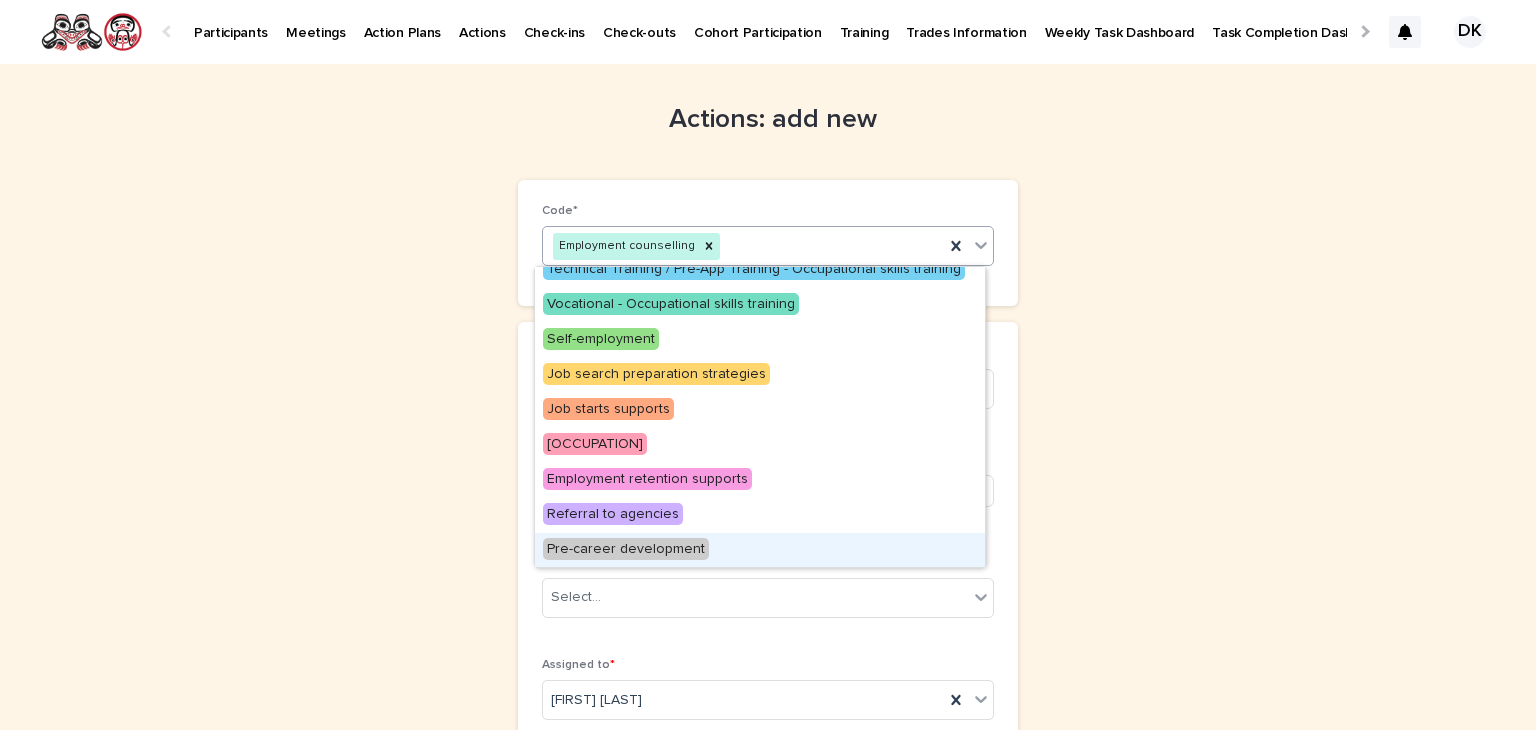 click on "Pre-career development" at bounding box center (626, 549) 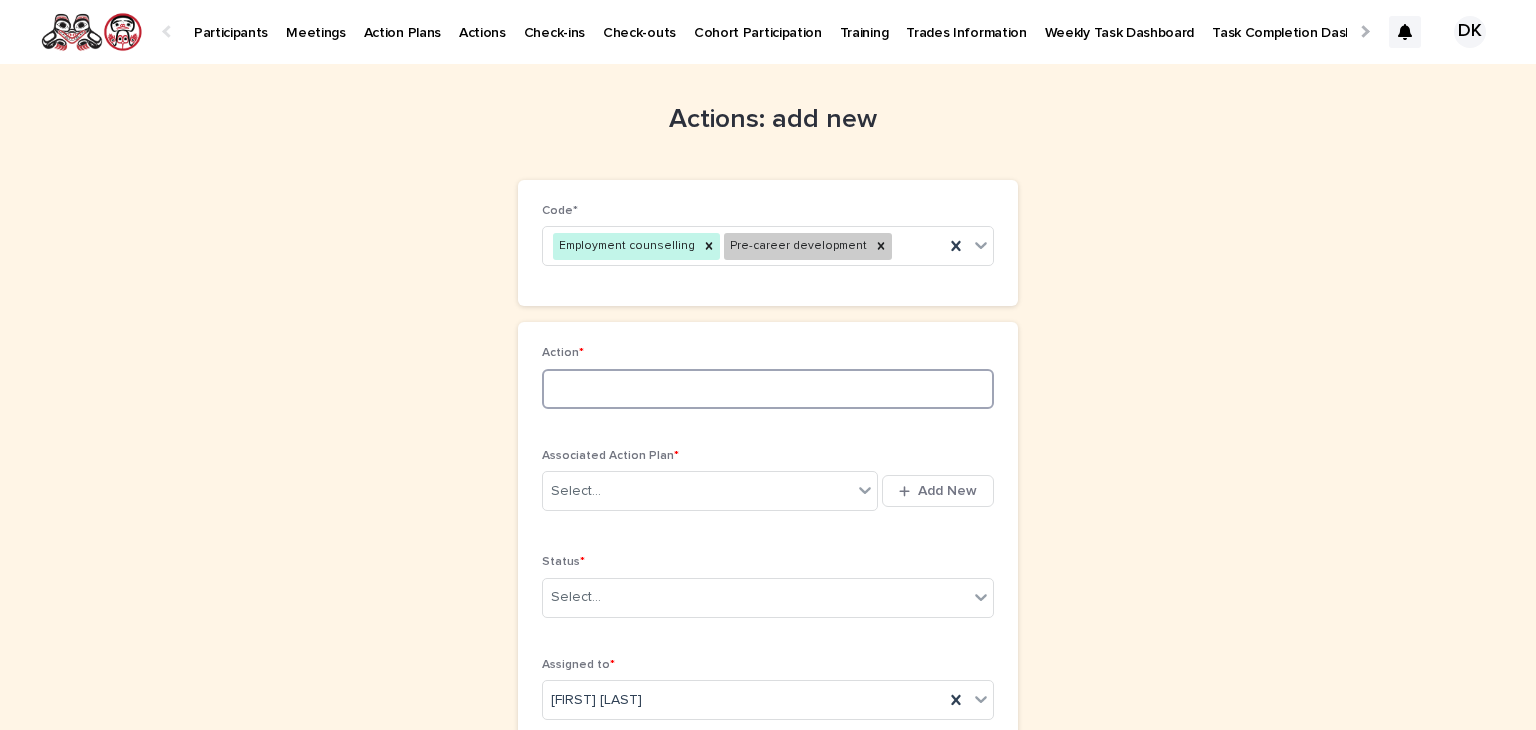 click at bounding box center [768, 389] 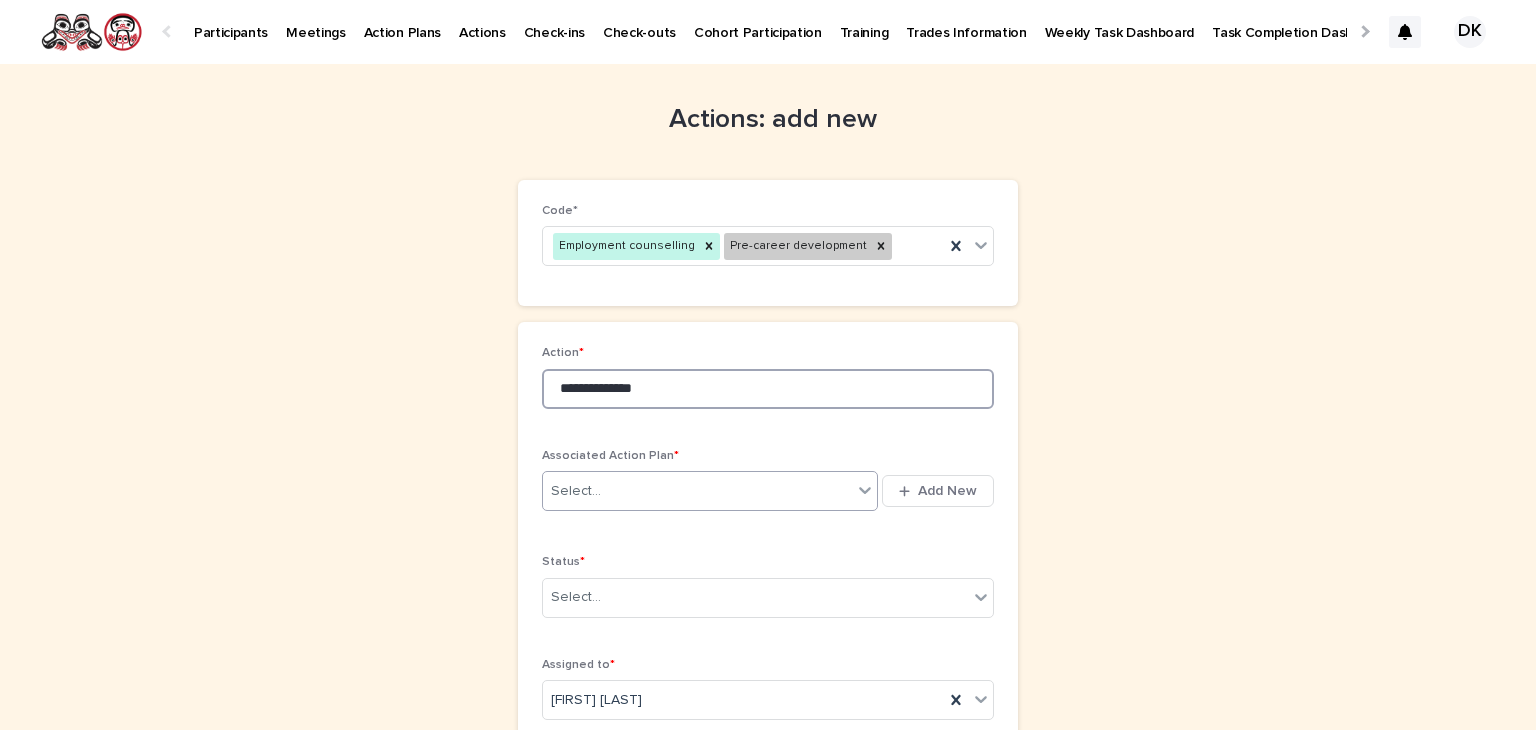 type on "**********" 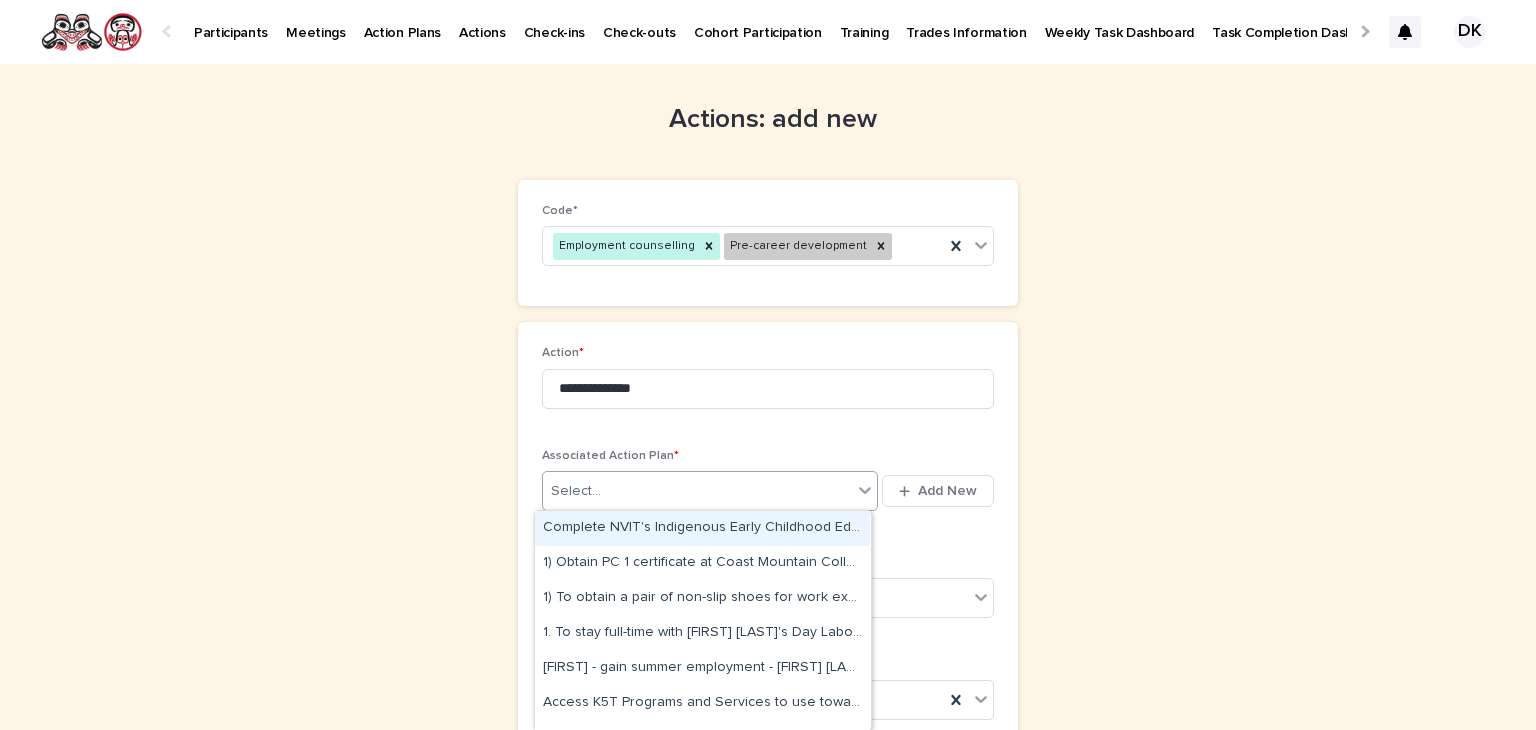 click 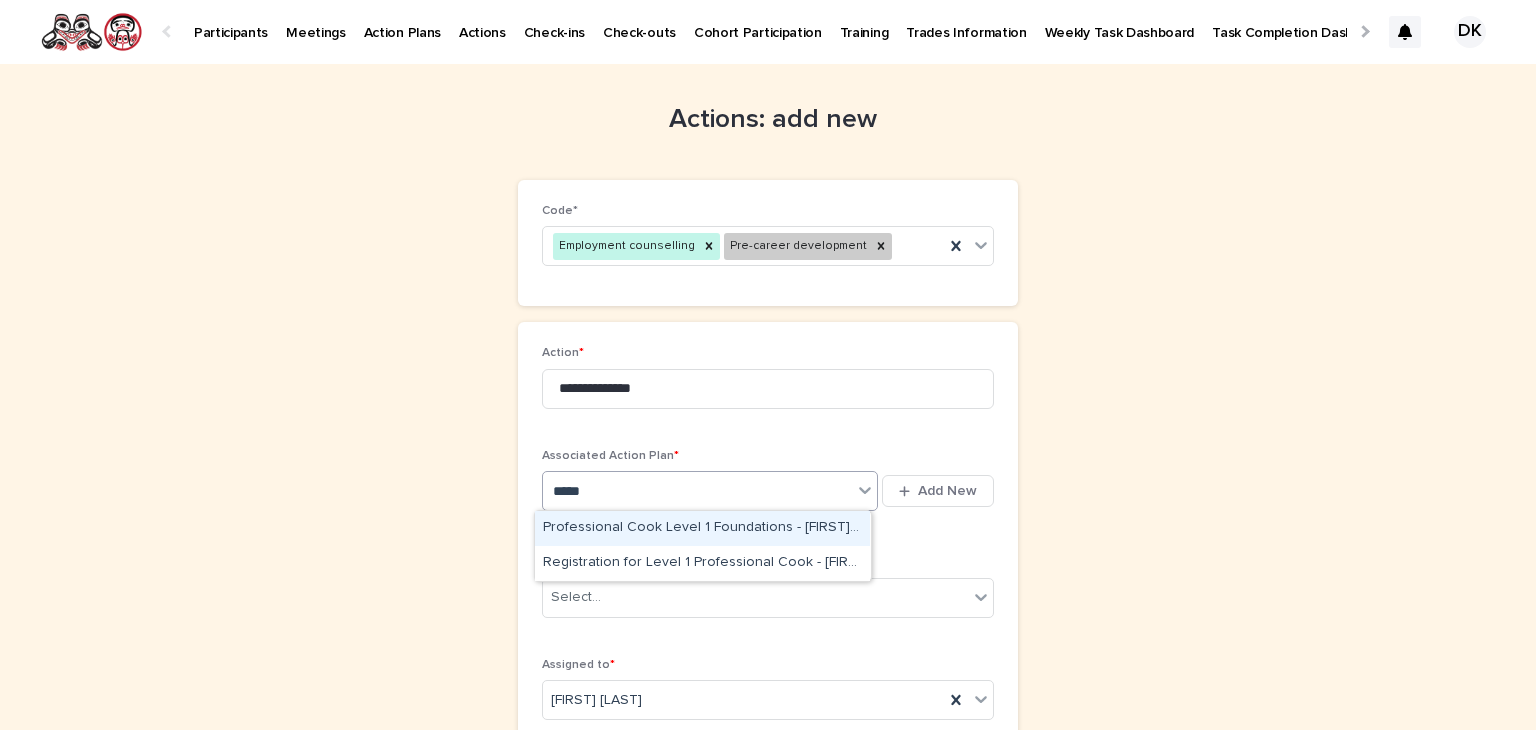 type on "******" 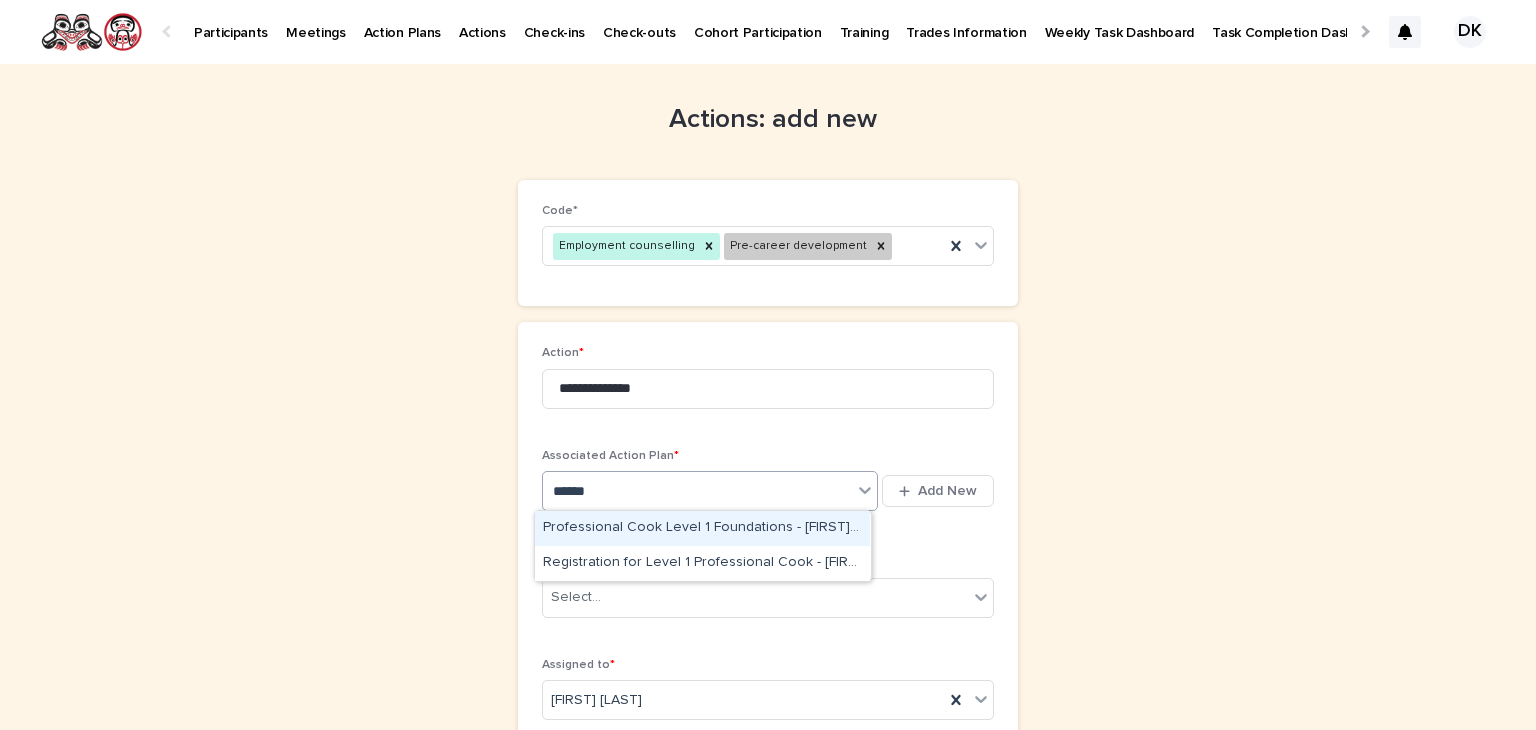 click on "Professional Cook Level 1 Foundations - [FIRST] [LAST] - Aug 6th, 2025" at bounding box center [702, 528] 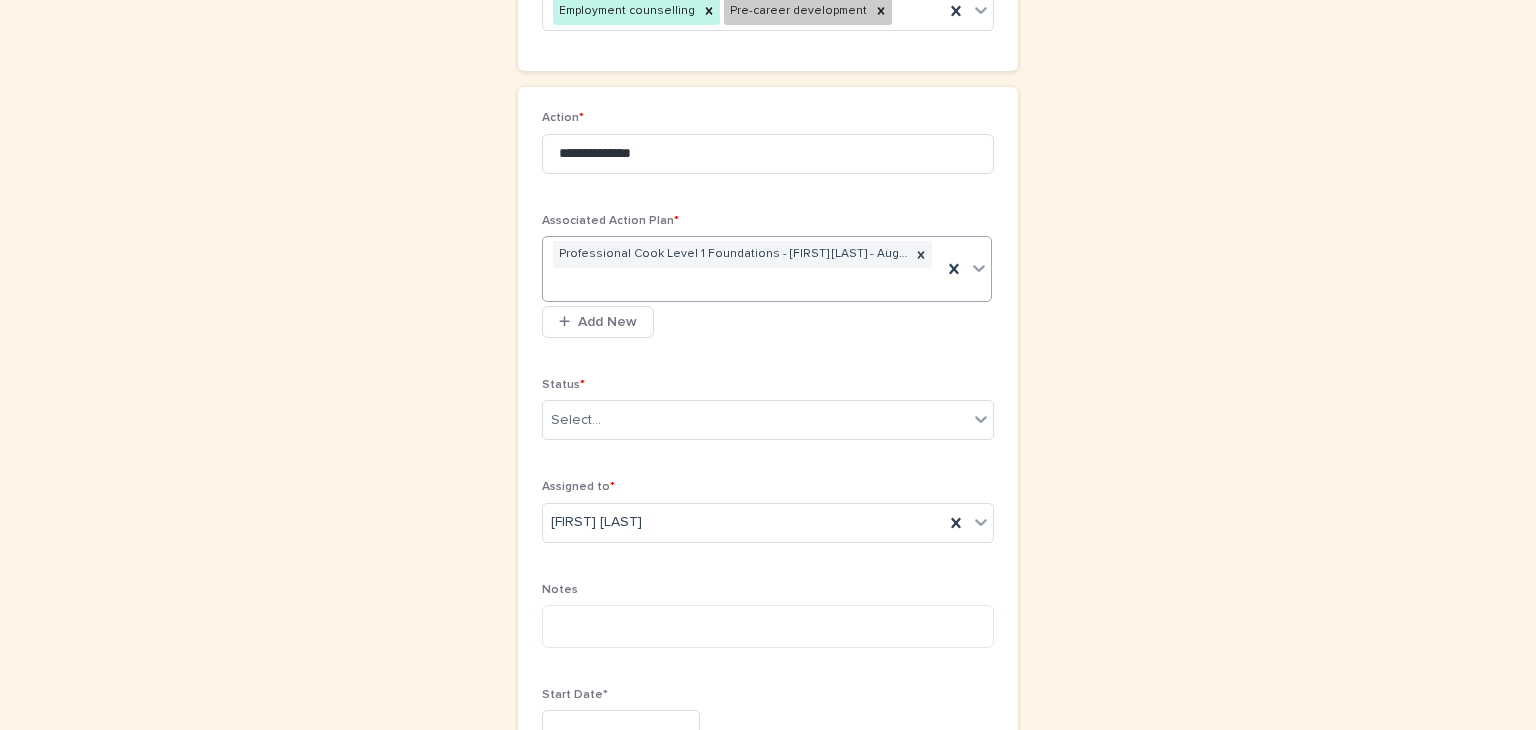 scroll, scrollTop: 236, scrollLeft: 0, axis: vertical 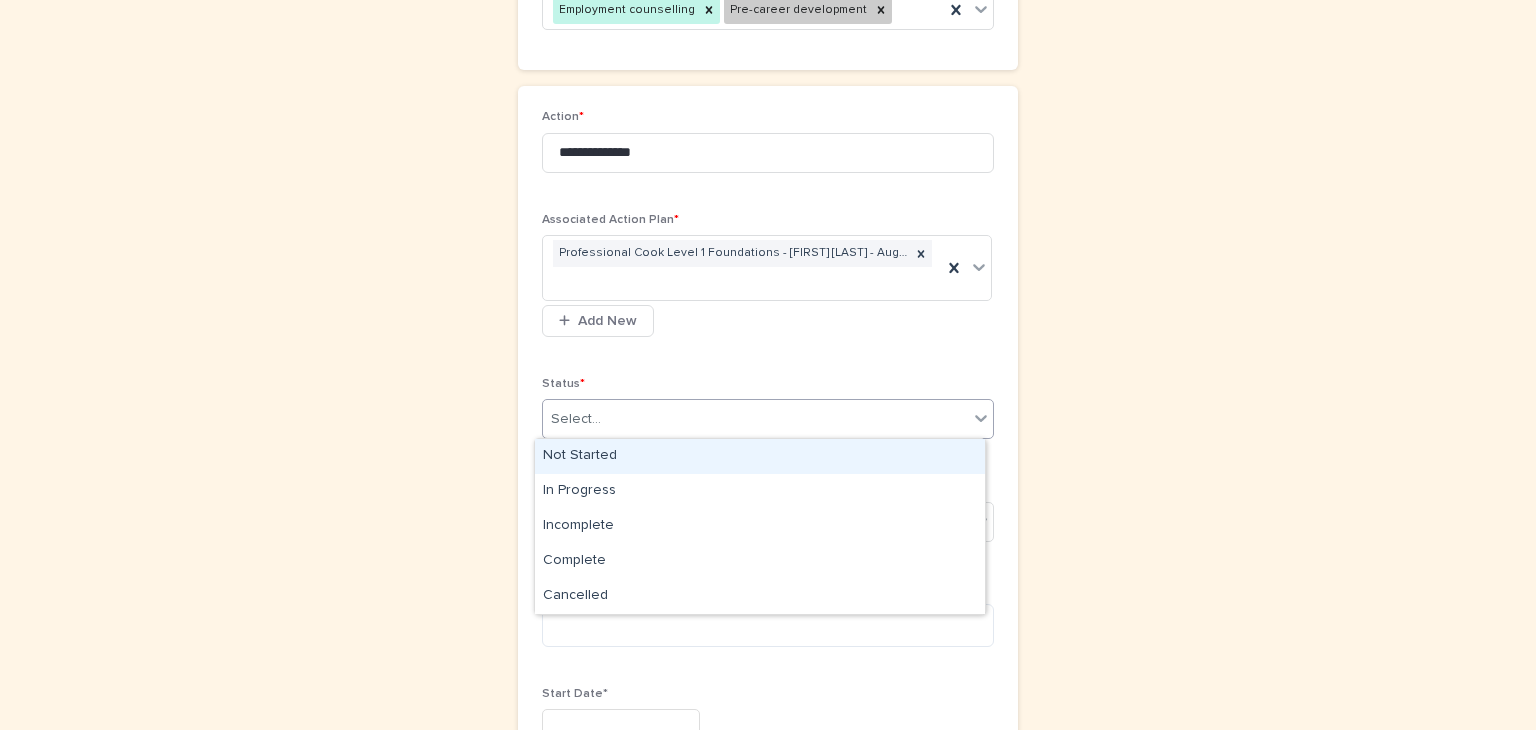 click 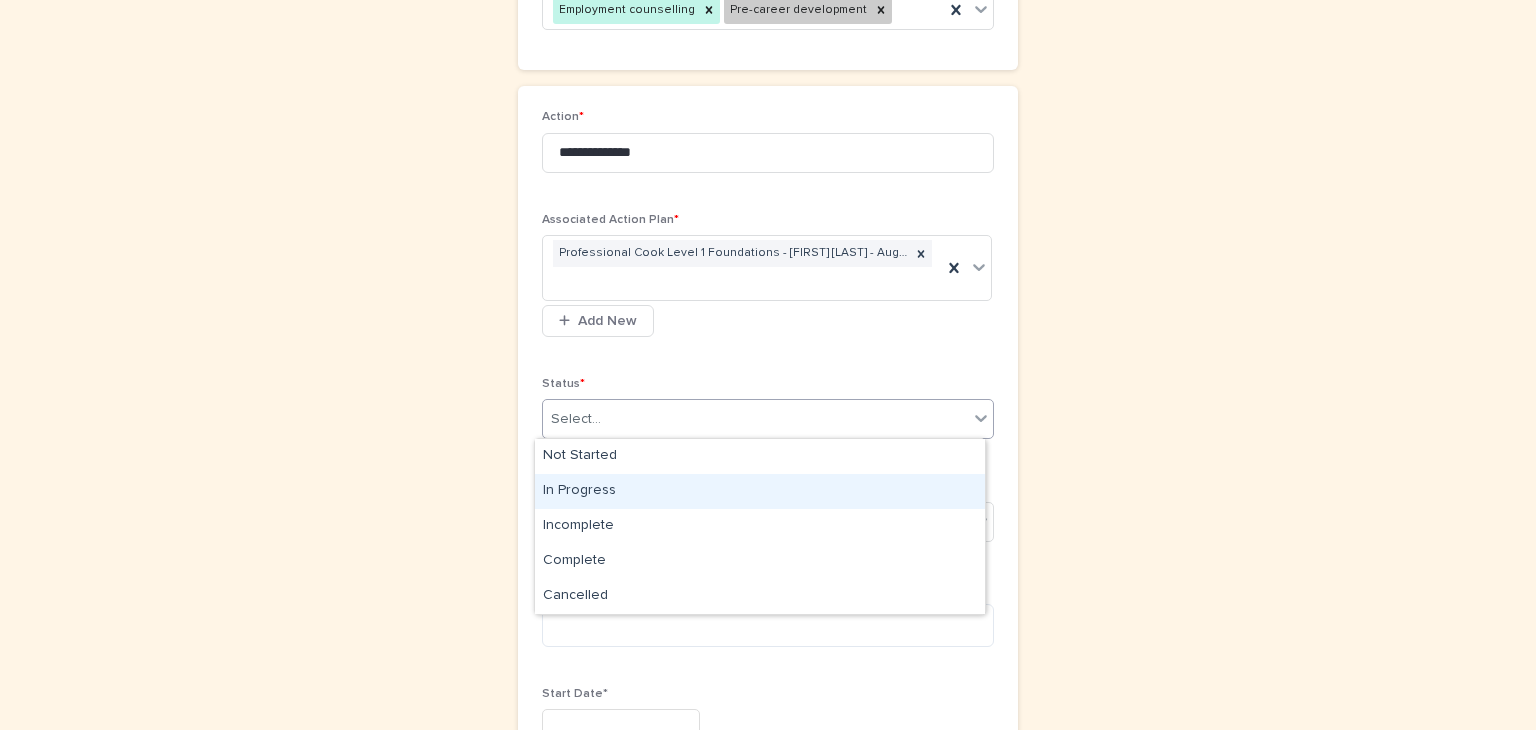 click on "In Progress" at bounding box center (760, 491) 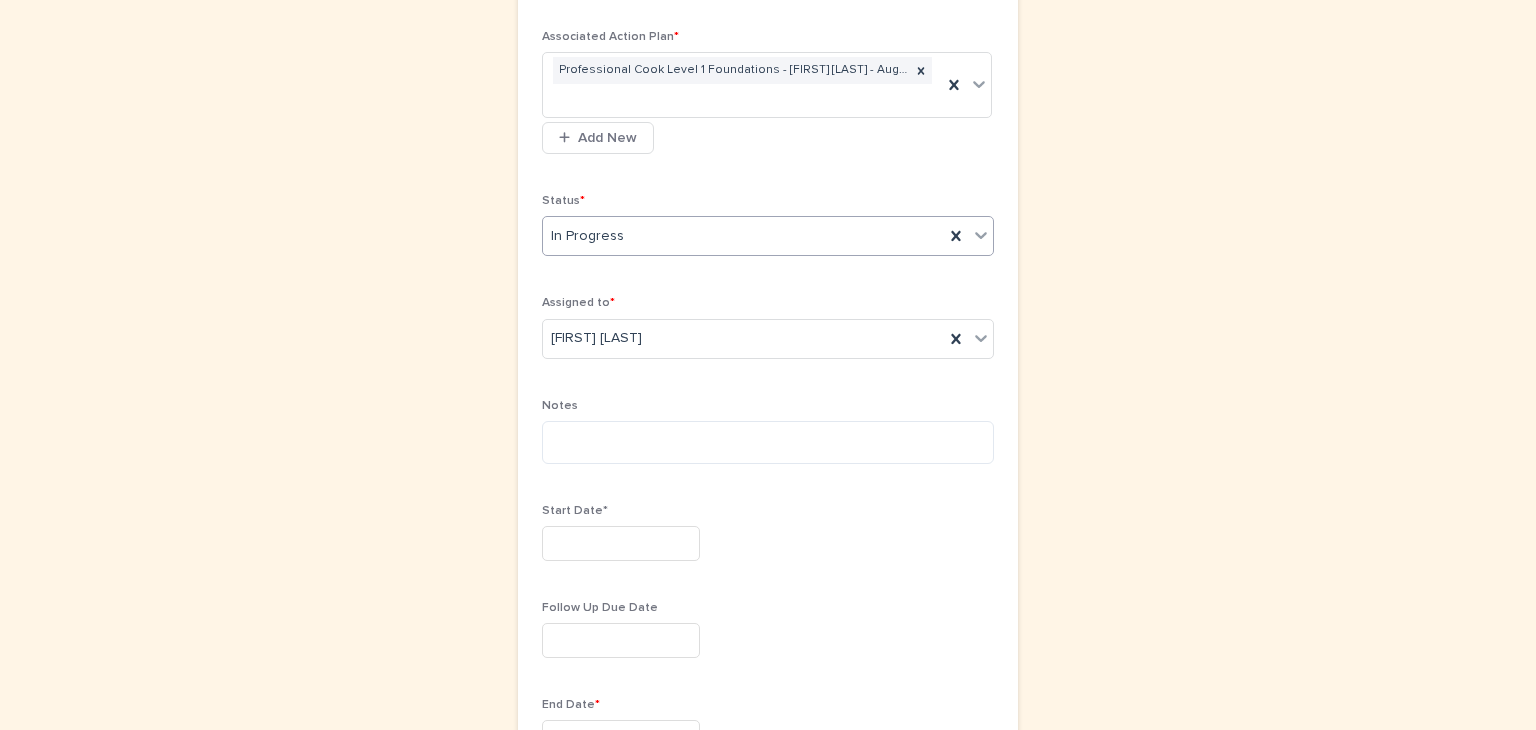 scroll, scrollTop: 420, scrollLeft: 0, axis: vertical 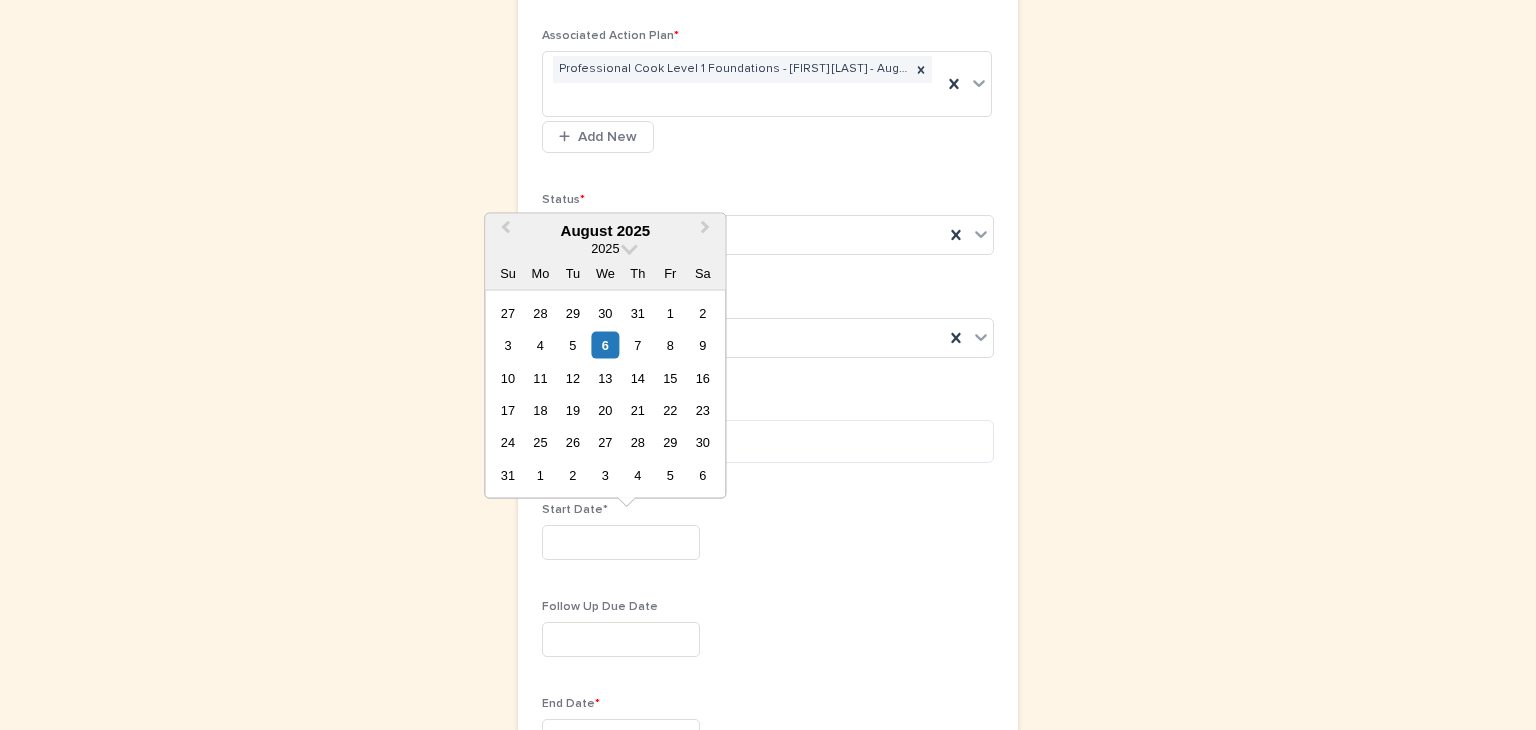 click at bounding box center (621, 542) 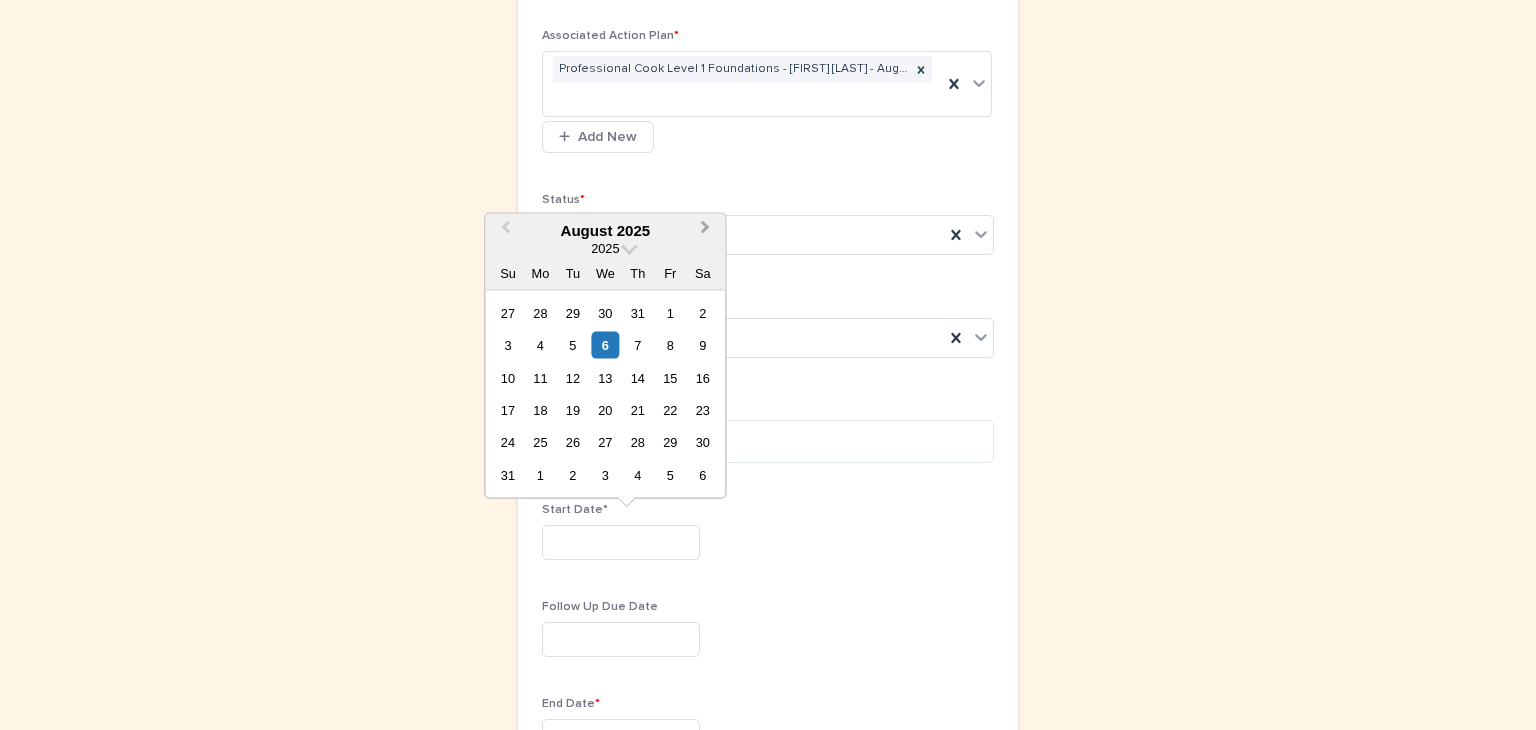 click on "Next Month" at bounding box center [707, 231] 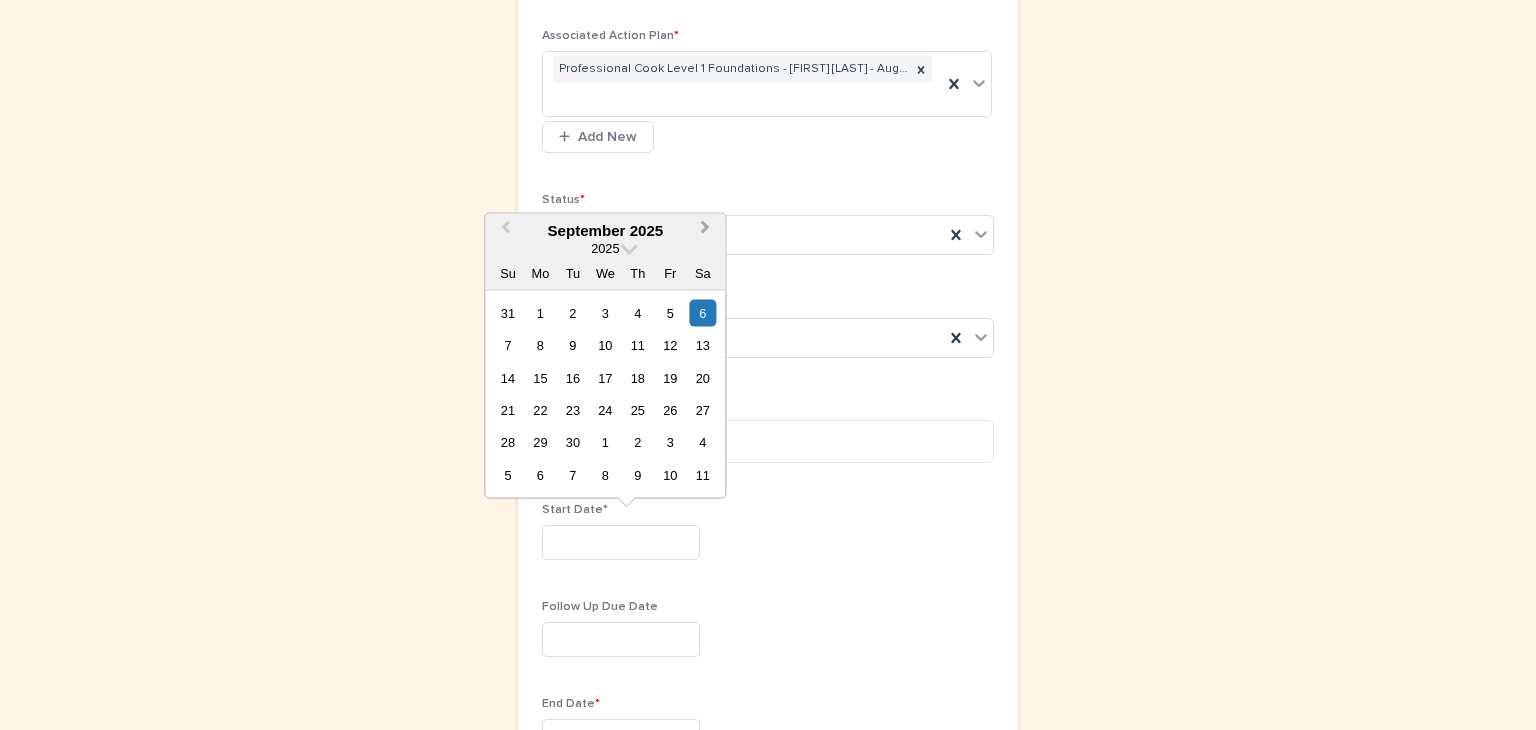 click on "Next Month" at bounding box center [707, 231] 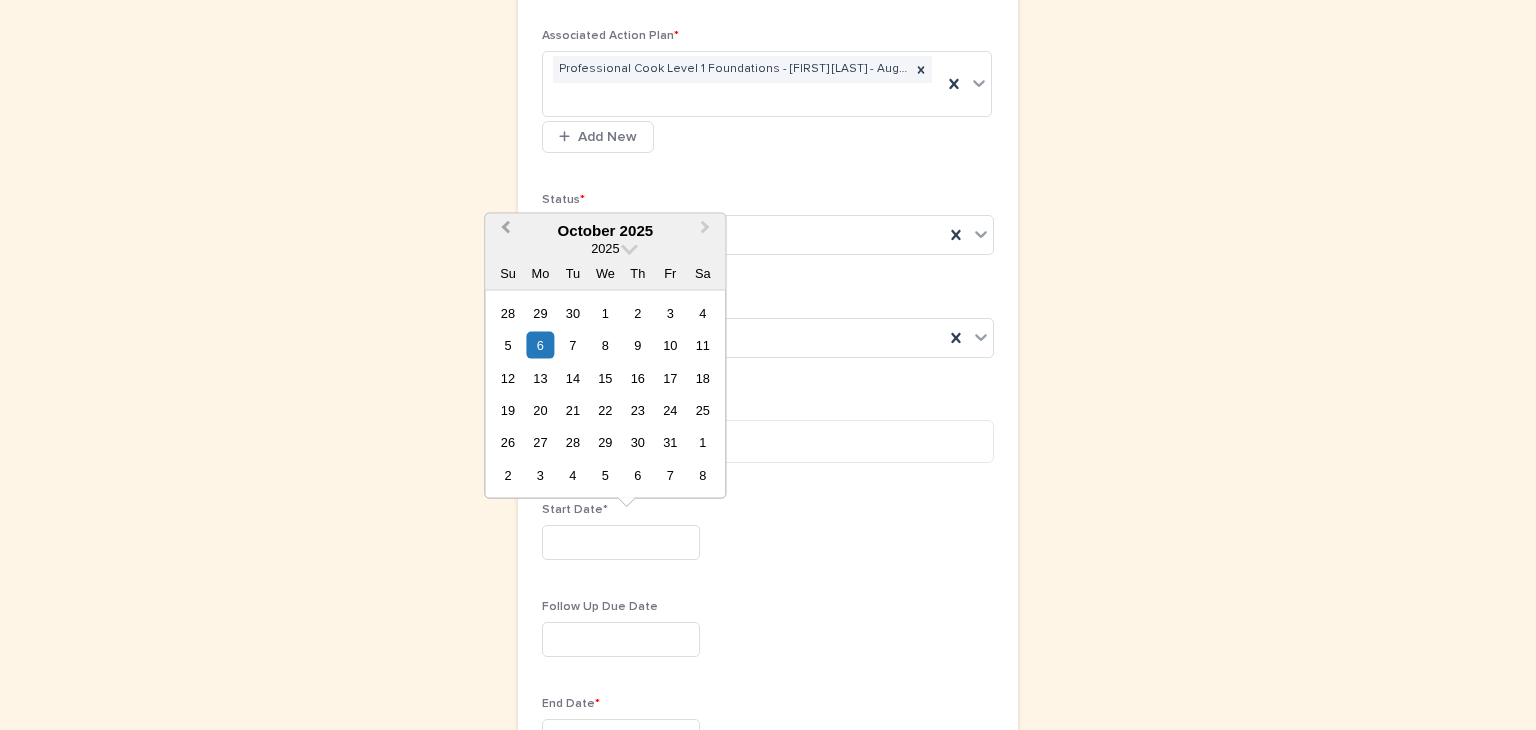 click on "Previous Month" at bounding box center [505, 230] 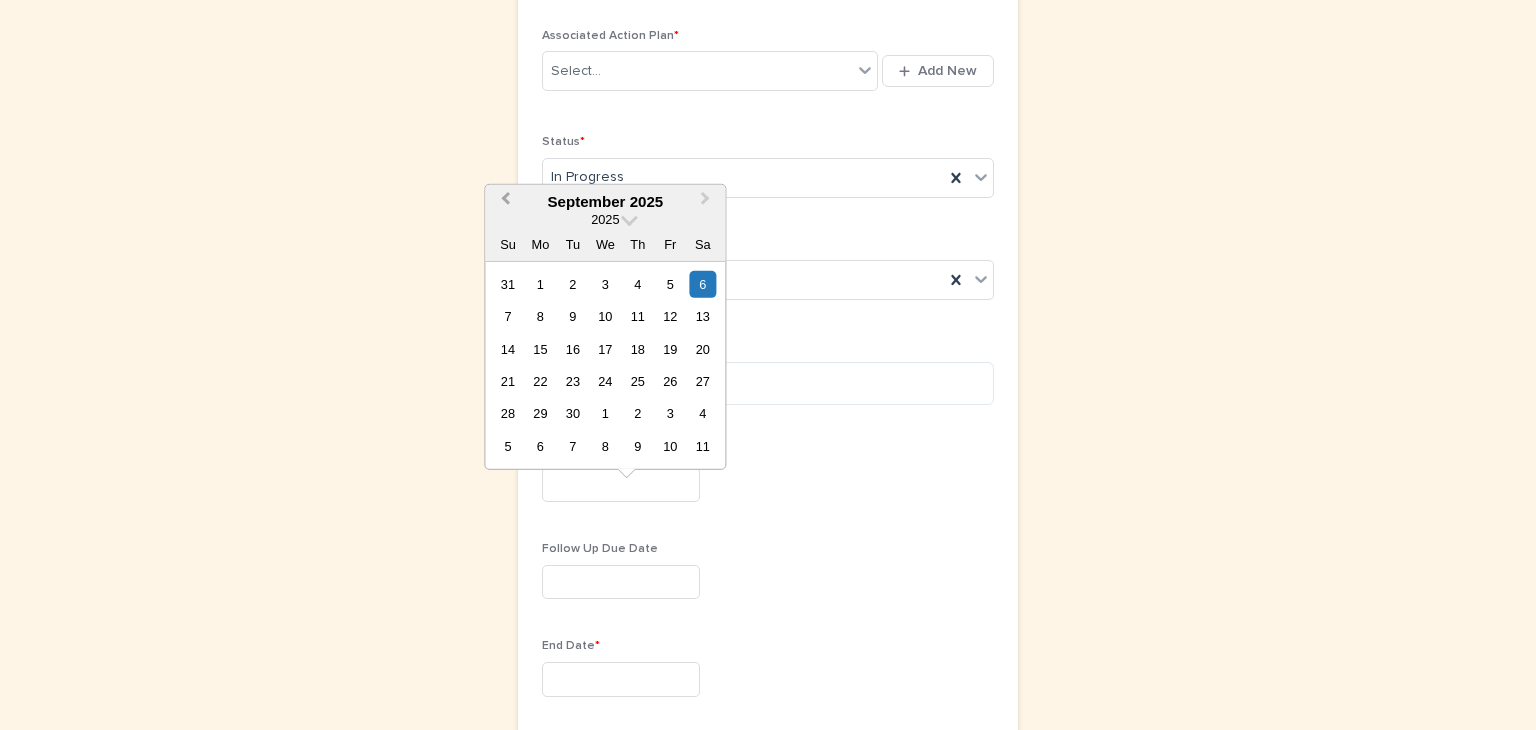 scroll, scrollTop: 391, scrollLeft: 0, axis: vertical 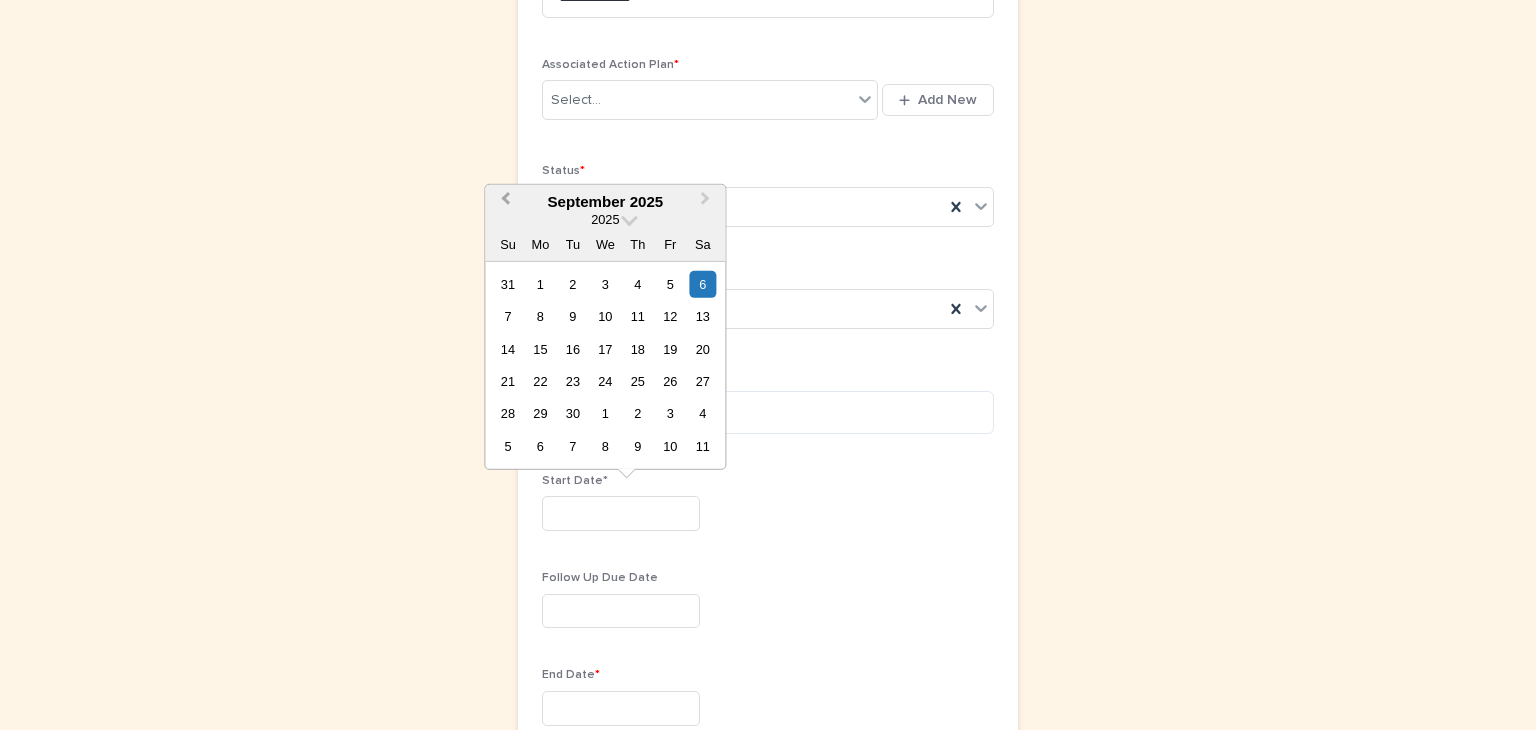 click on "2025" at bounding box center (605, 218) 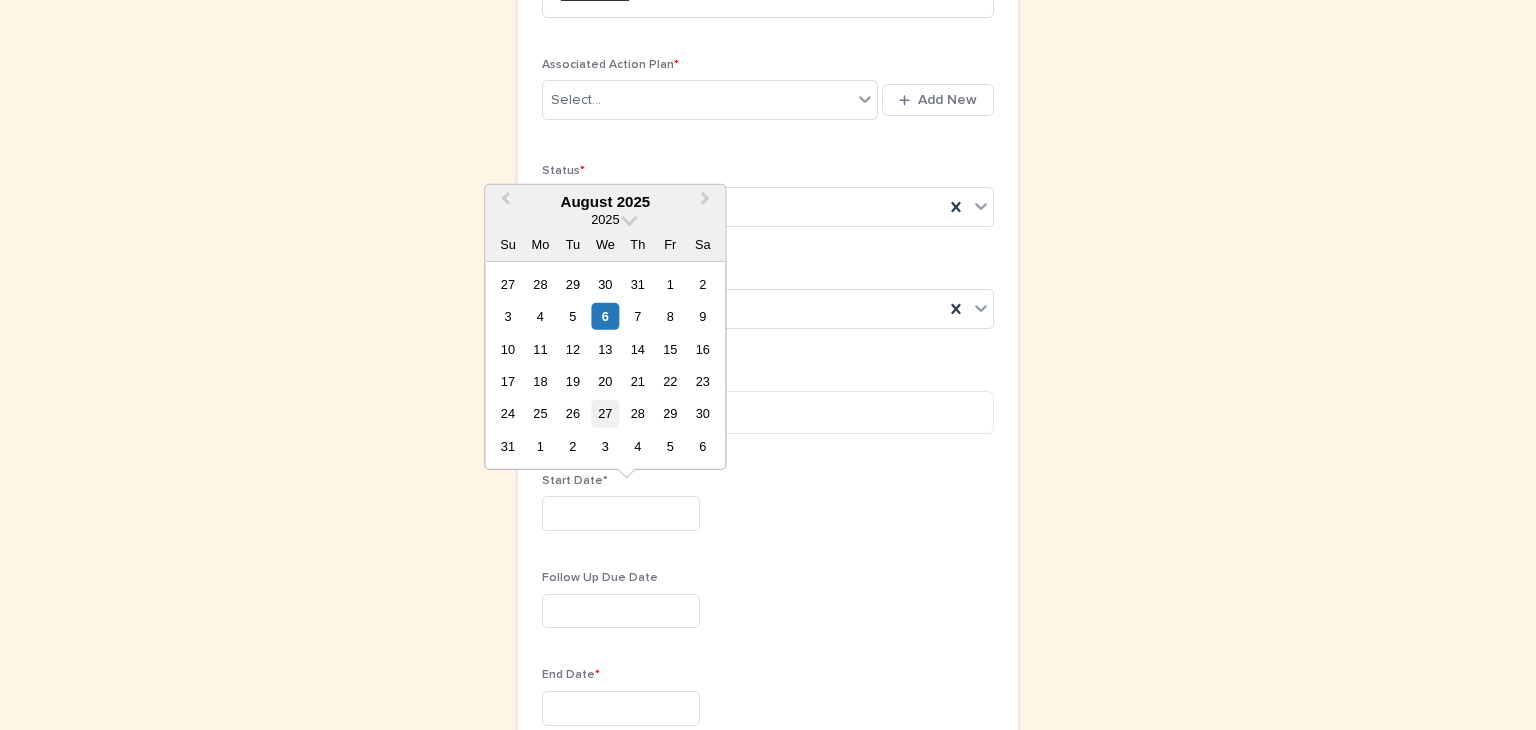 click on "27" at bounding box center (605, 413) 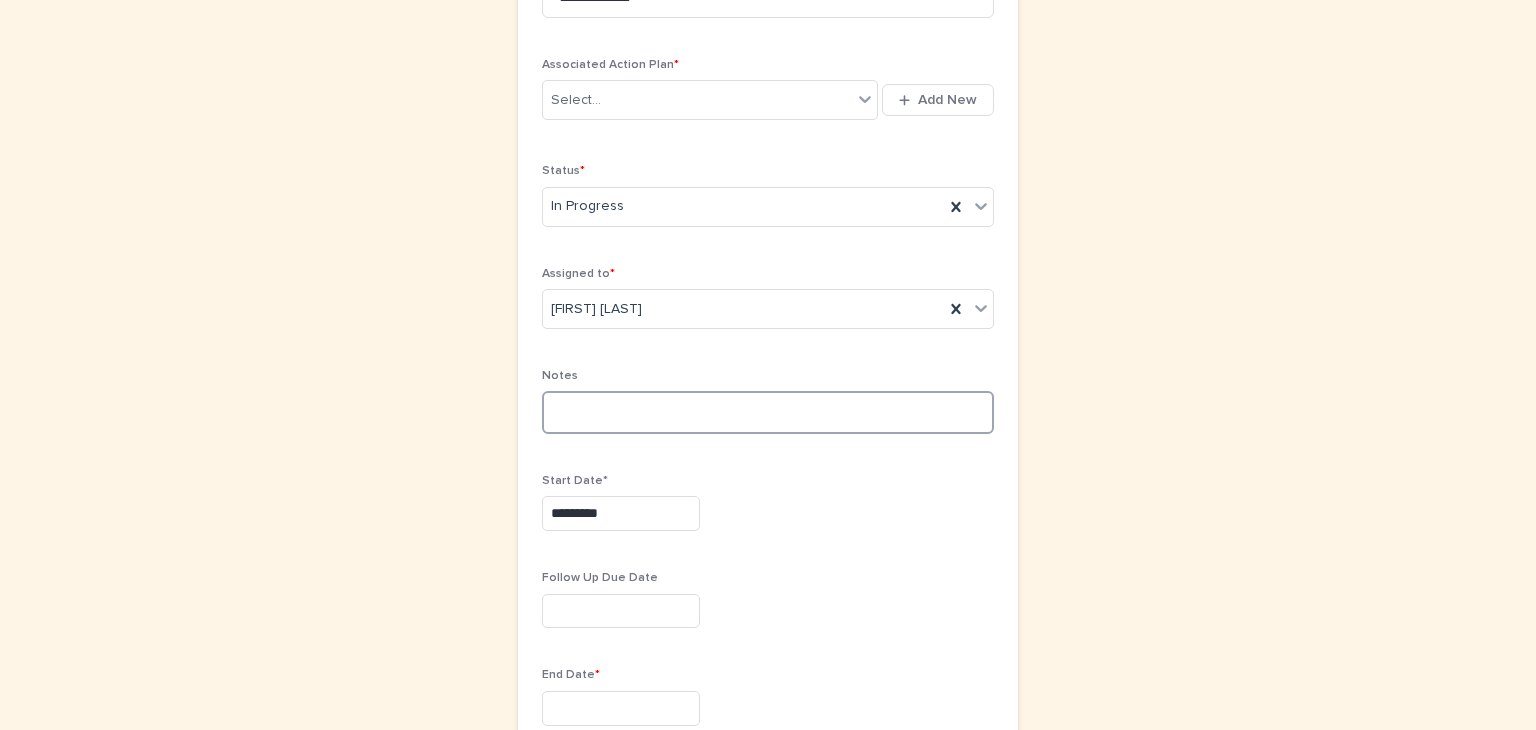 click at bounding box center [768, 412] 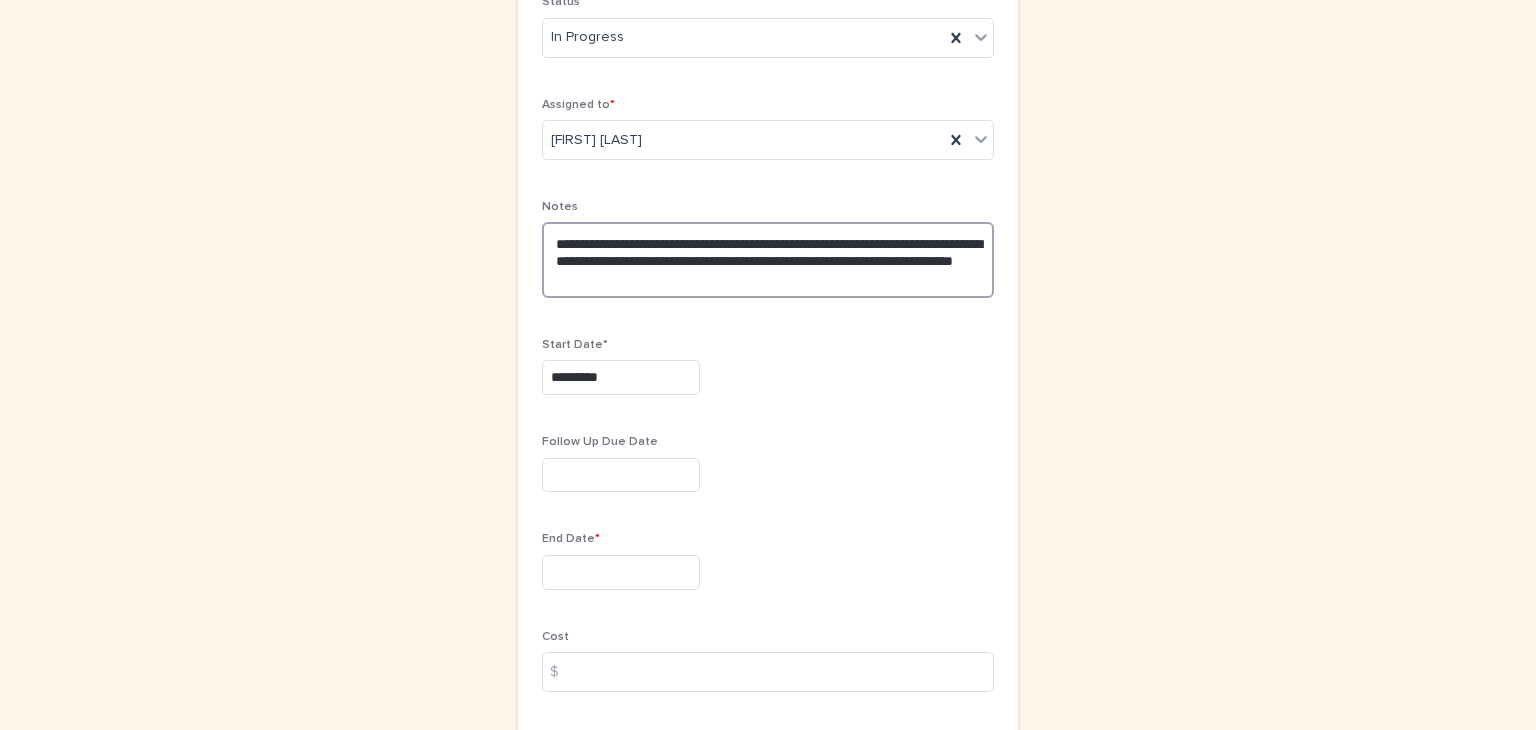 scroll, scrollTop: 578, scrollLeft: 0, axis: vertical 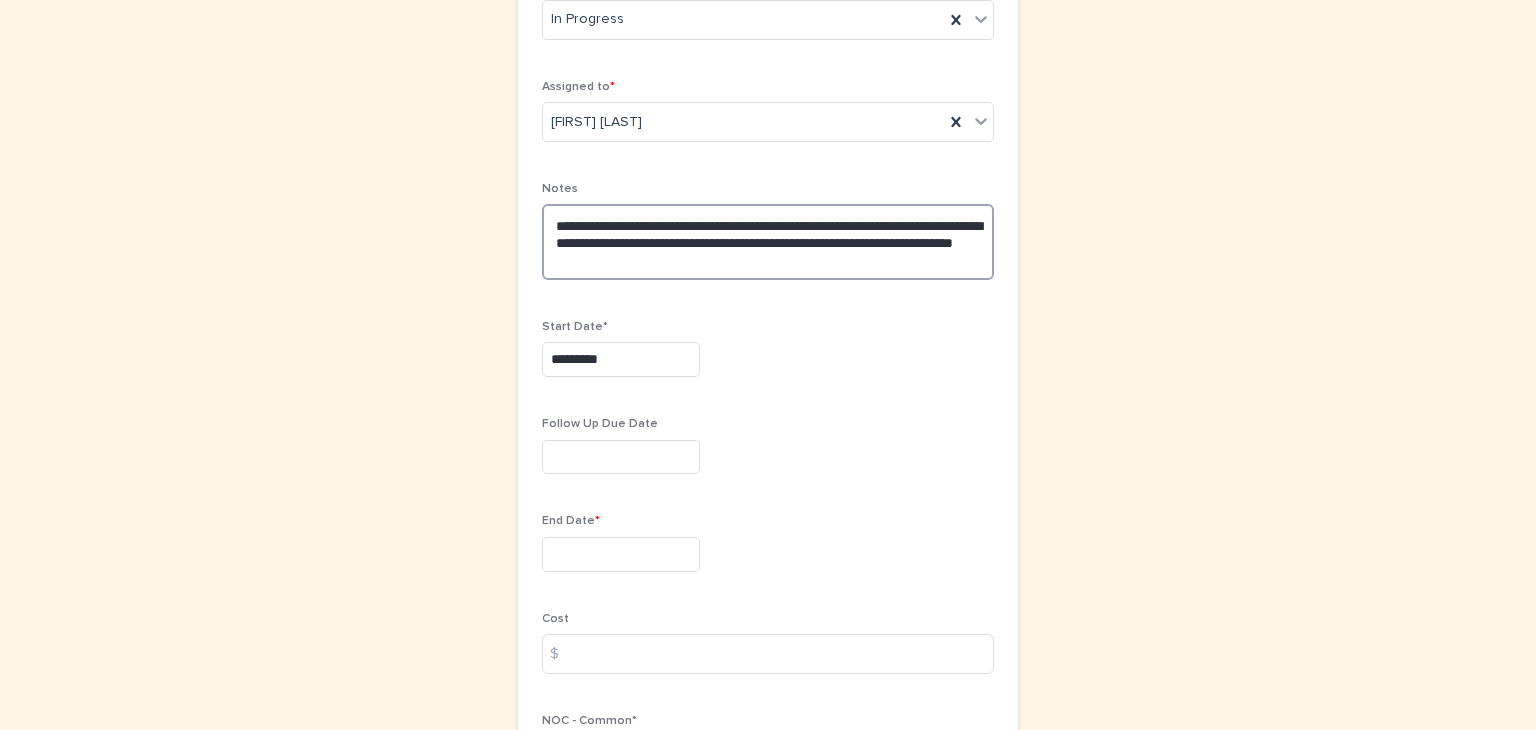 type on "**********" 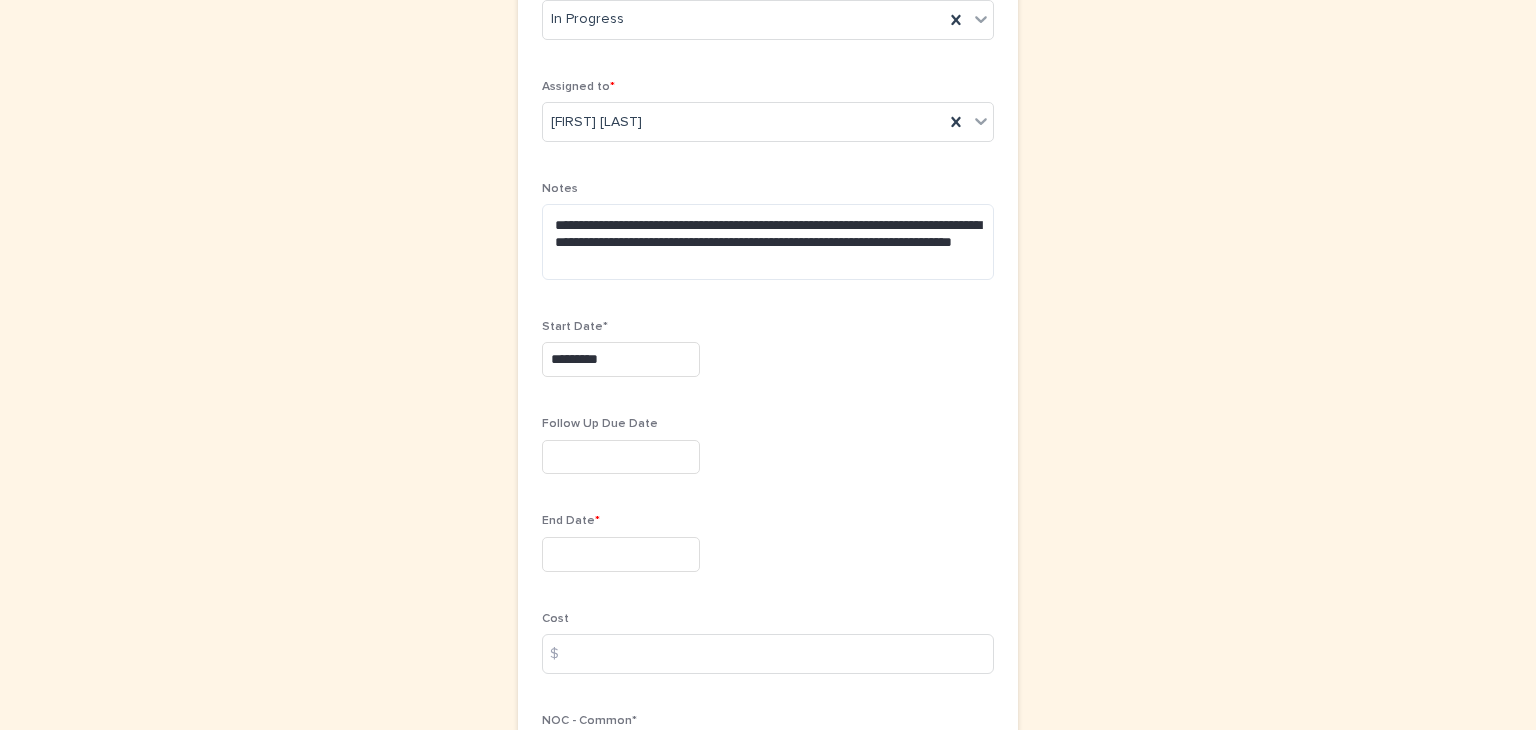 click at bounding box center (621, 554) 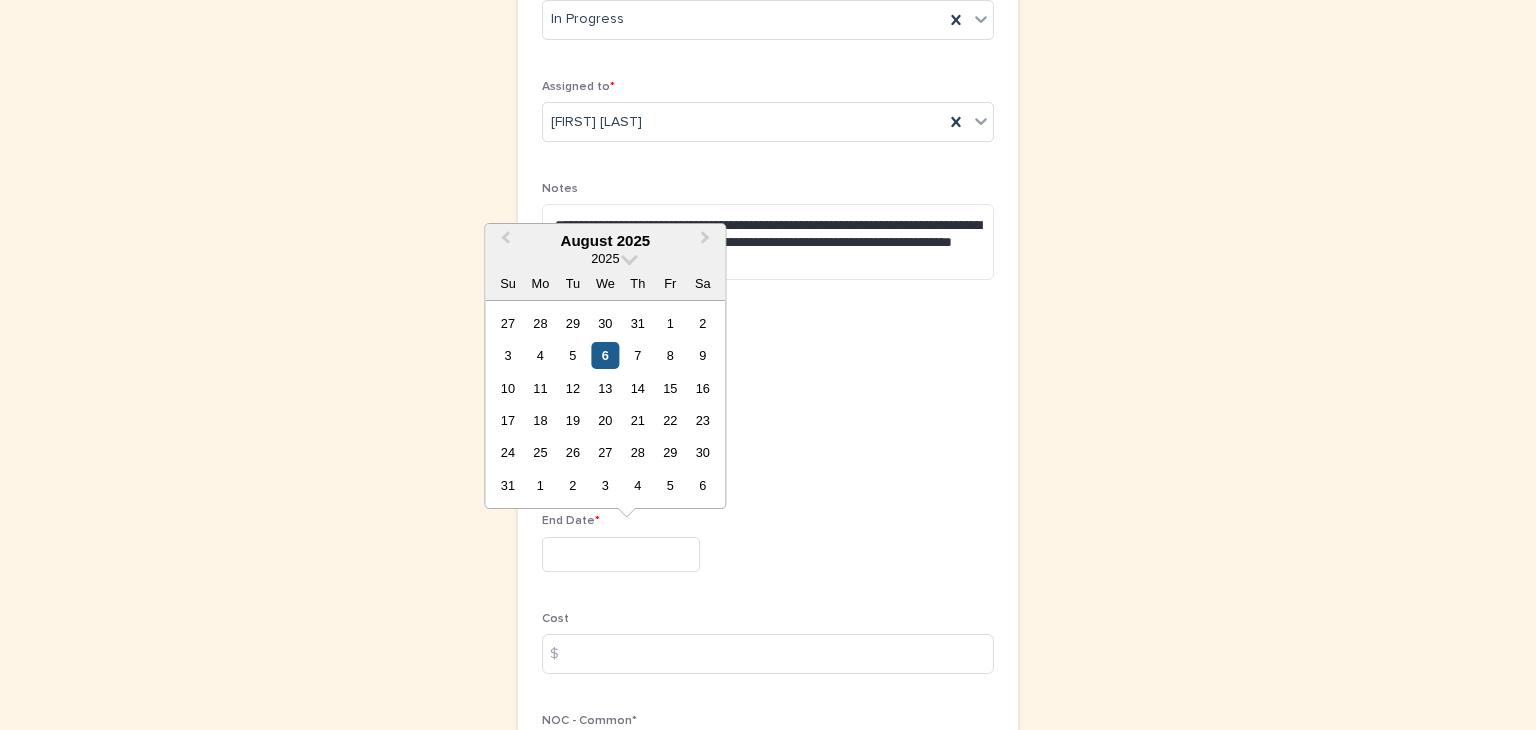click on "6" at bounding box center (605, 355) 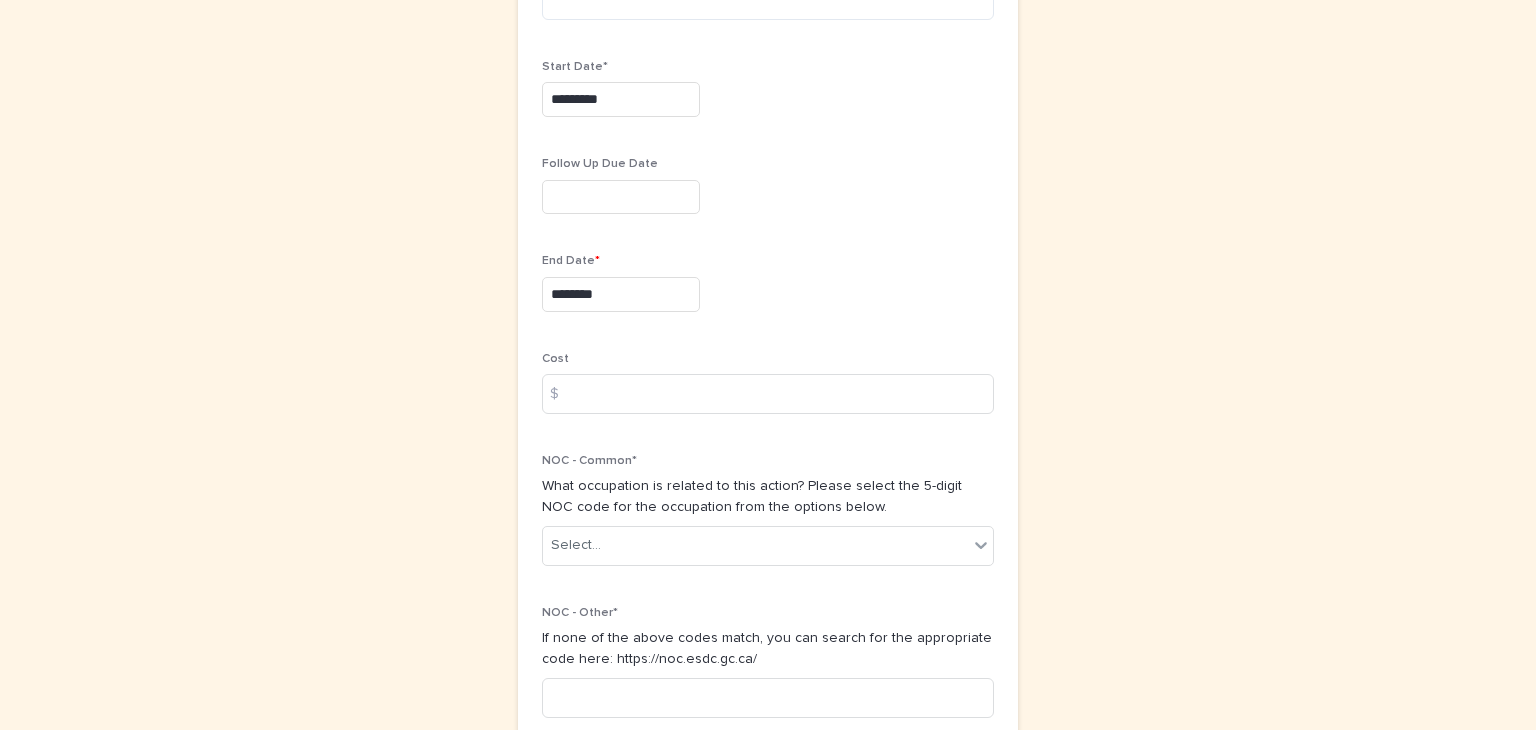 scroll, scrollTop: 844, scrollLeft: 0, axis: vertical 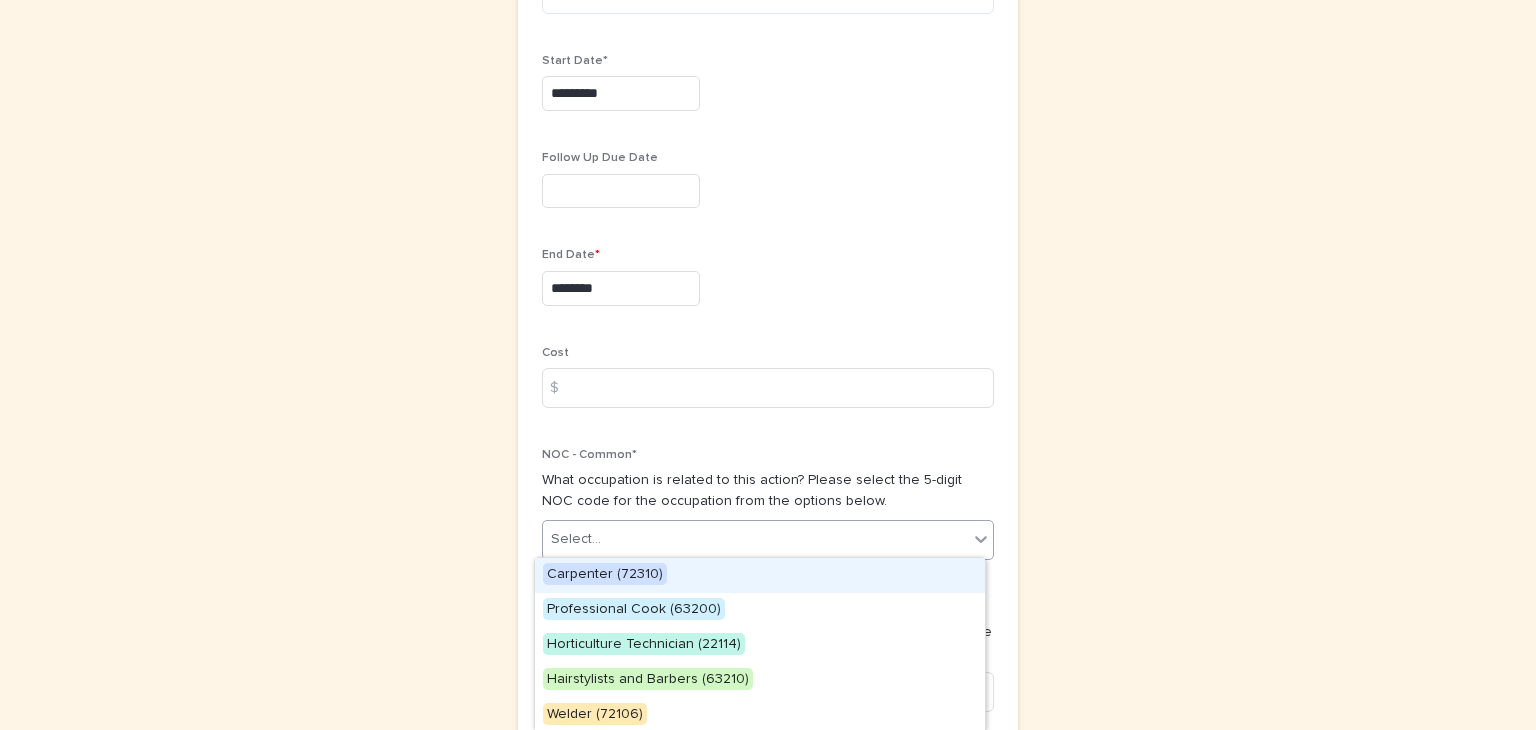 click 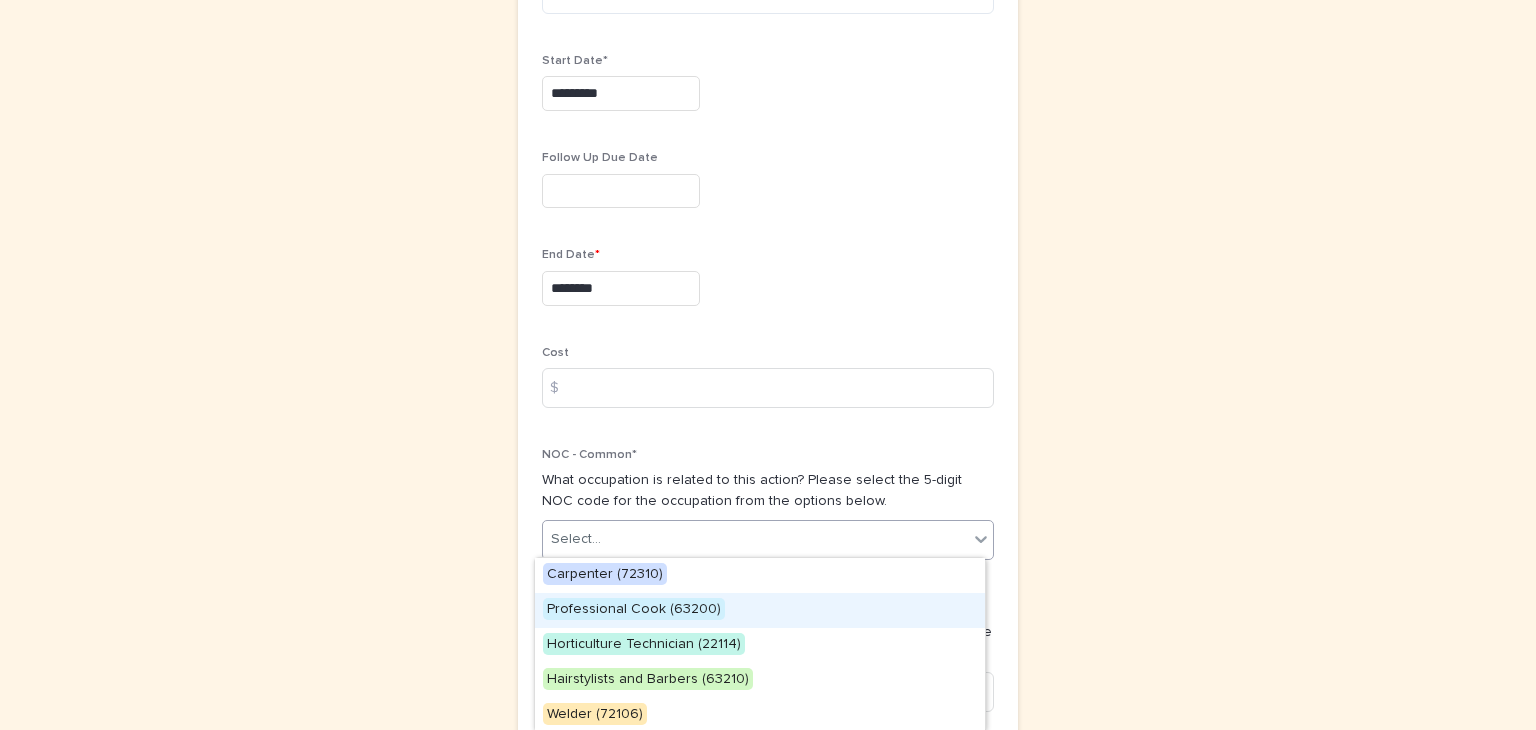click on "Professional Cook (63200)" at bounding box center [634, 609] 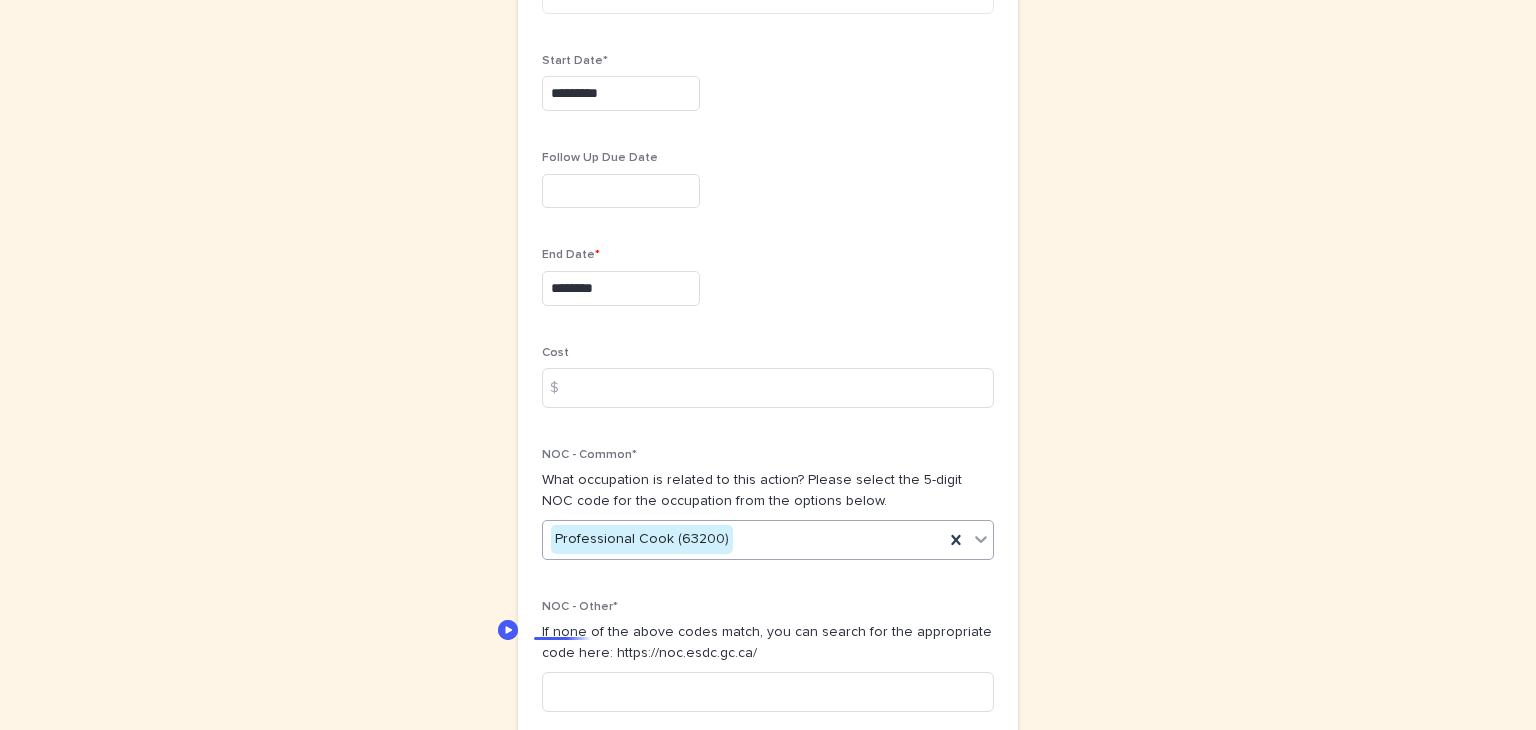scroll, scrollTop: 1011, scrollLeft: 0, axis: vertical 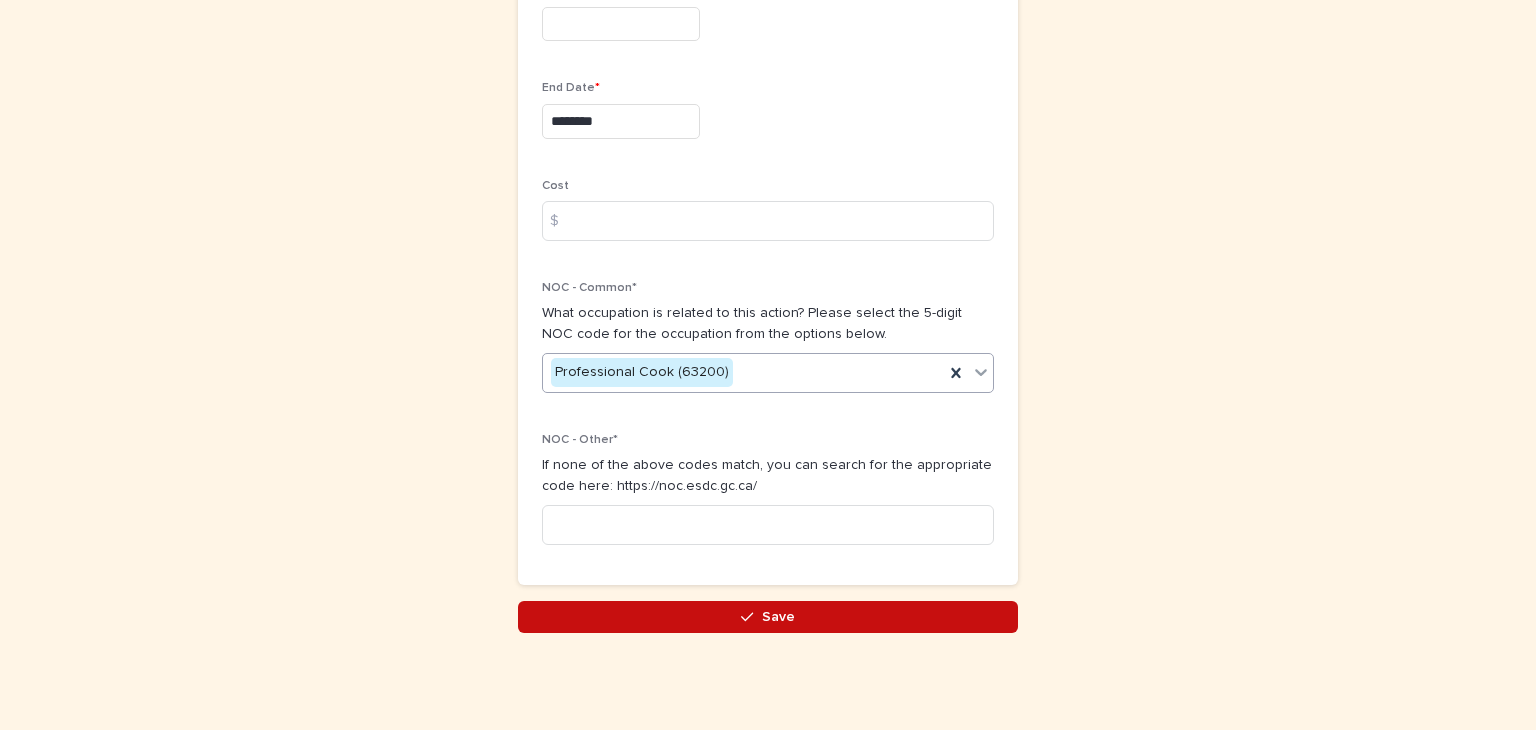 click on "Save" at bounding box center (778, 617) 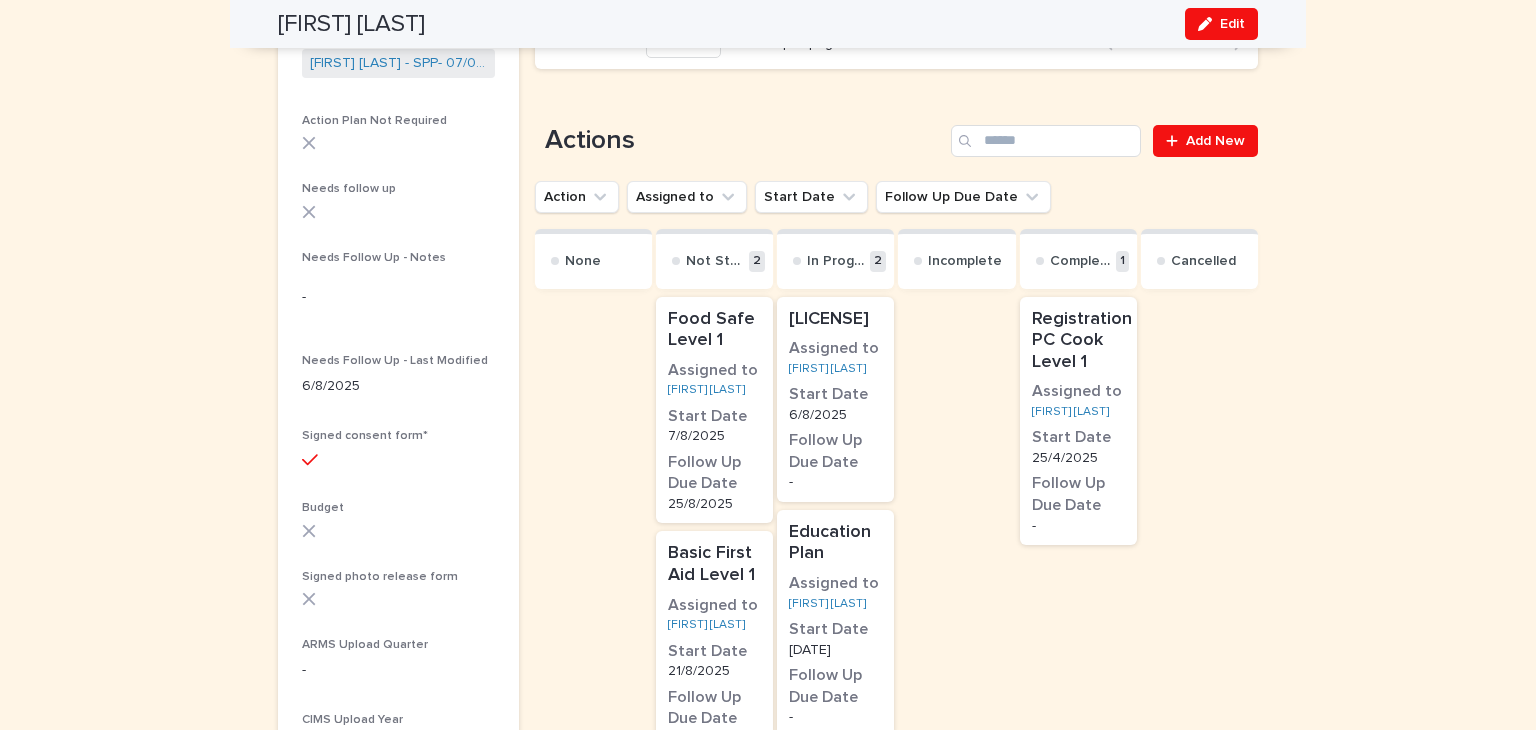 scroll, scrollTop: 576, scrollLeft: 0, axis: vertical 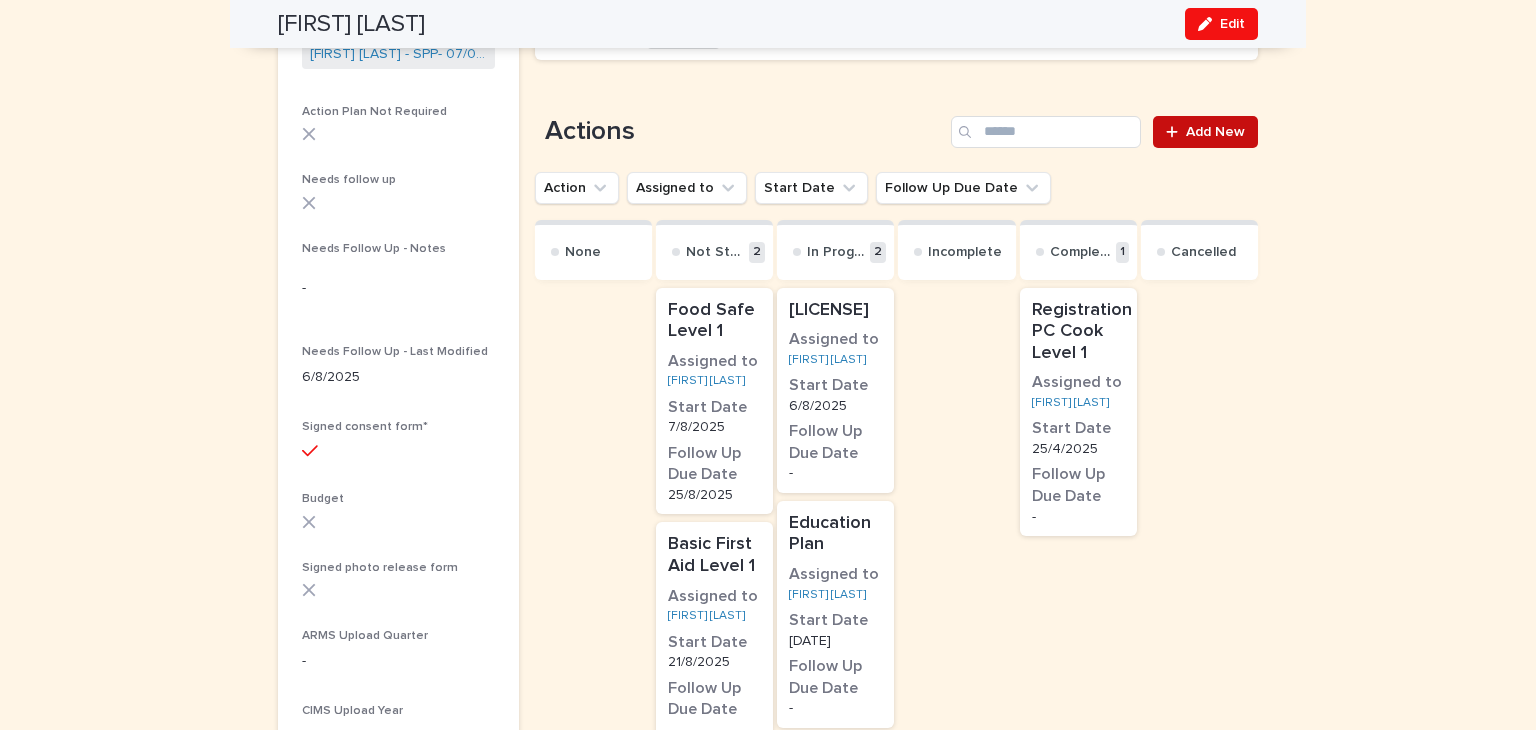 click on "Add New" at bounding box center (1215, 132) 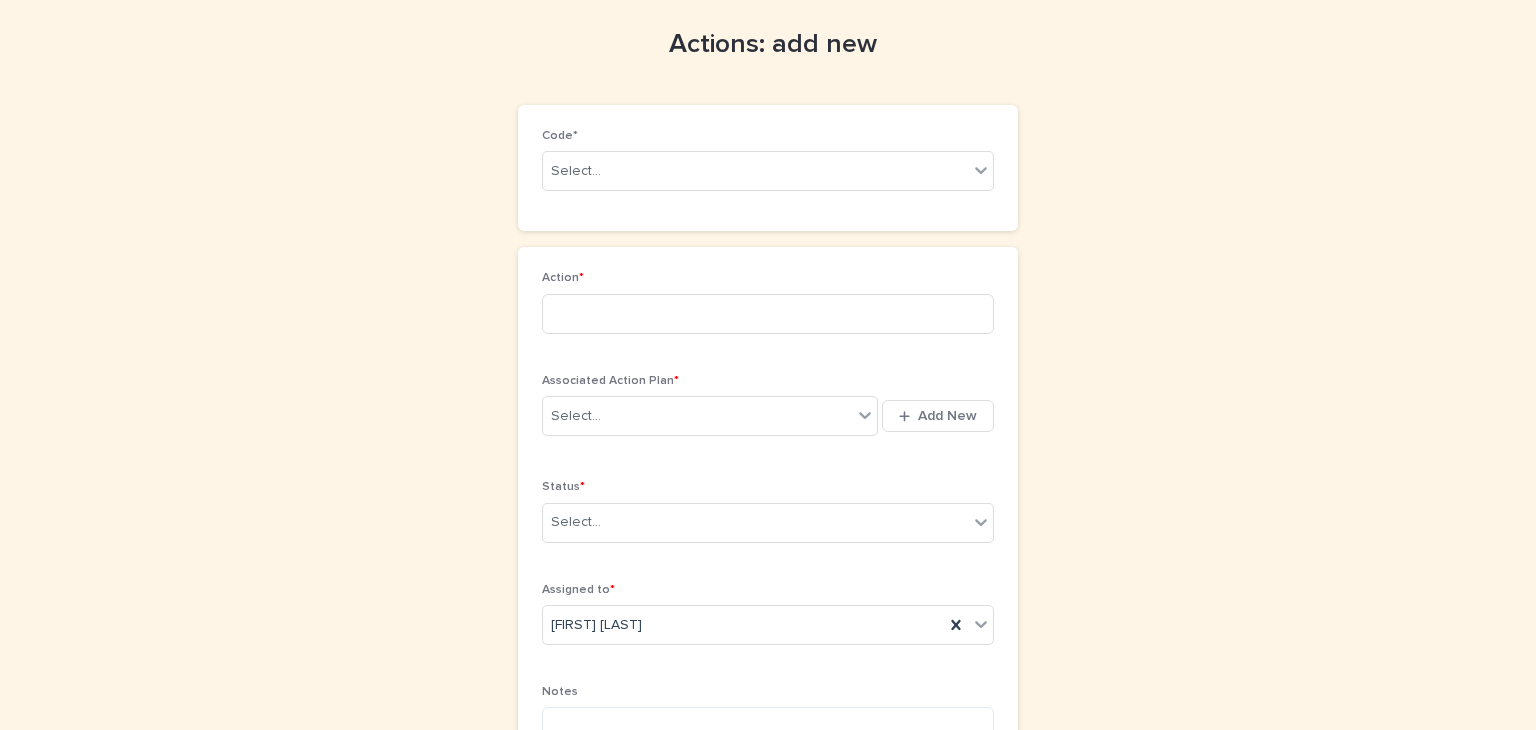 scroll, scrollTop: 74, scrollLeft: 0, axis: vertical 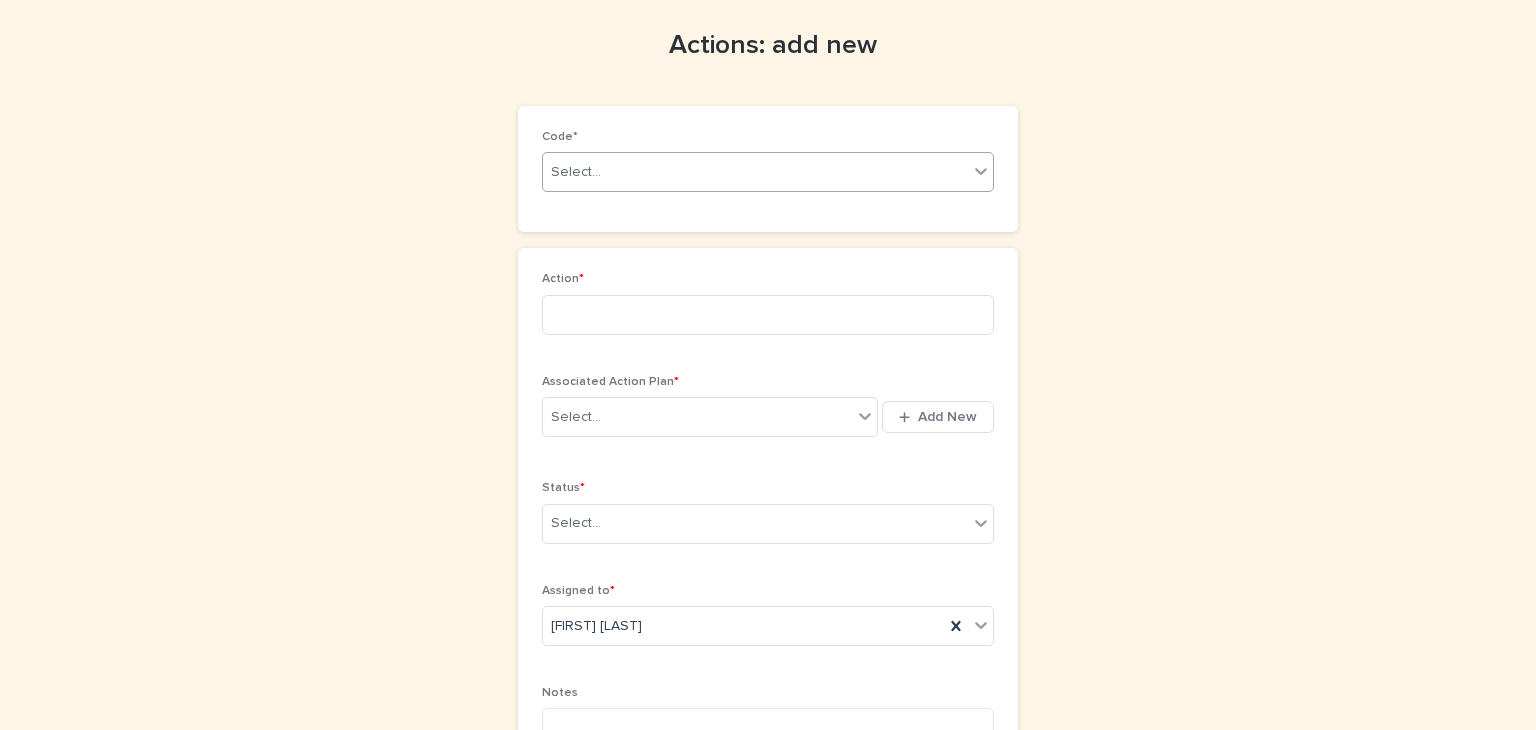 click 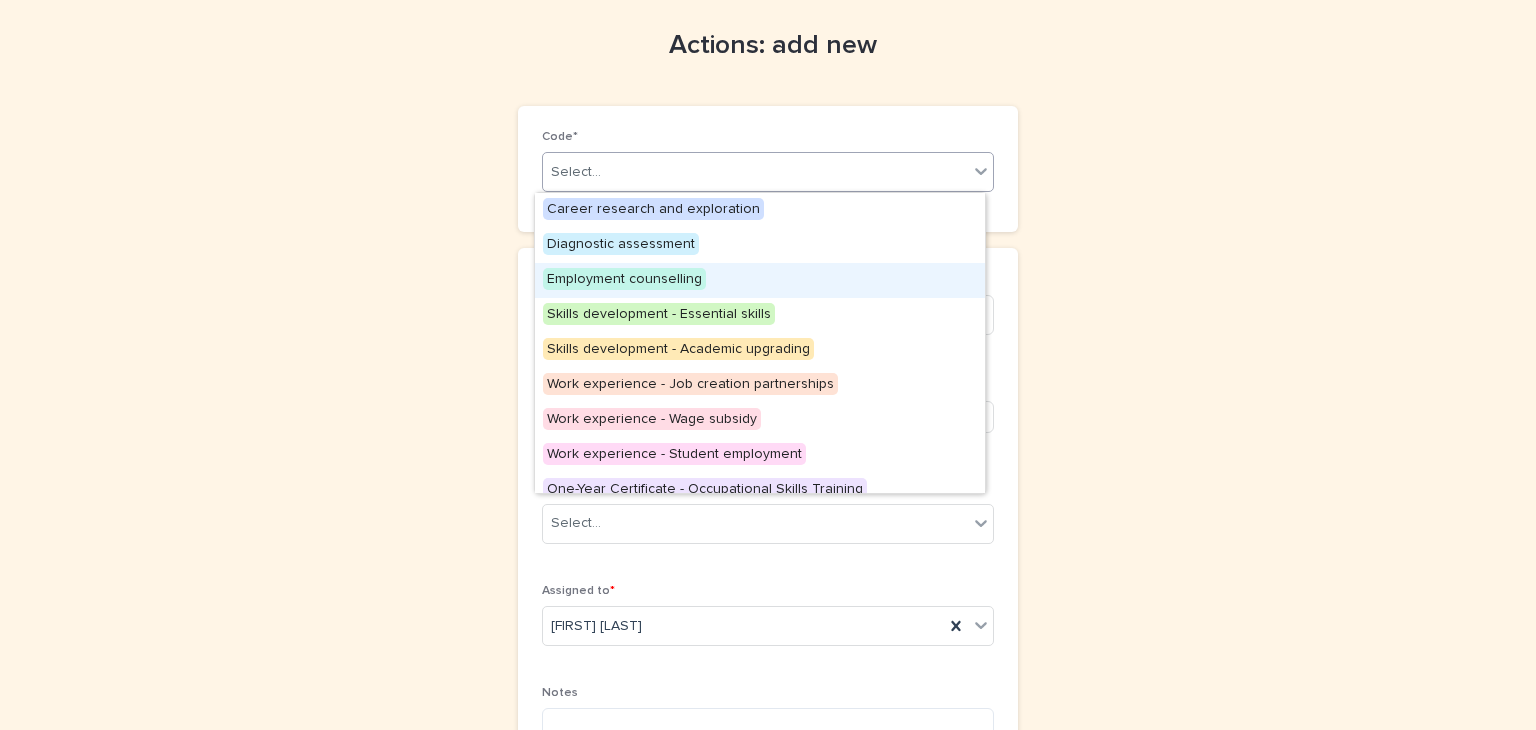 click on "Employment counselling" at bounding box center [624, 279] 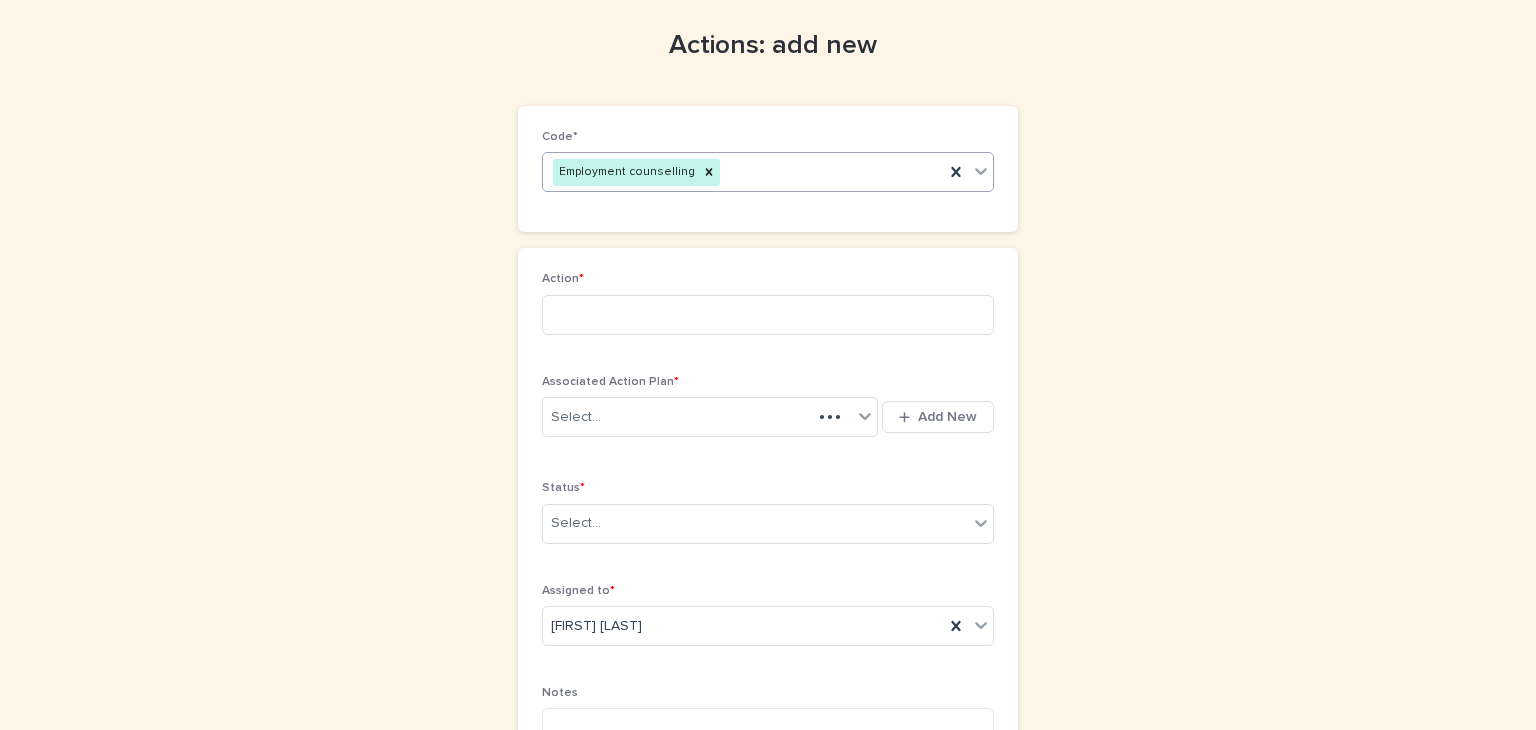 click 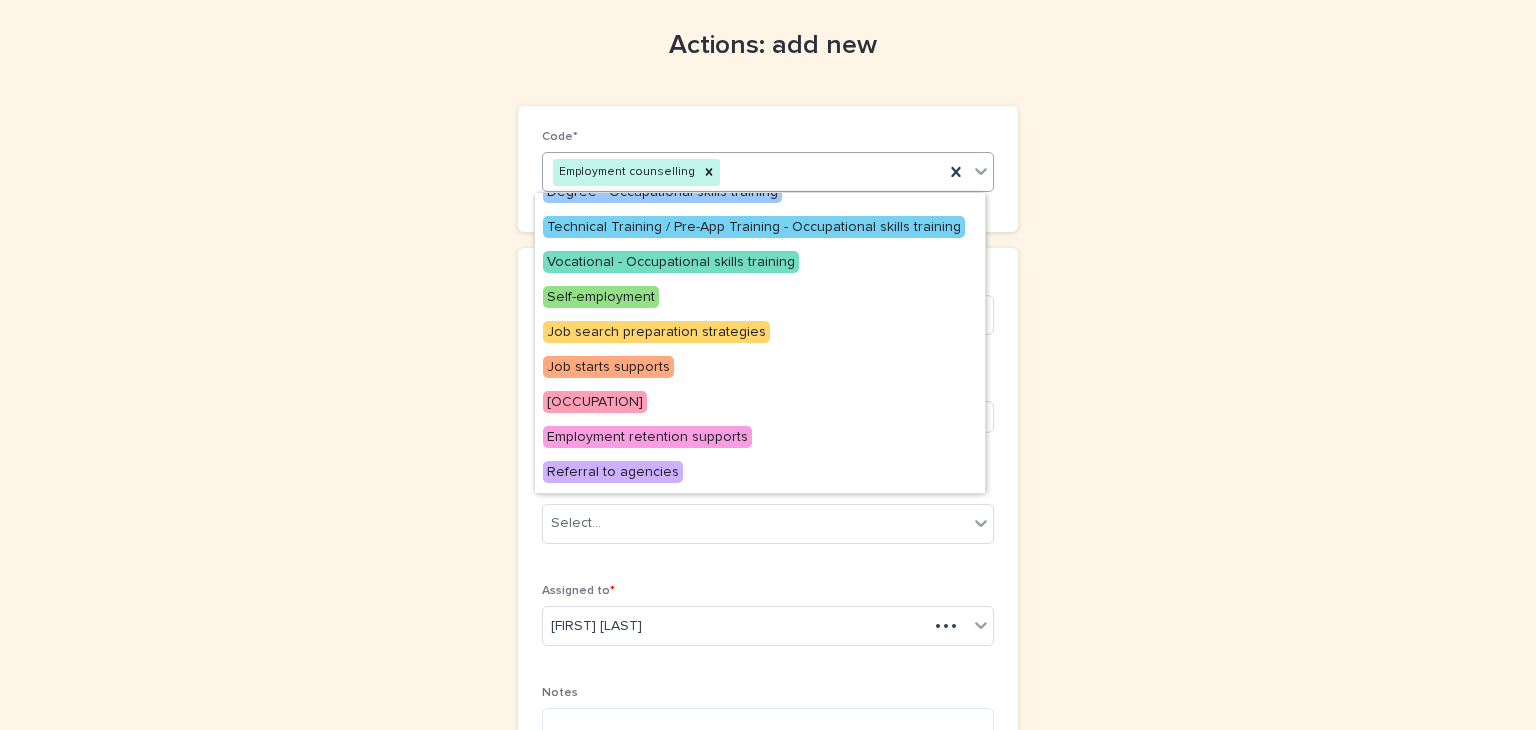 scroll, scrollTop: 364, scrollLeft: 0, axis: vertical 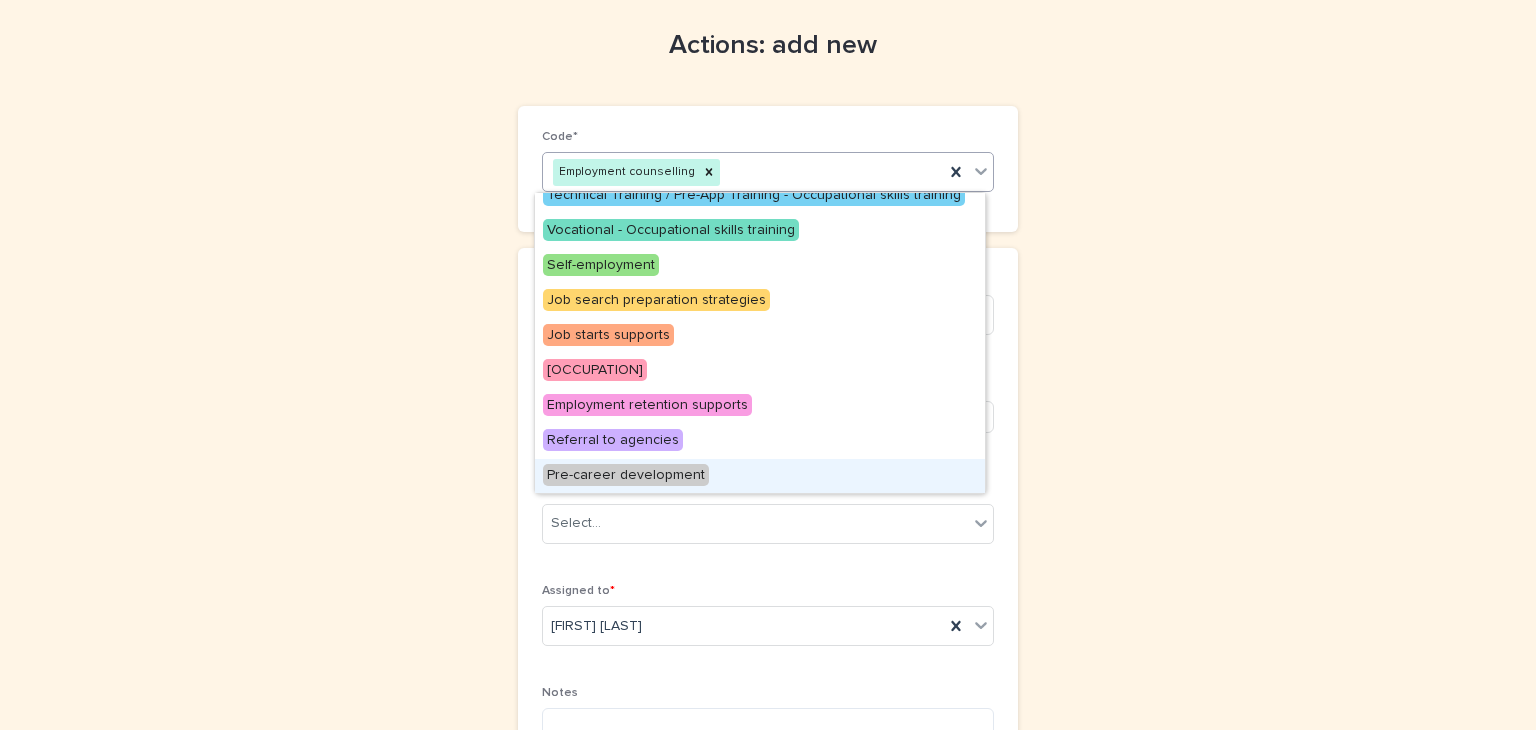 click on "Pre-career development" at bounding box center [626, 475] 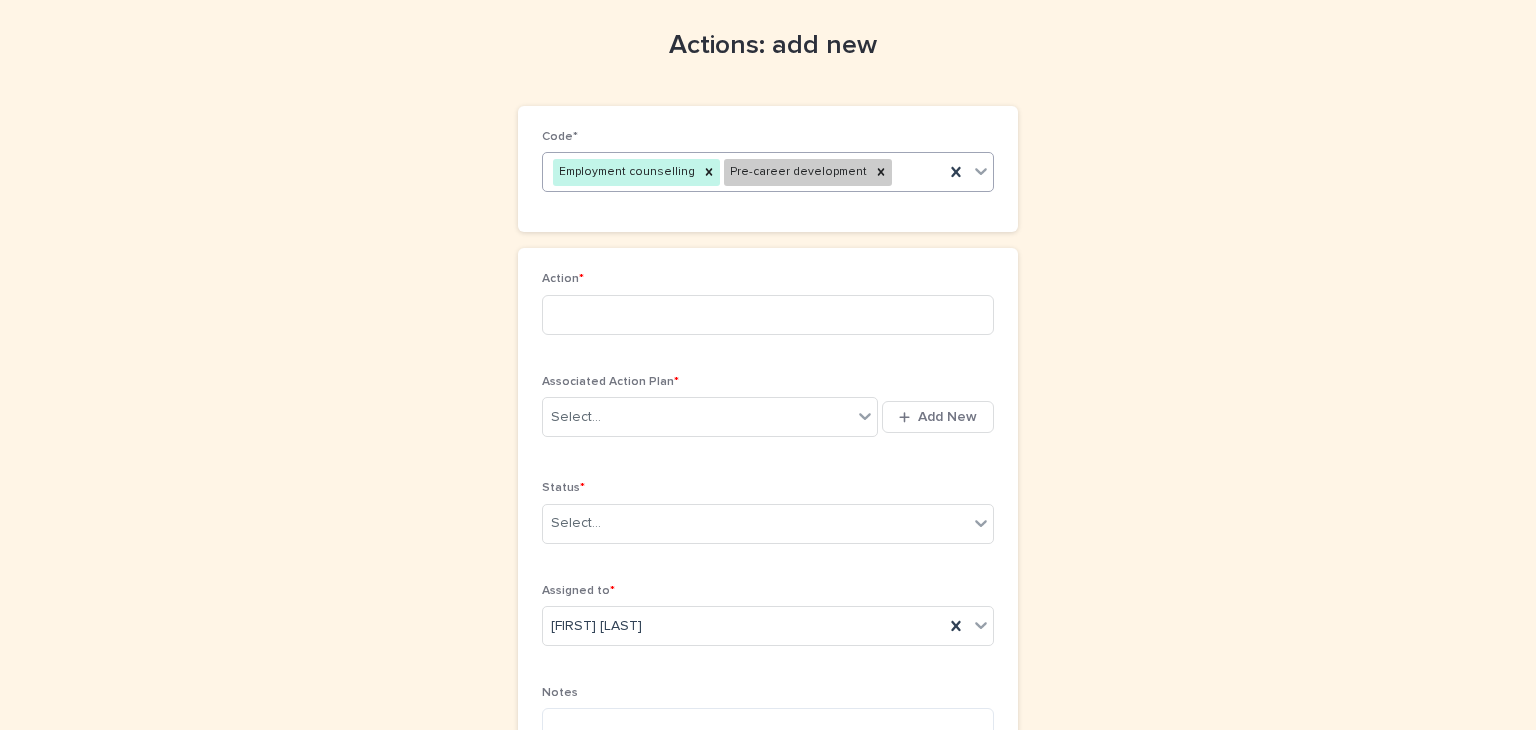 click 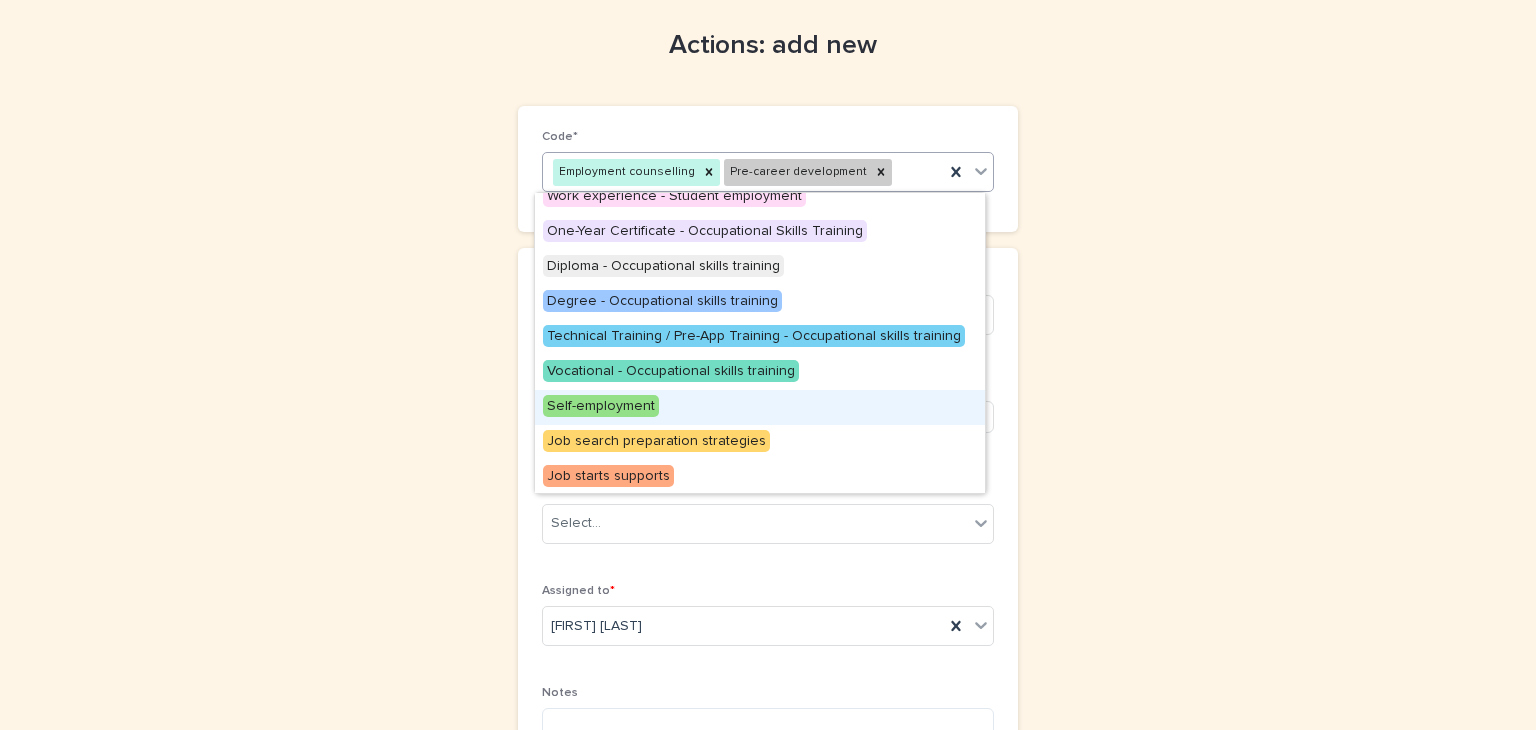 scroll, scrollTop: 224, scrollLeft: 0, axis: vertical 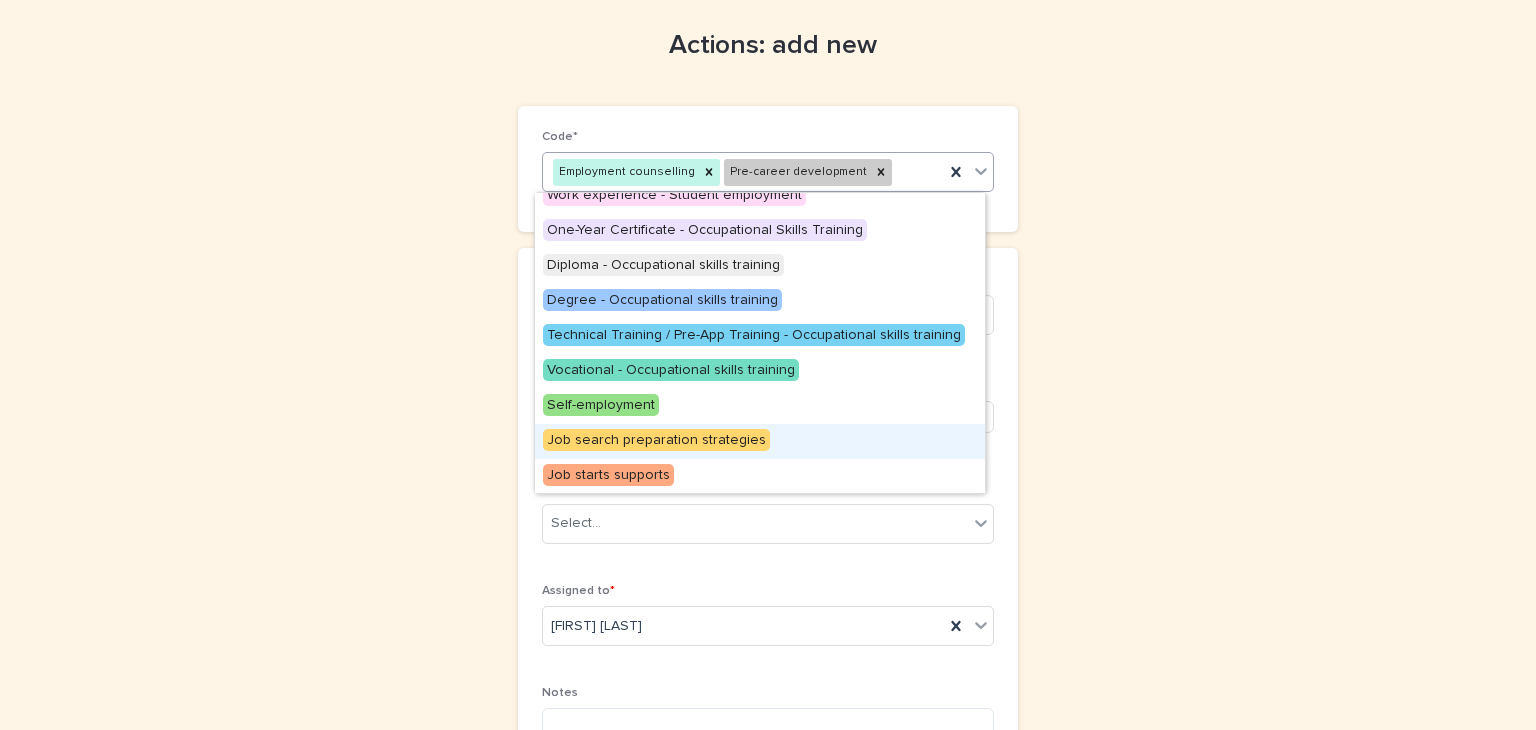 click on "Job search preparation strategies" at bounding box center (656, 440) 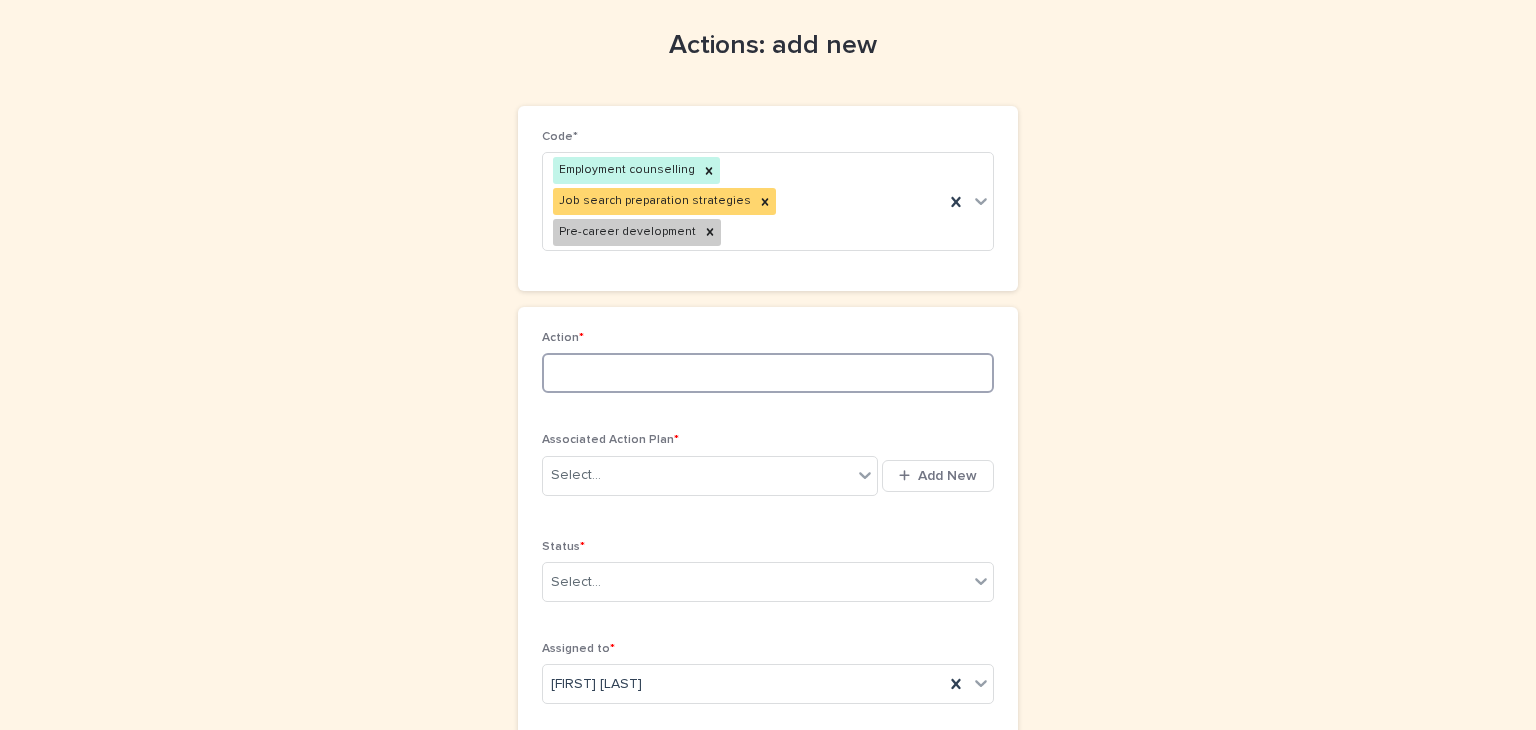 click at bounding box center [768, 373] 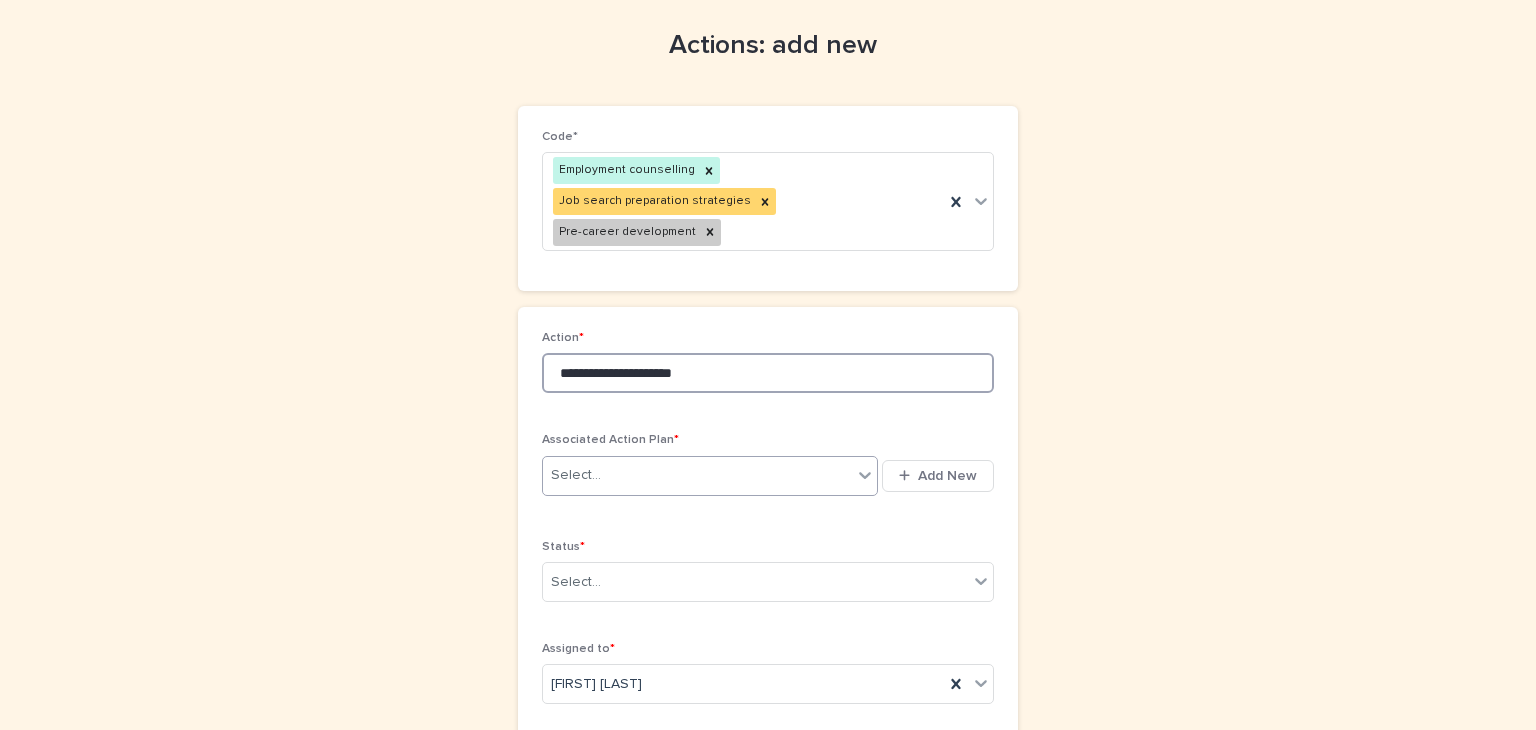 type on "**********" 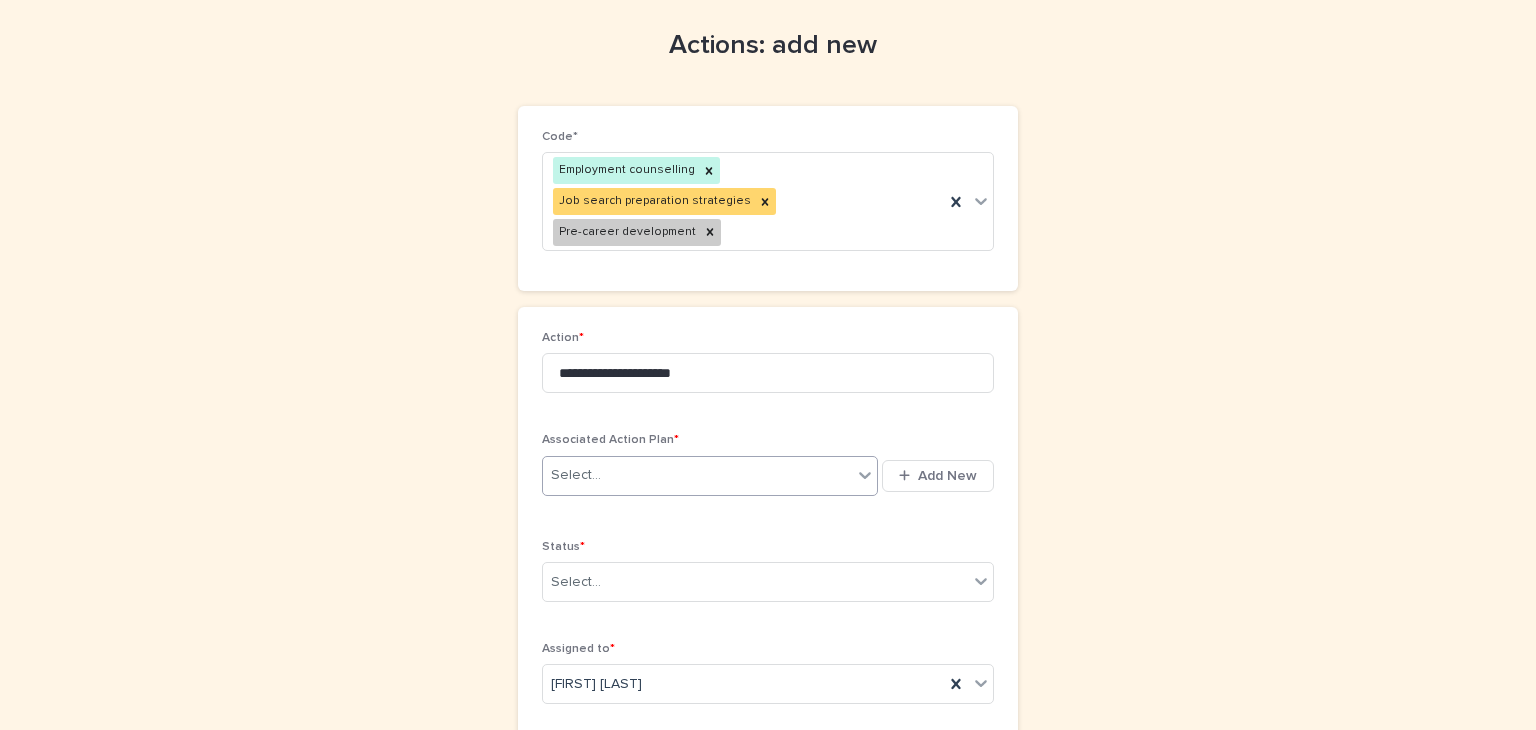 click 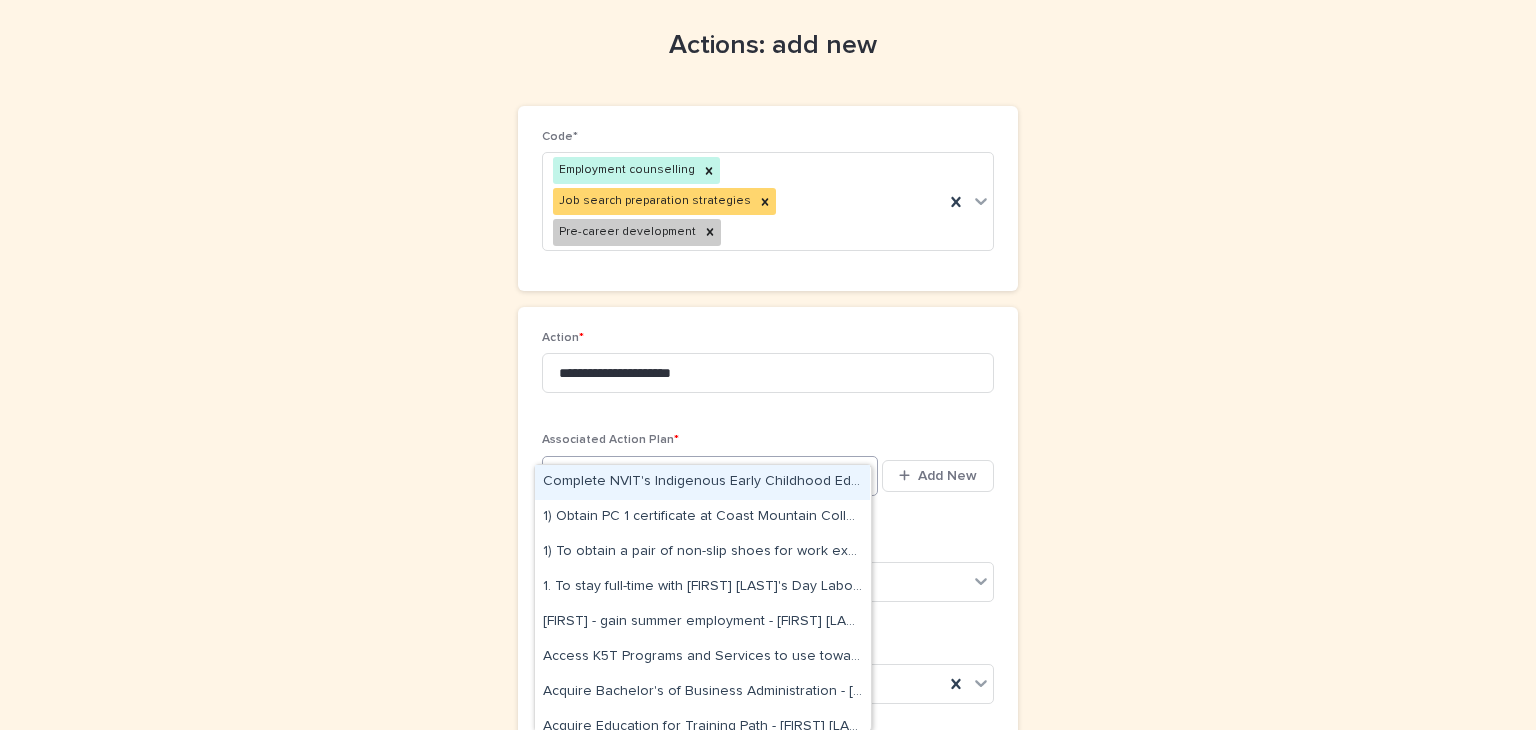 click on "Select..." at bounding box center [697, 475] 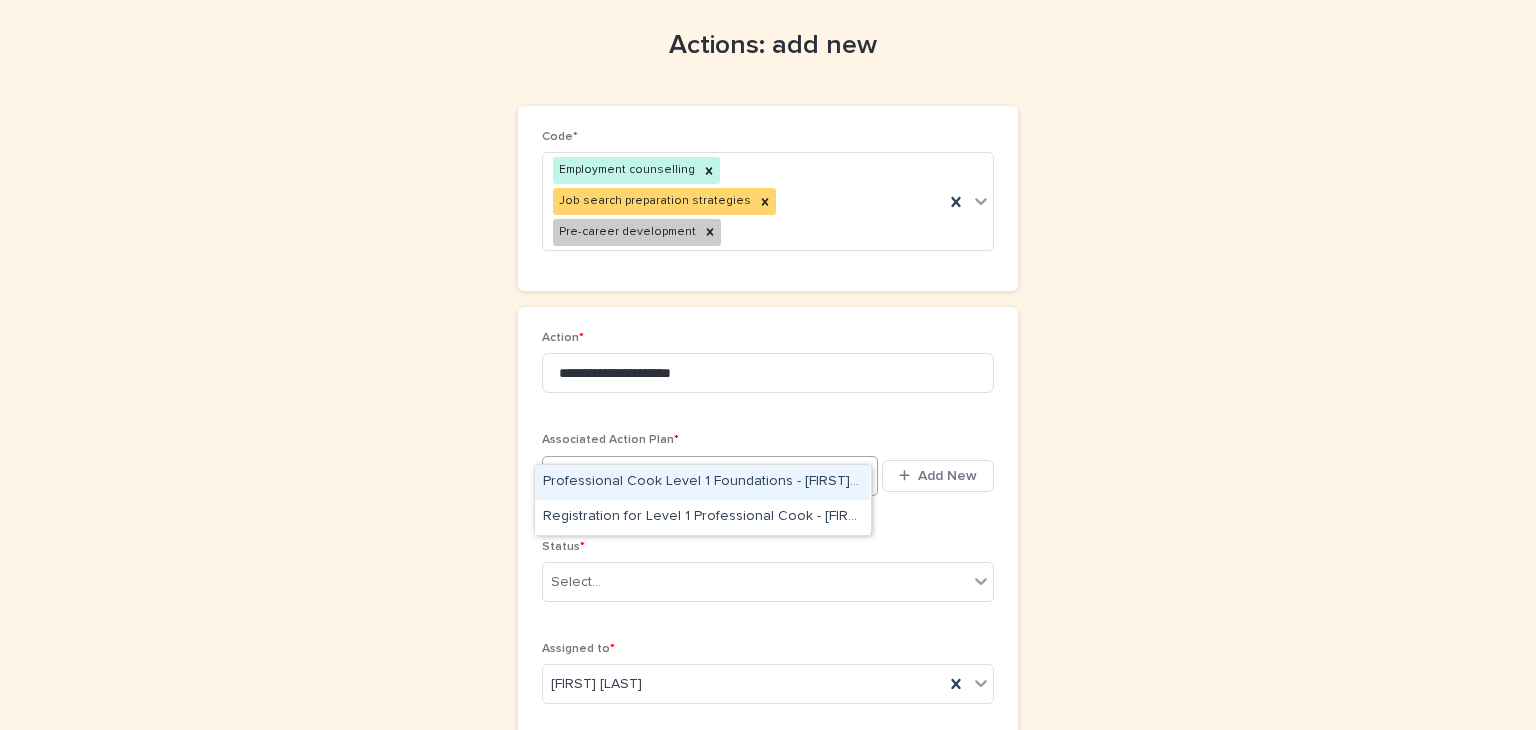type on "********" 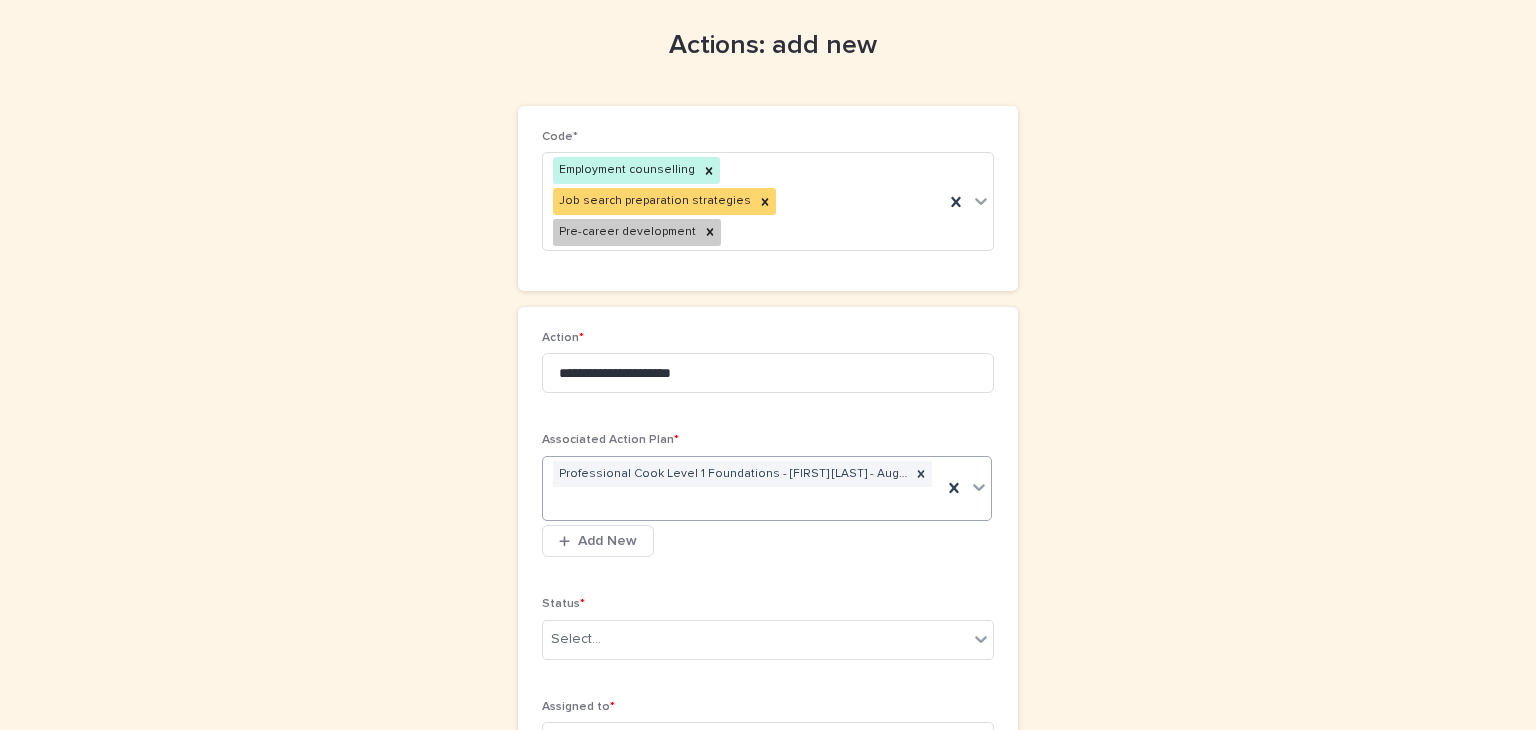 scroll, scrollTop: 323, scrollLeft: 0, axis: vertical 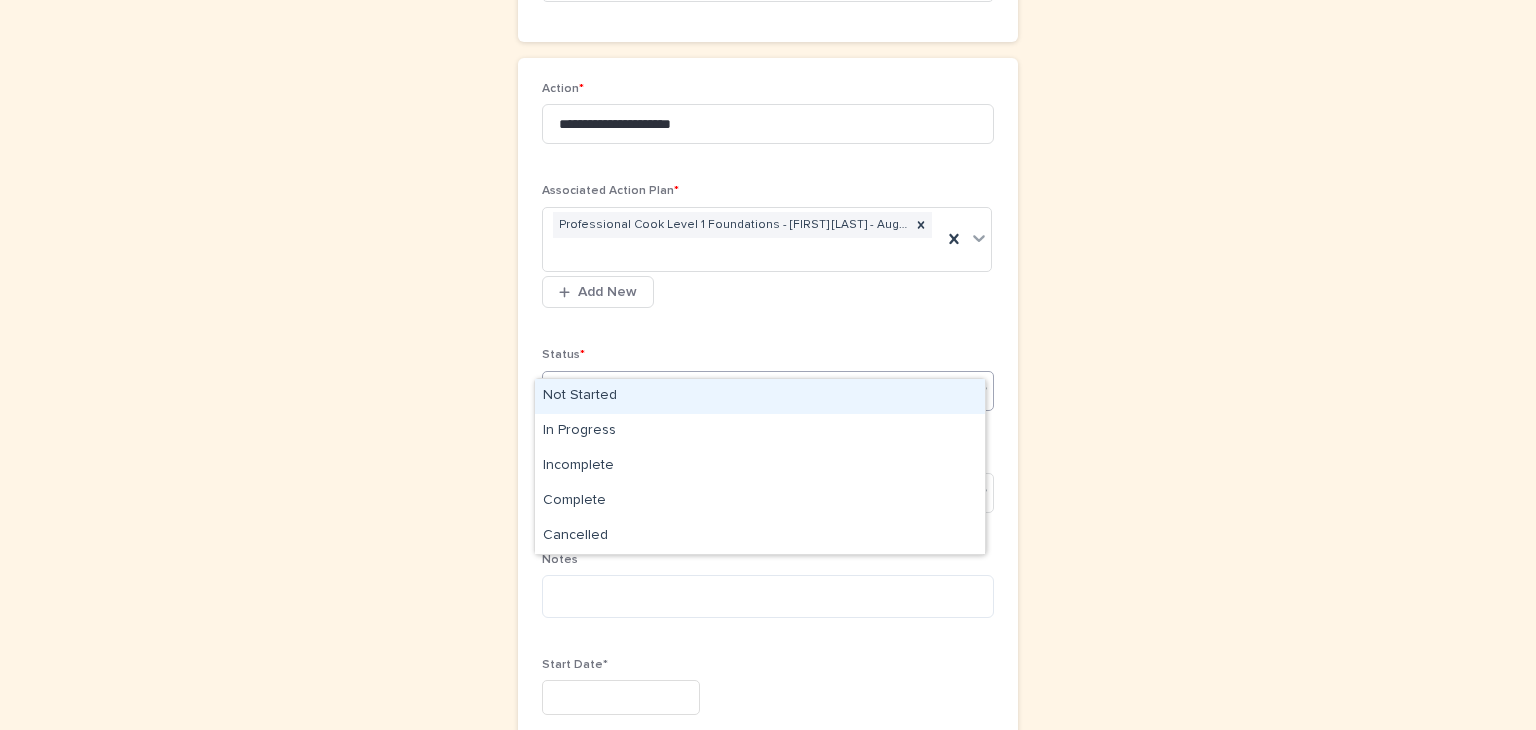 click 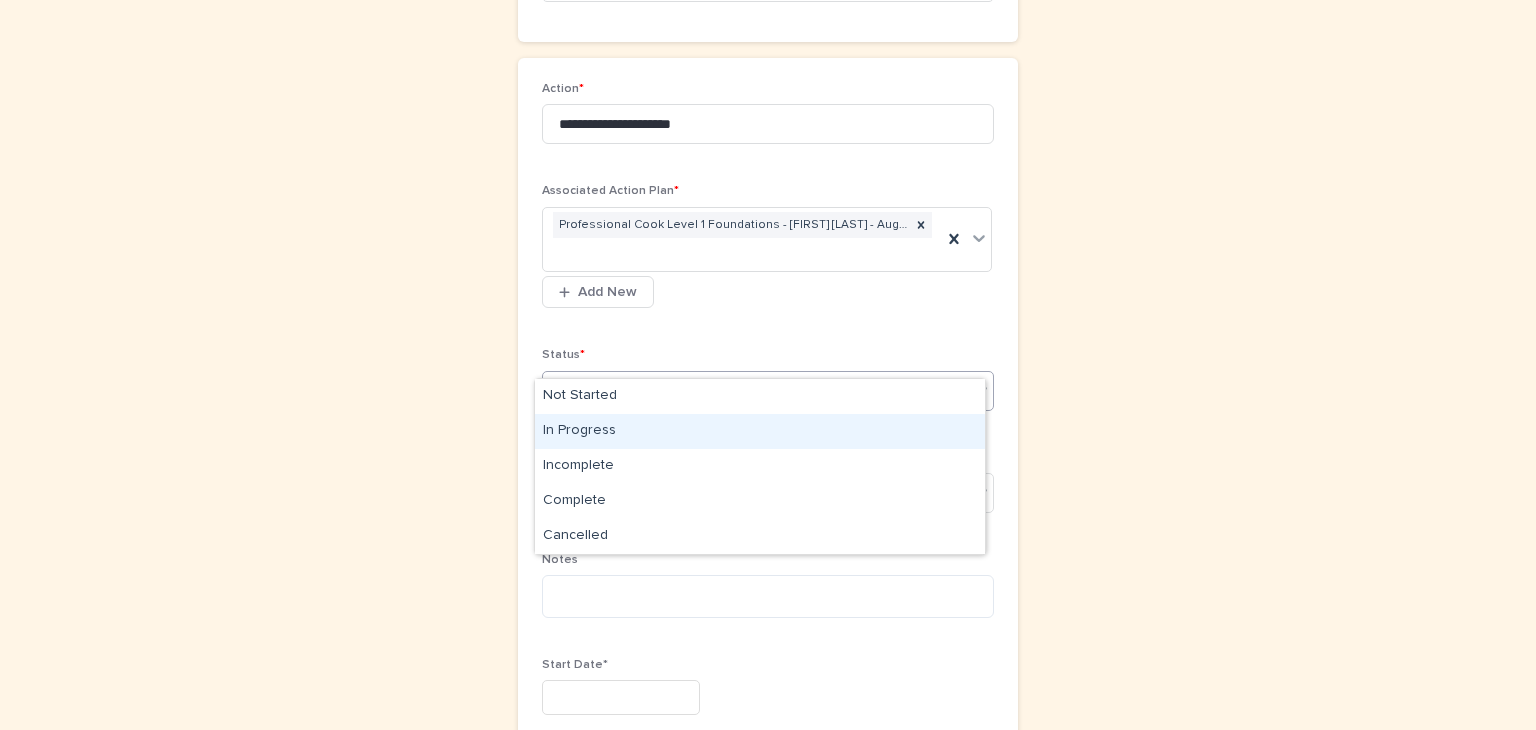 click on "In Progress" at bounding box center (760, 431) 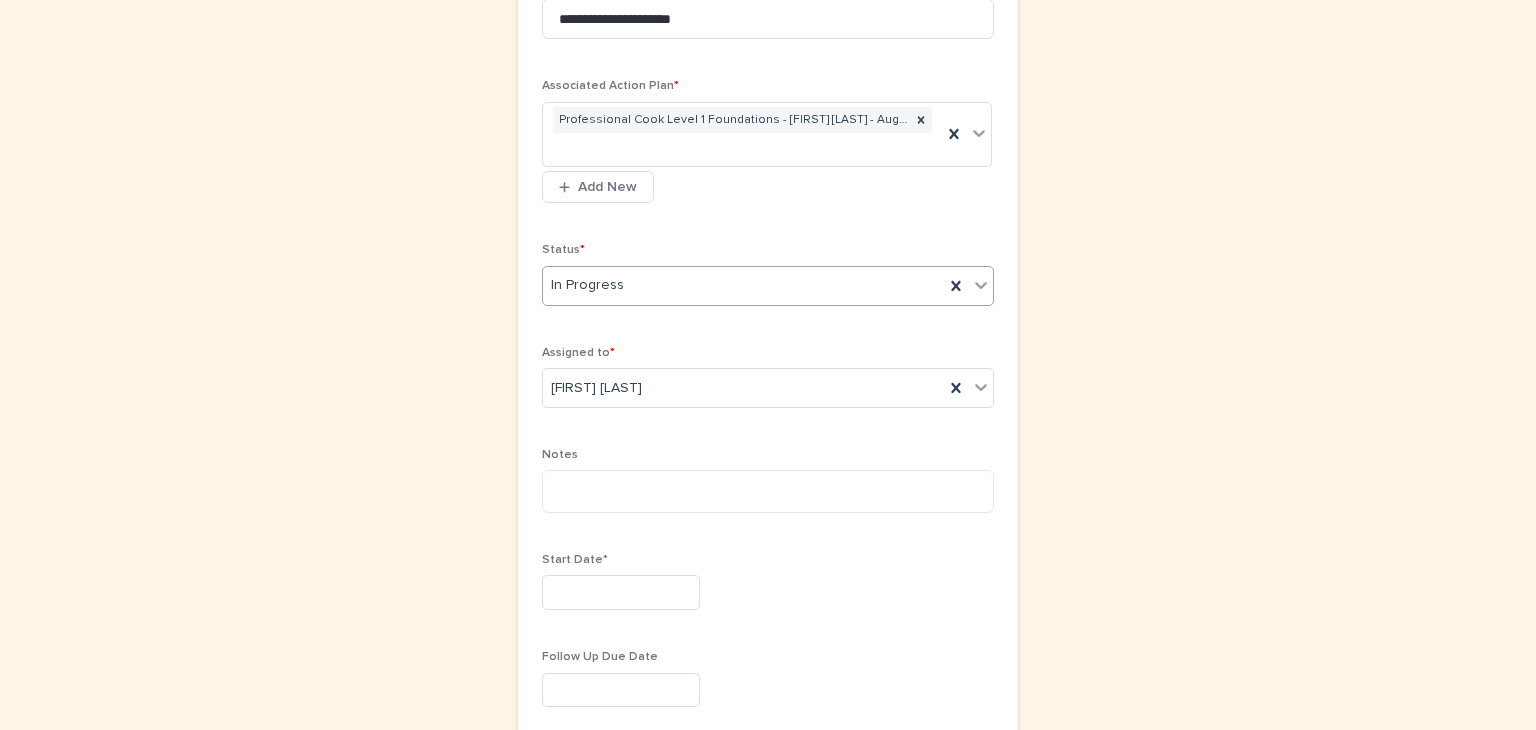 scroll, scrollTop: 428, scrollLeft: 0, axis: vertical 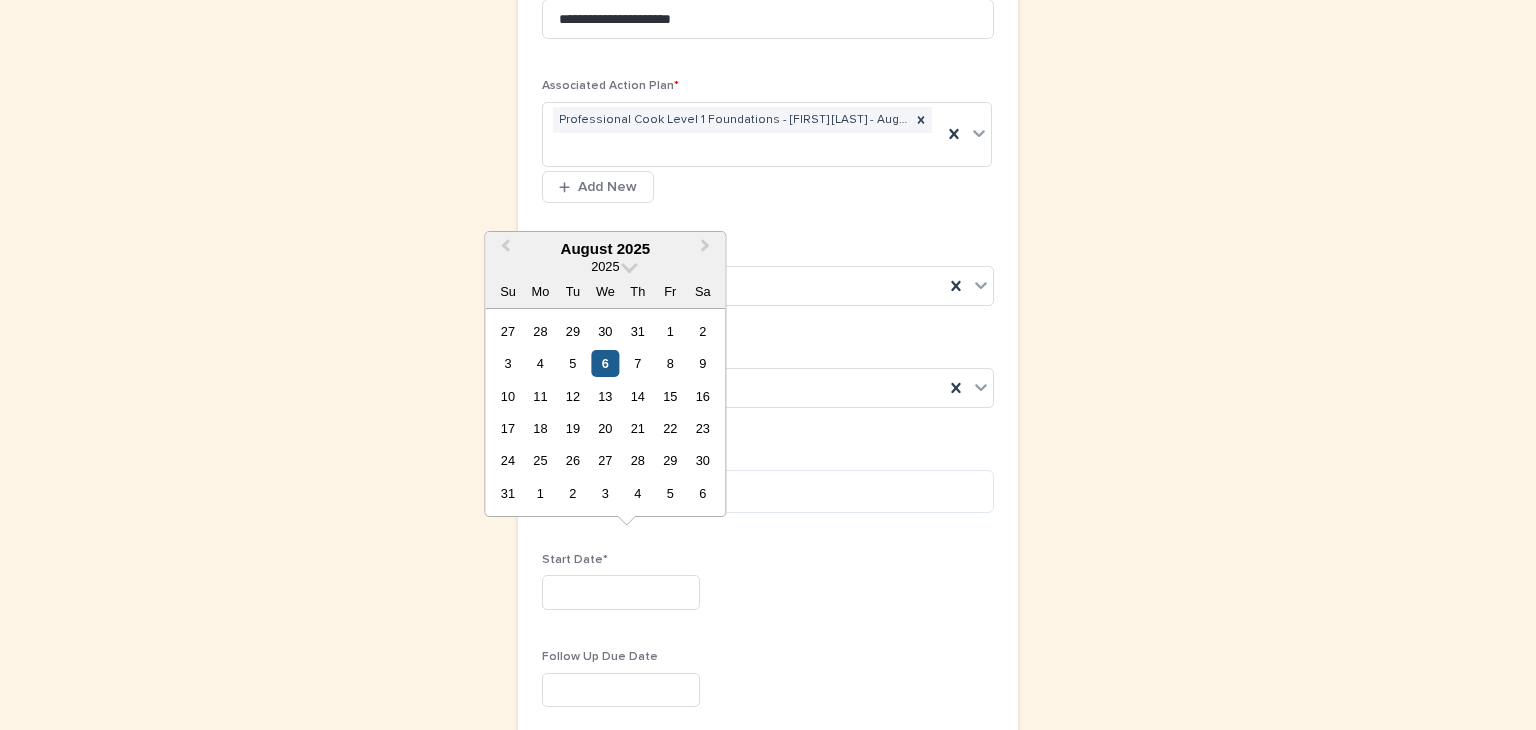 click on "6" at bounding box center (605, 363) 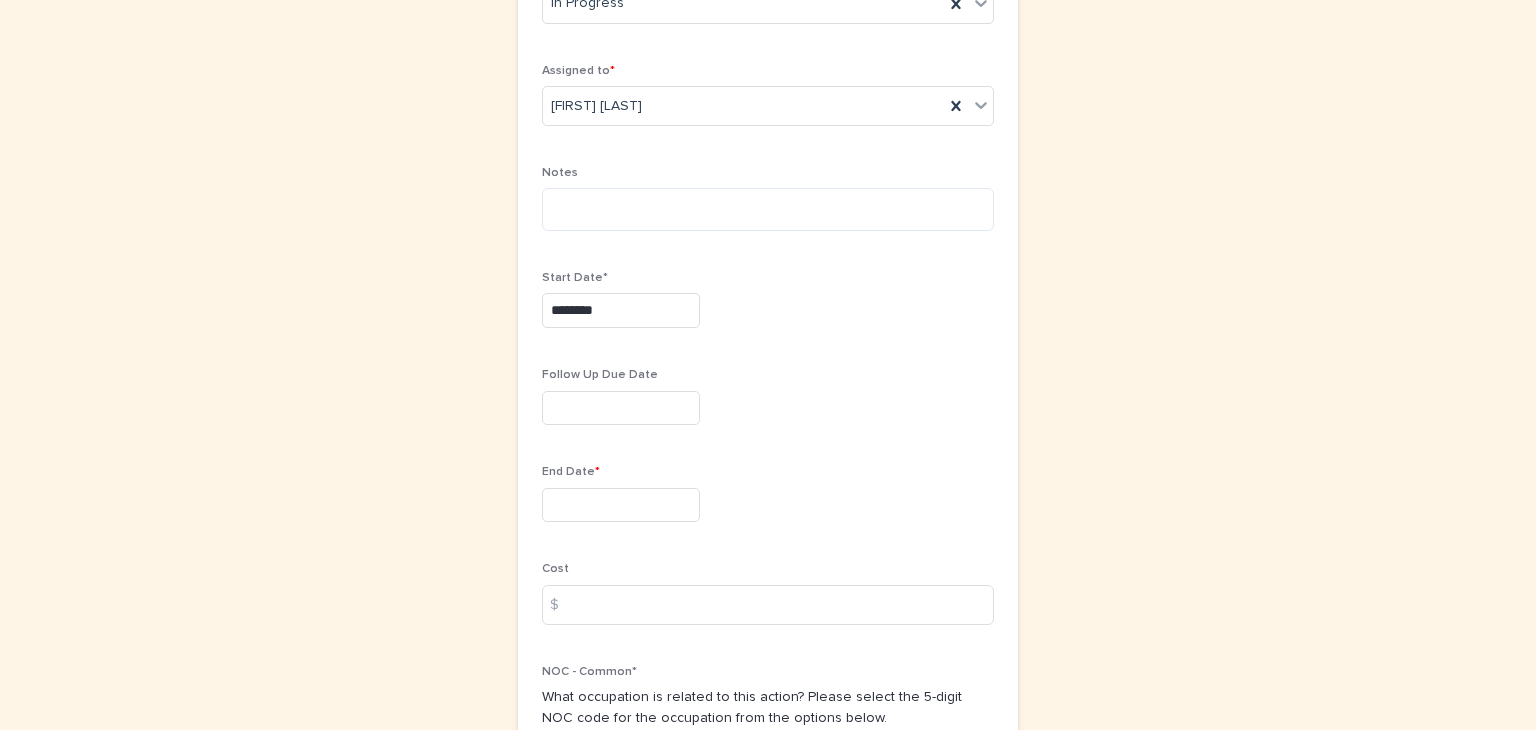 scroll, scrollTop: 711, scrollLeft: 0, axis: vertical 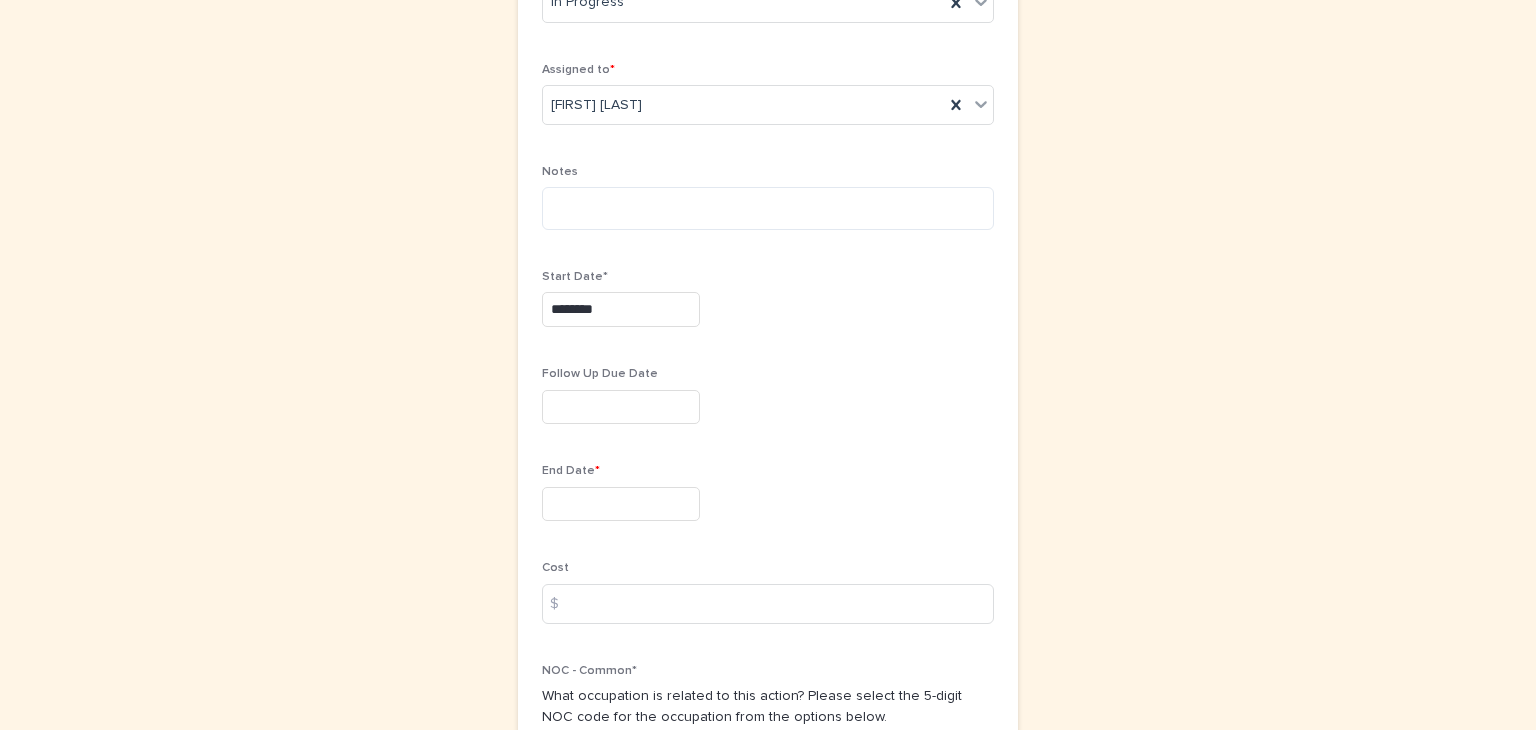 click at bounding box center (621, 504) 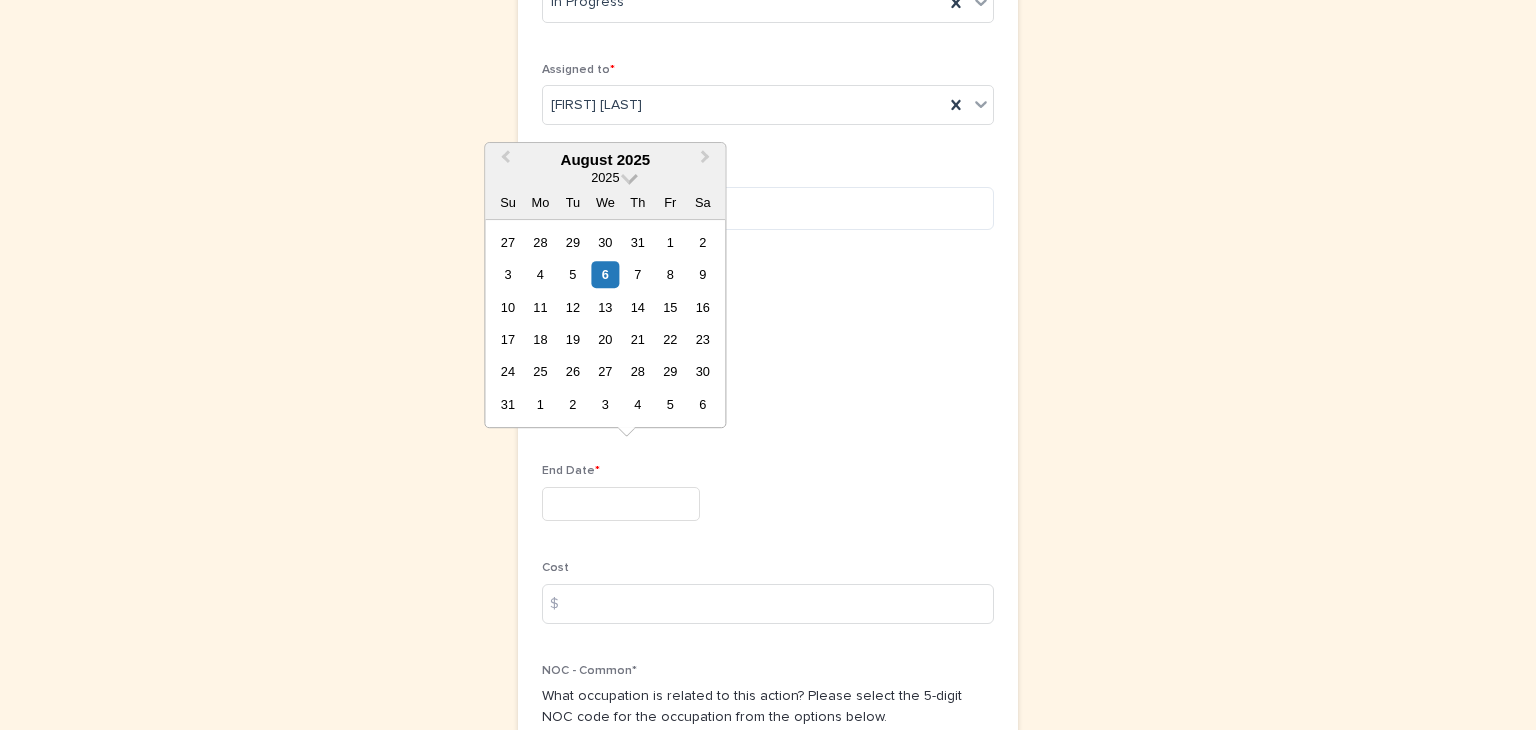 click at bounding box center (629, 175) 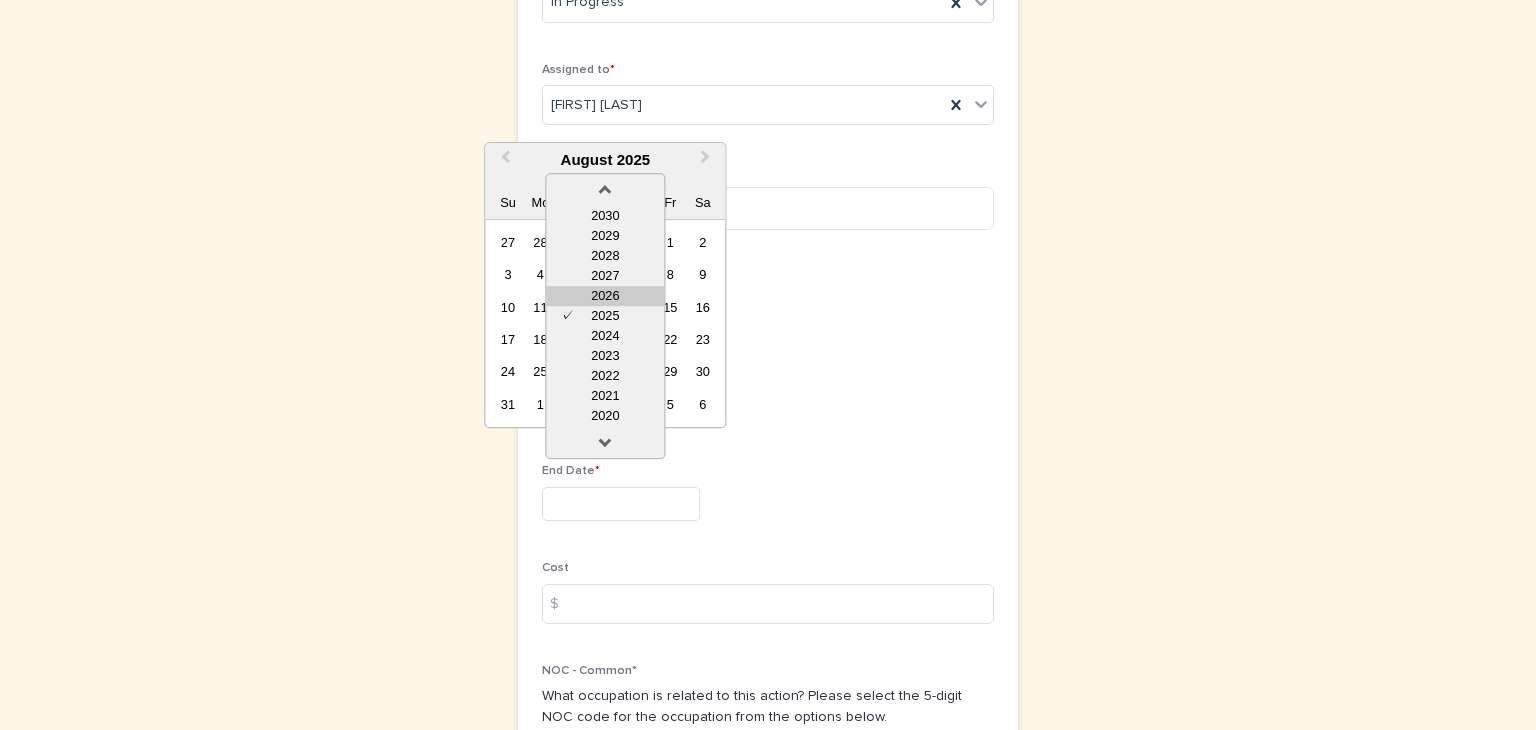 click on "2026" at bounding box center (605, 296) 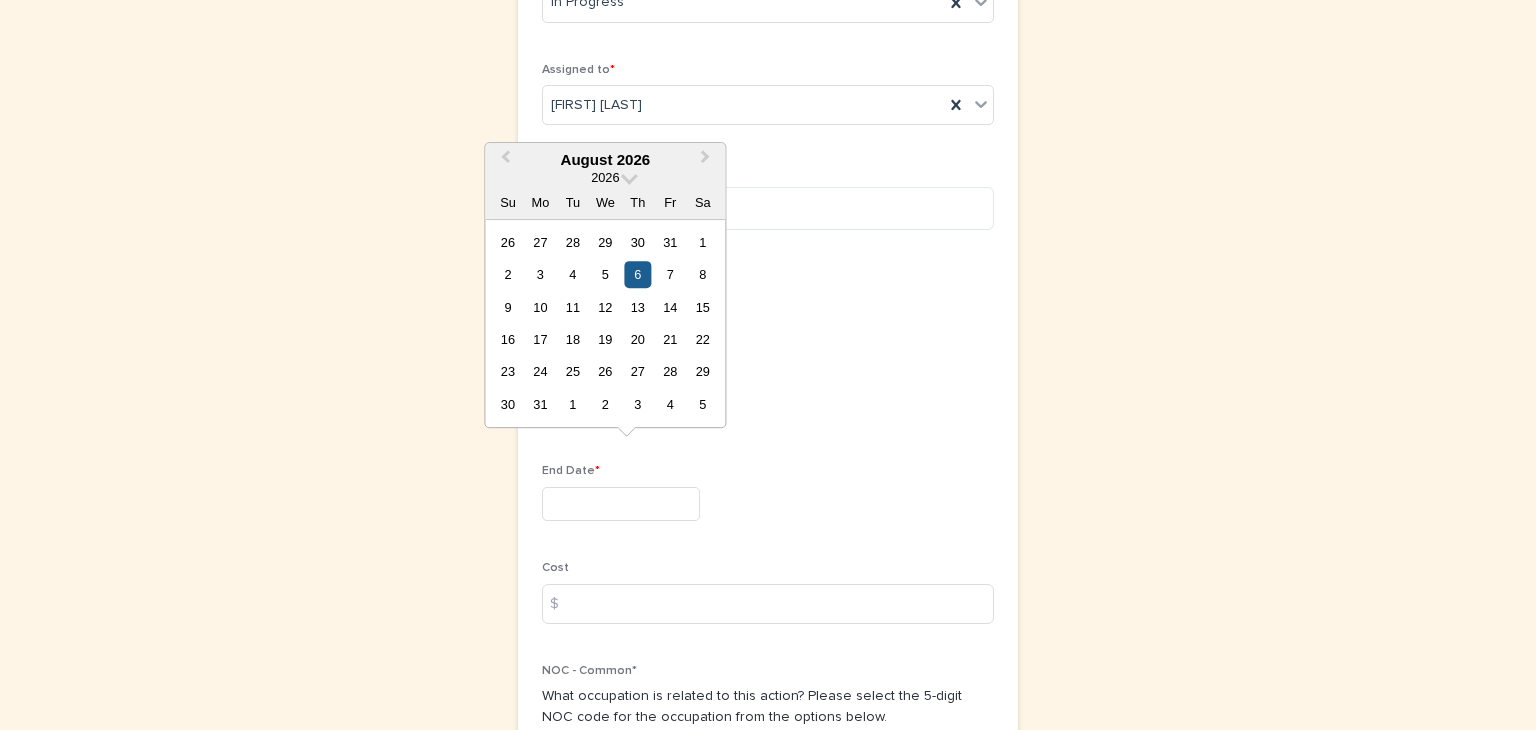 click on "6" at bounding box center (637, 274) 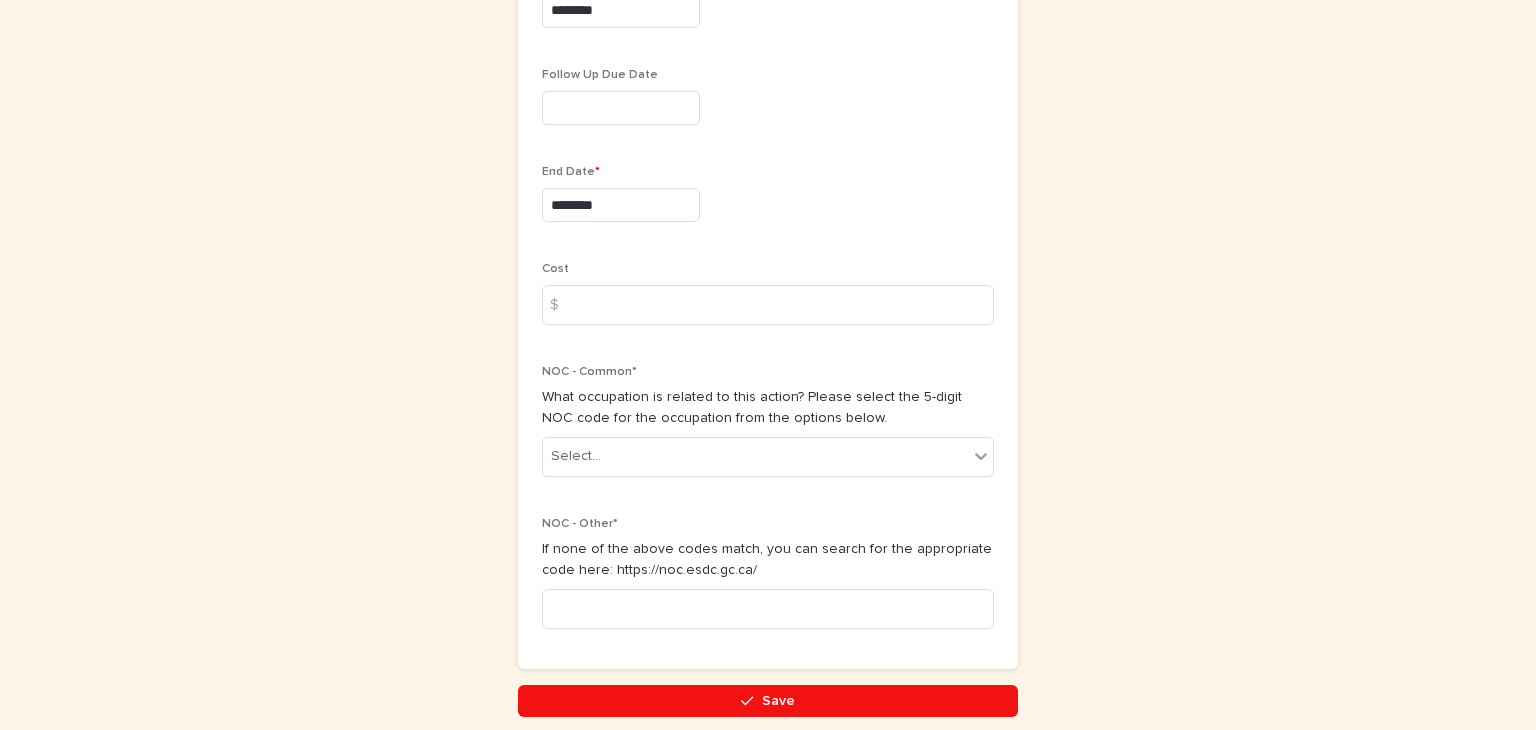 scroll, scrollTop: 1011, scrollLeft: 0, axis: vertical 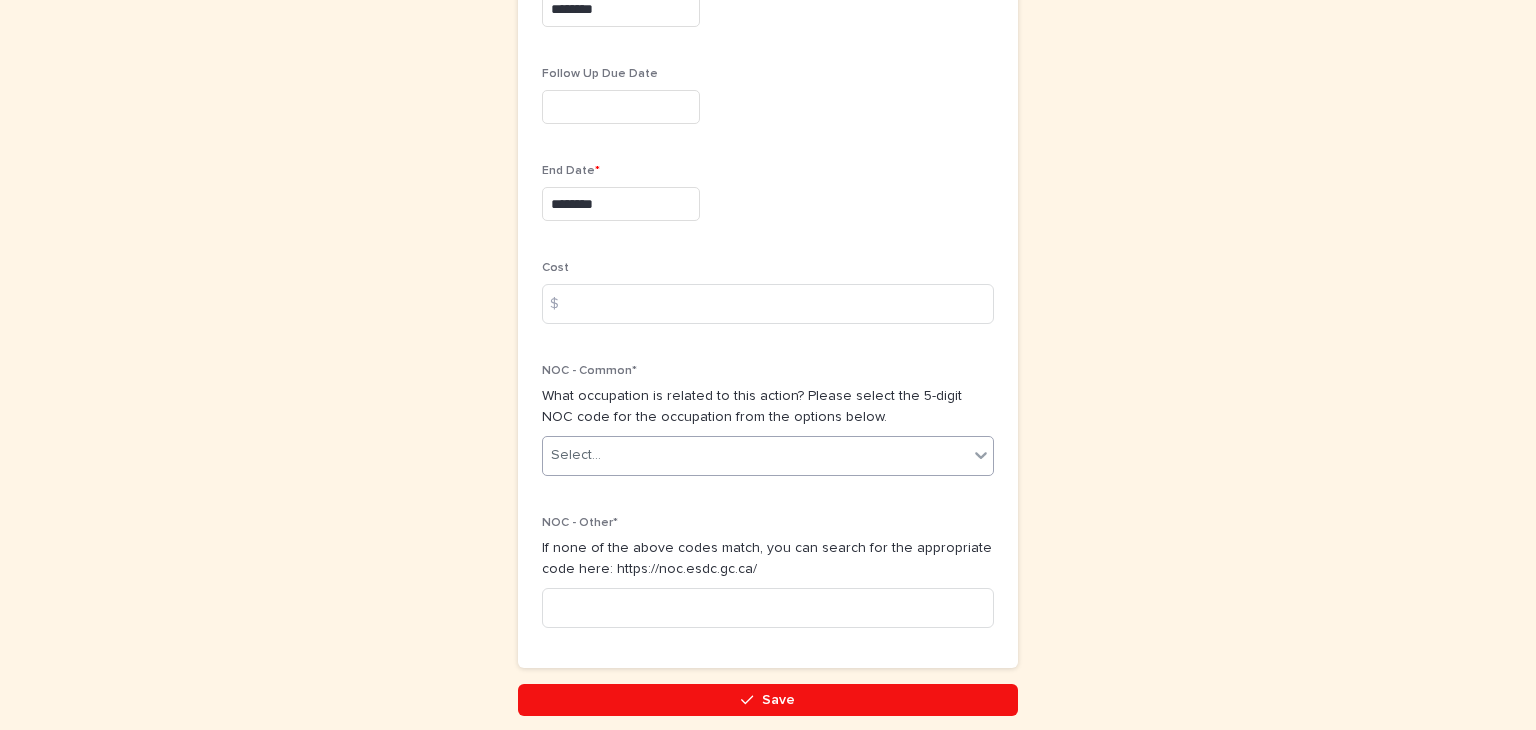 click 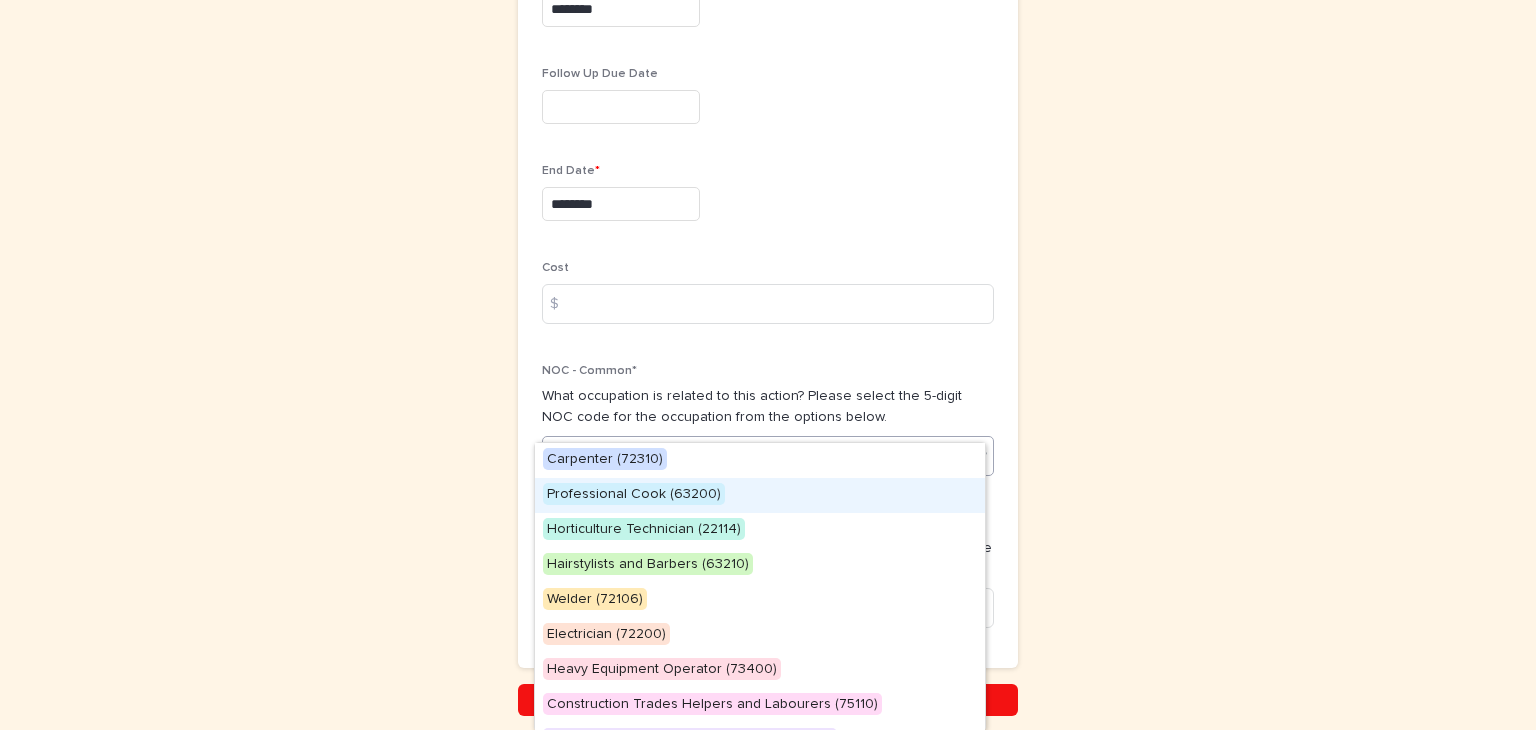 click on "Professional Cook (63200)" at bounding box center [634, 494] 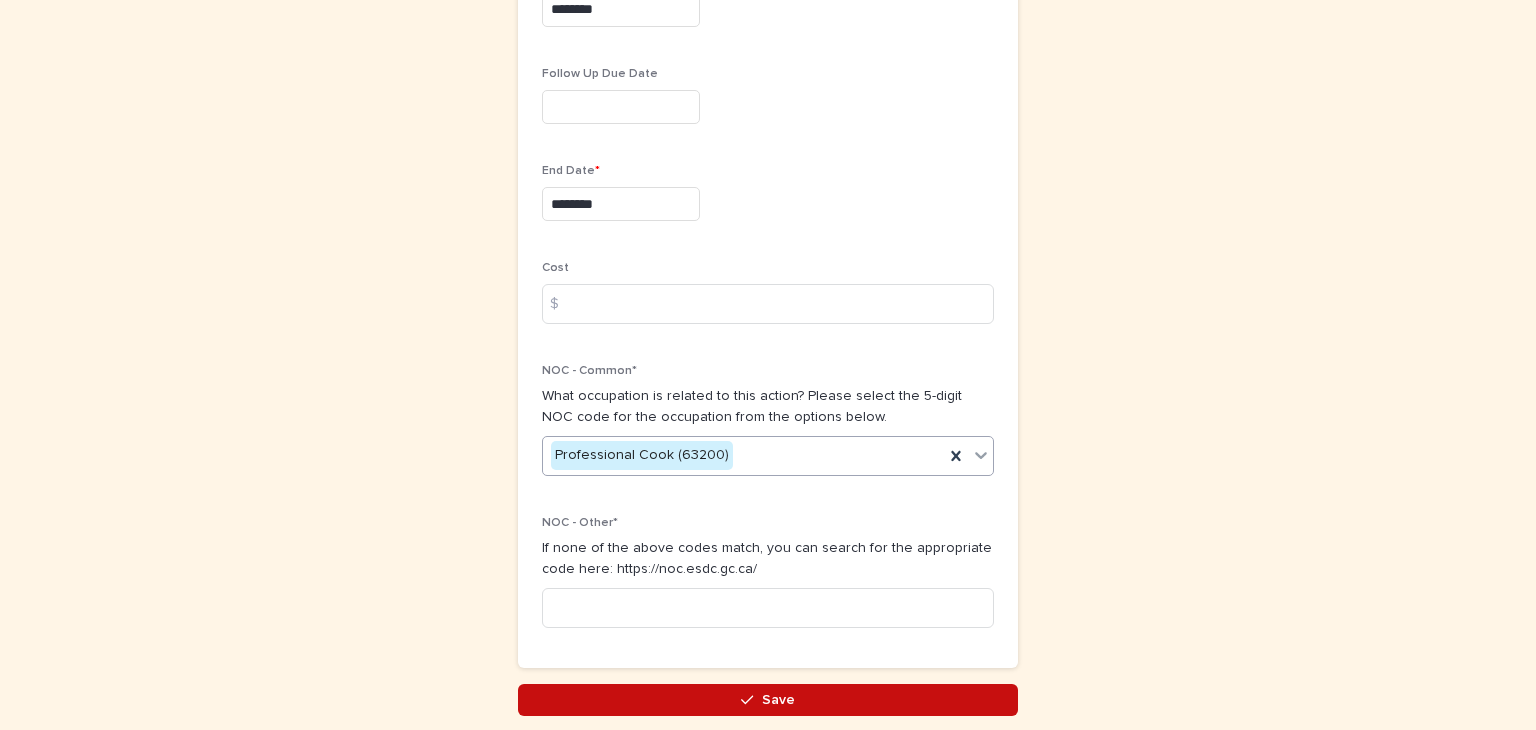 click at bounding box center [751, 700] 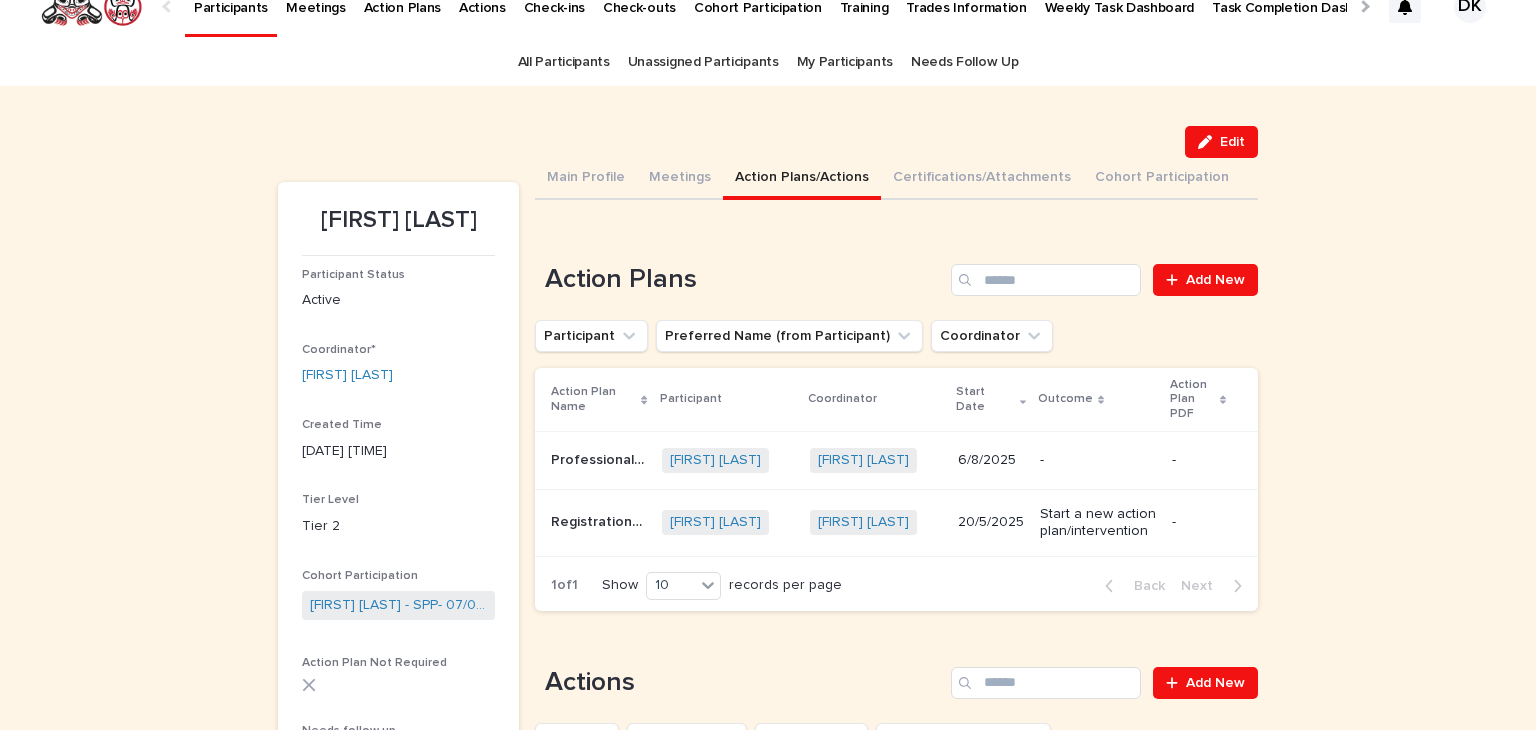 scroll, scrollTop: 0, scrollLeft: 0, axis: both 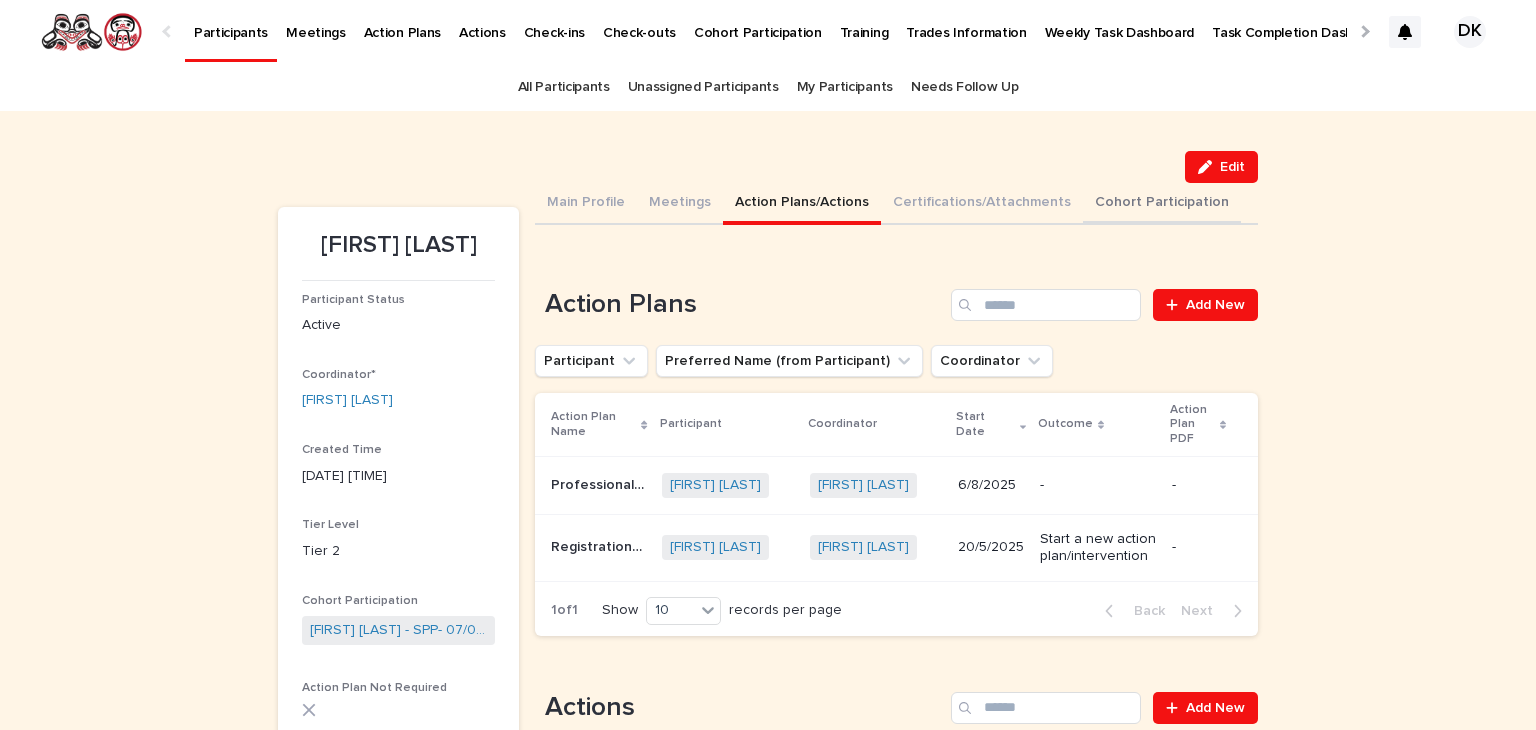 click on "Cohort Participation" at bounding box center [1162, 204] 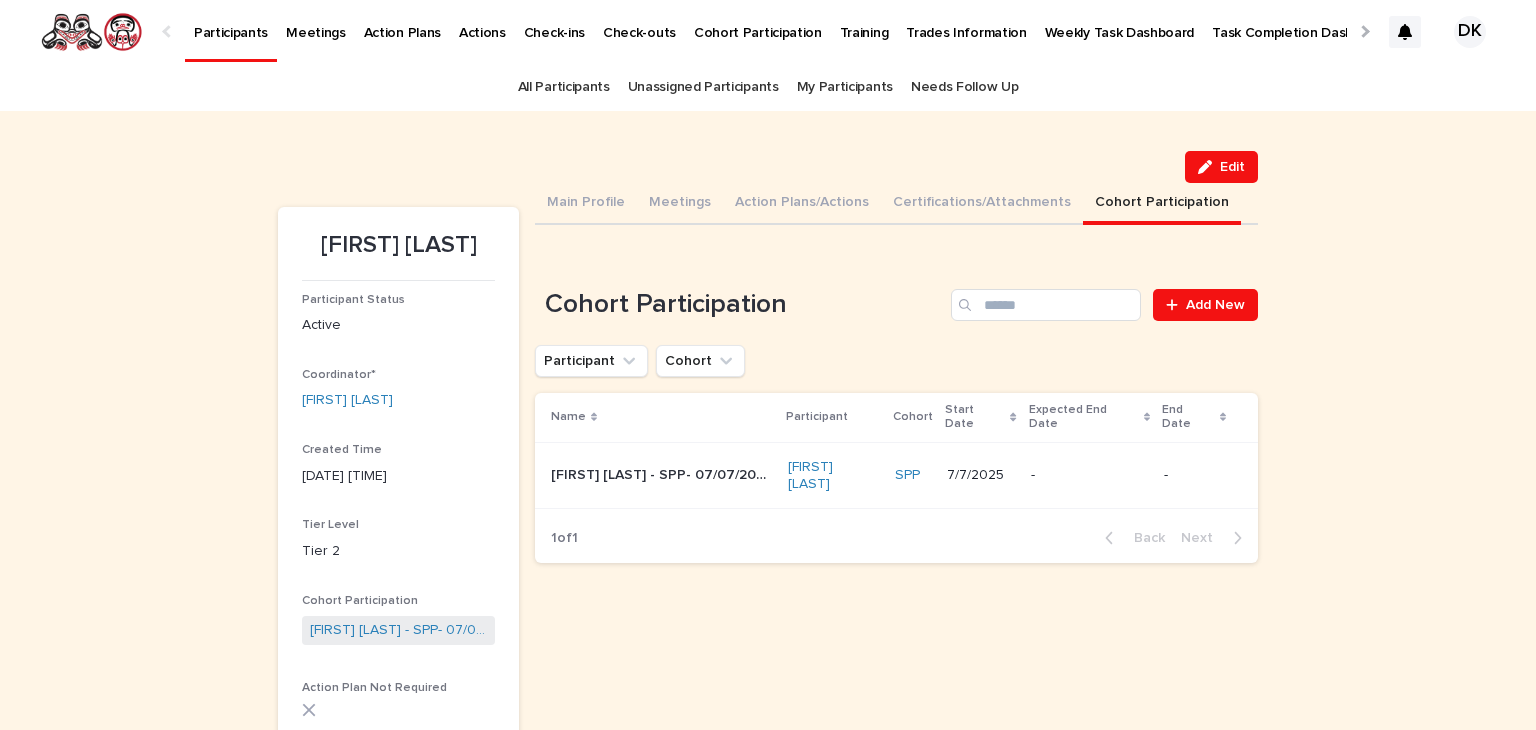 click on "Loading... Saving… Loading... Saving… [FIRST] [LAST] Edit Edit [FIRST] [LAST] Participant Status Active Coordinator* [FIRST] [LAST]   Created Time 10/7/2024 03:07 pm Tier Level Tier 2 Cohort Participation [FIRST] [LAST] - SPP- 07/07/2025   Action Plan Not Required Needs follow up Needs Follow Up - Notes - Needs Follow Up - Last Modified 6/8/2025 Signed consent form* Budget Signed photo release form ARMS Upload Quarter - CIMS Upload Year - Sorry, there was an error saving your record. Please try again. Please fill out the required fields below. Main Profile Meetings Action Plans/Actions Certifications/Attachments Cohort Participation Can't display tree at index  0 Can't display tree at index  1 Can't display tree at index  2 Can't display tree at index  3 Loading... Saving… Loading... Saving… Loading... Saving… Cohort Participation Add New Participant Cohort Name Participant Cohort Start Date Expected End Date End Date [FIRST] [LAST] - SPP- 07/07/2025 [FIRST] [LAST] - SPP- 07/07/2025" at bounding box center [768, 787] 